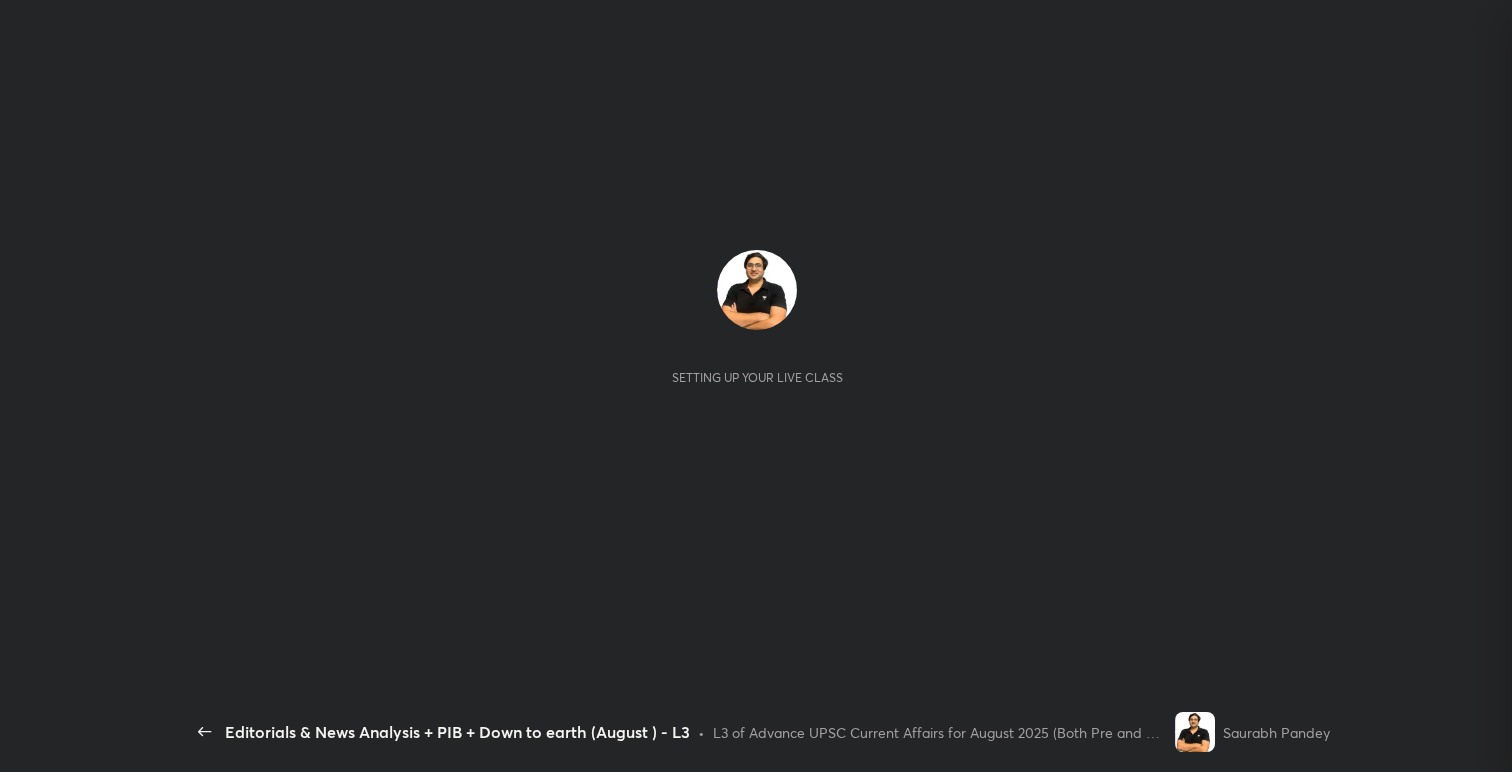 scroll, scrollTop: 0, scrollLeft: 0, axis: both 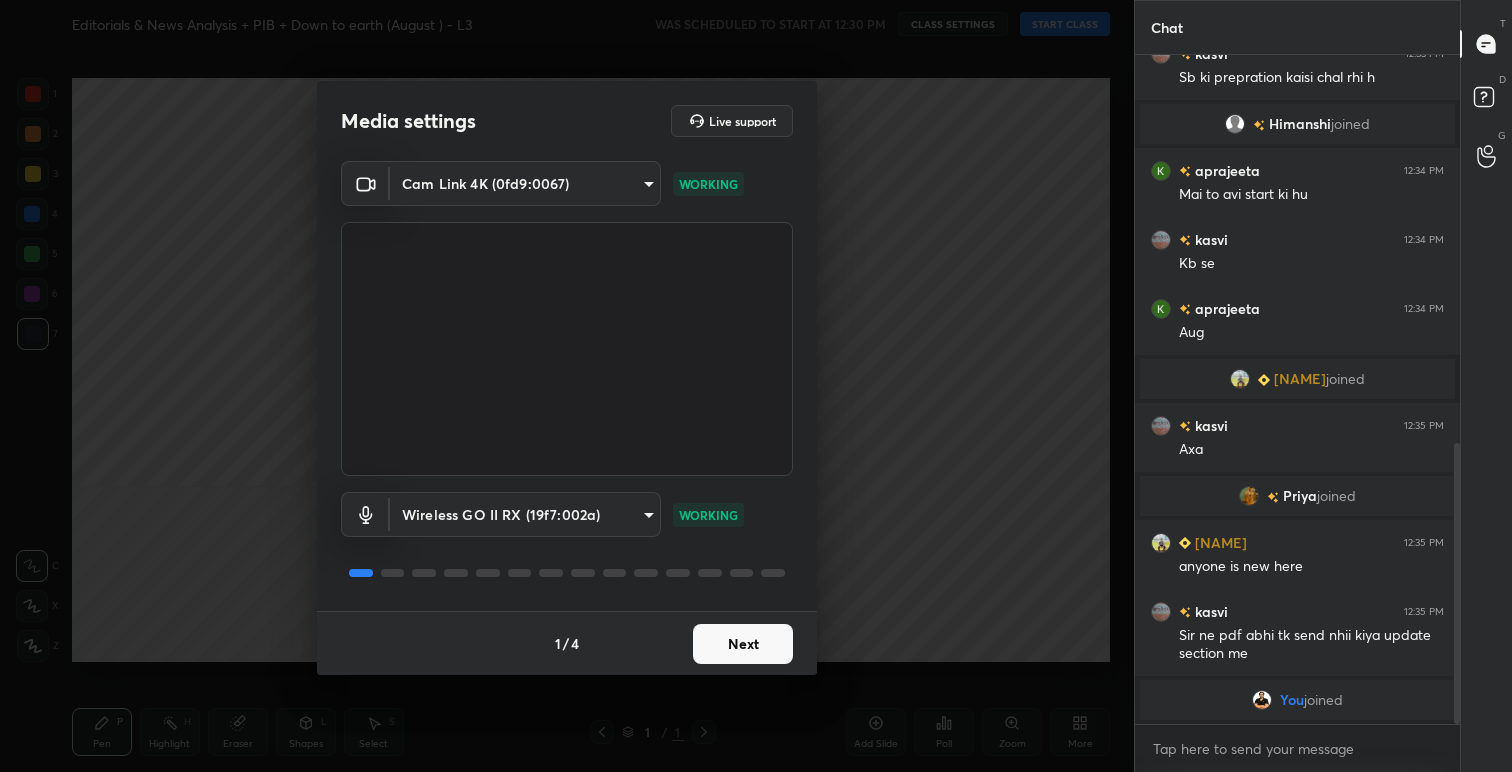 click on "Next" at bounding box center (743, 644) 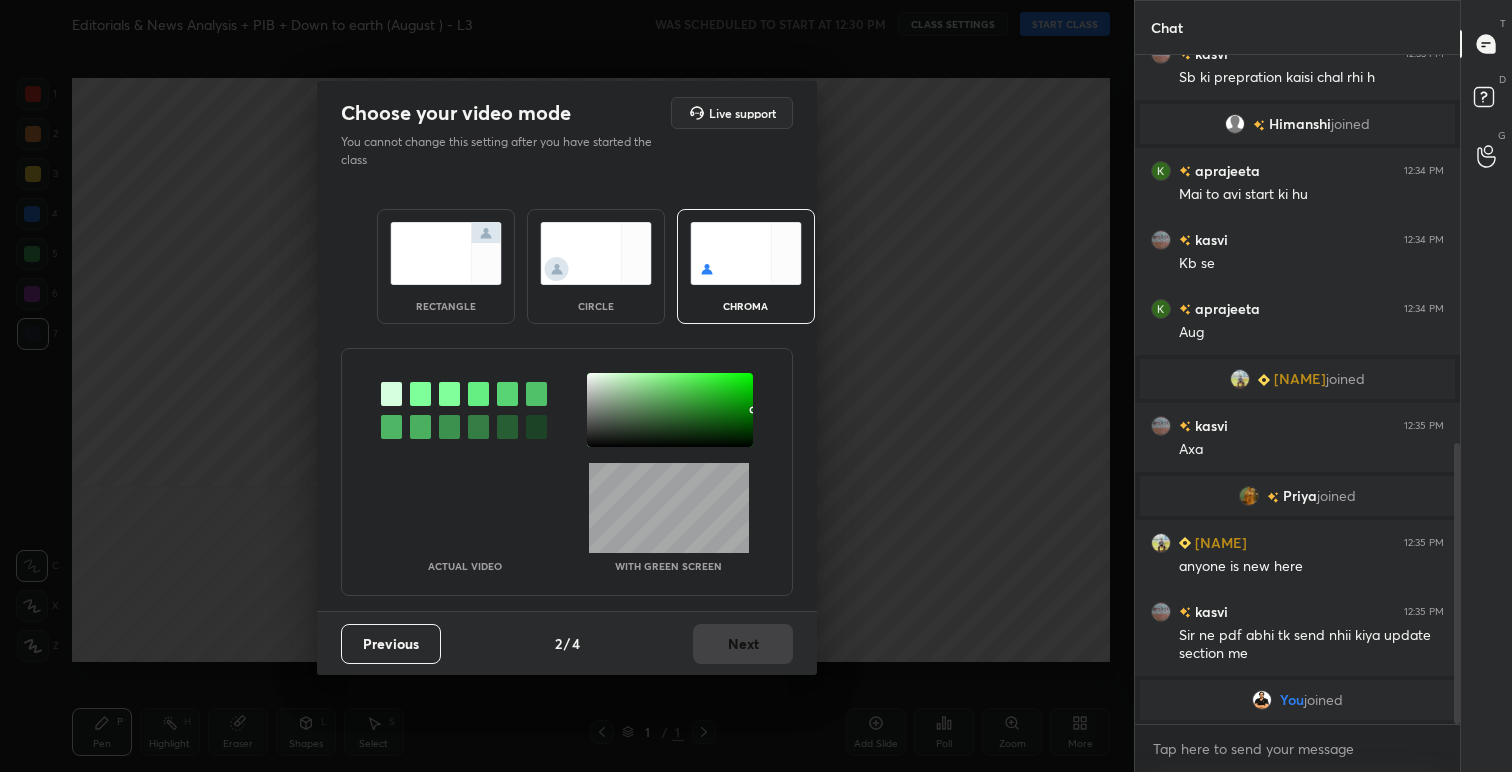 click at bounding box center (446, 253) 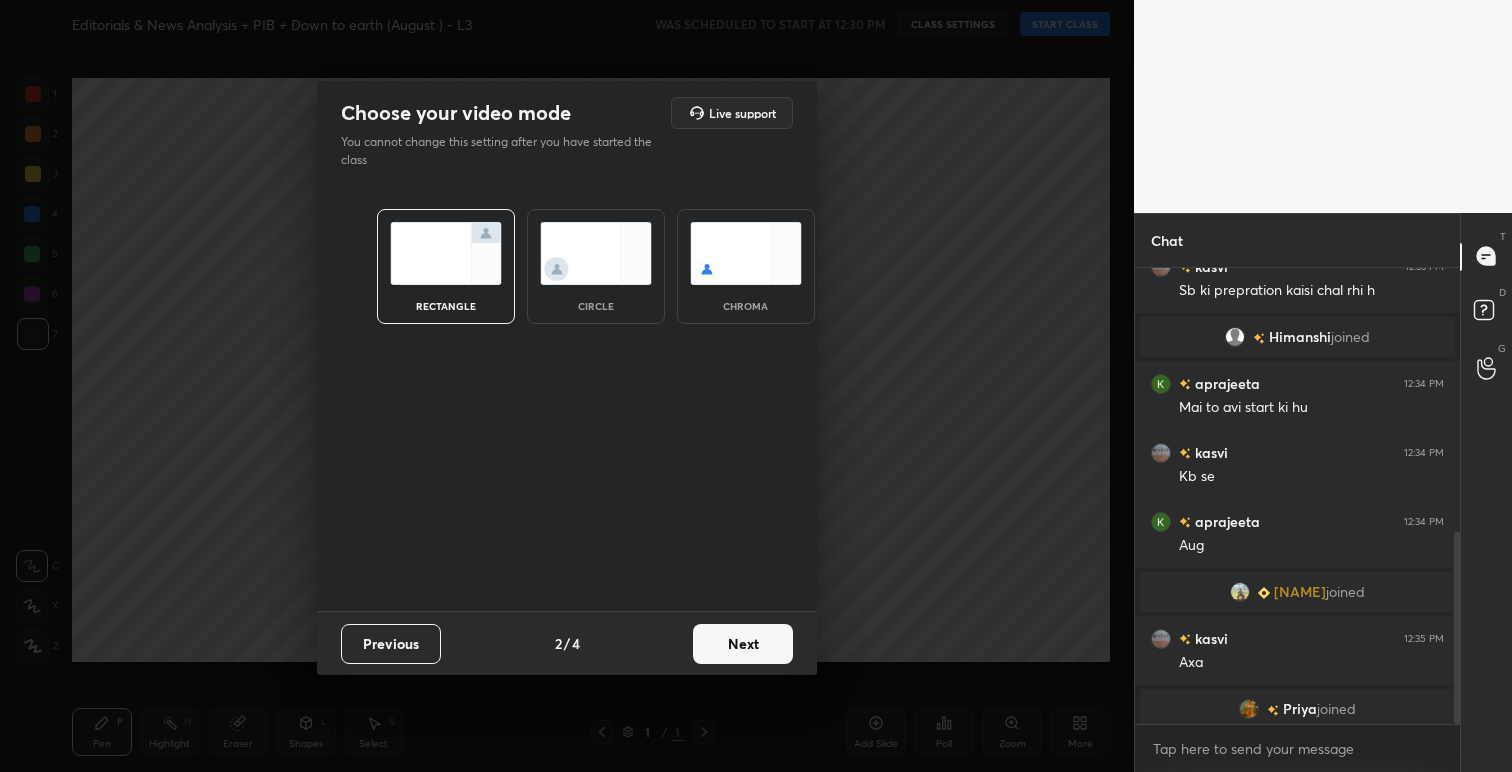 scroll, scrollTop: 450, scrollLeft: 319, axis: both 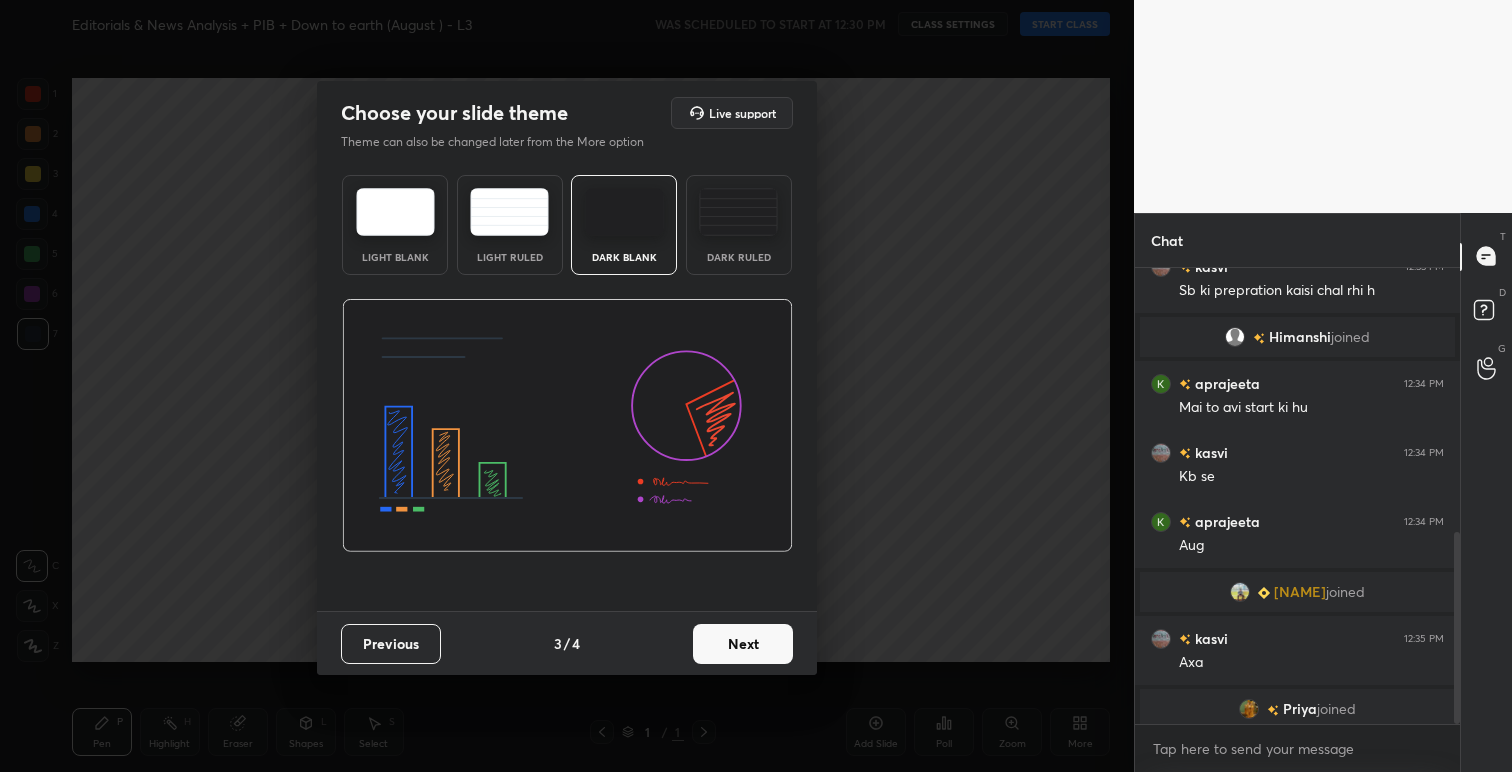 click at bounding box center [395, 212] 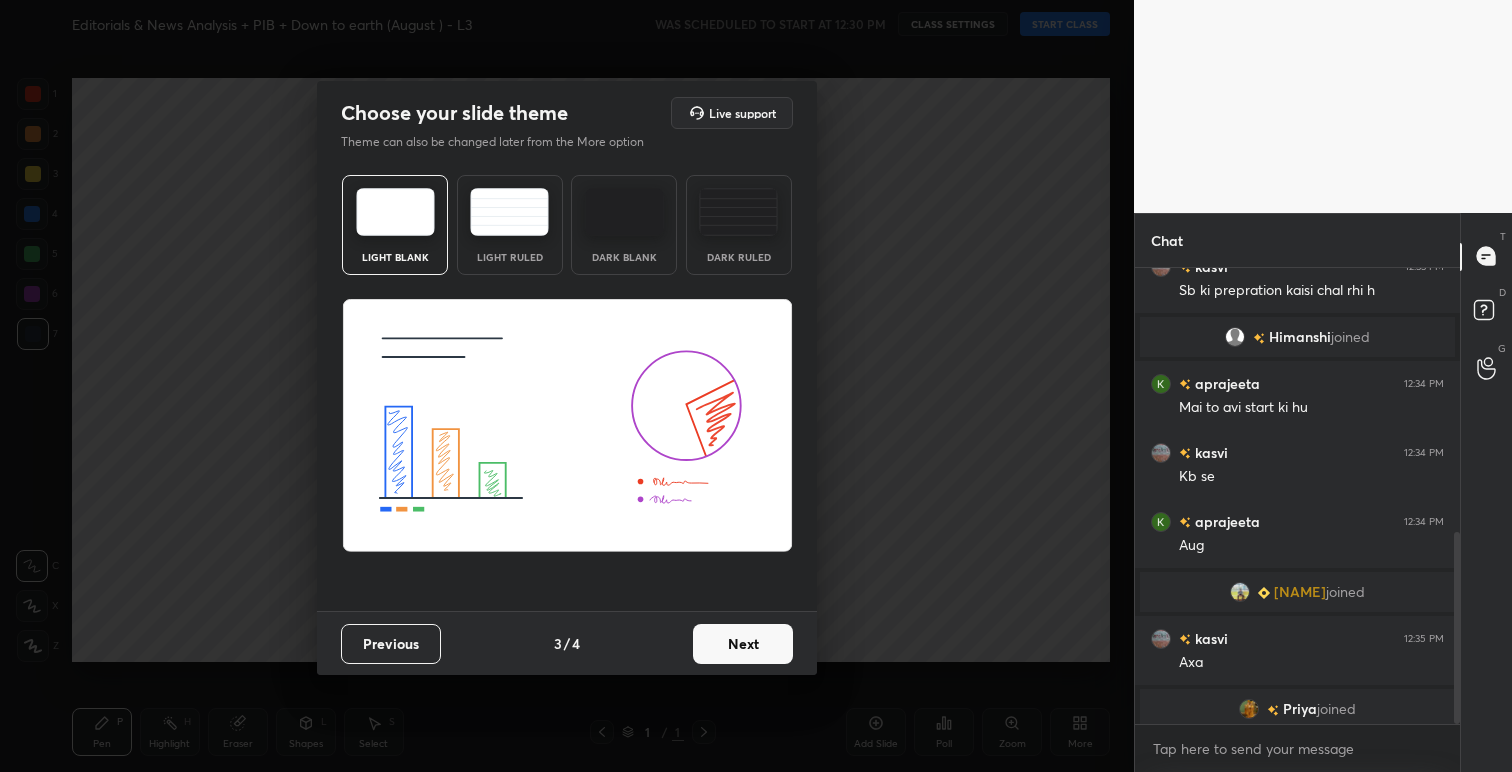 click on "Next" at bounding box center [743, 644] 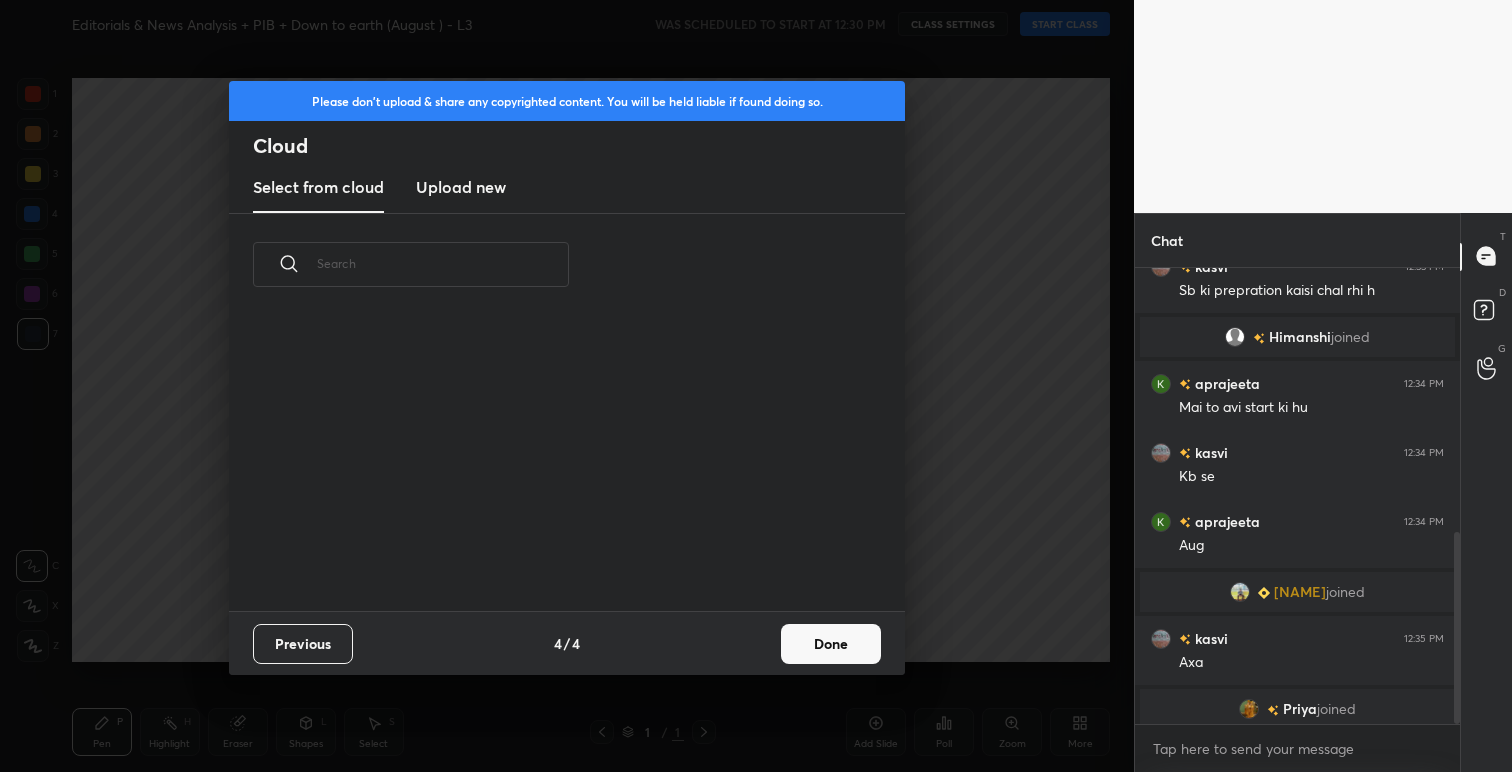 scroll, scrollTop: 7, scrollLeft: 11, axis: both 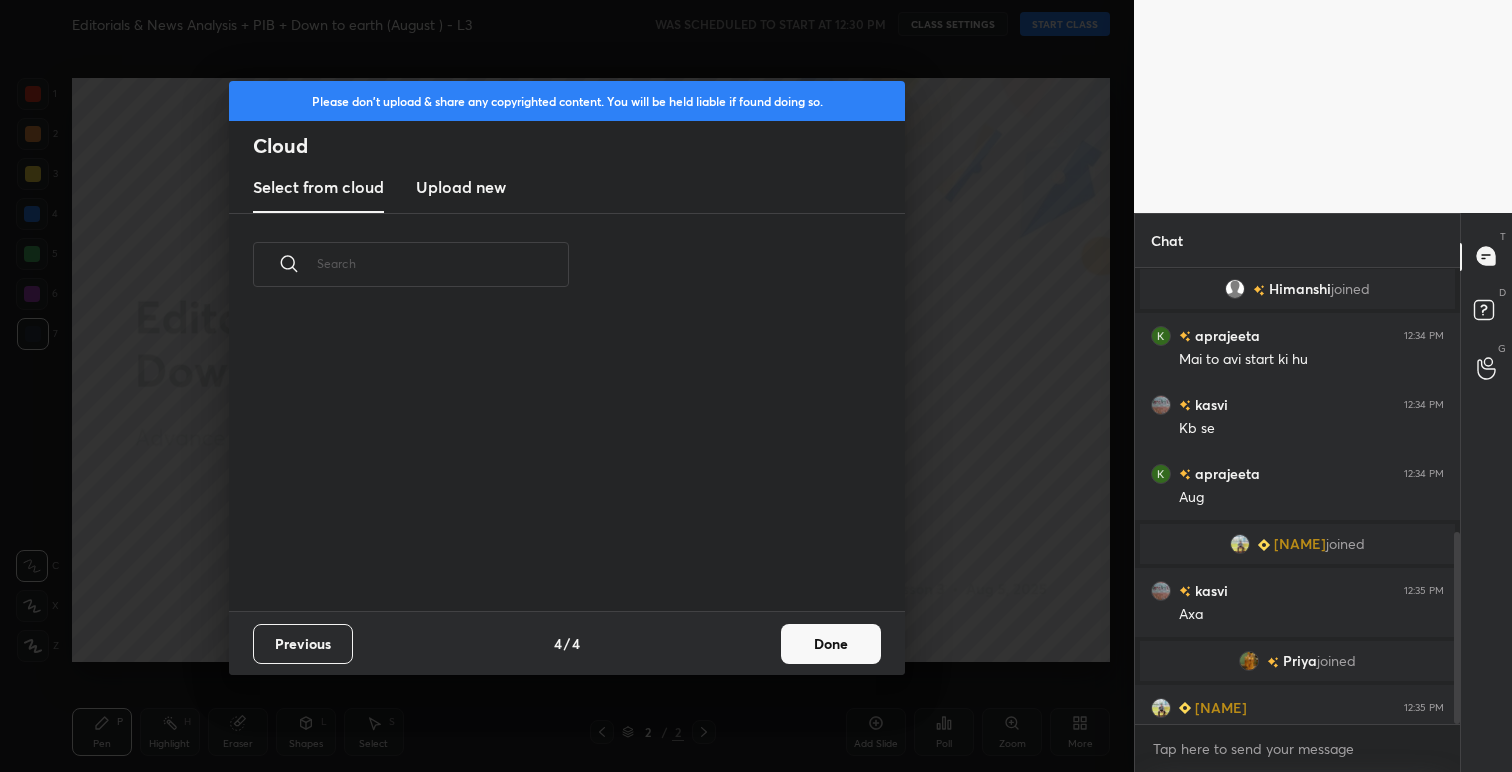 click on "Done" at bounding box center (831, 644) 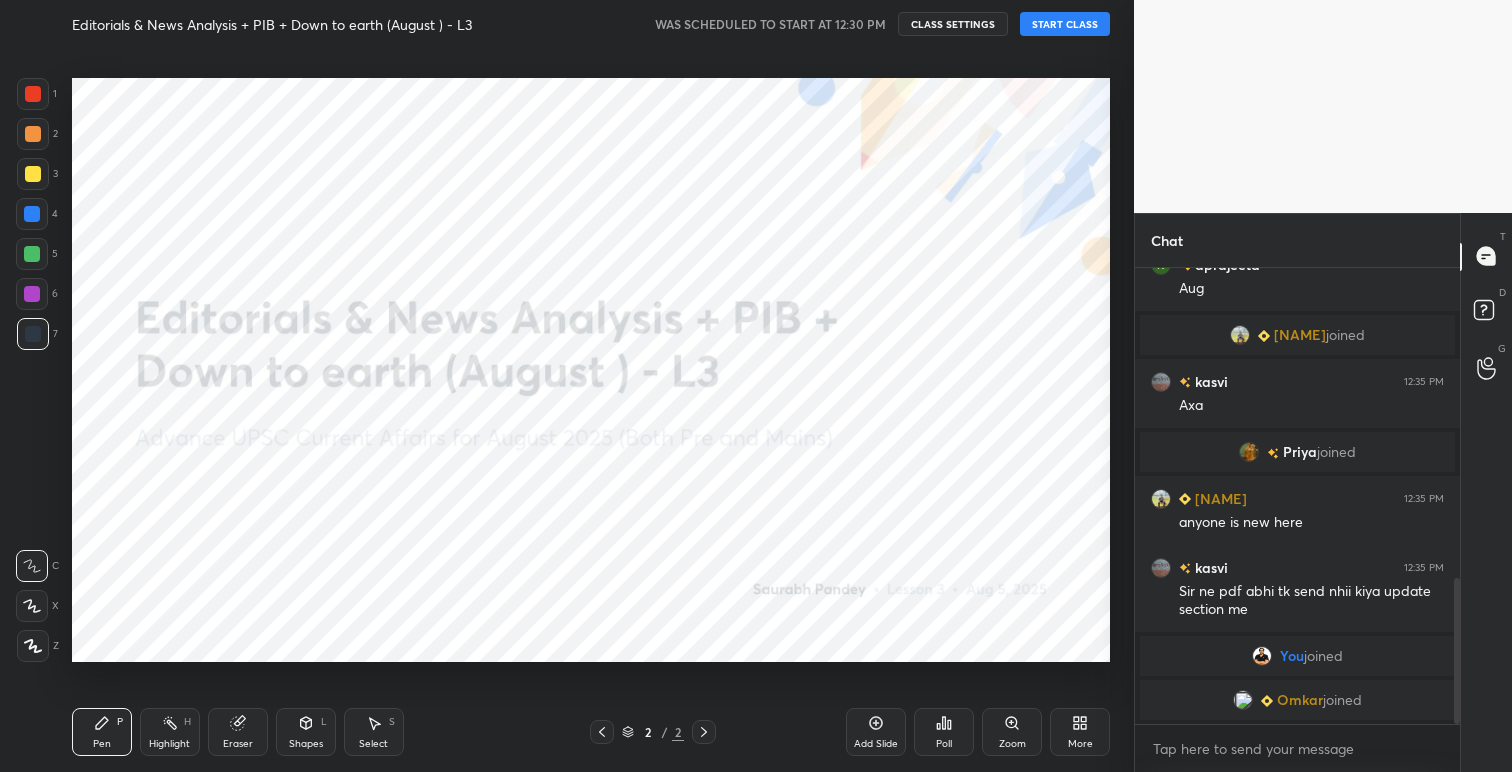 click on "START CLASS" at bounding box center (1065, 24) 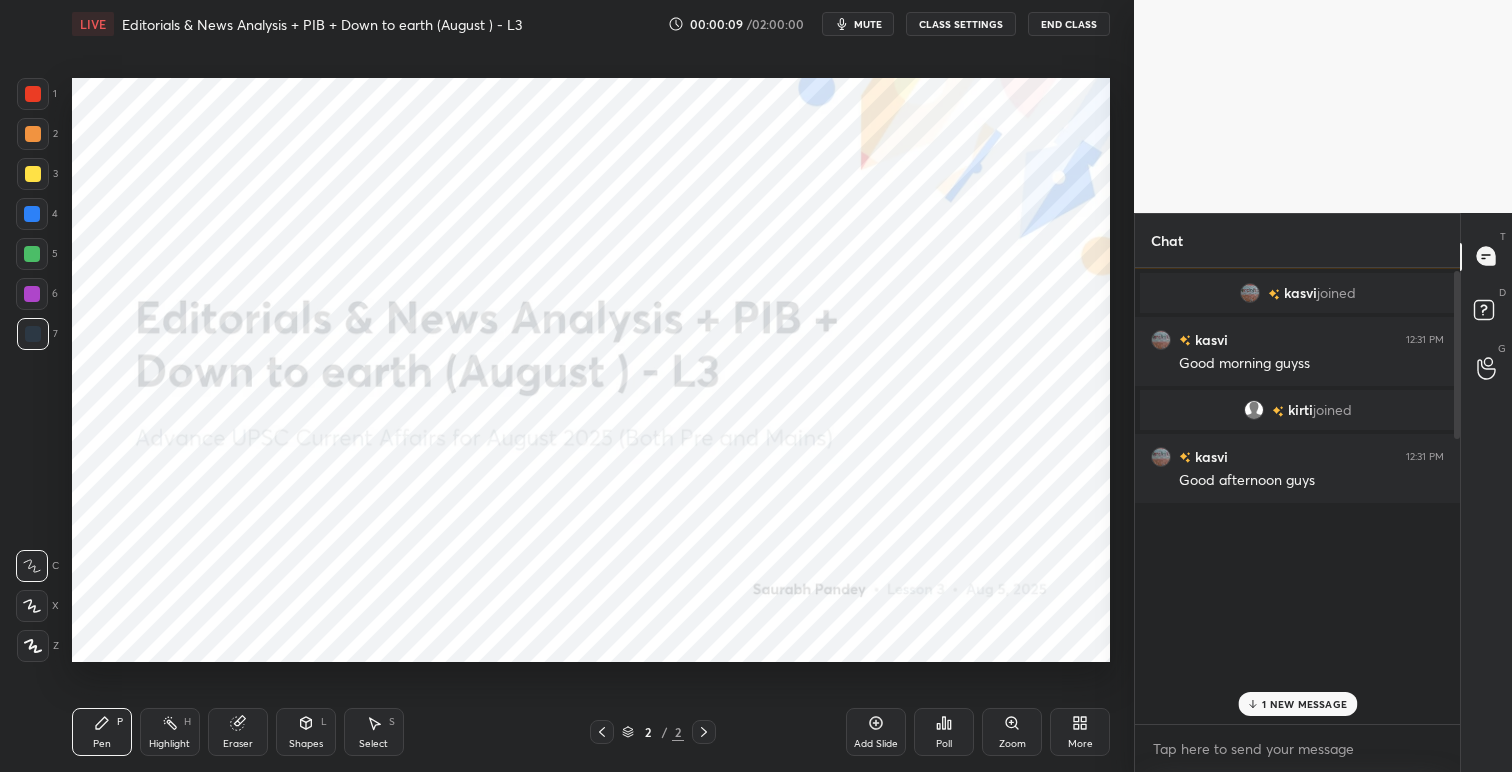 scroll, scrollTop: 0, scrollLeft: 0, axis: both 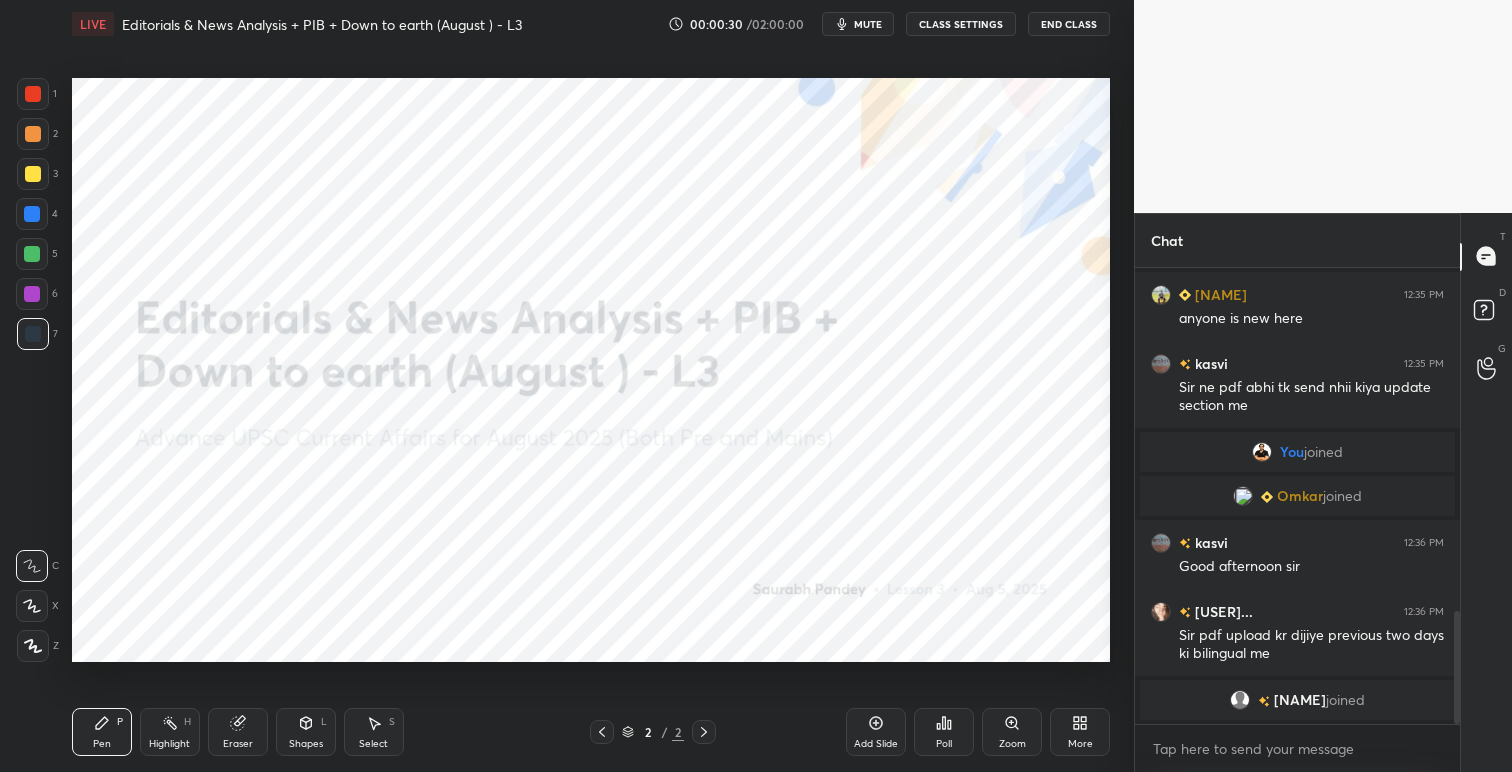 click on "mute" at bounding box center [858, 24] 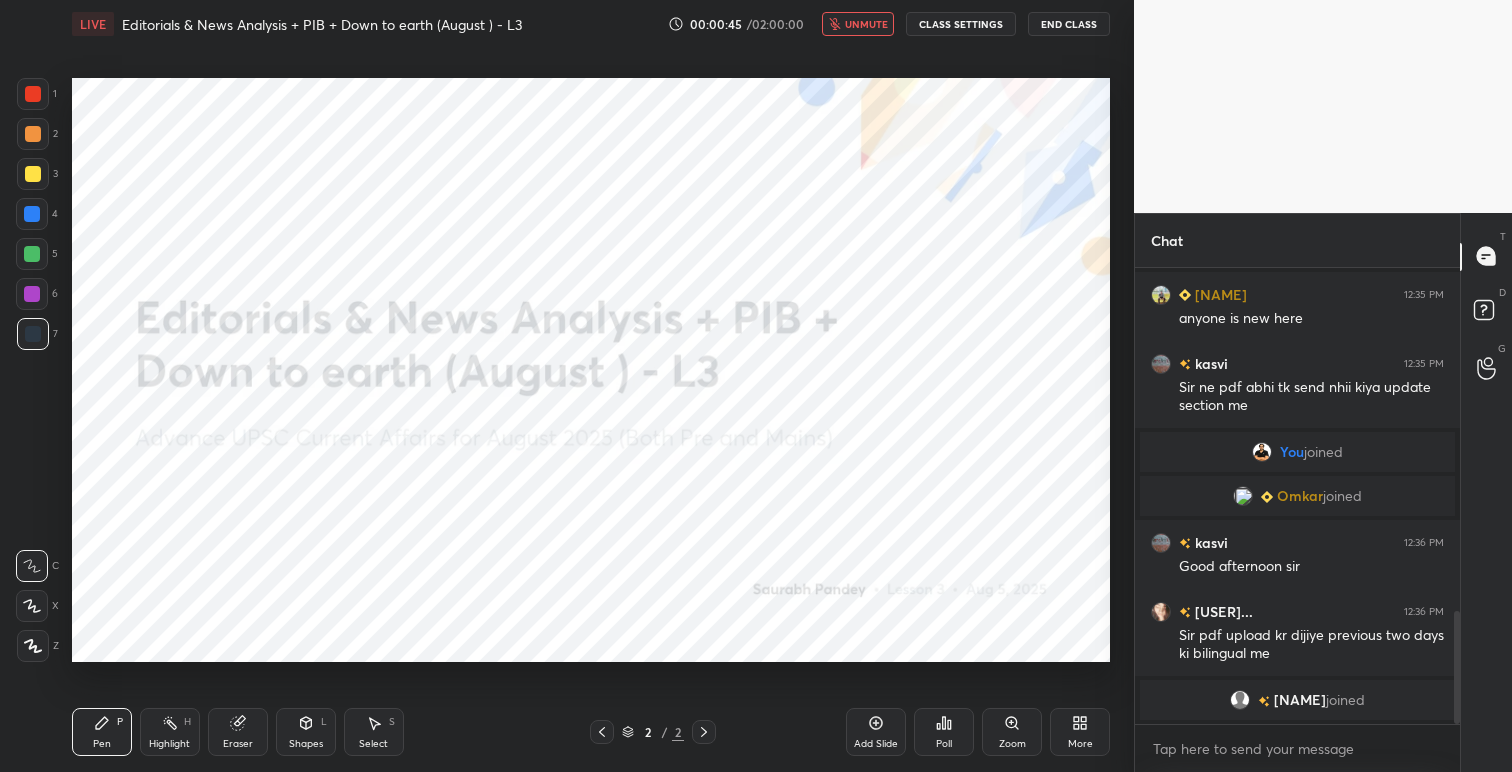 click on "unmute" at bounding box center (858, 24) 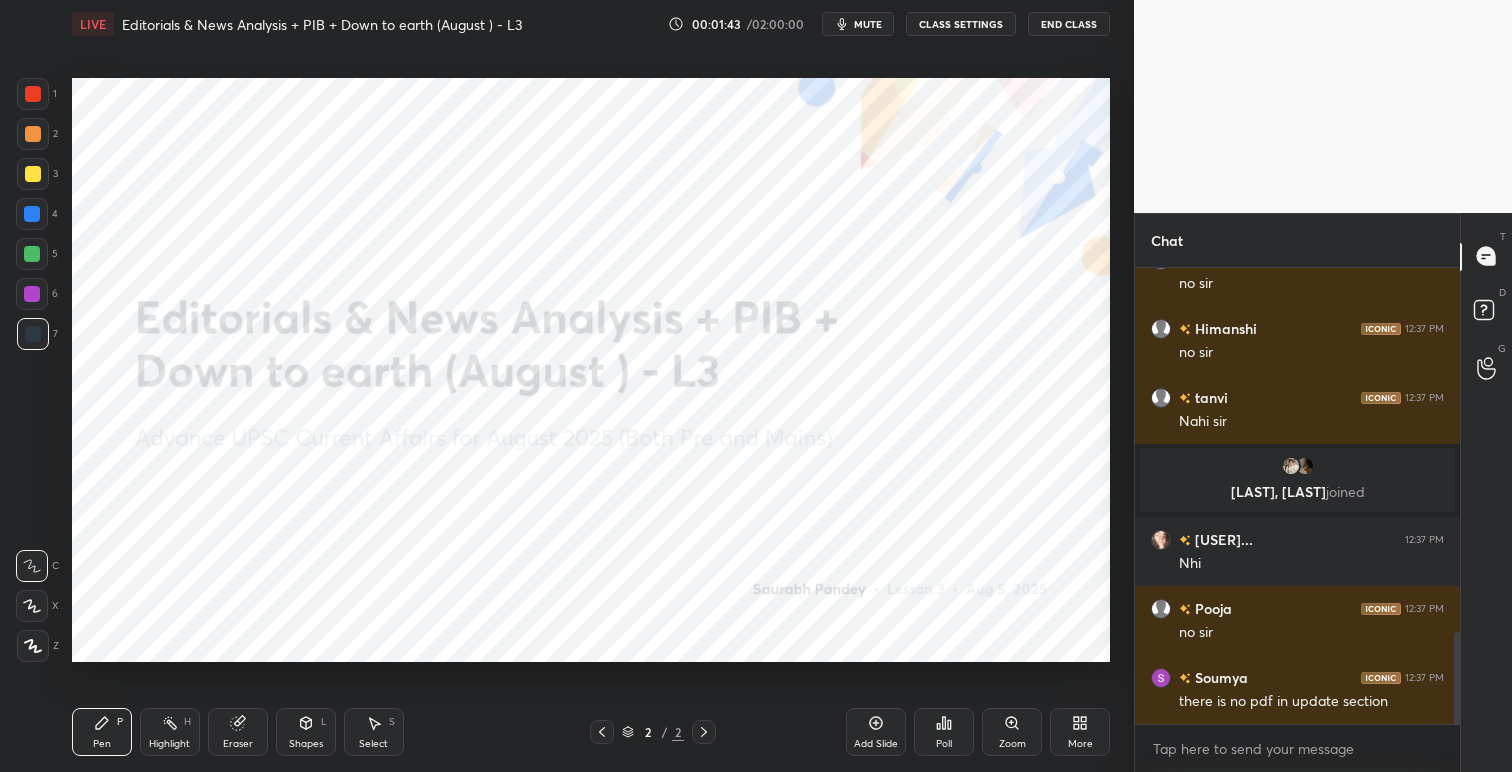 scroll, scrollTop: 1855, scrollLeft: 0, axis: vertical 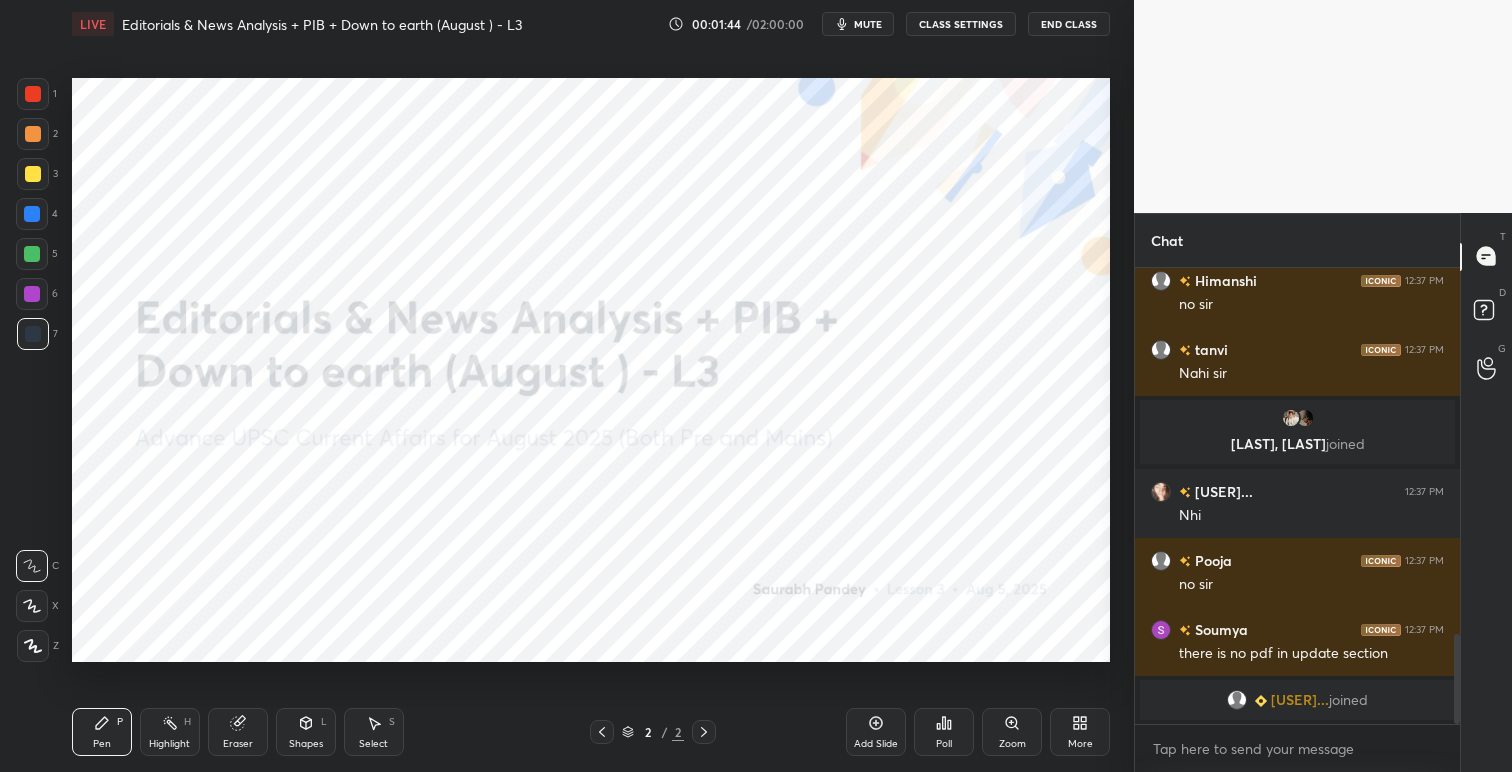 click 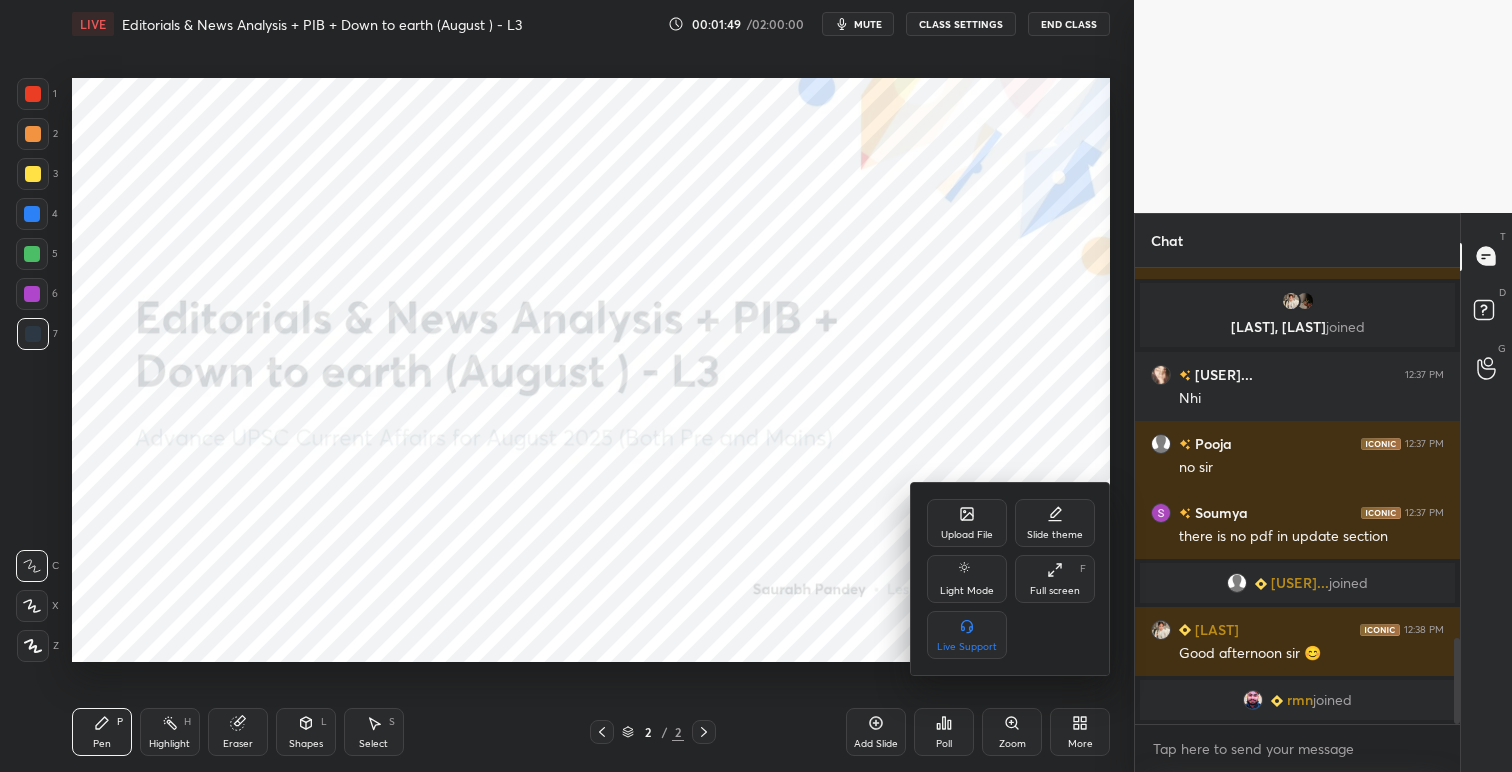 scroll, scrollTop: 2006, scrollLeft: 0, axis: vertical 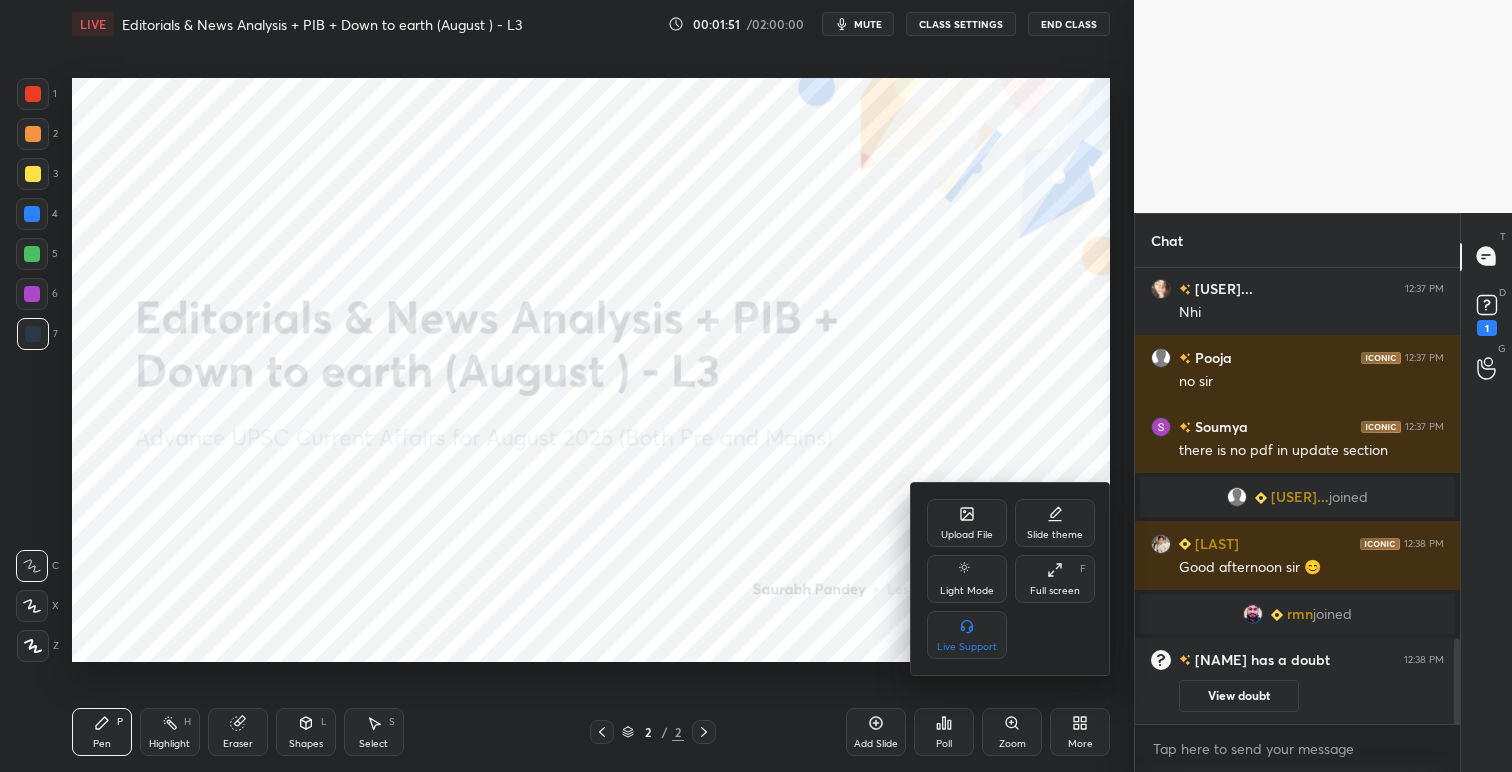 click at bounding box center [756, 386] 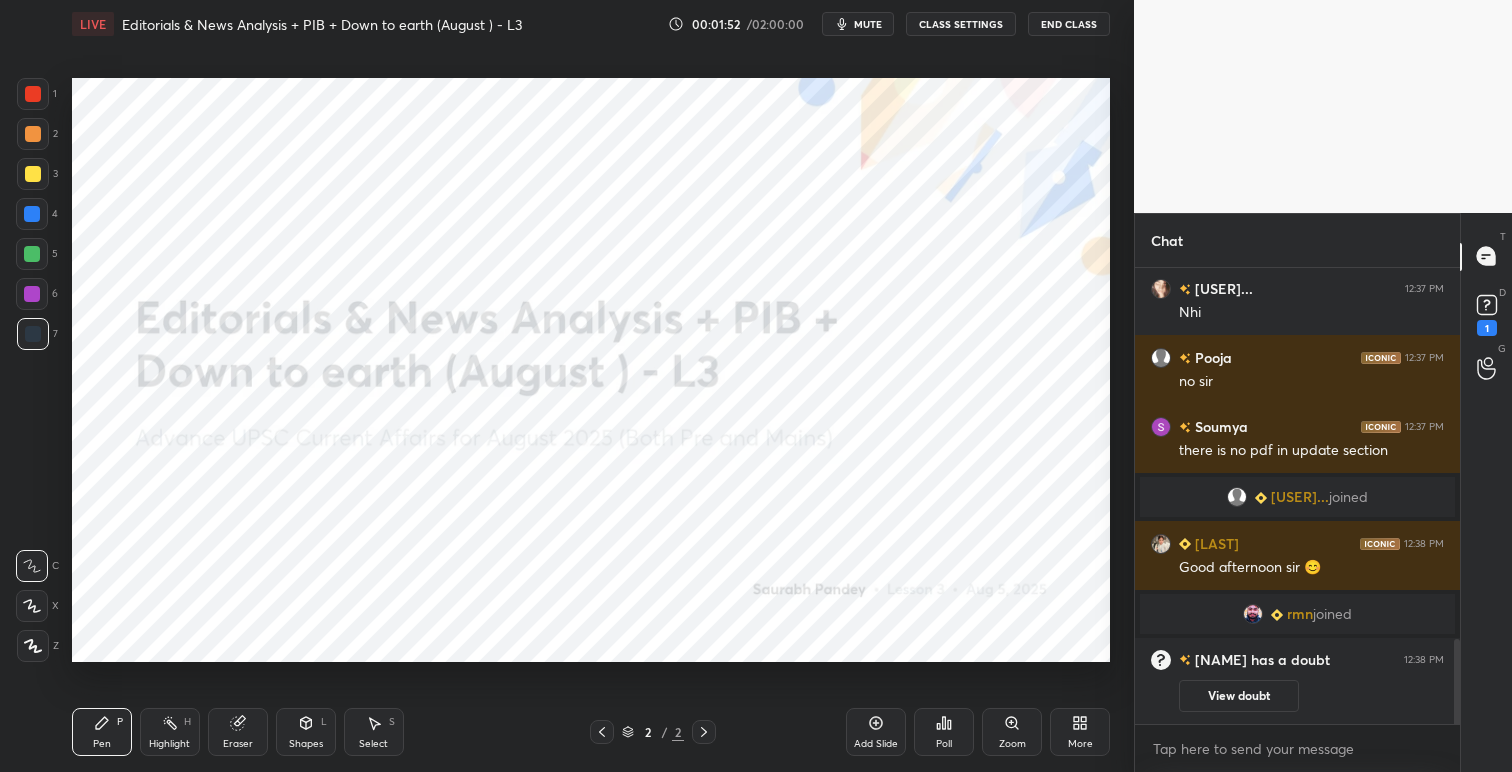 click 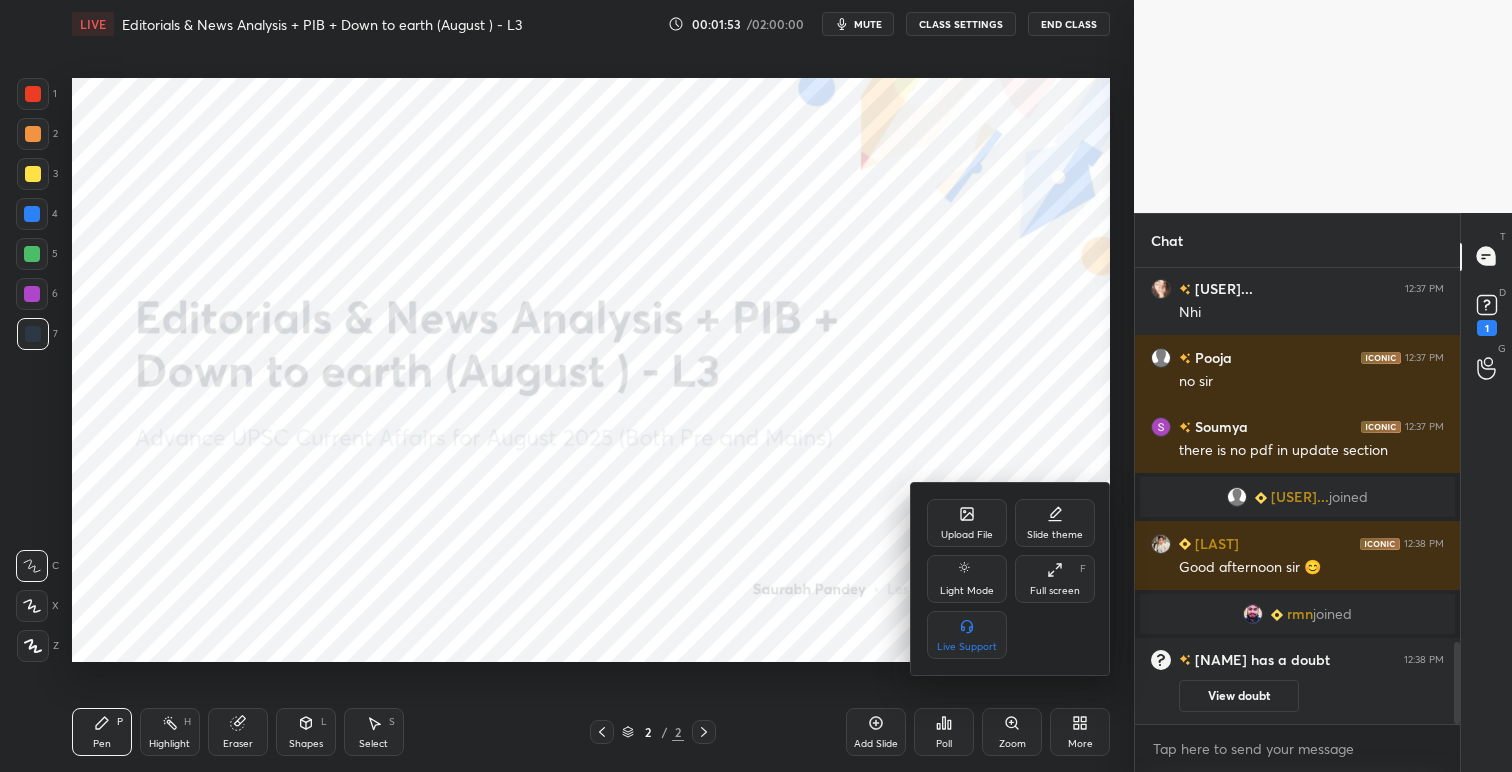 scroll, scrollTop: 2075, scrollLeft: 0, axis: vertical 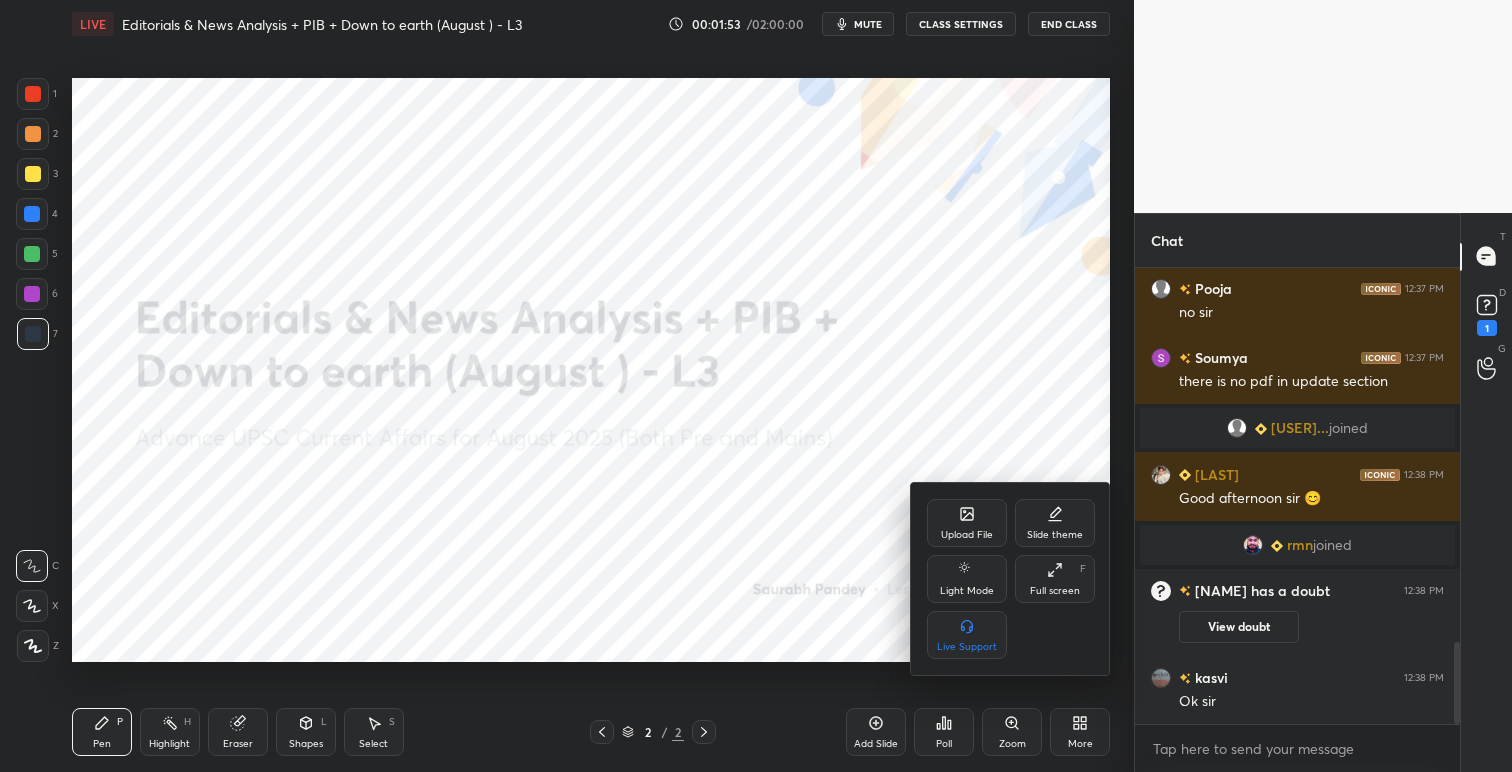 click on "Upload File" at bounding box center [967, 535] 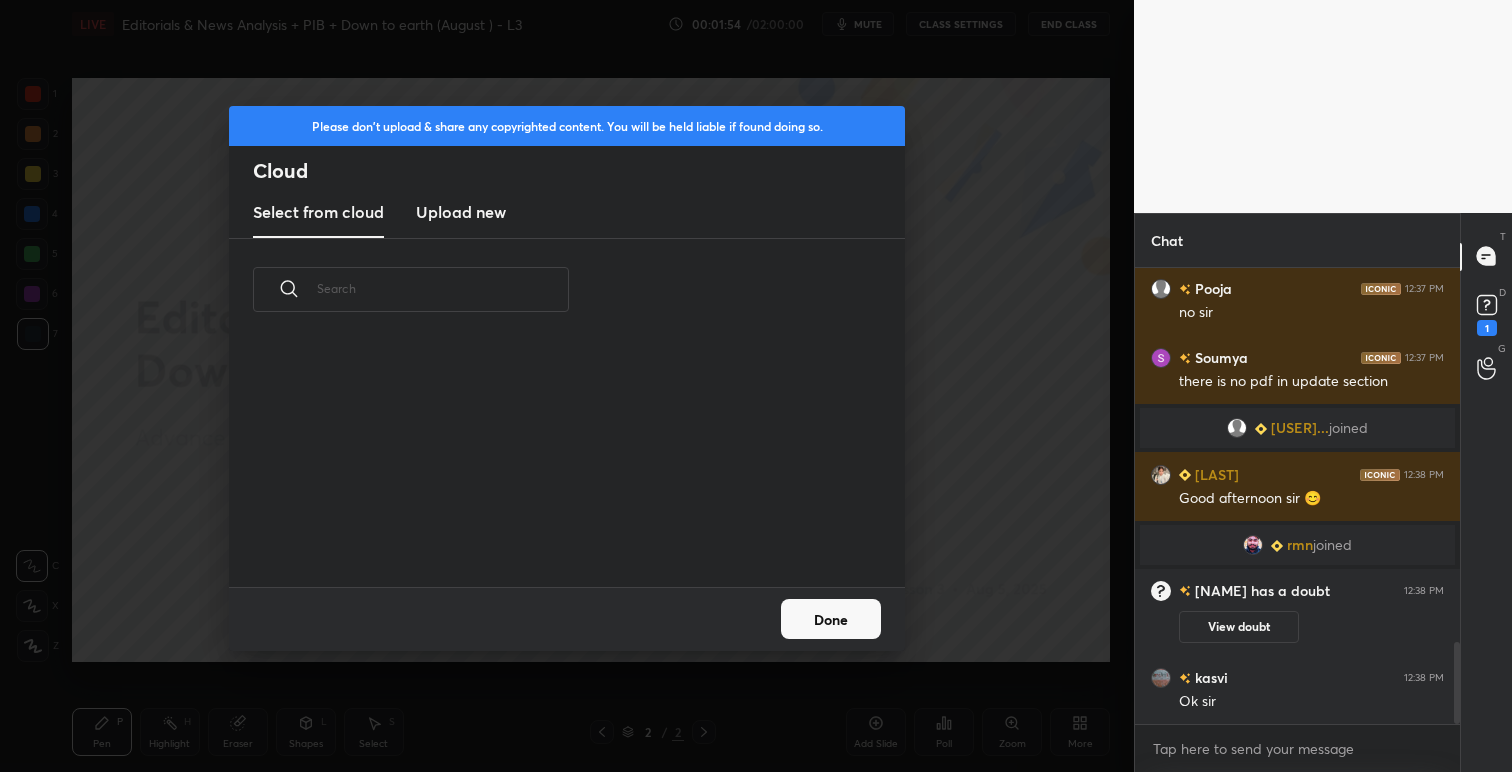 scroll, scrollTop: 7, scrollLeft: 11, axis: both 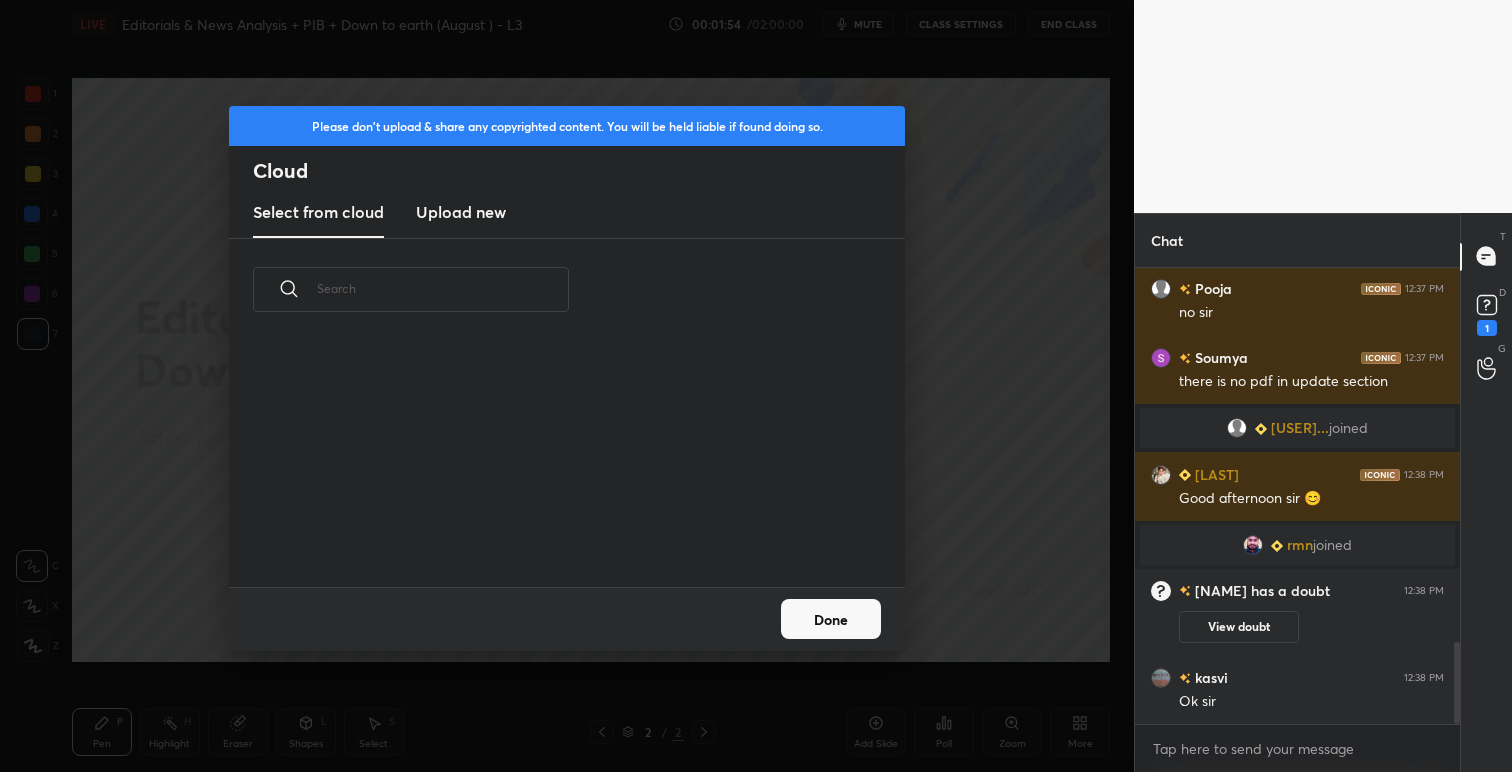 click on "Upload new" at bounding box center [461, 212] 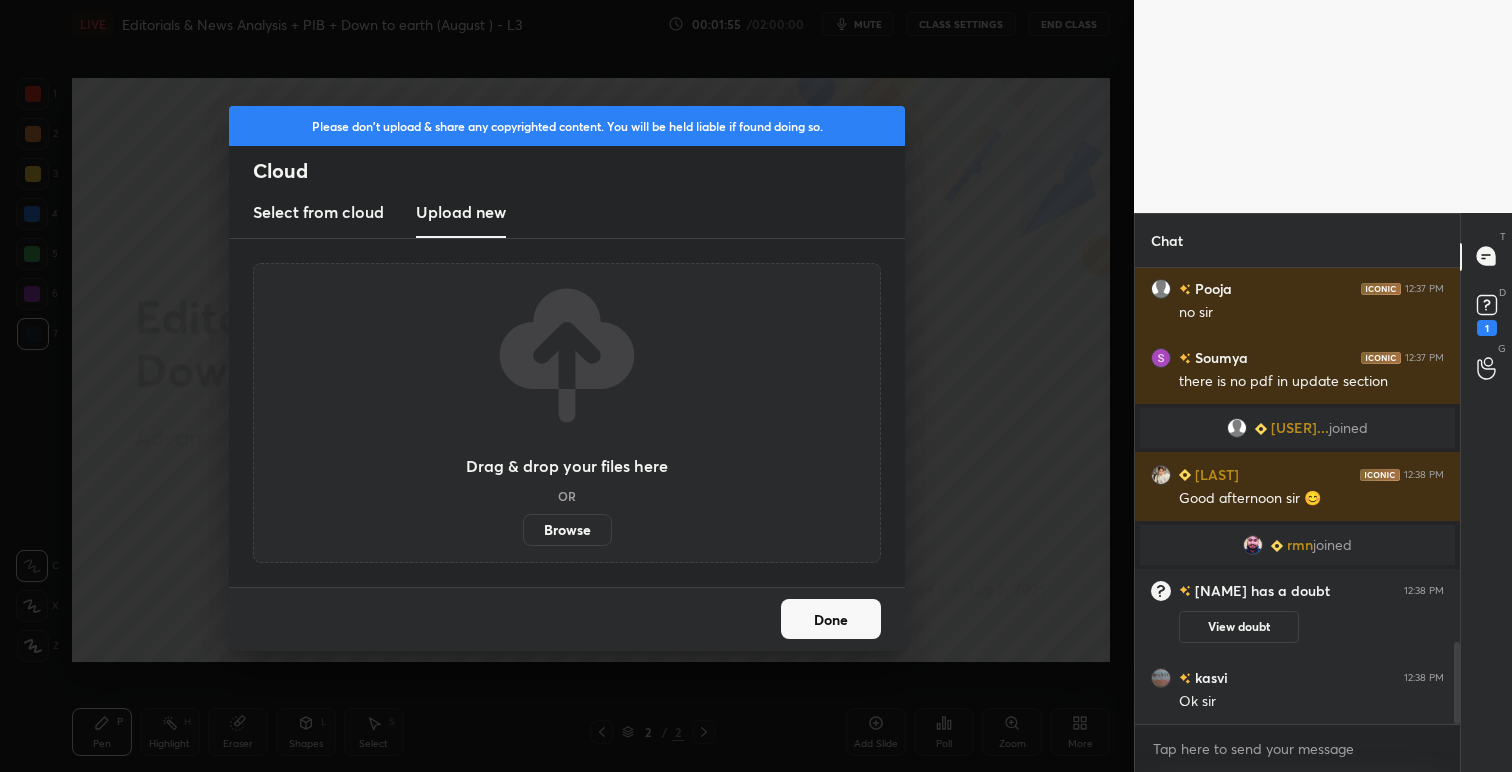 click on "Browse" at bounding box center (567, 530) 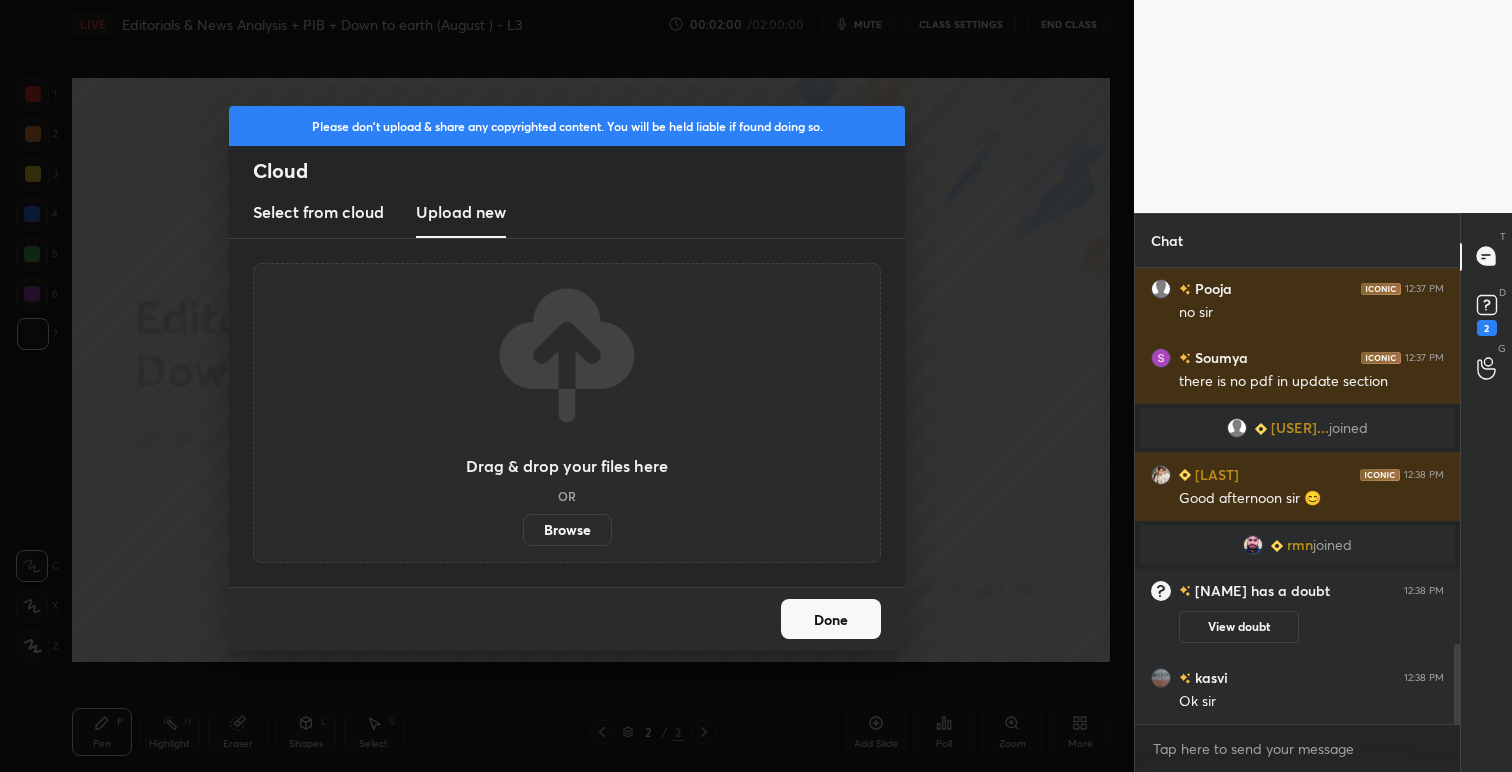 scroll, scrollTop: 2161, scrollLeft: 0, axis: vertical 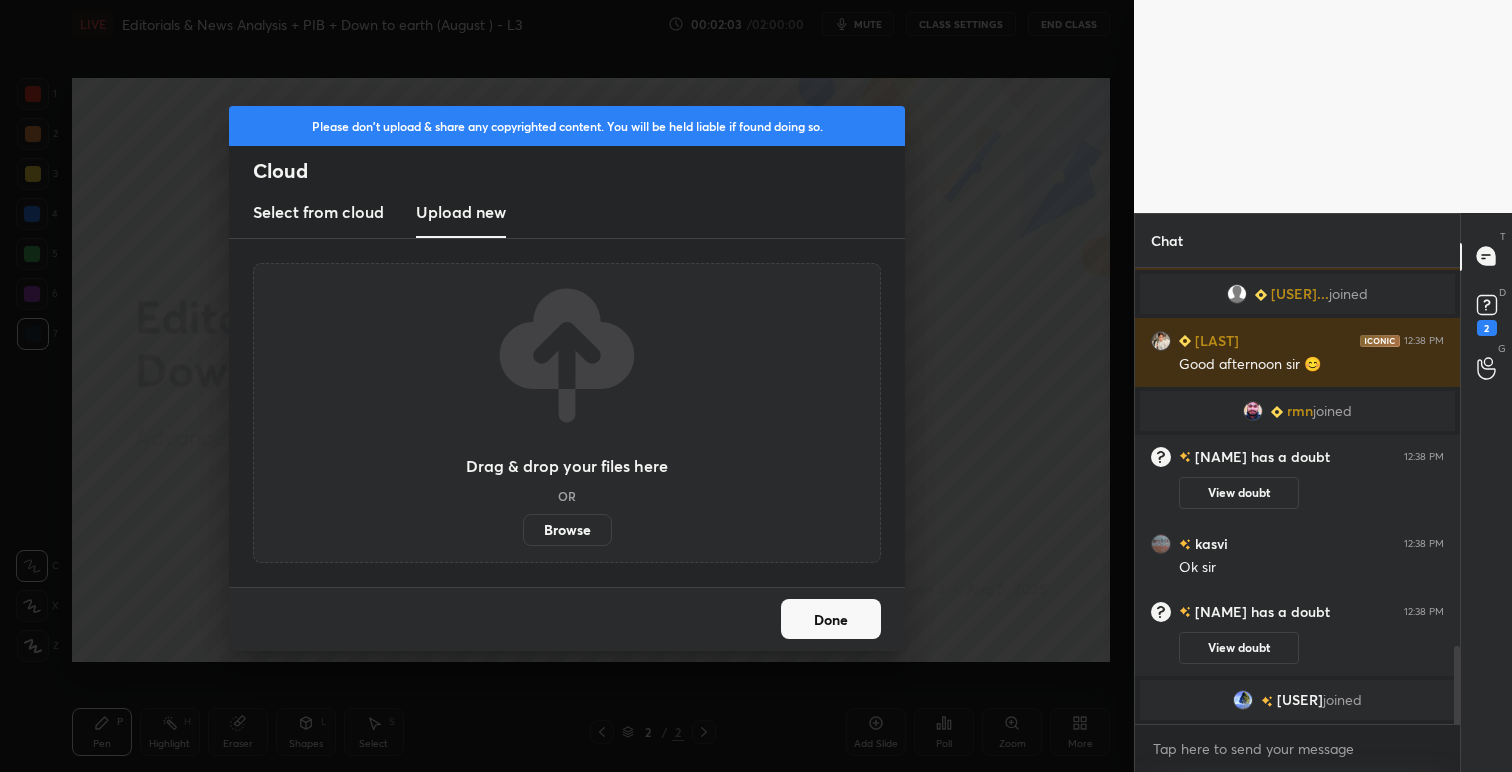 click on "Done" at bounding box center [831, 619] 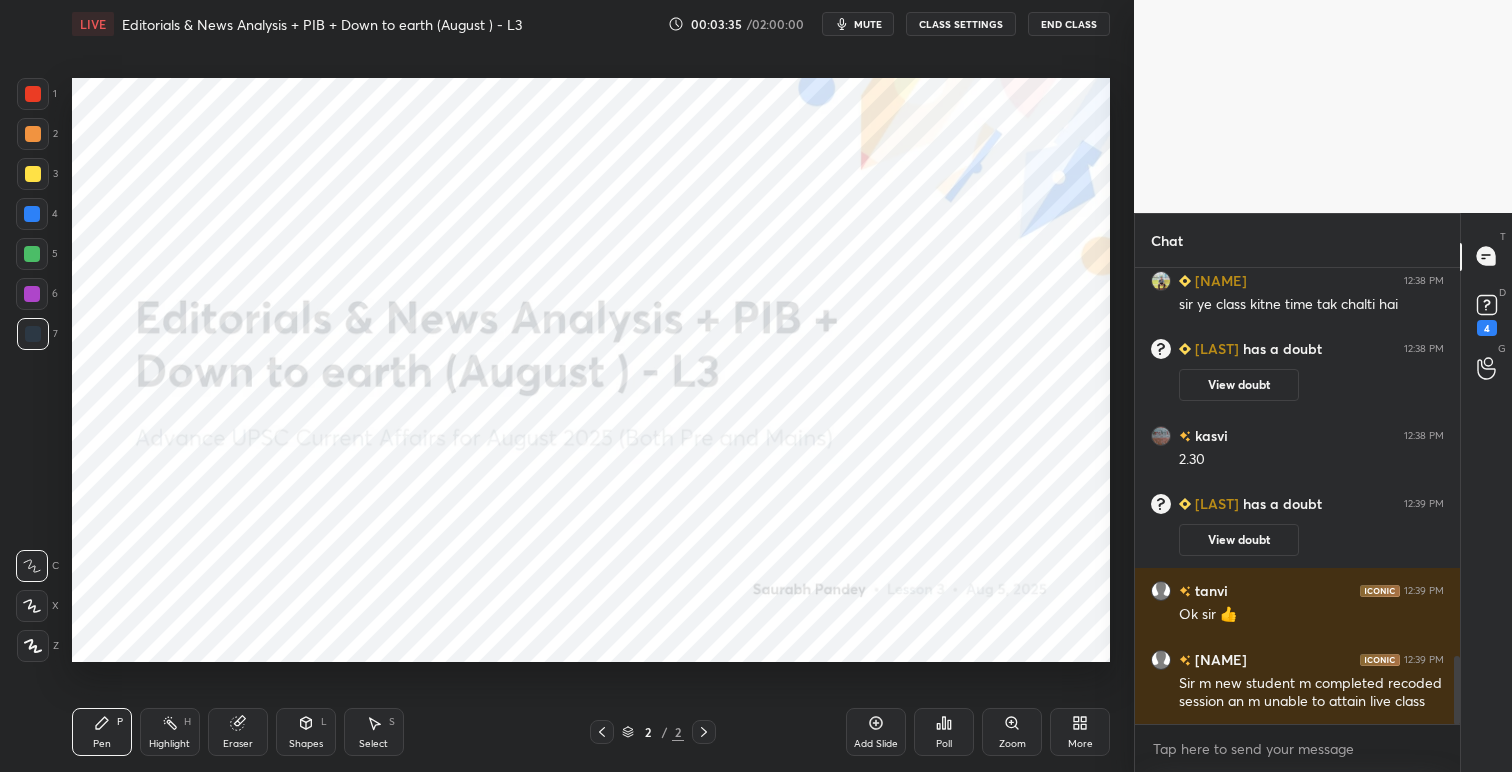 scroll, scrollTop: 2674, scrollLeft: 0, axis: vertical 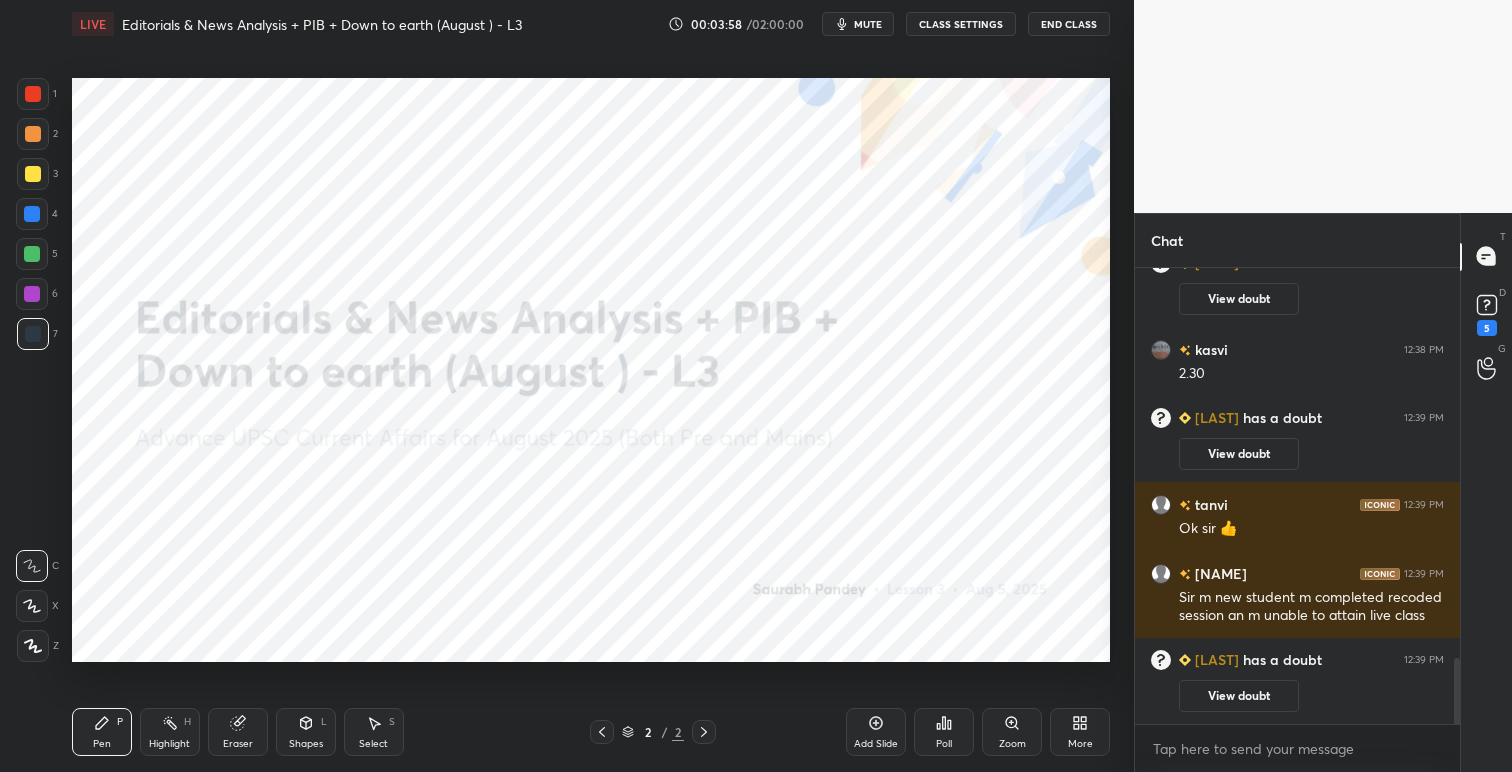 click 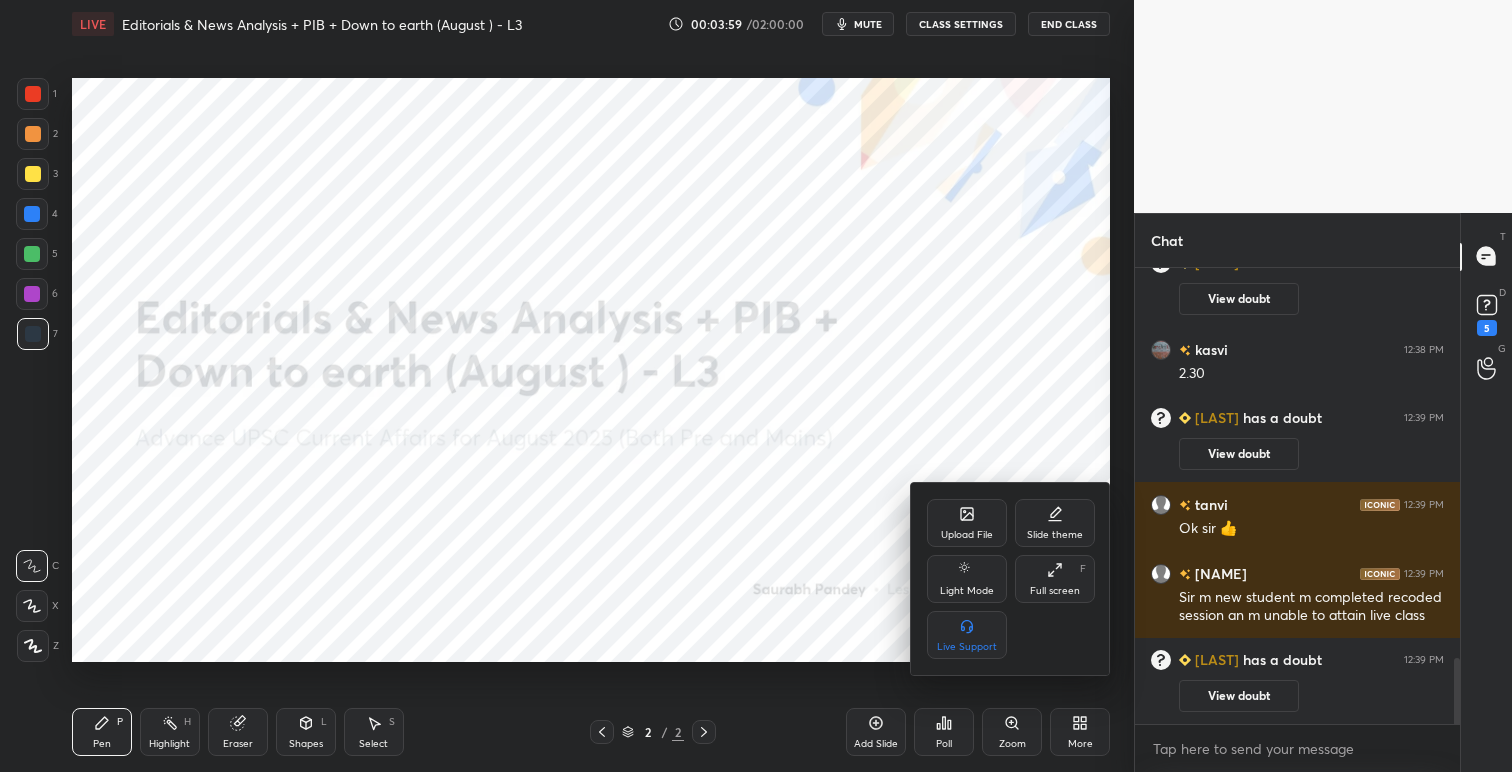 click 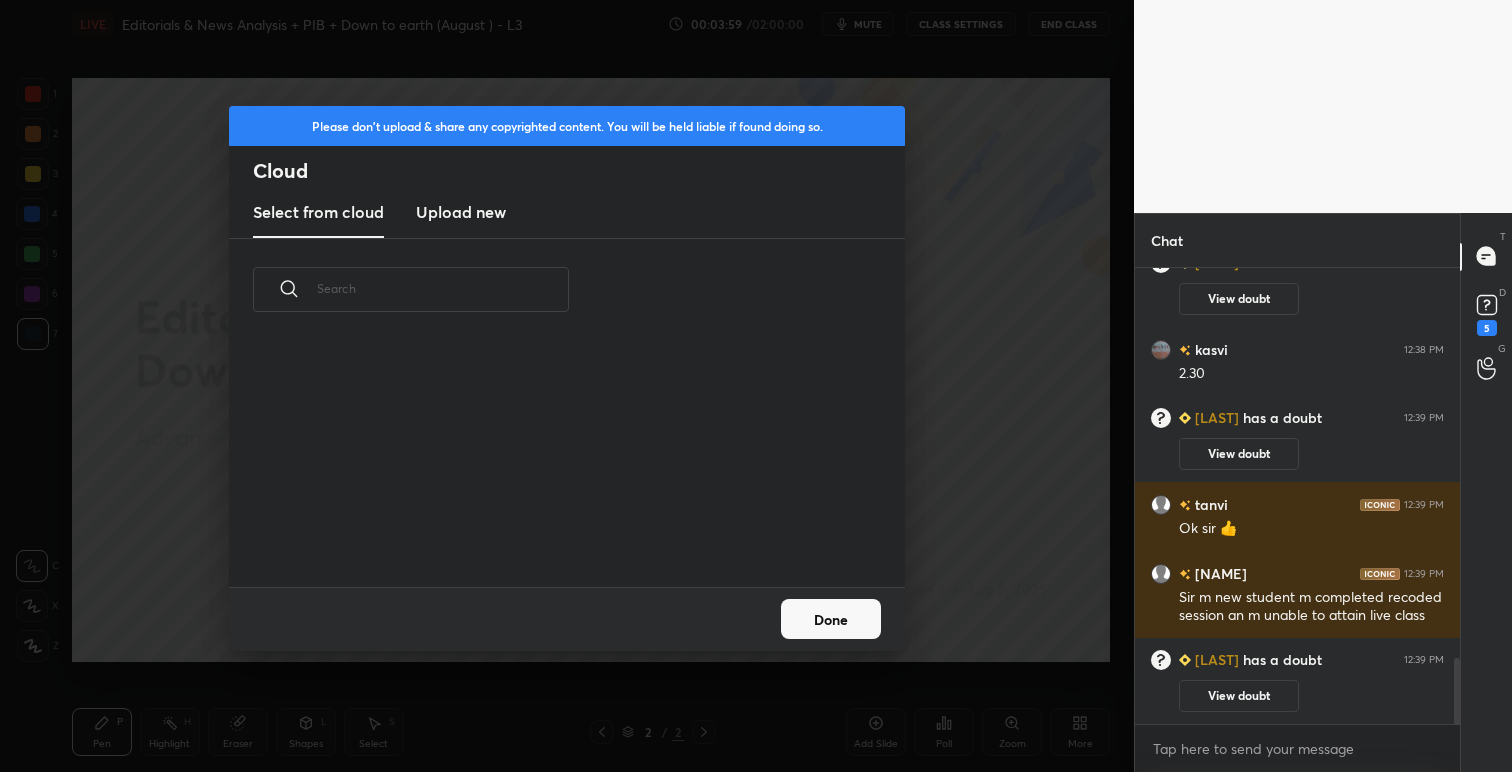 scroll, scrollTop: 7, scrollLeft: 11, axis: both 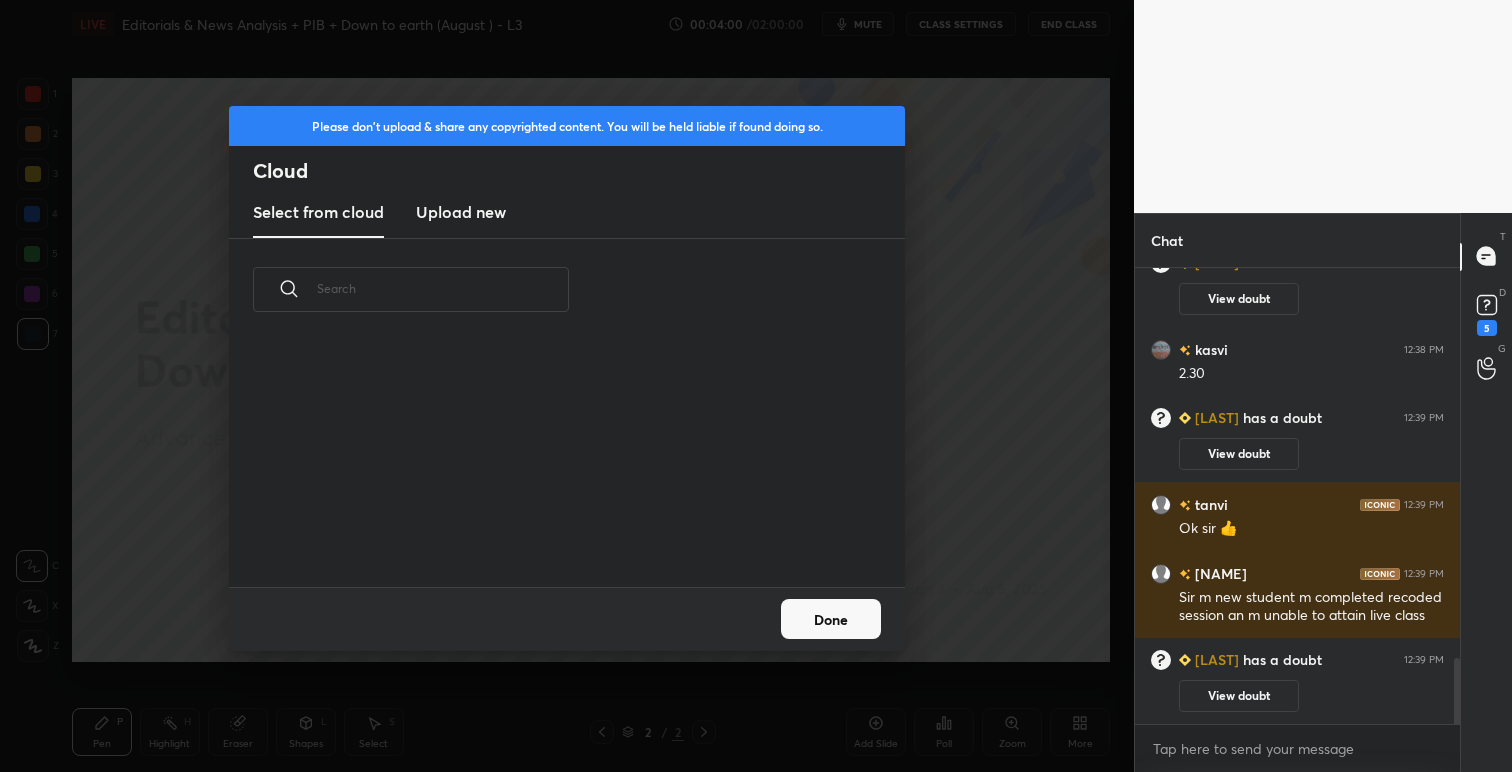 click on "Upload new" at bounding box center [461, 212] 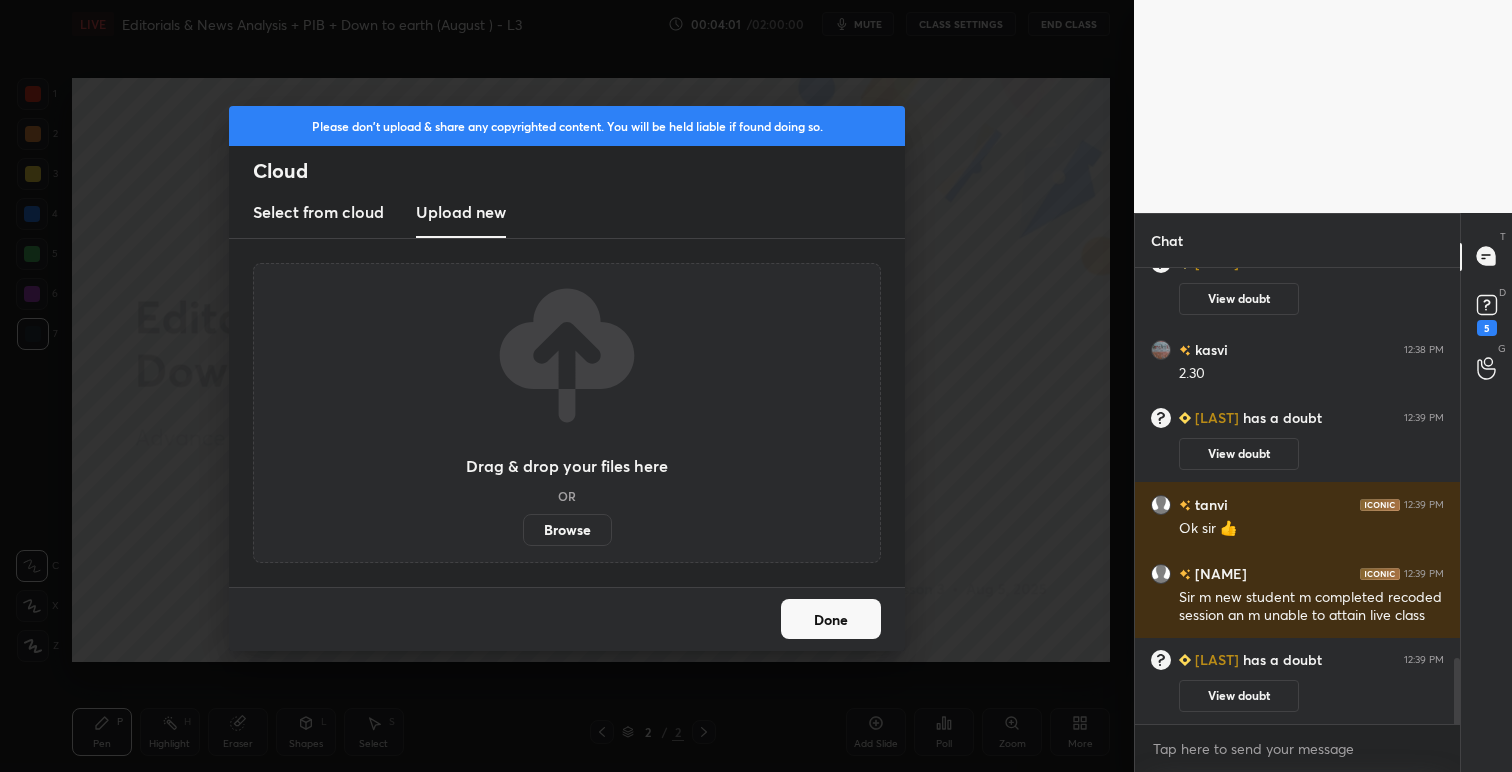 click on "Browse" at bounding box center (567, 530) 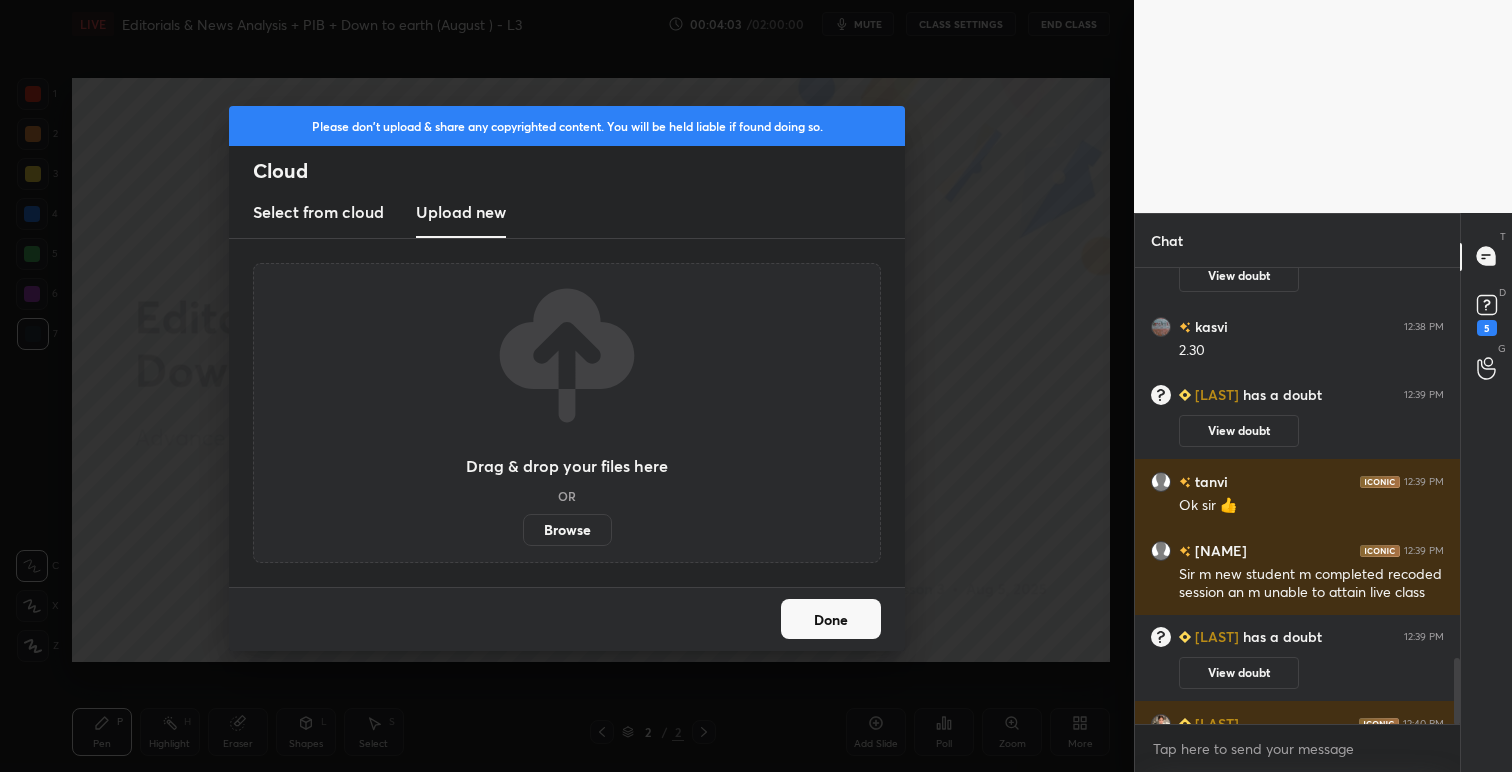 scroll, scrollTop: 2720, scrollLeft: 0, axis: vertical 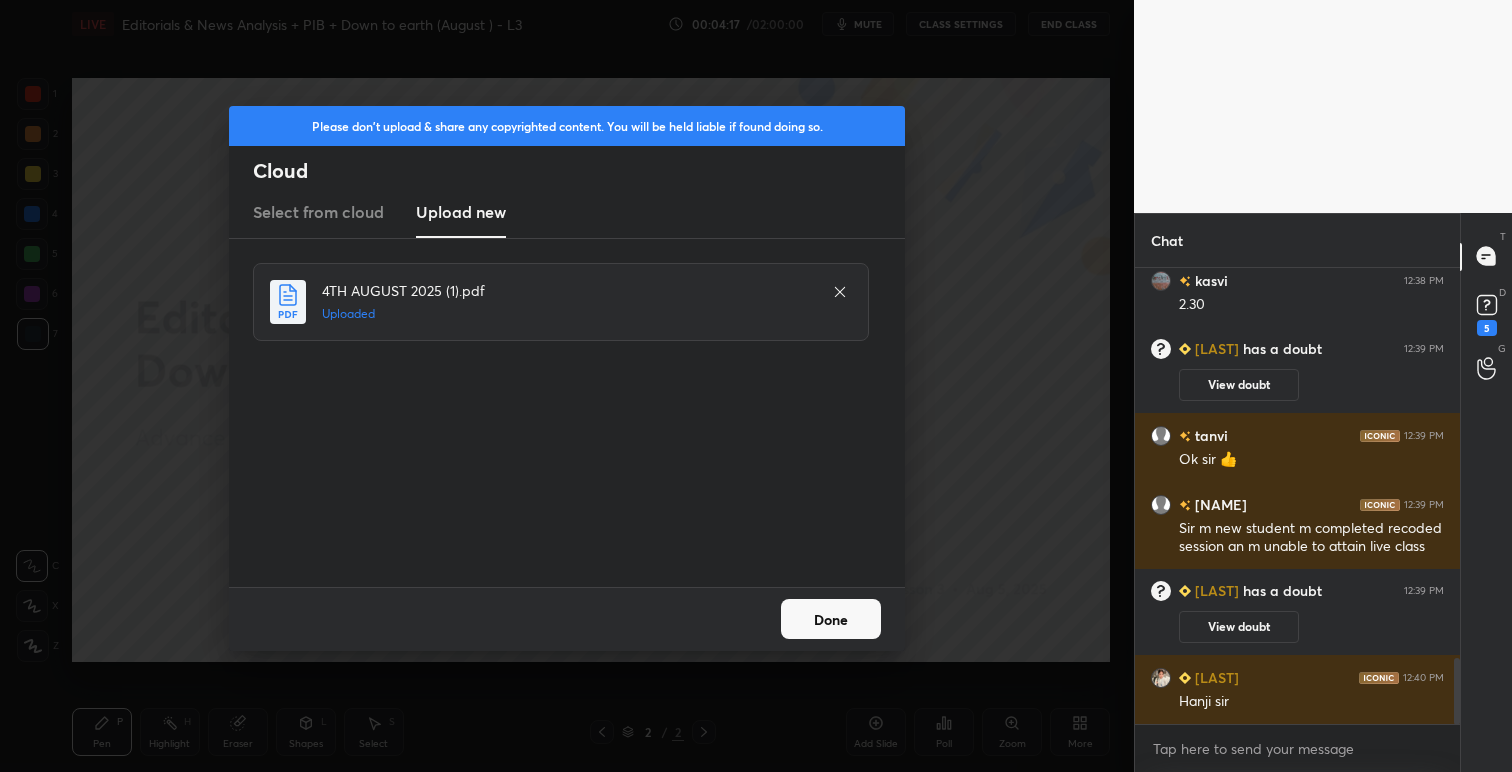 click on "Done" at bounding box center (831, 619) 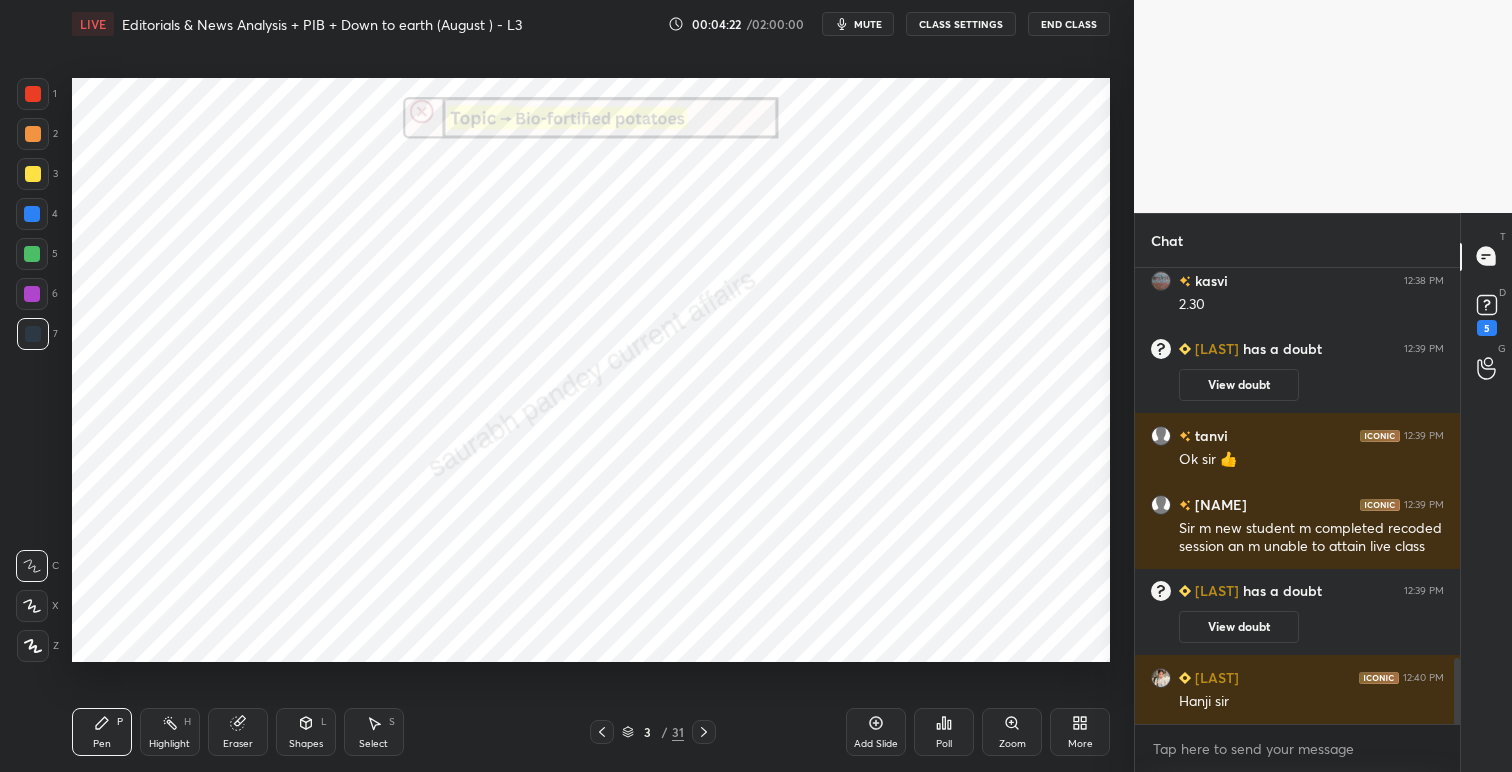 click 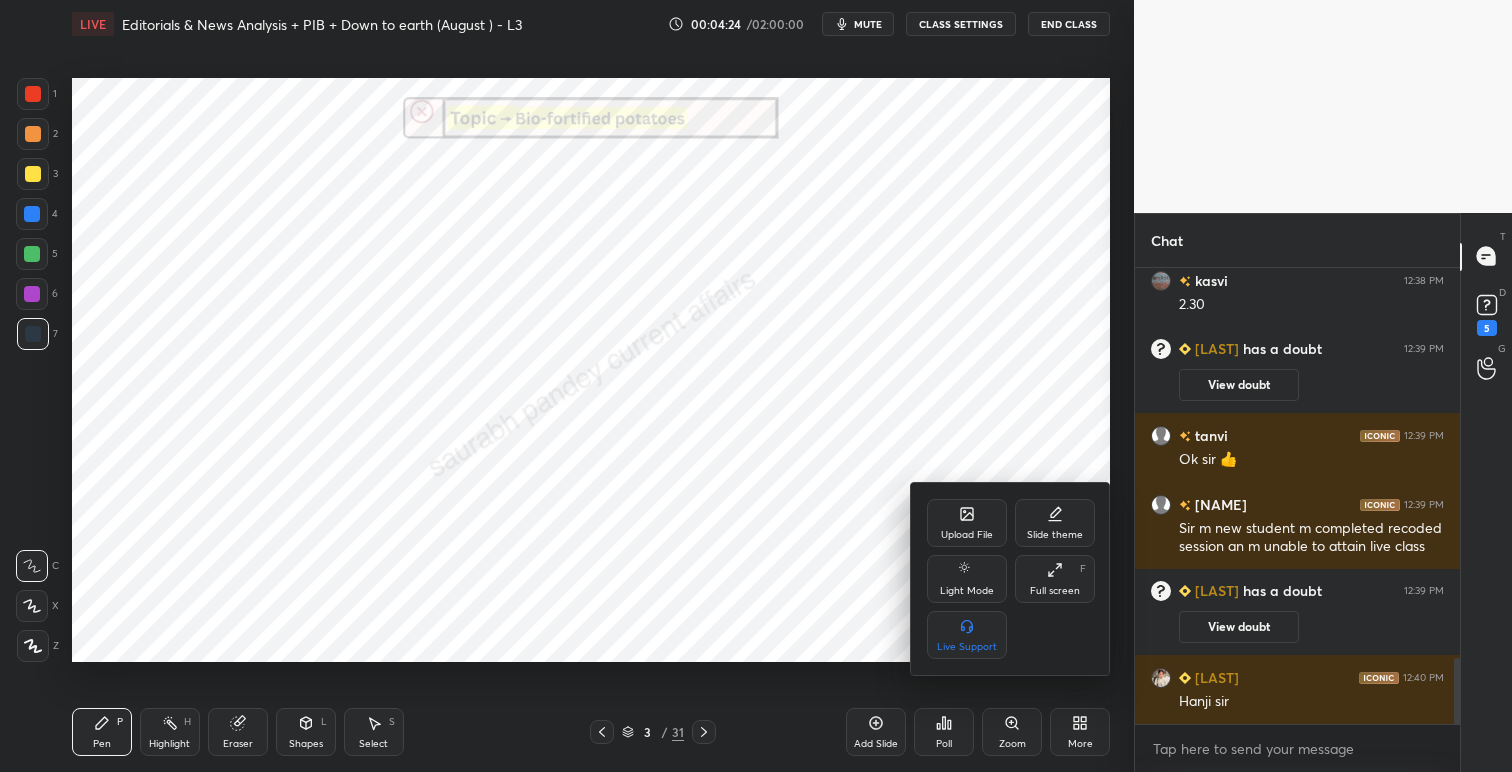 click on "Upload File" at bounding box center [967, 535] 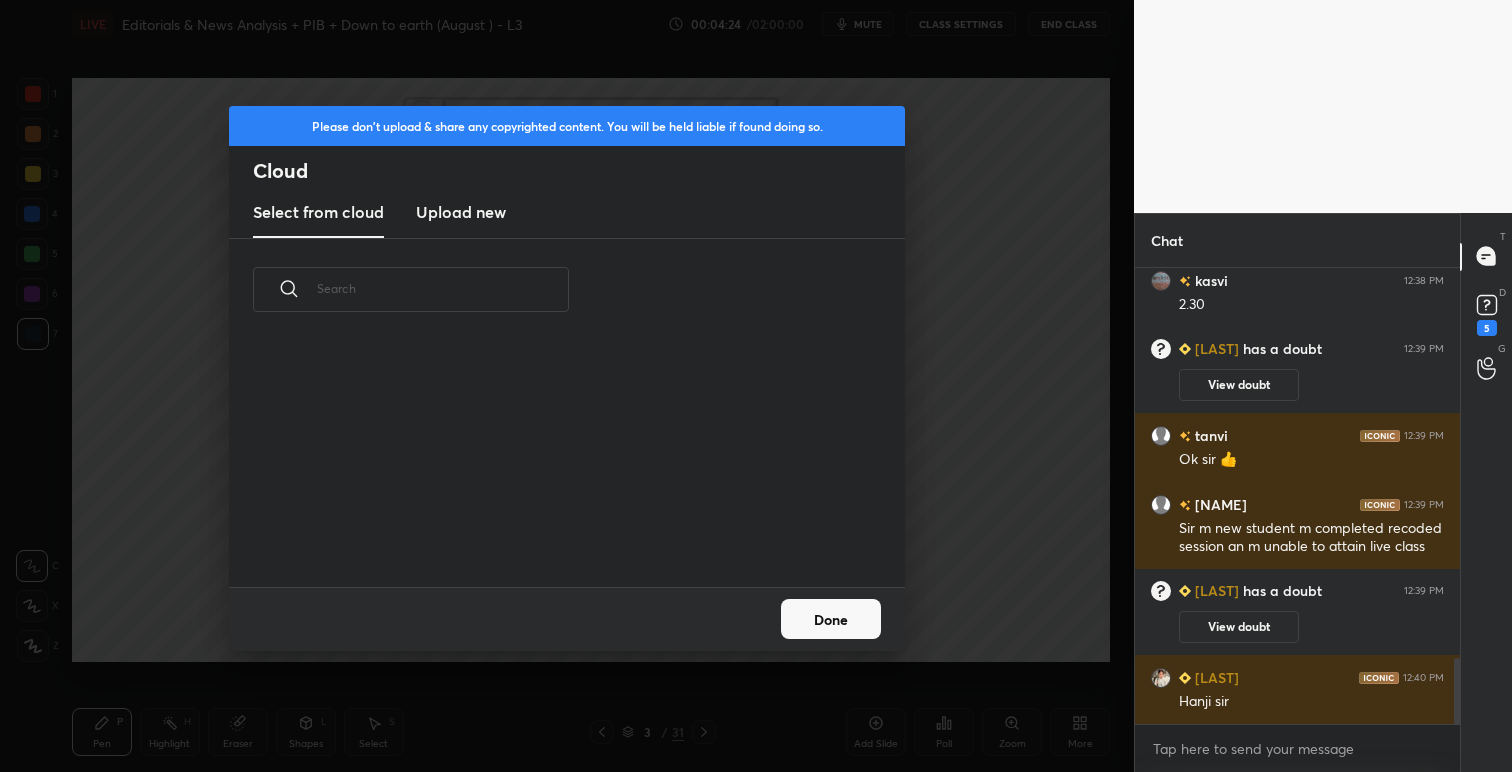 scroll, scrollTop: 7, scrollLeft: 11, axis: both 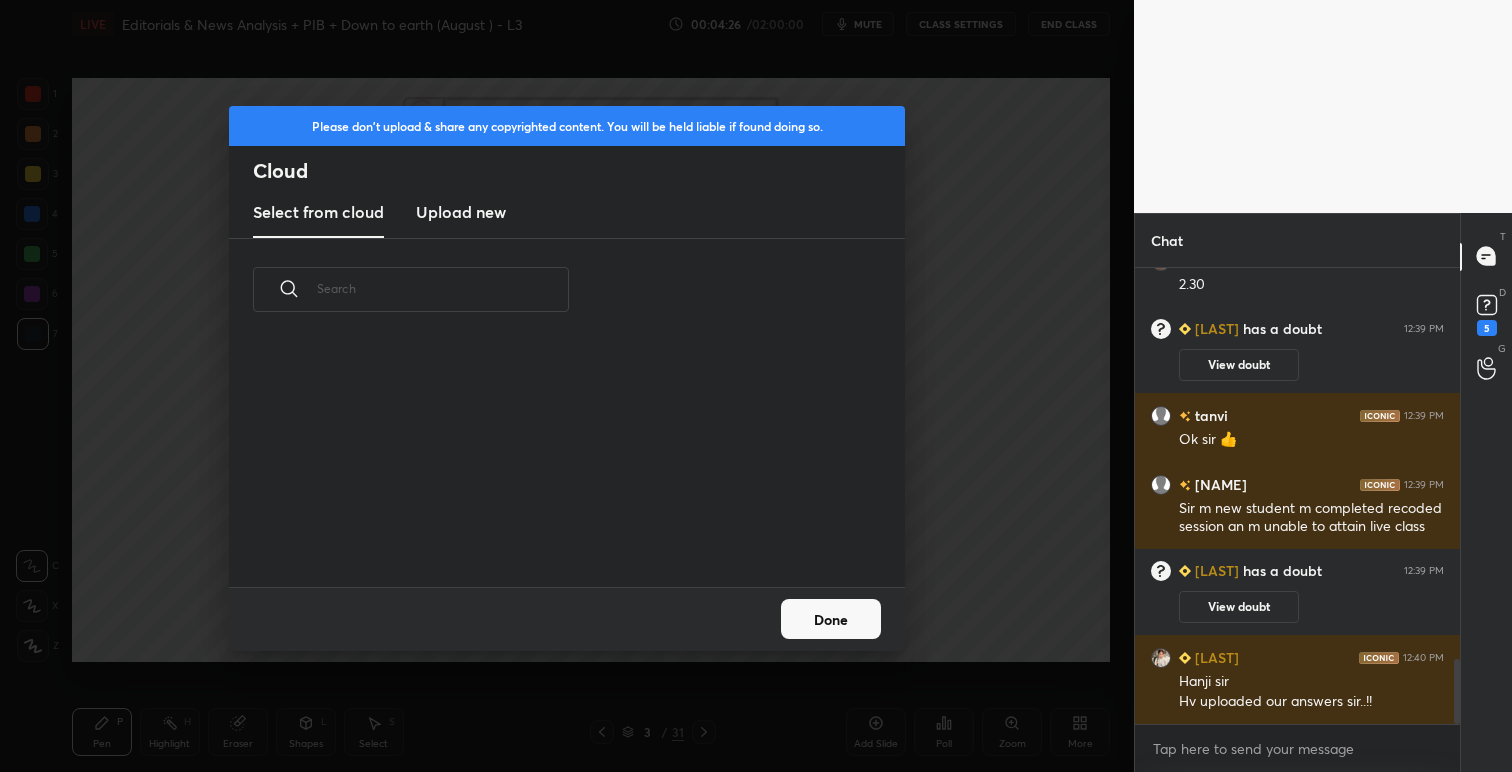 click on "Done" at bounding box center [831, 619] 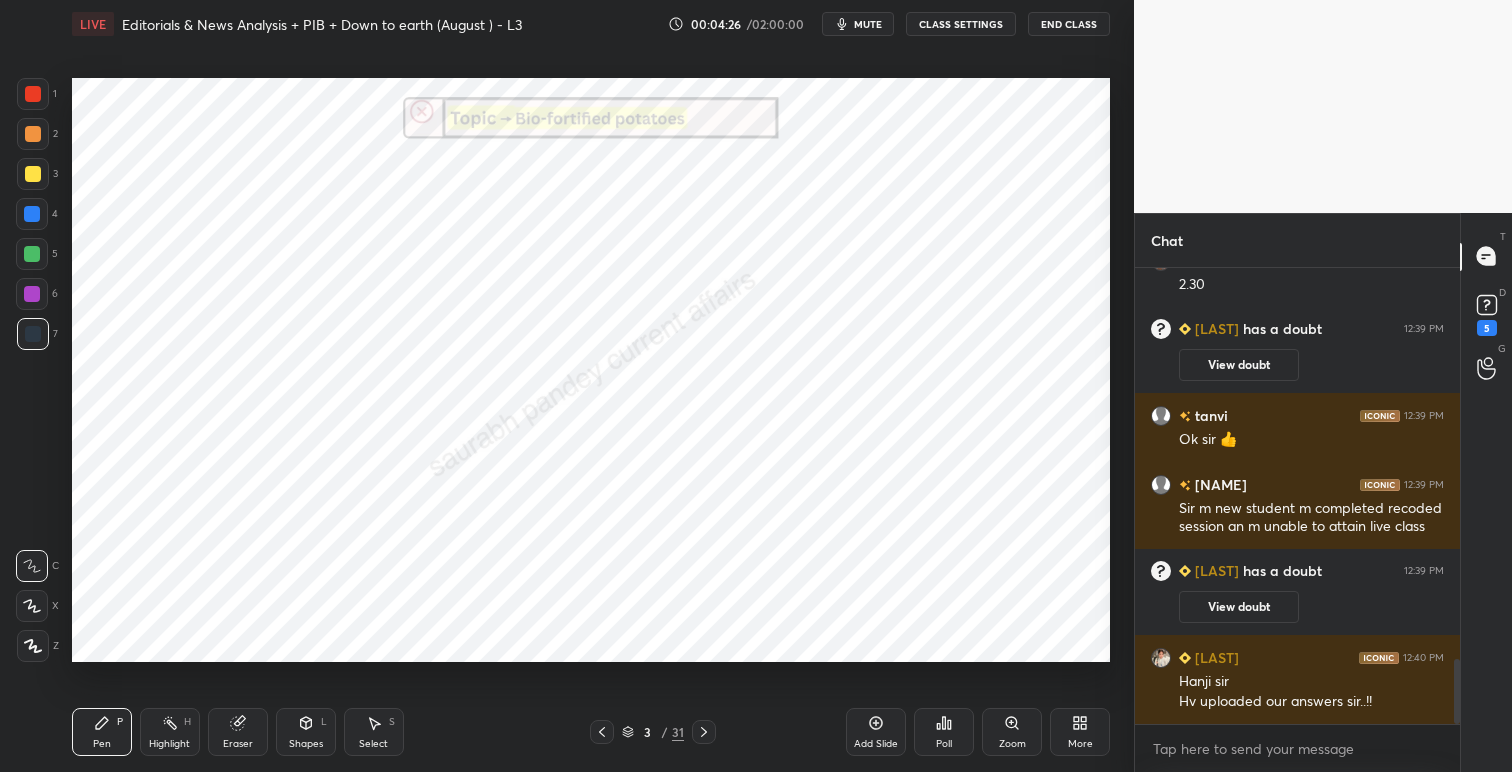 click 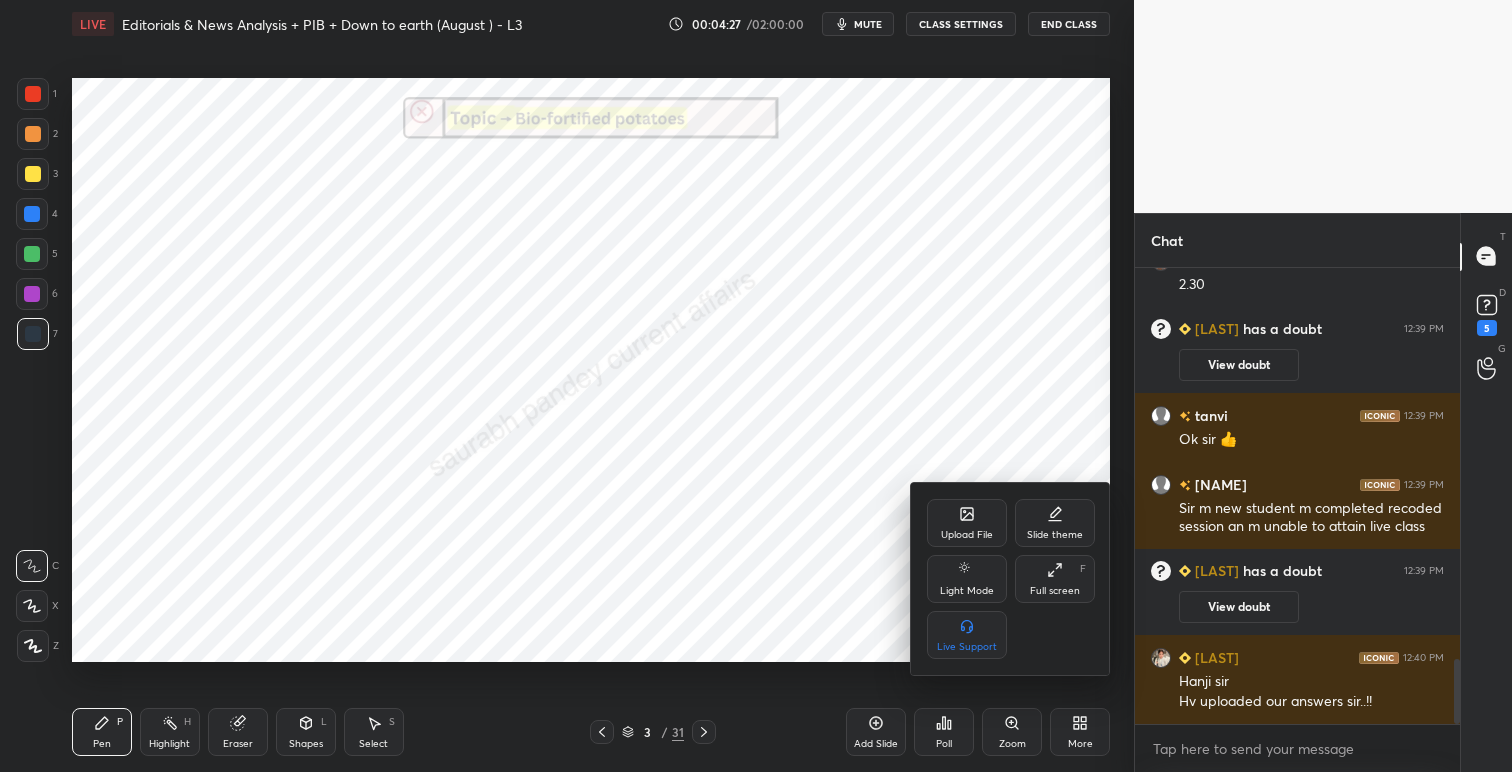 click on "Slide theme" at bounding box center [1055, 523] 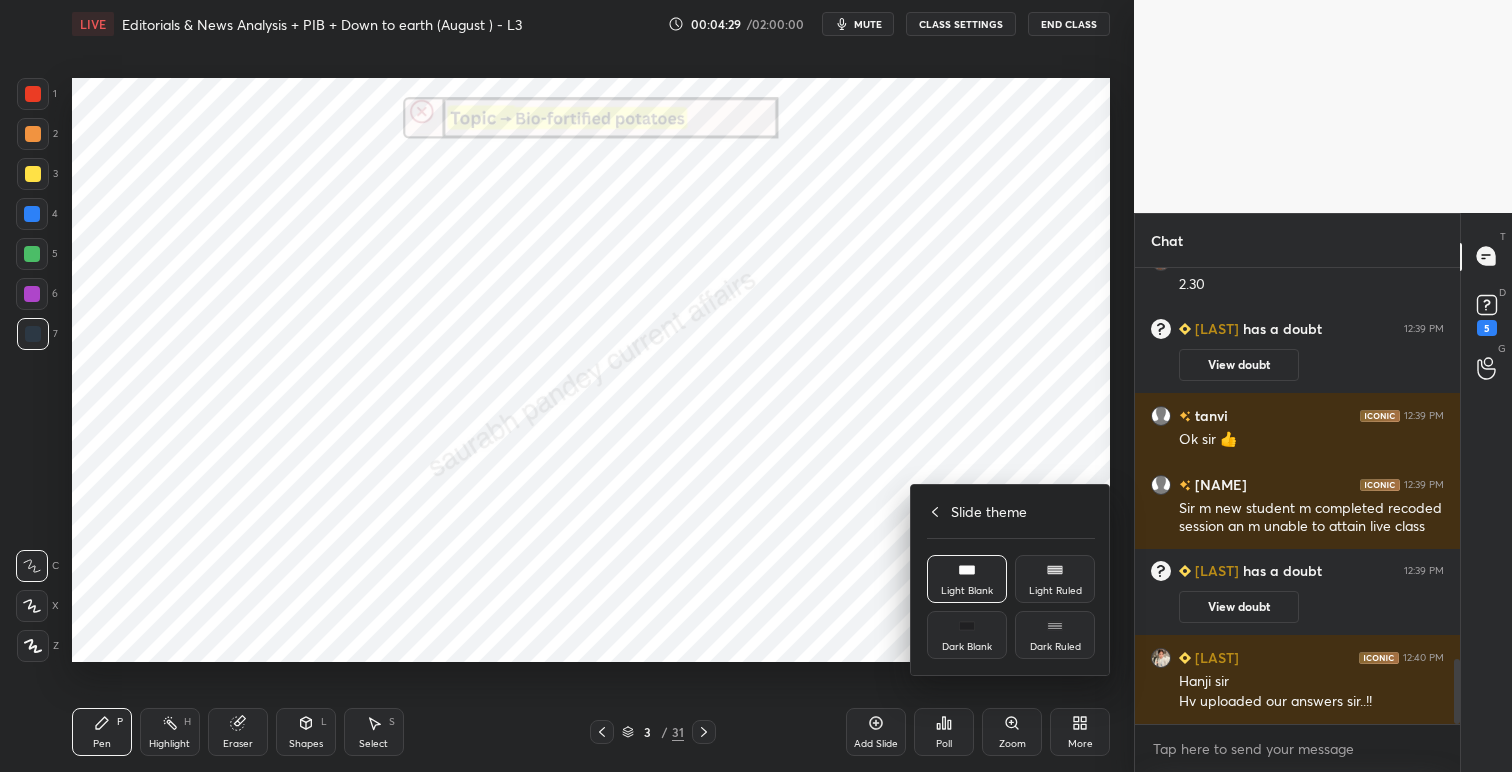 click on "Dark Blank" at bounding box center [967, 635] 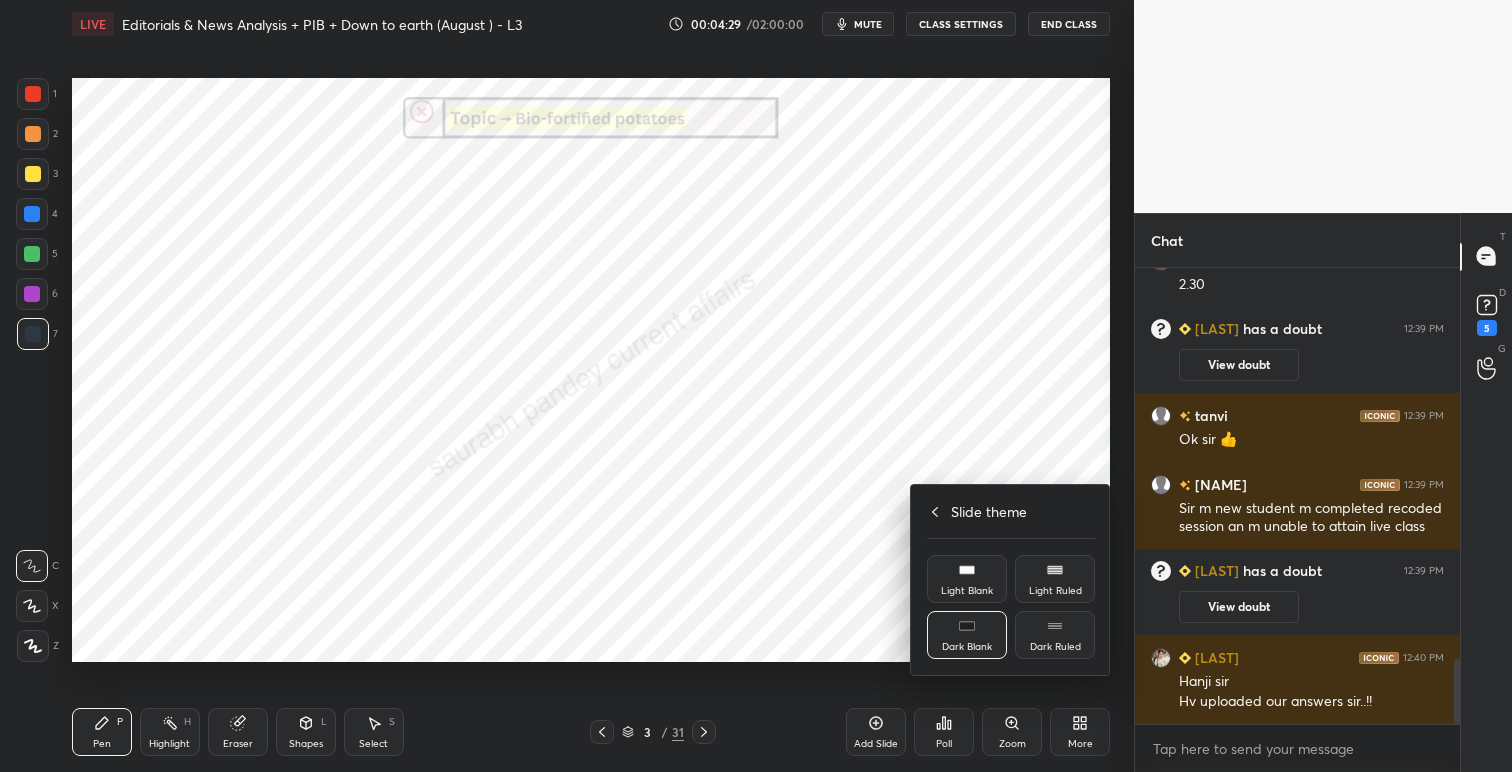 click at bounding box center (756, 386) 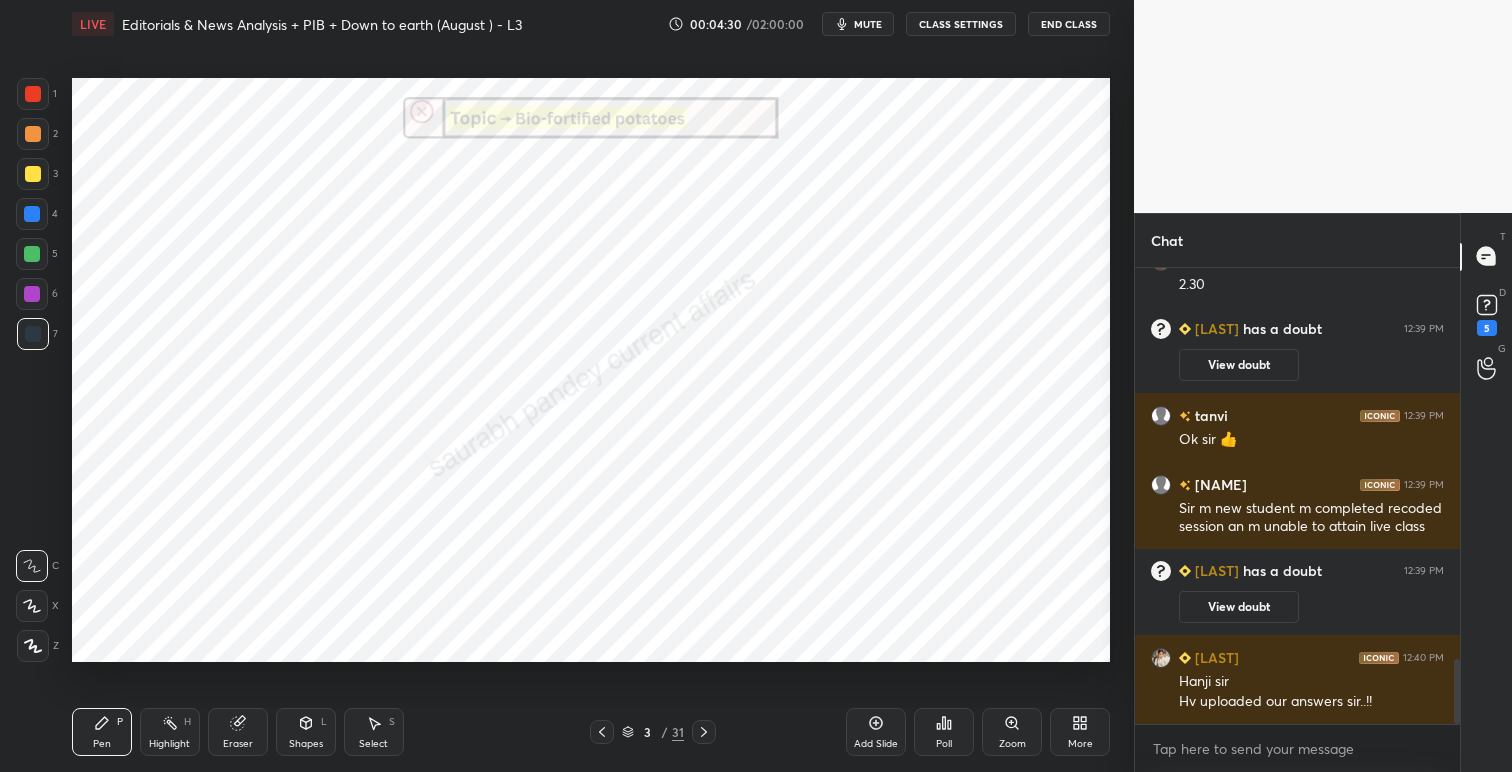 click 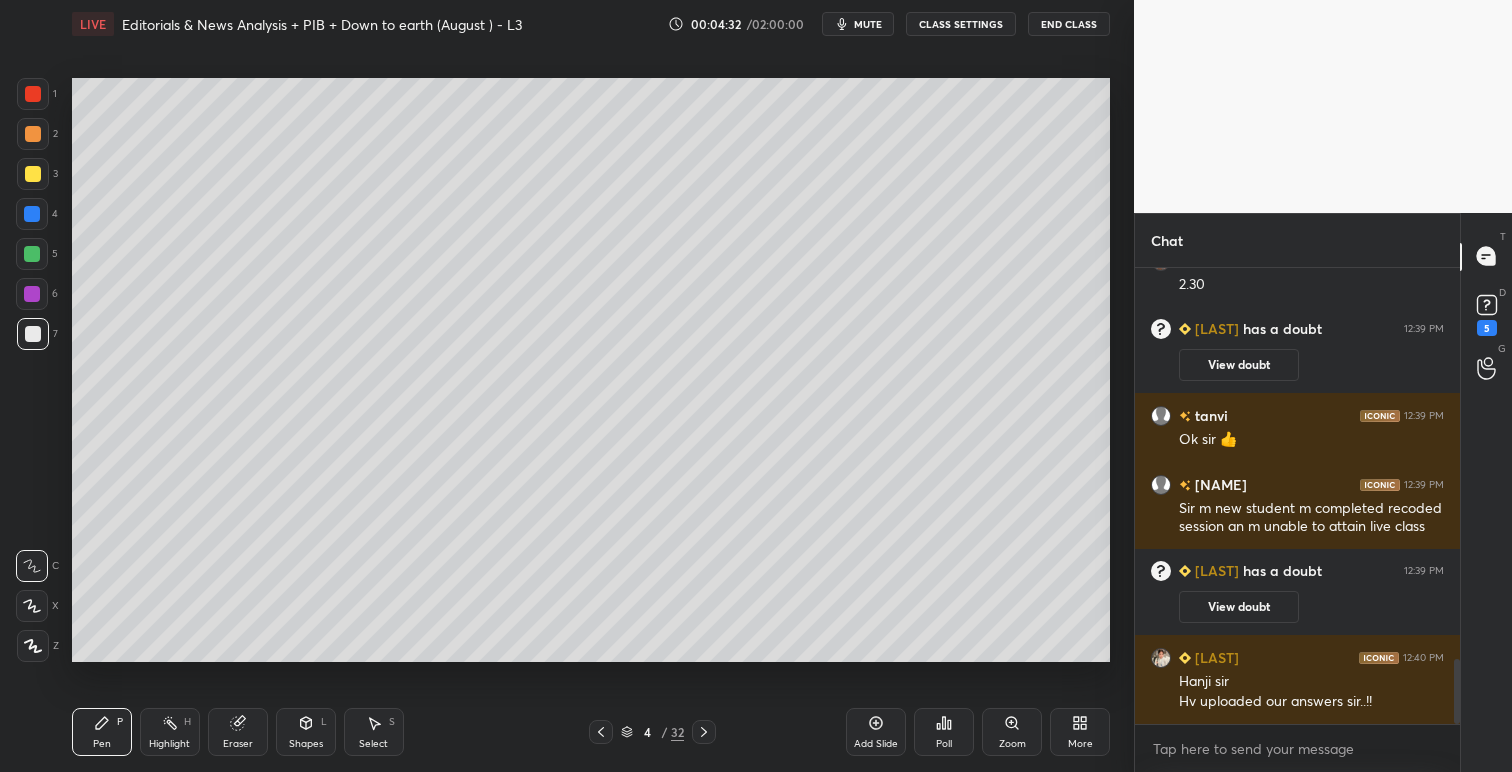 click 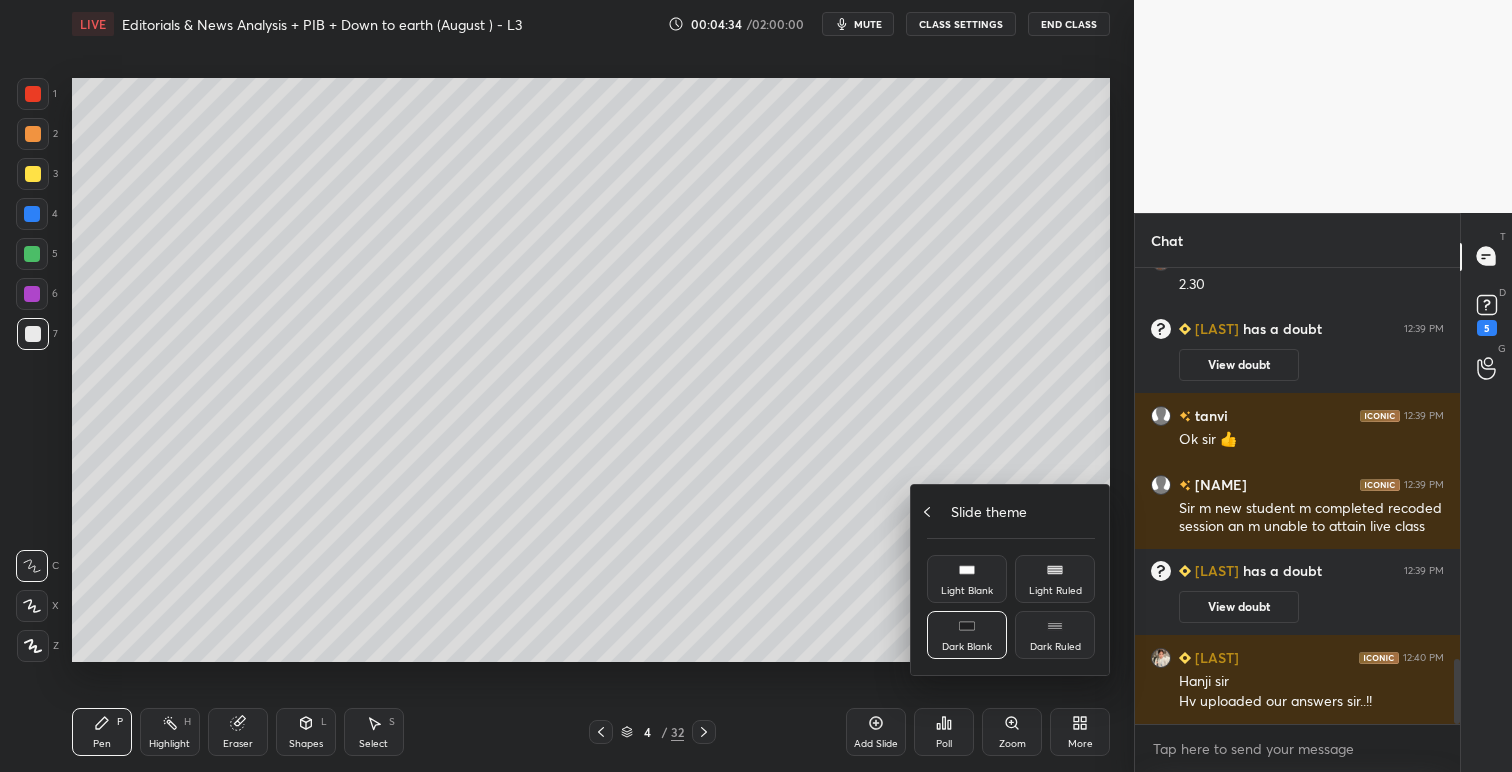 click 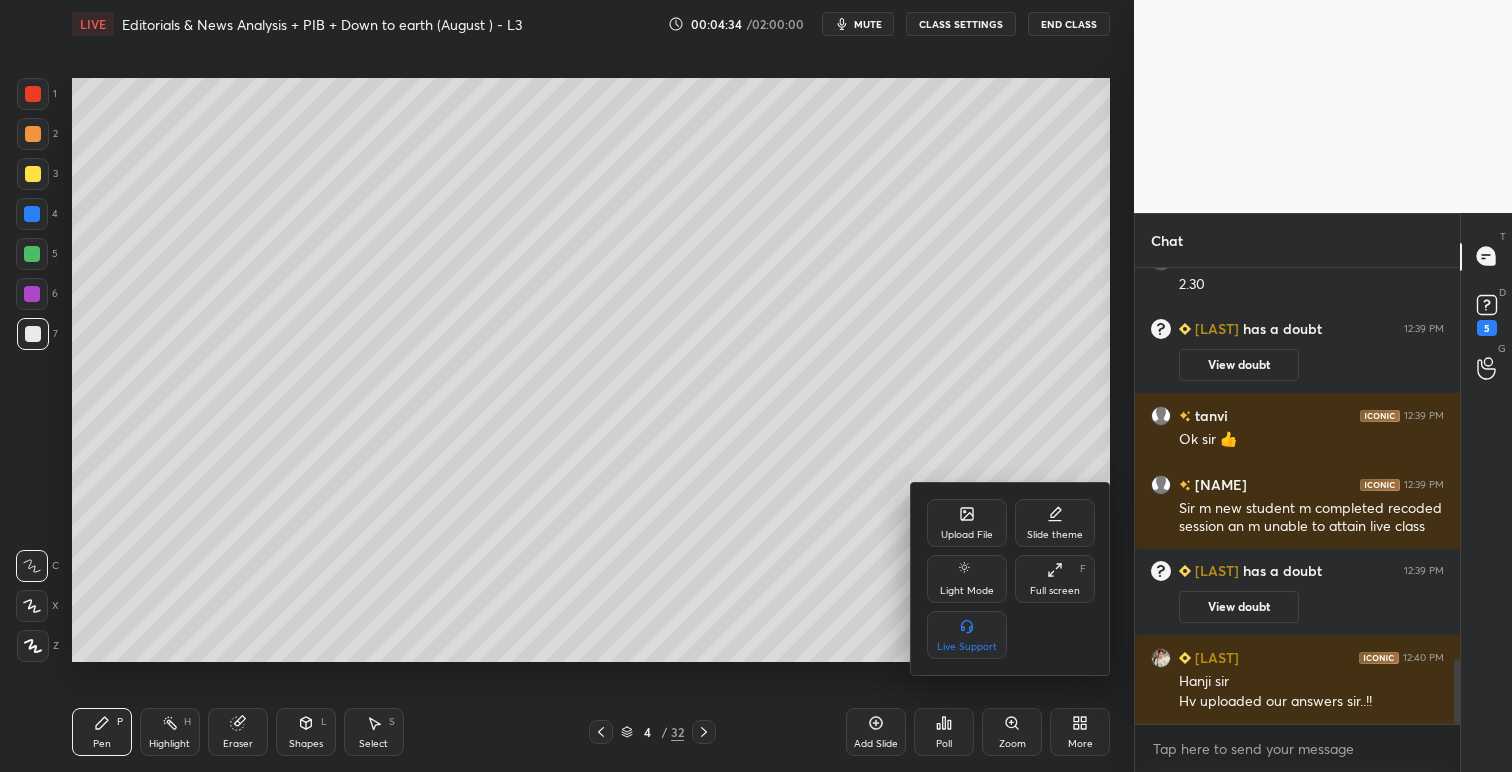 click on "Upload File" at bounding box center [967, 535] 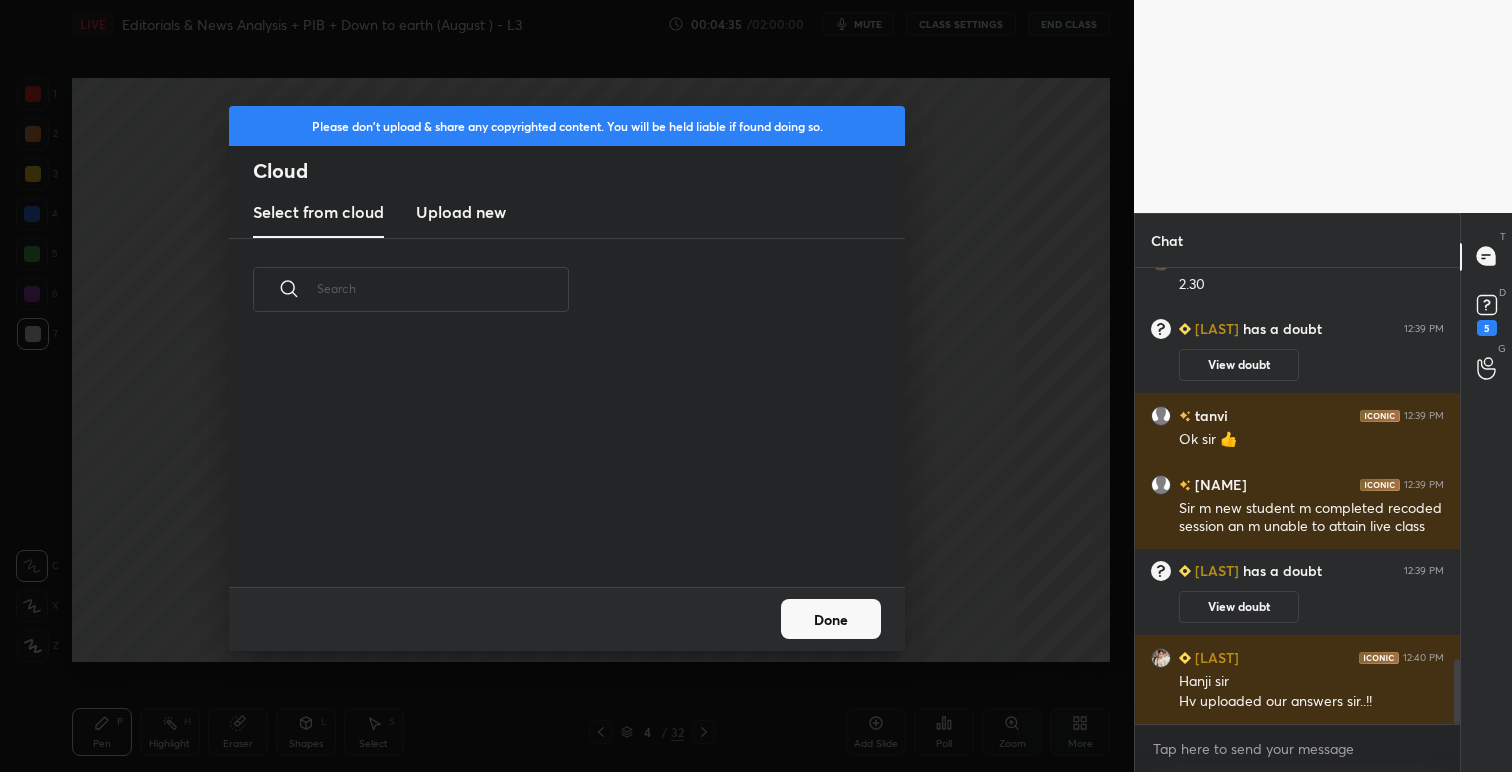 scroll, scrollTop: 7, scrollLeft: 11, axis: both 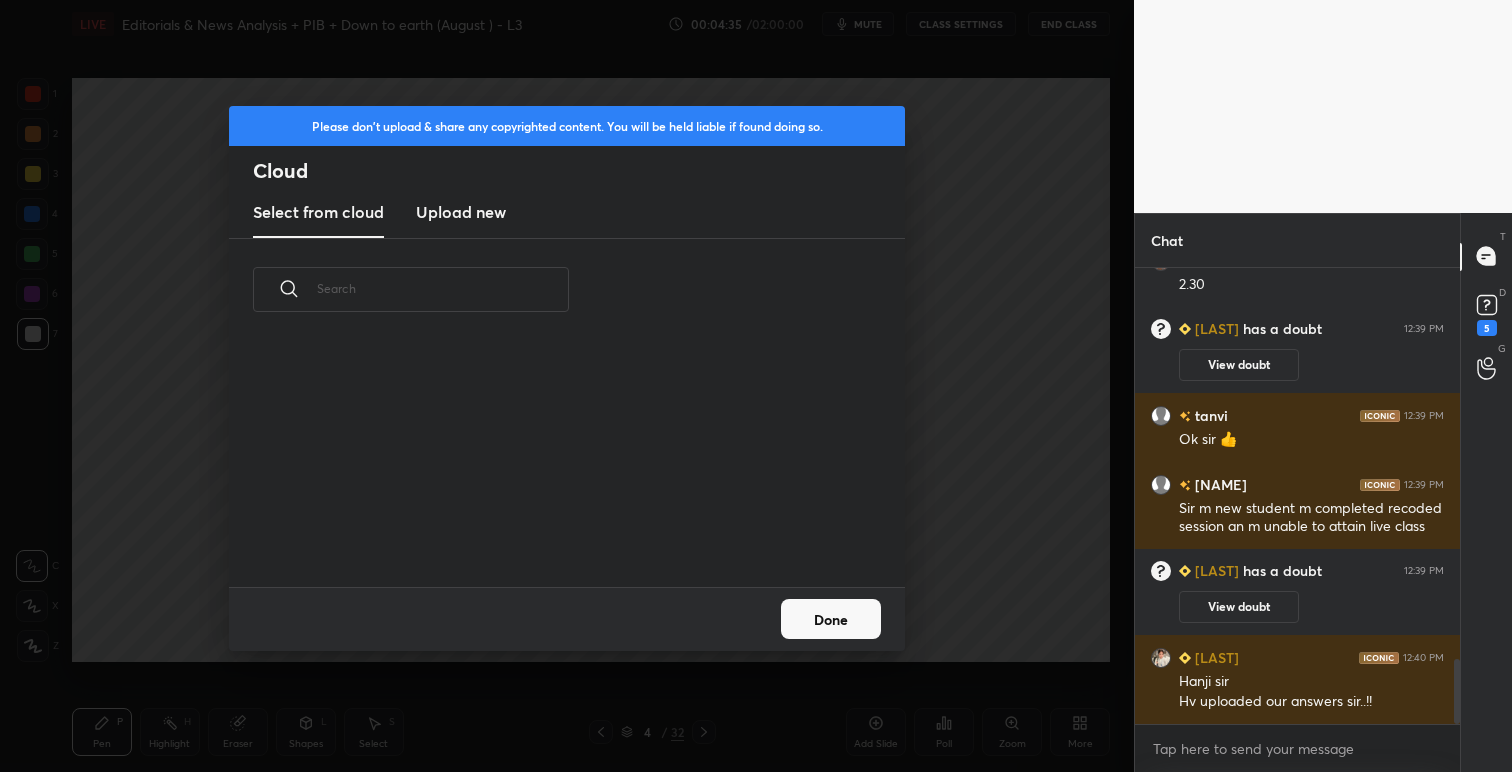 click on "Upload new" at bounding box center [461, 212] 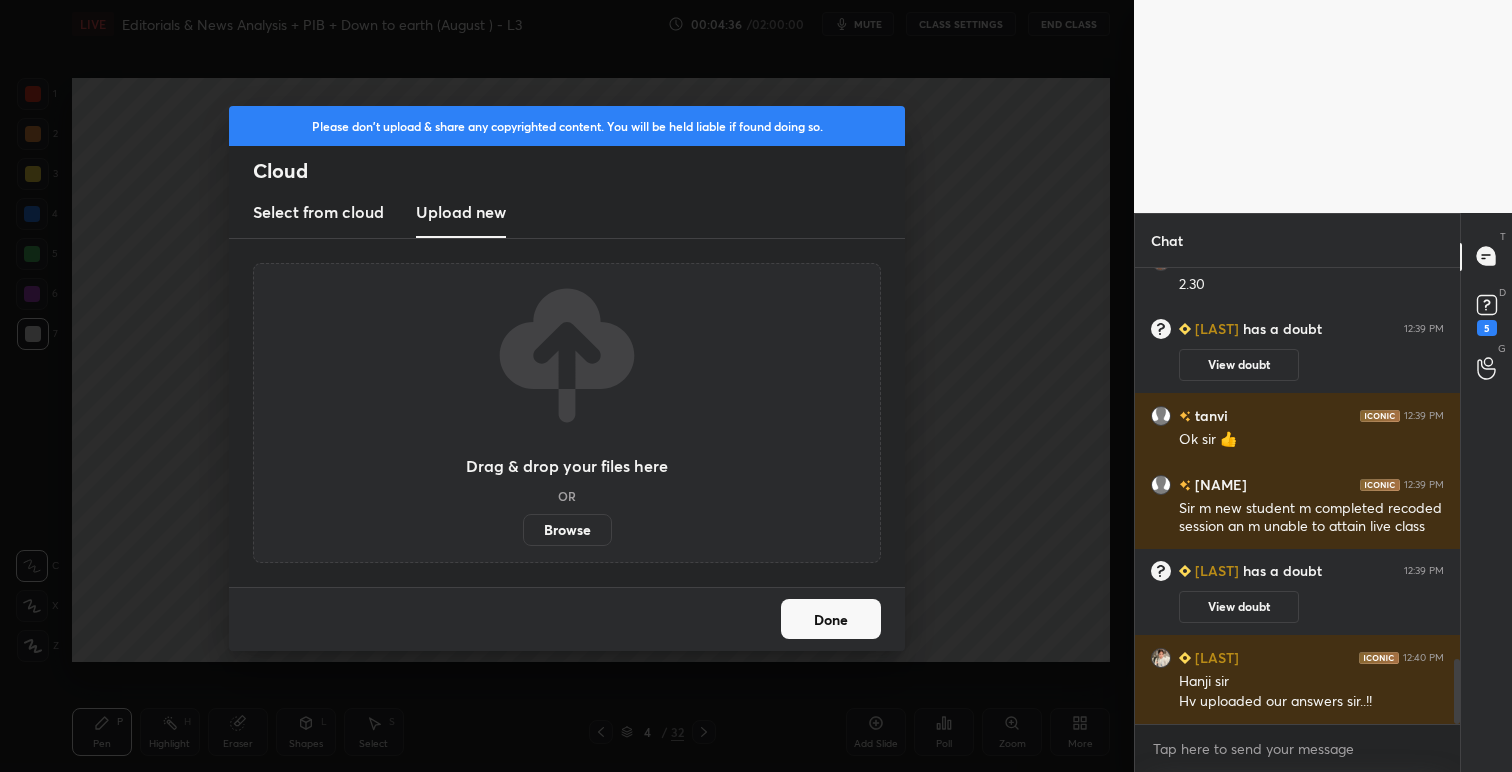 click on "Browse" at bounding box center [567, 530] 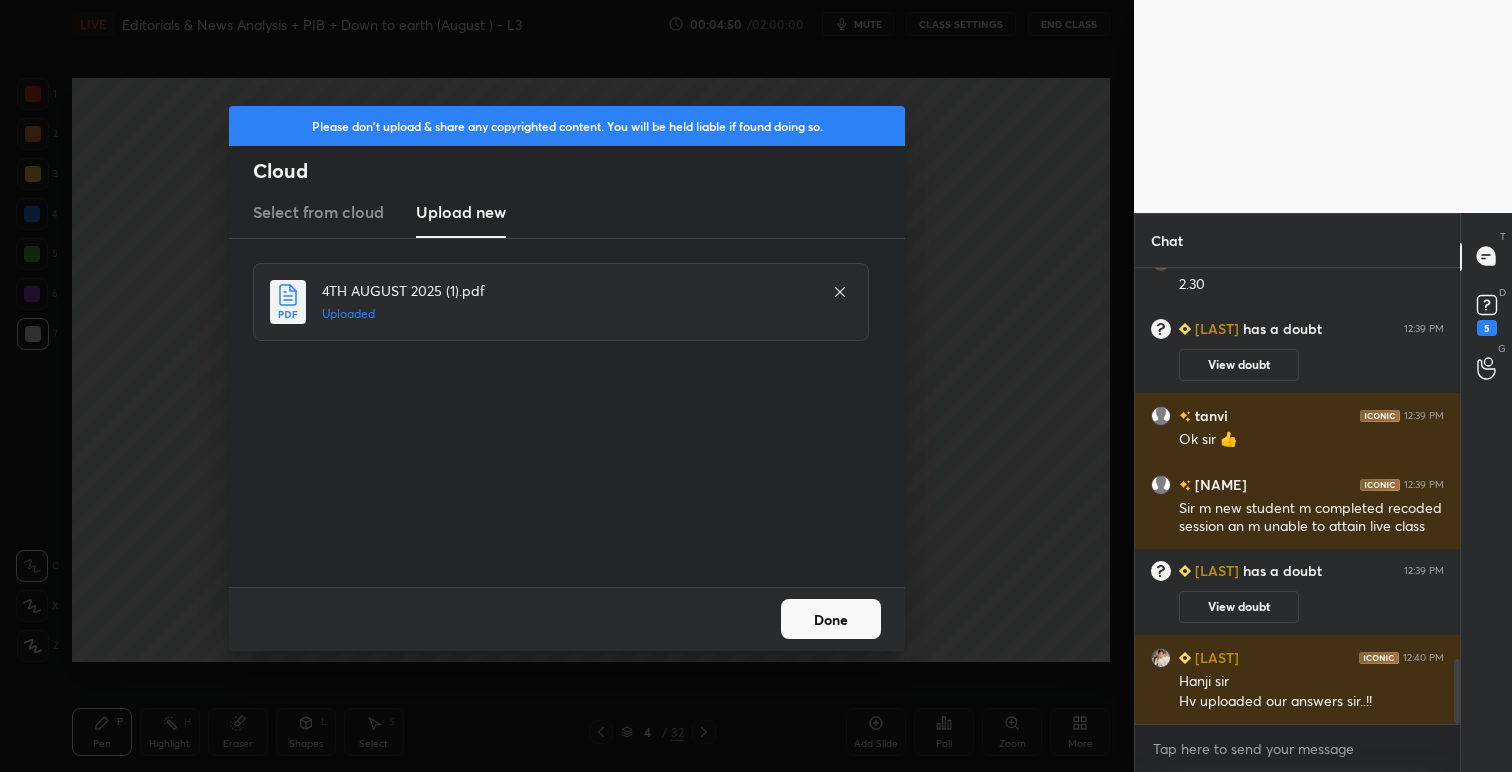 click on "Done" at bounding box center (831, 619) 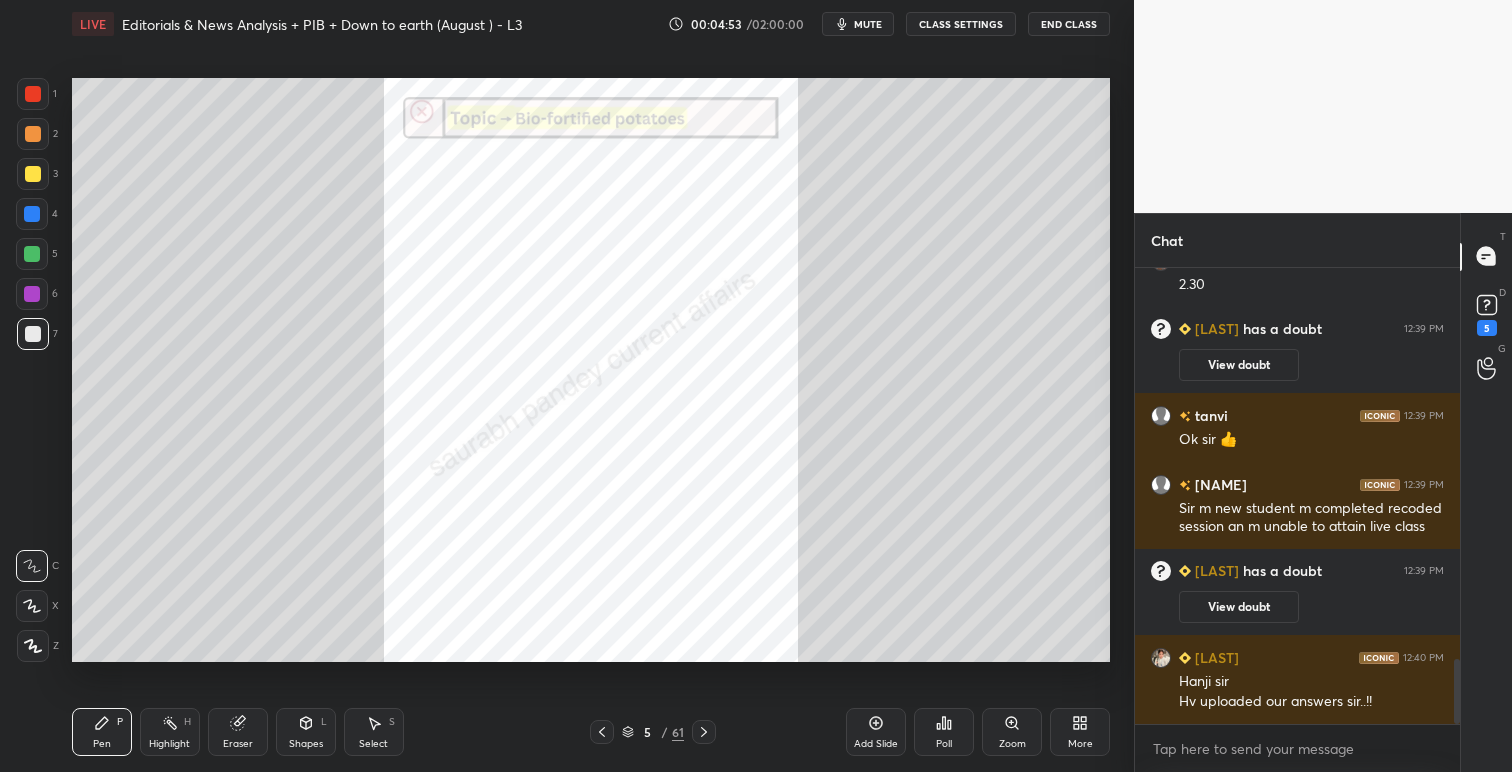 click 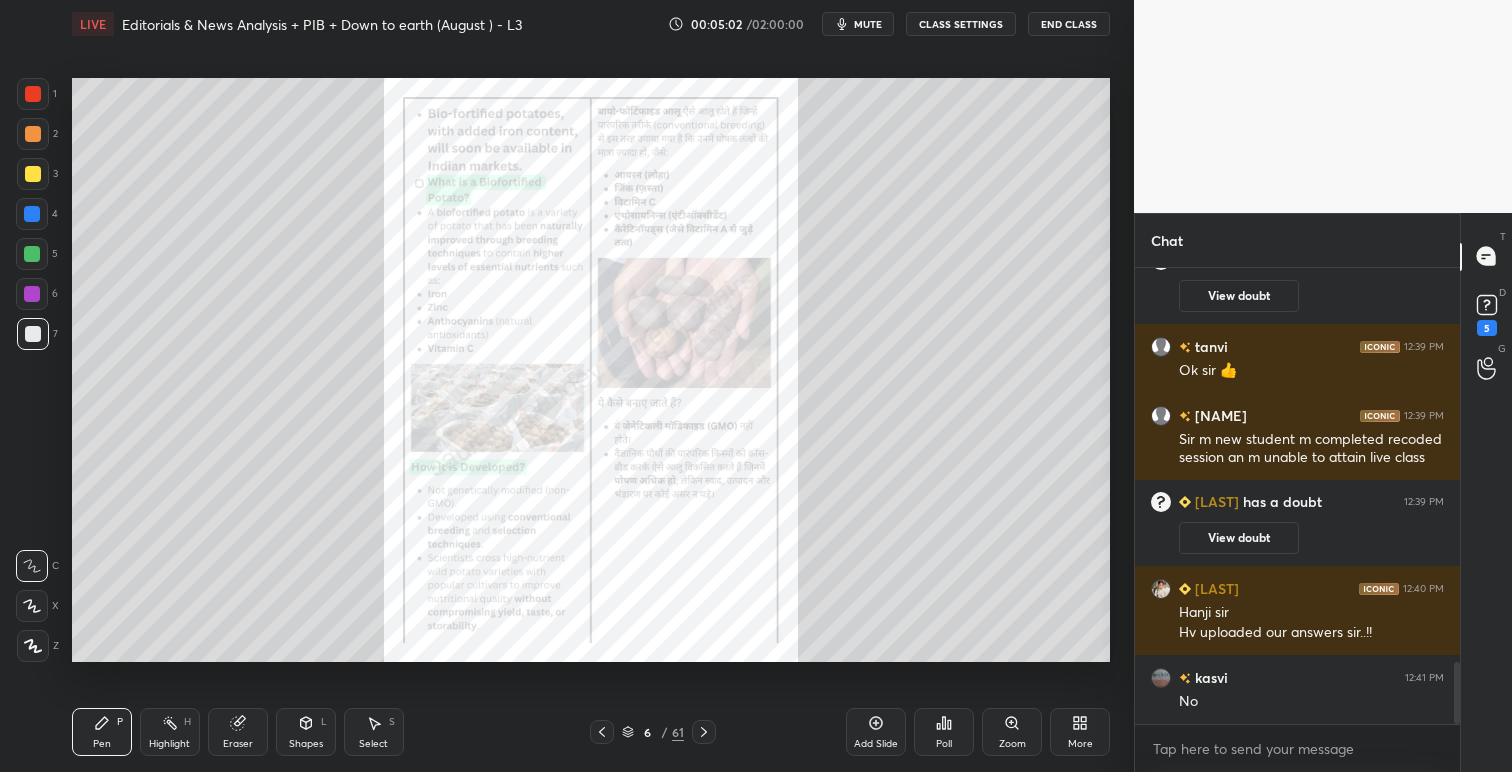 scroll, scrollTop: 2878, scrollLeft: 0, axis: vertical 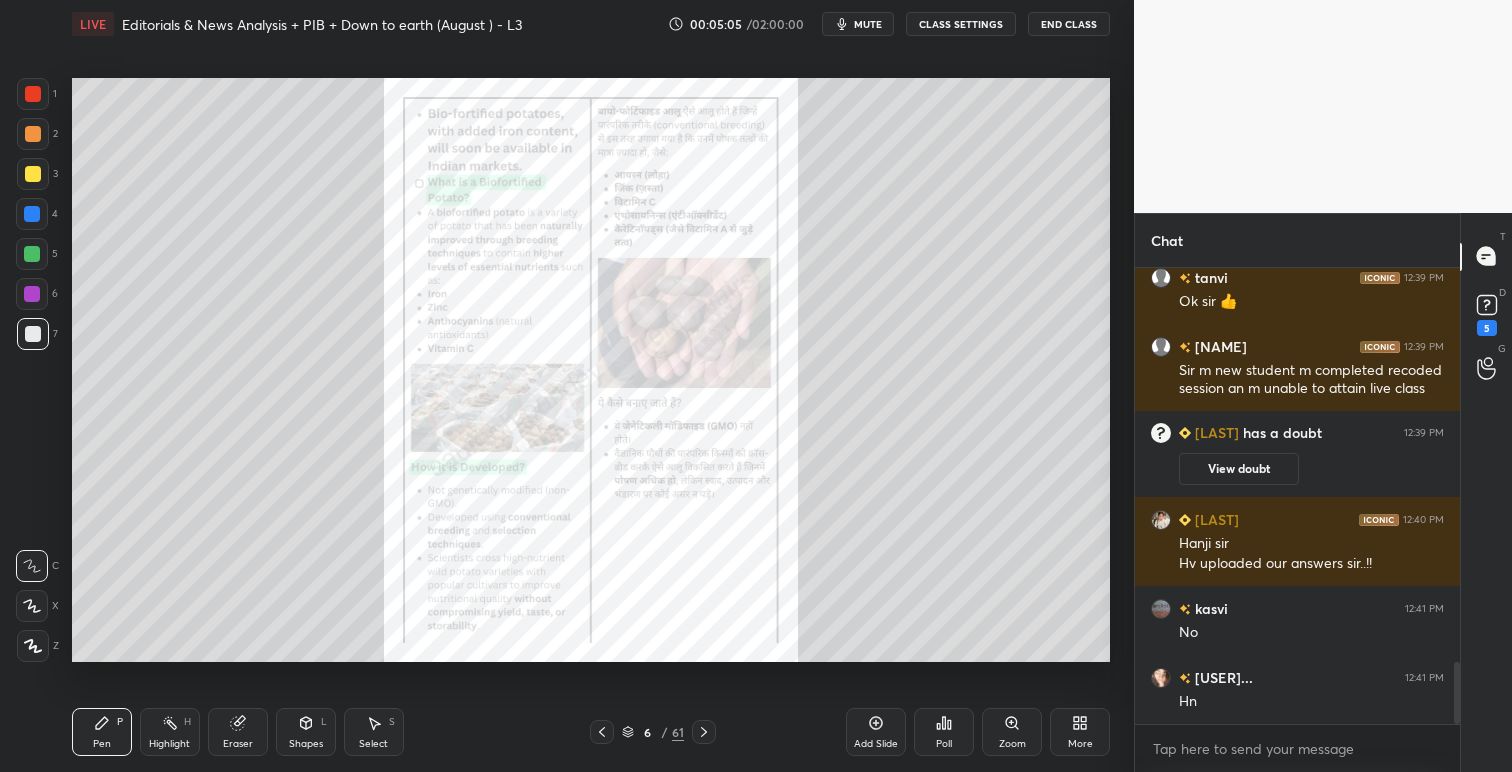 click 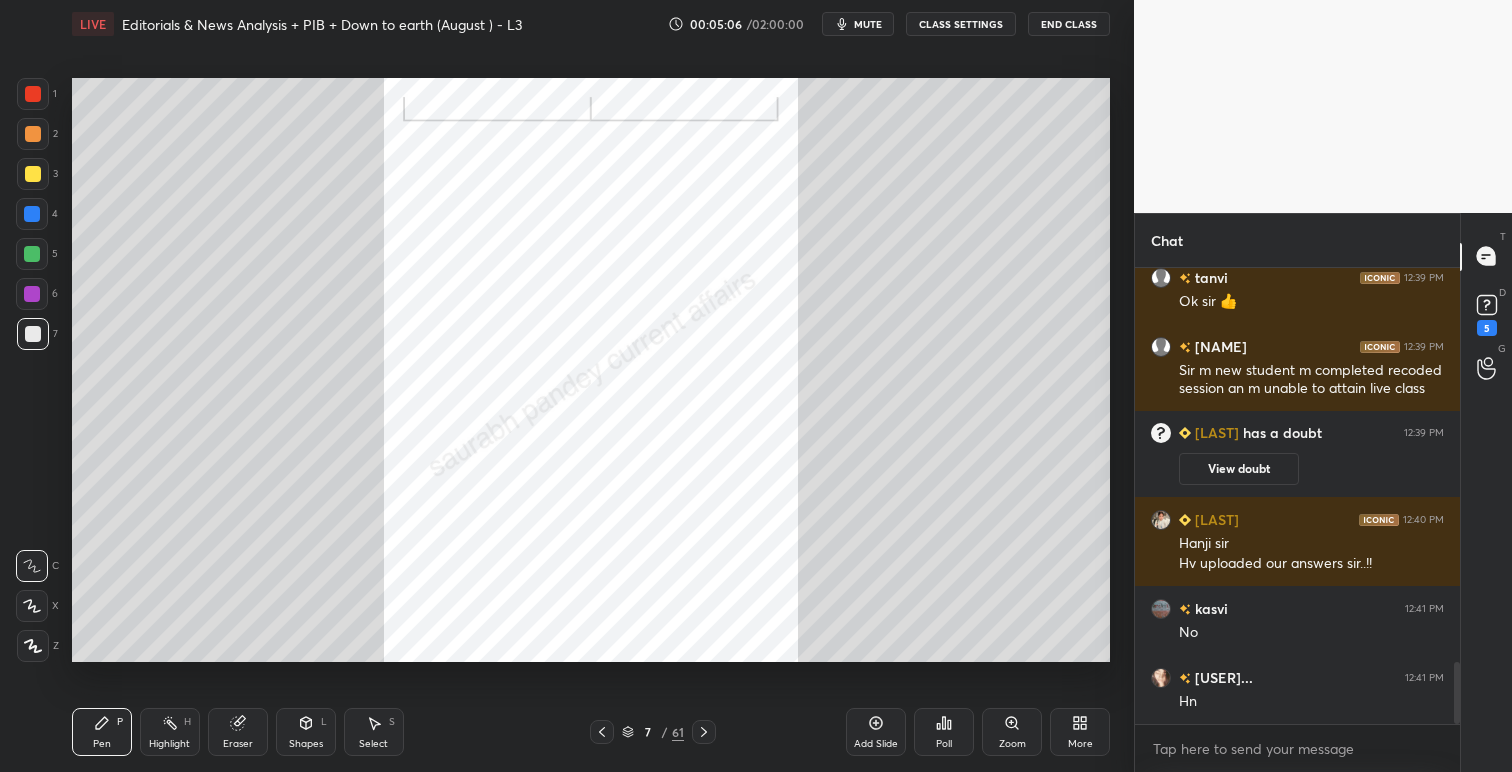 click 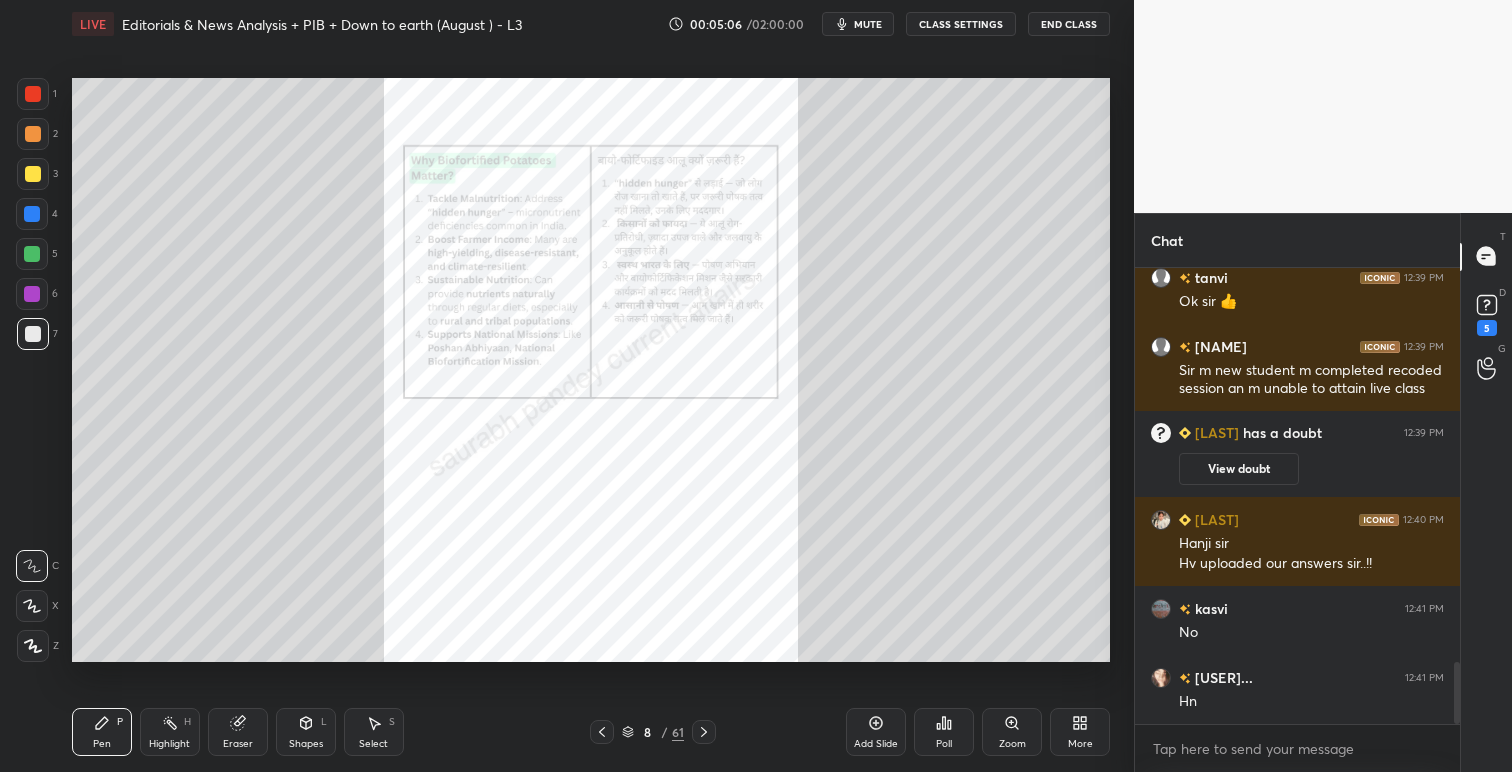 click 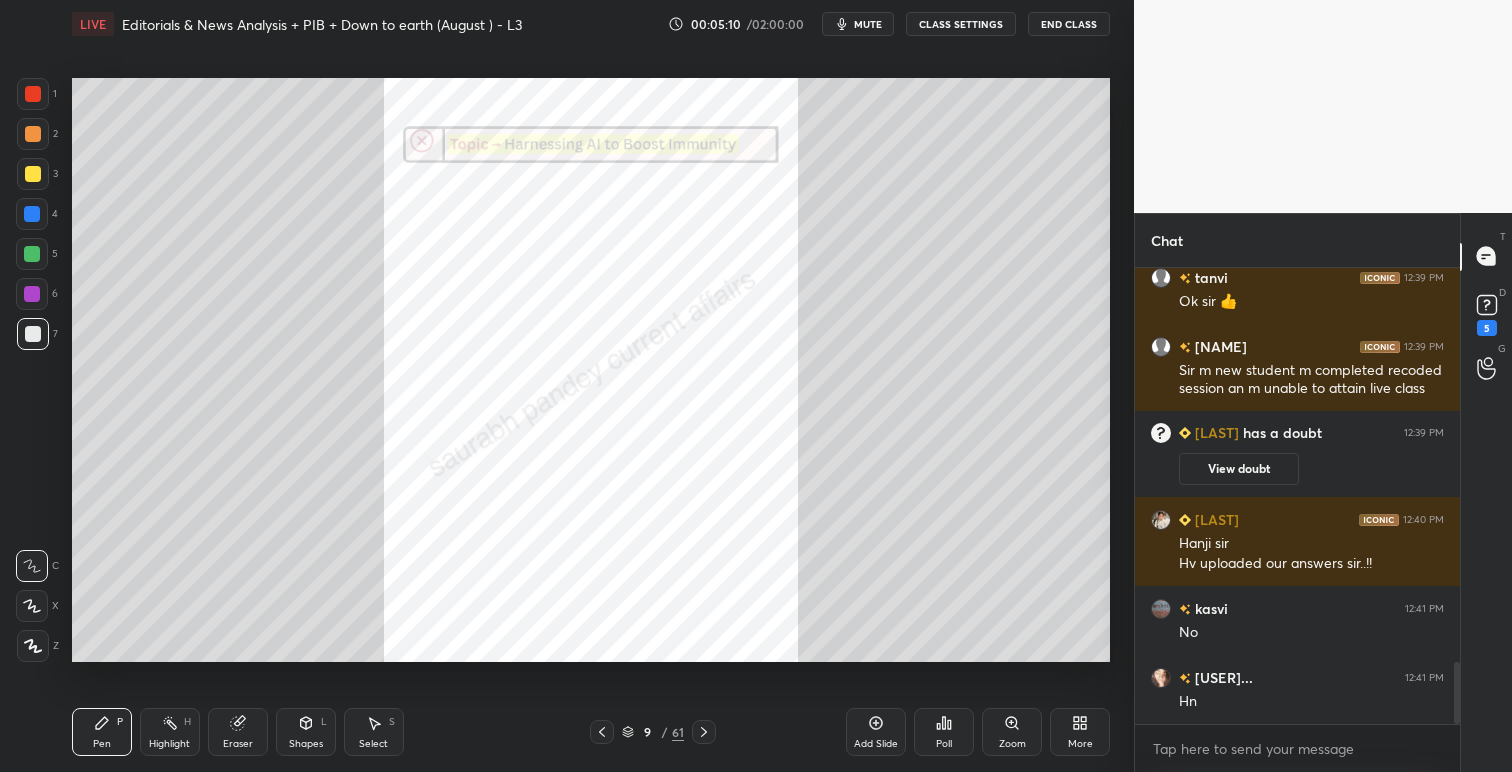 click at bounding box center (704, 732) 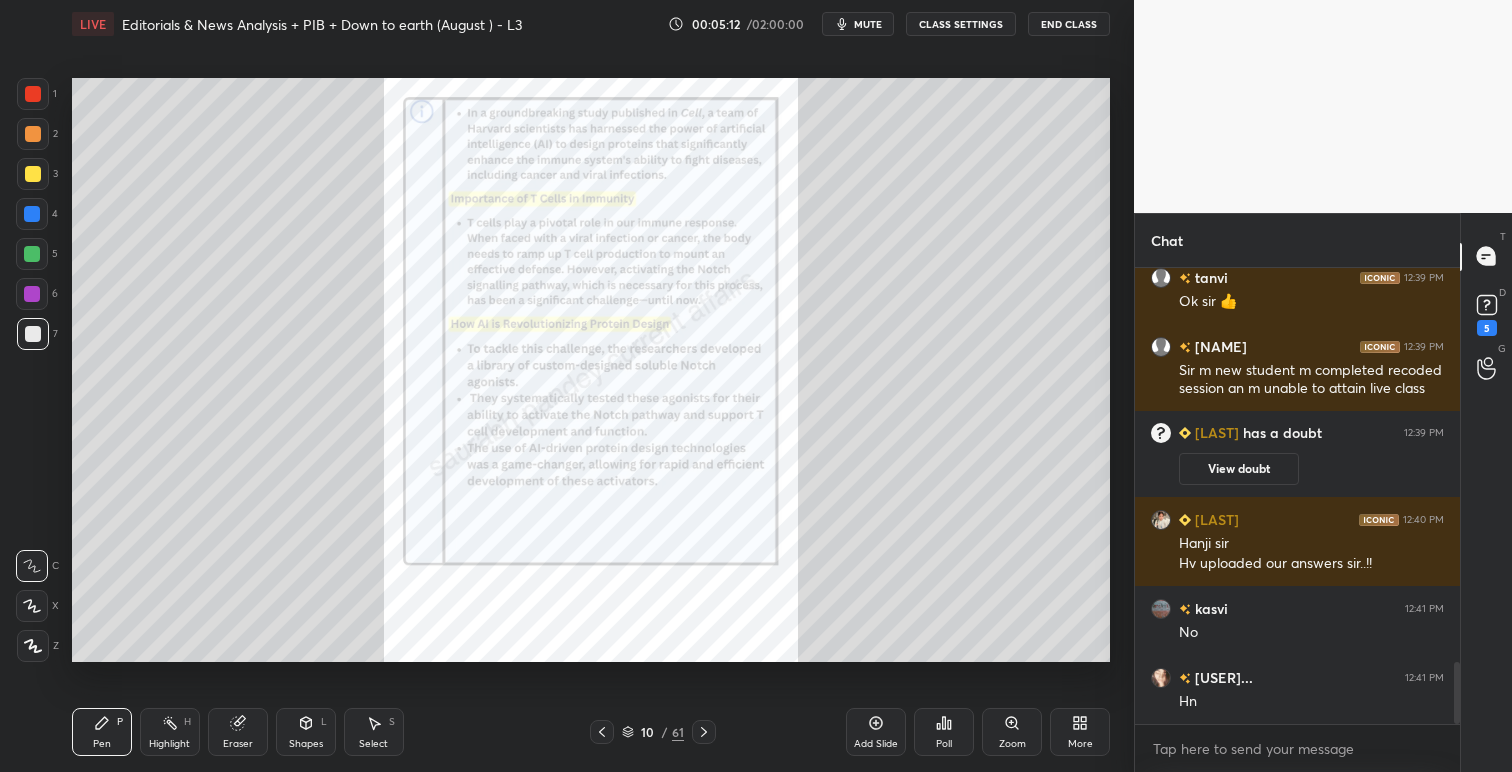click 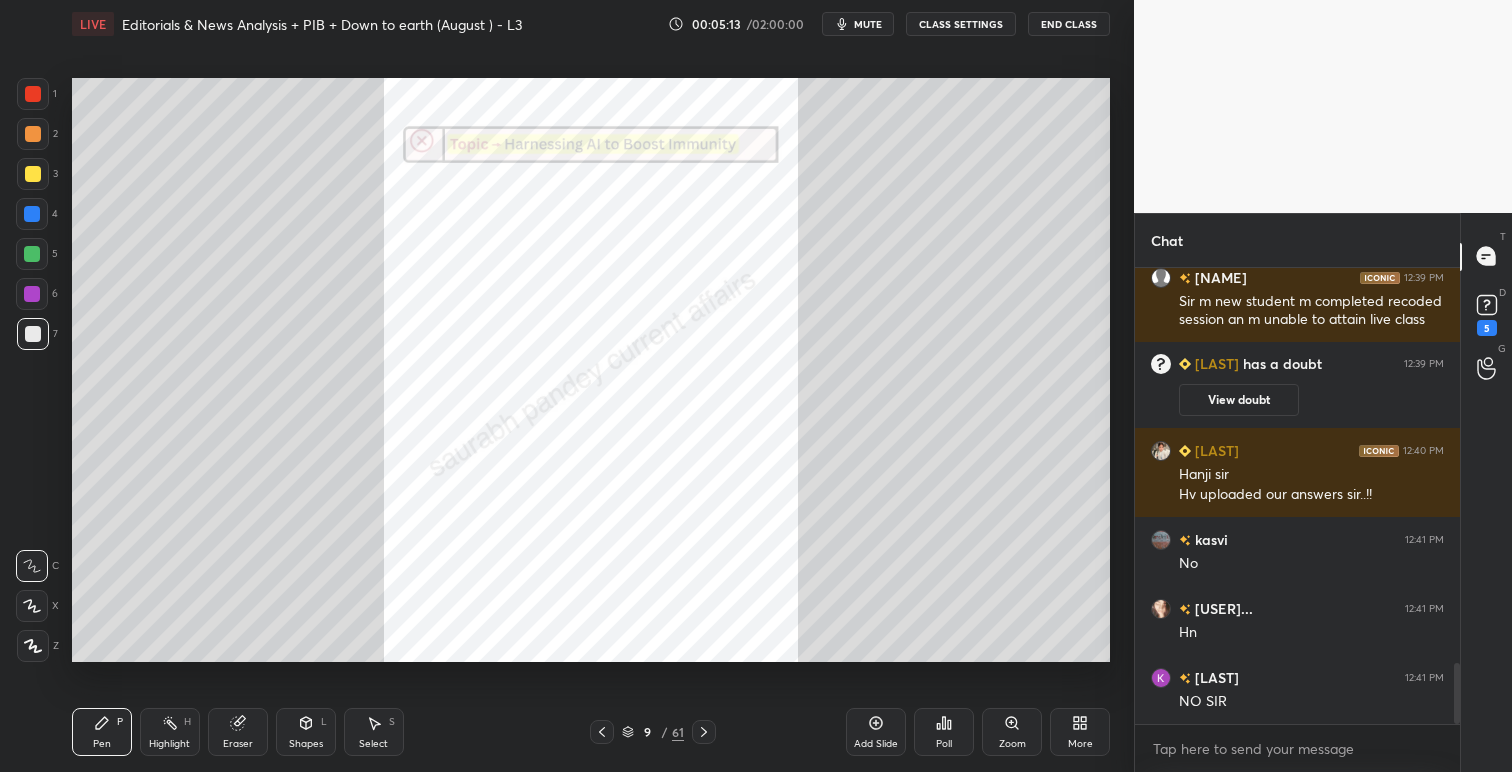 scroll, scrollTop: 3016, scrollLeft: 0, axis: vertical 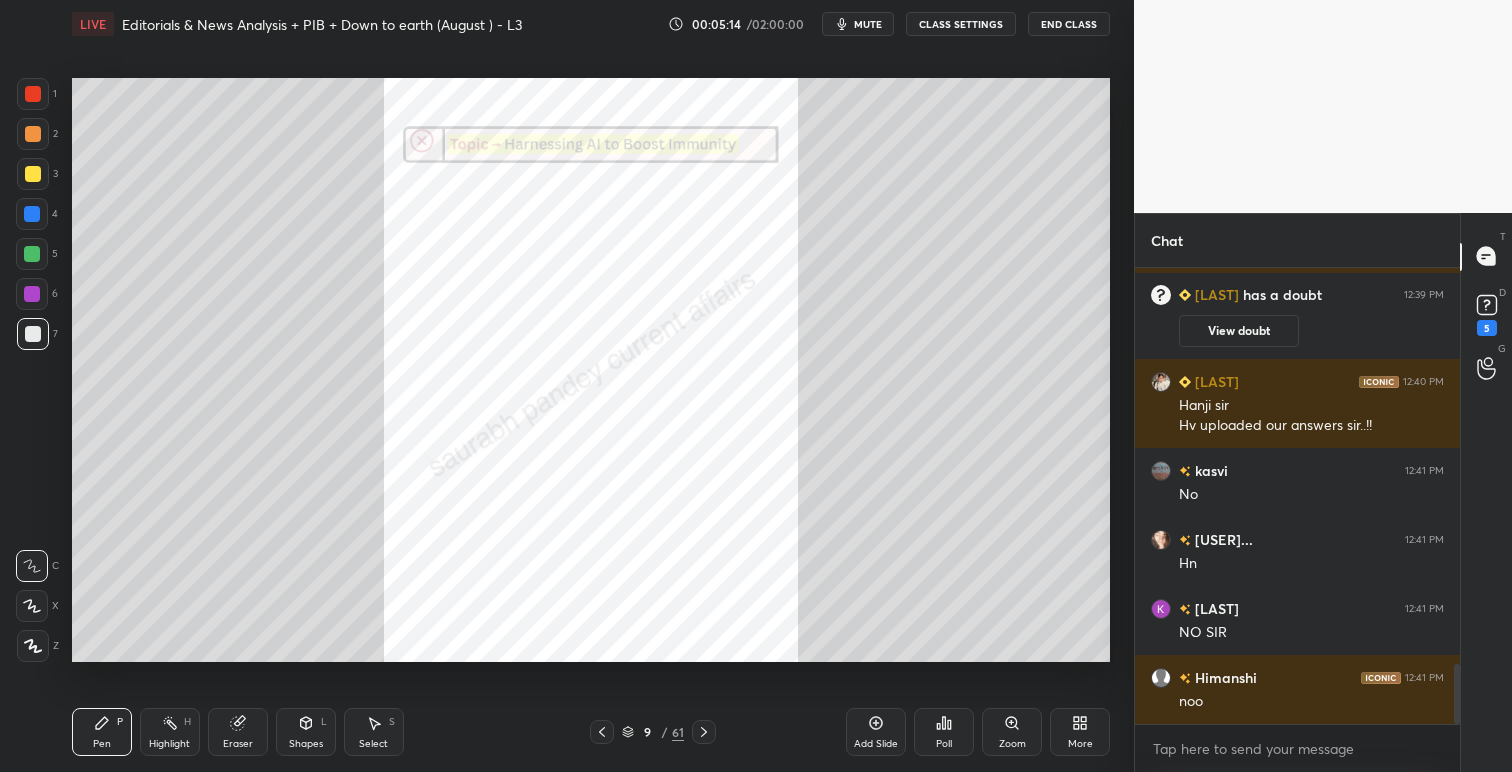 click 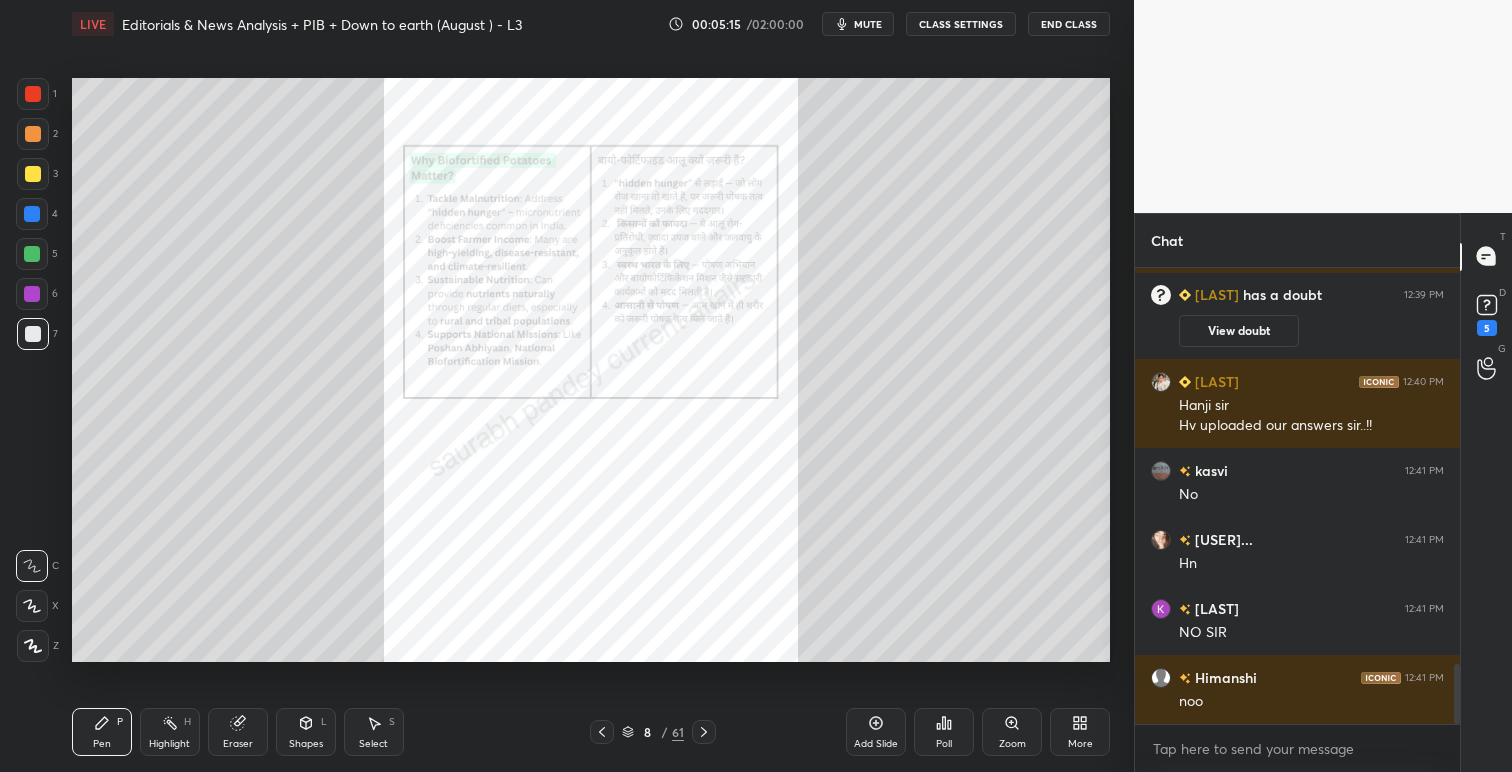 click 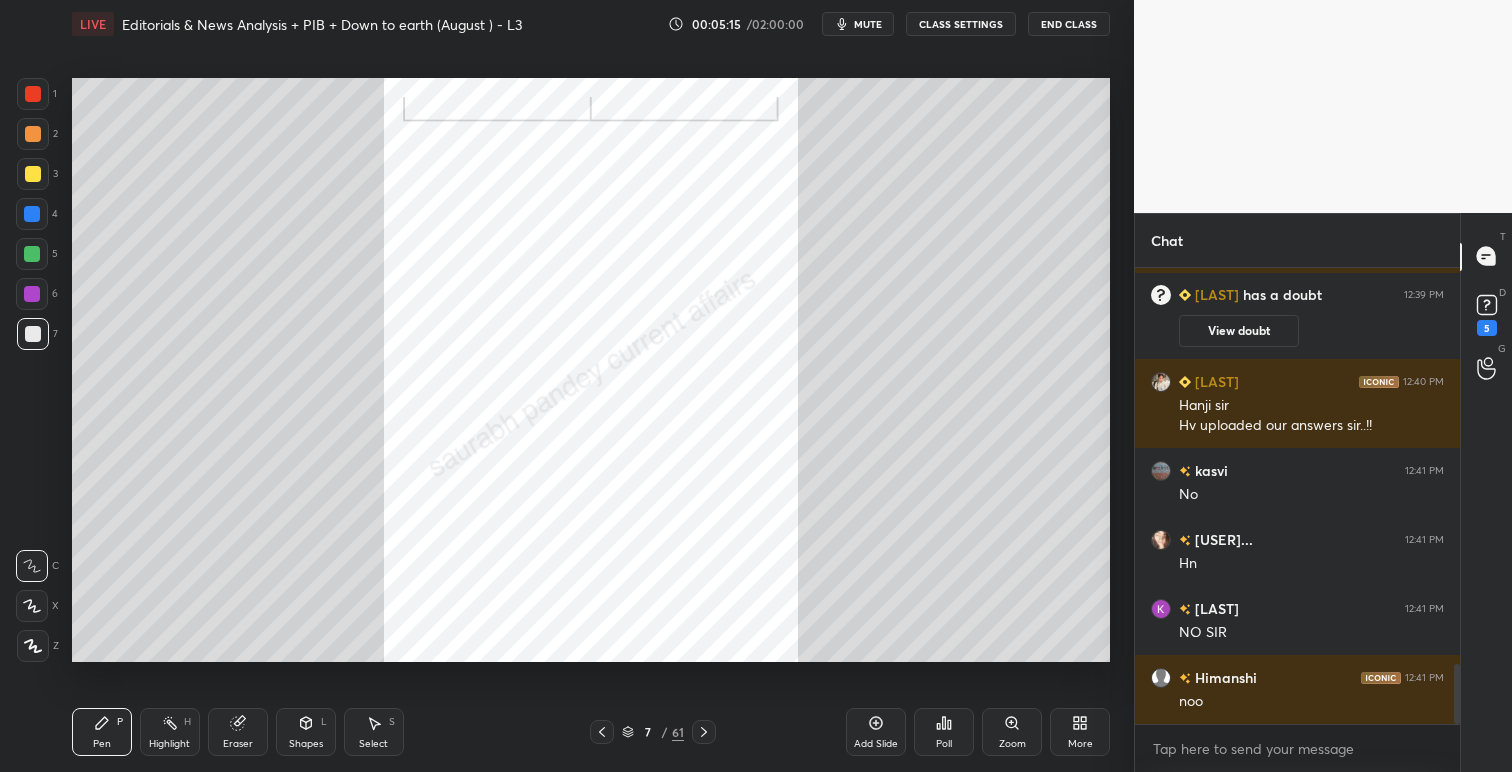 click 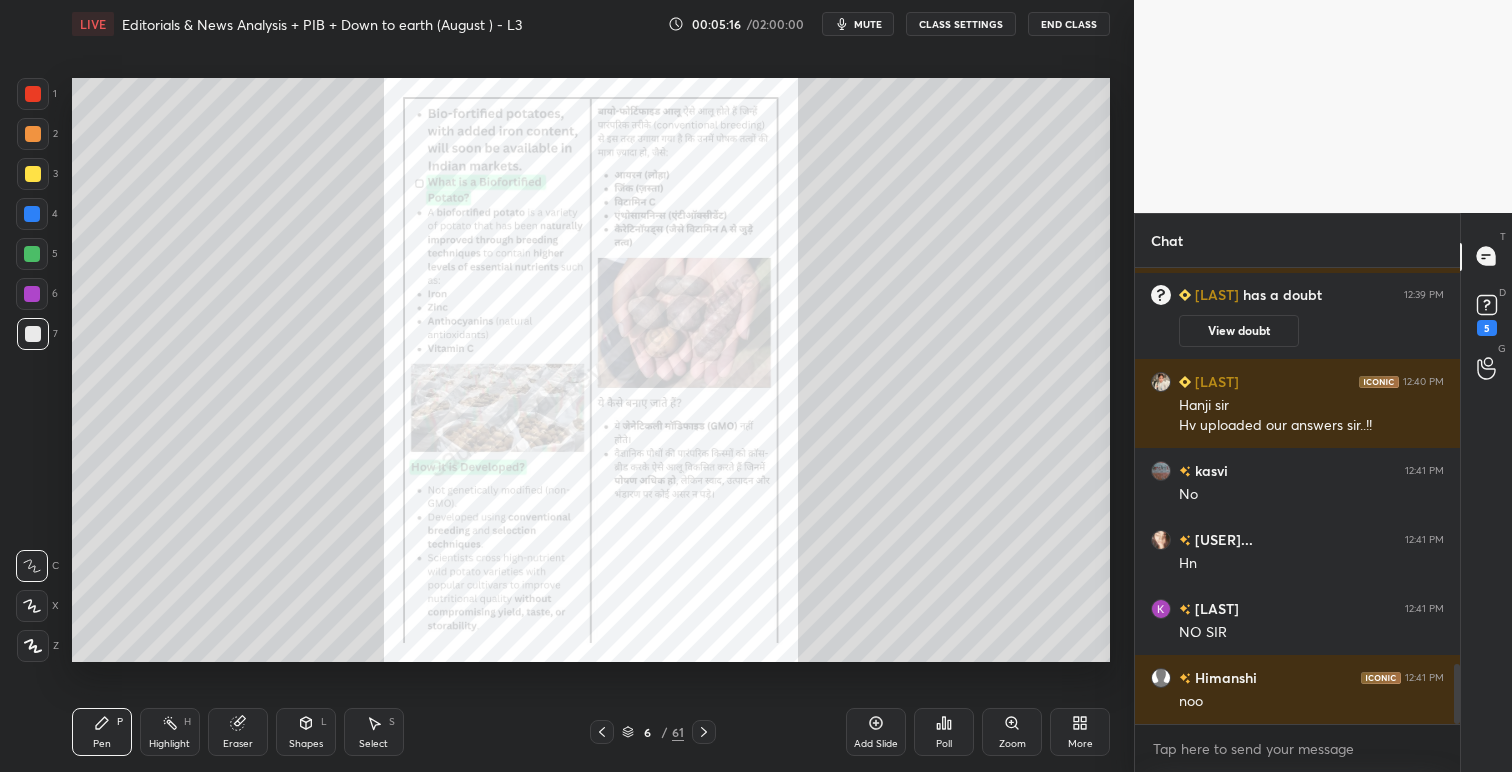 click 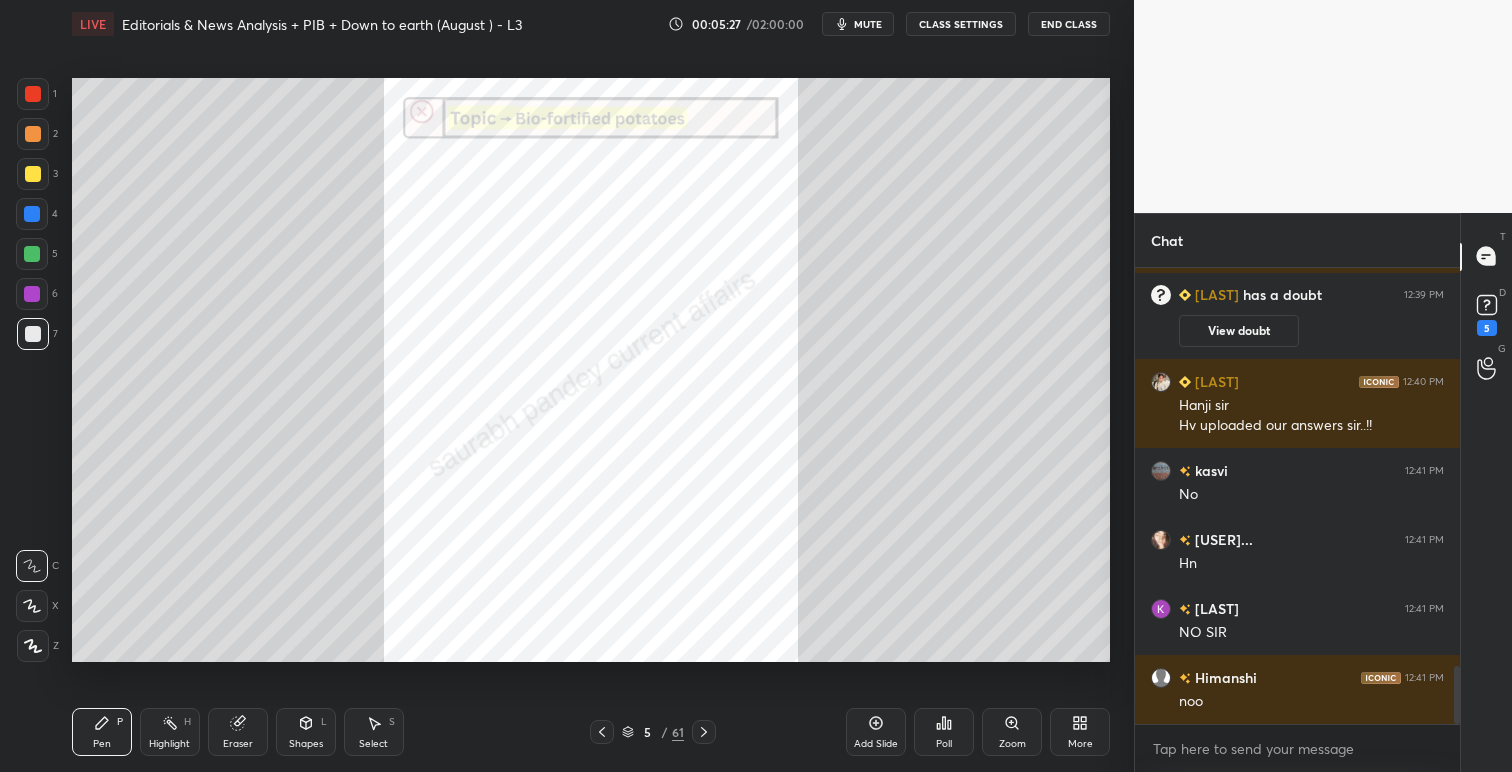 scroll, scrollTop: 3103, scrollLeft: 0, axis: vertical 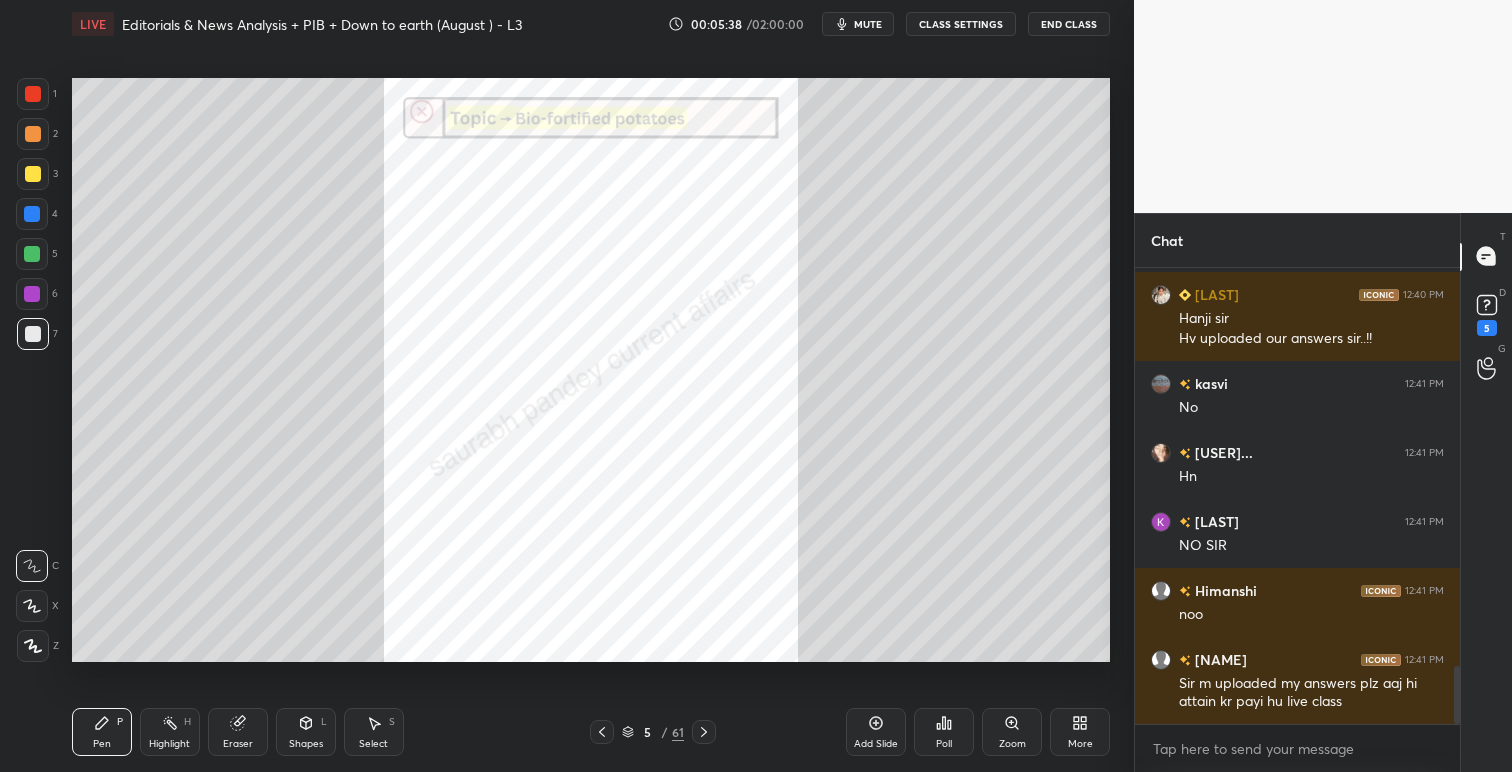 click at bounding box center [33, 94] 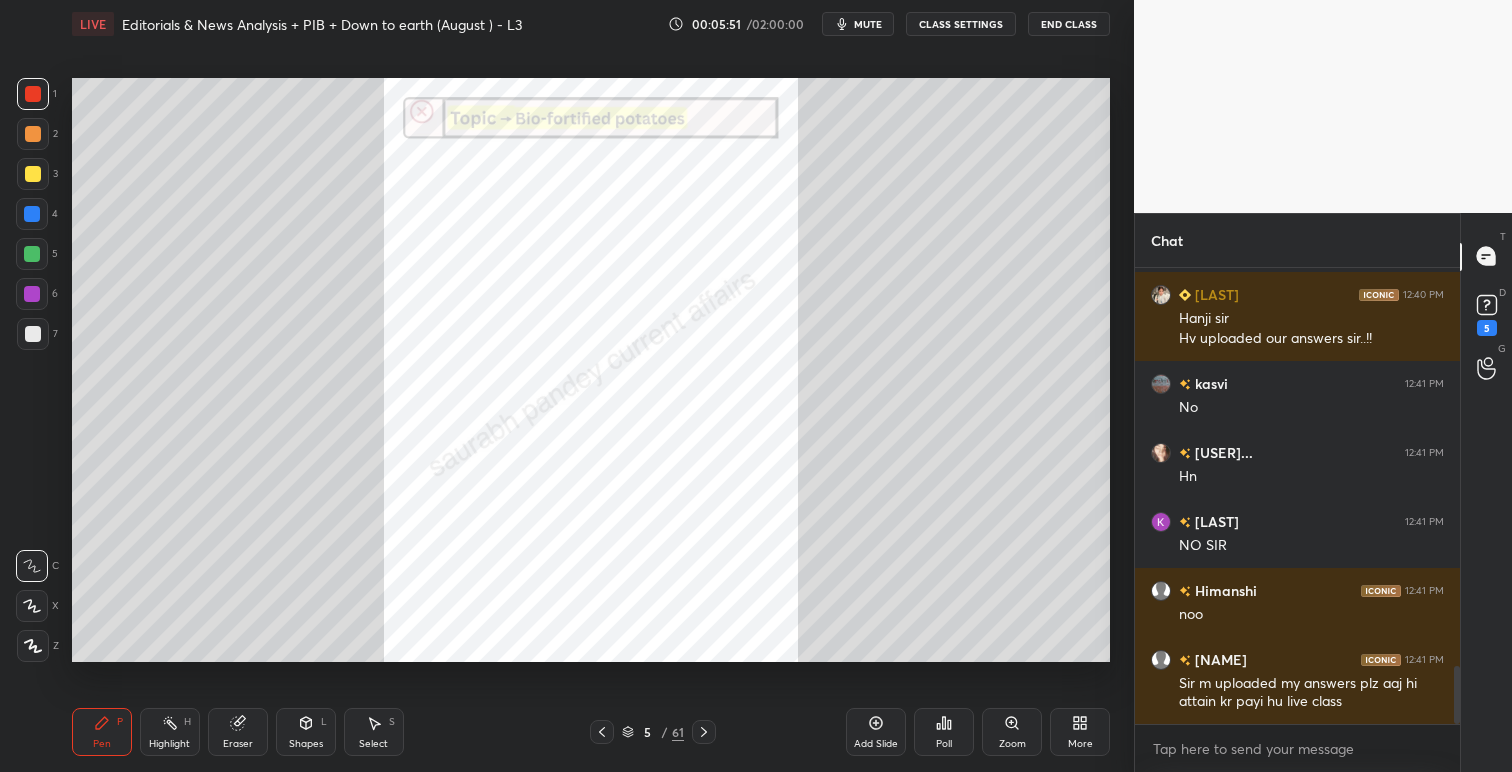 scroll, scrollTop: 3151, scrollLeft: 0, axis: vertical 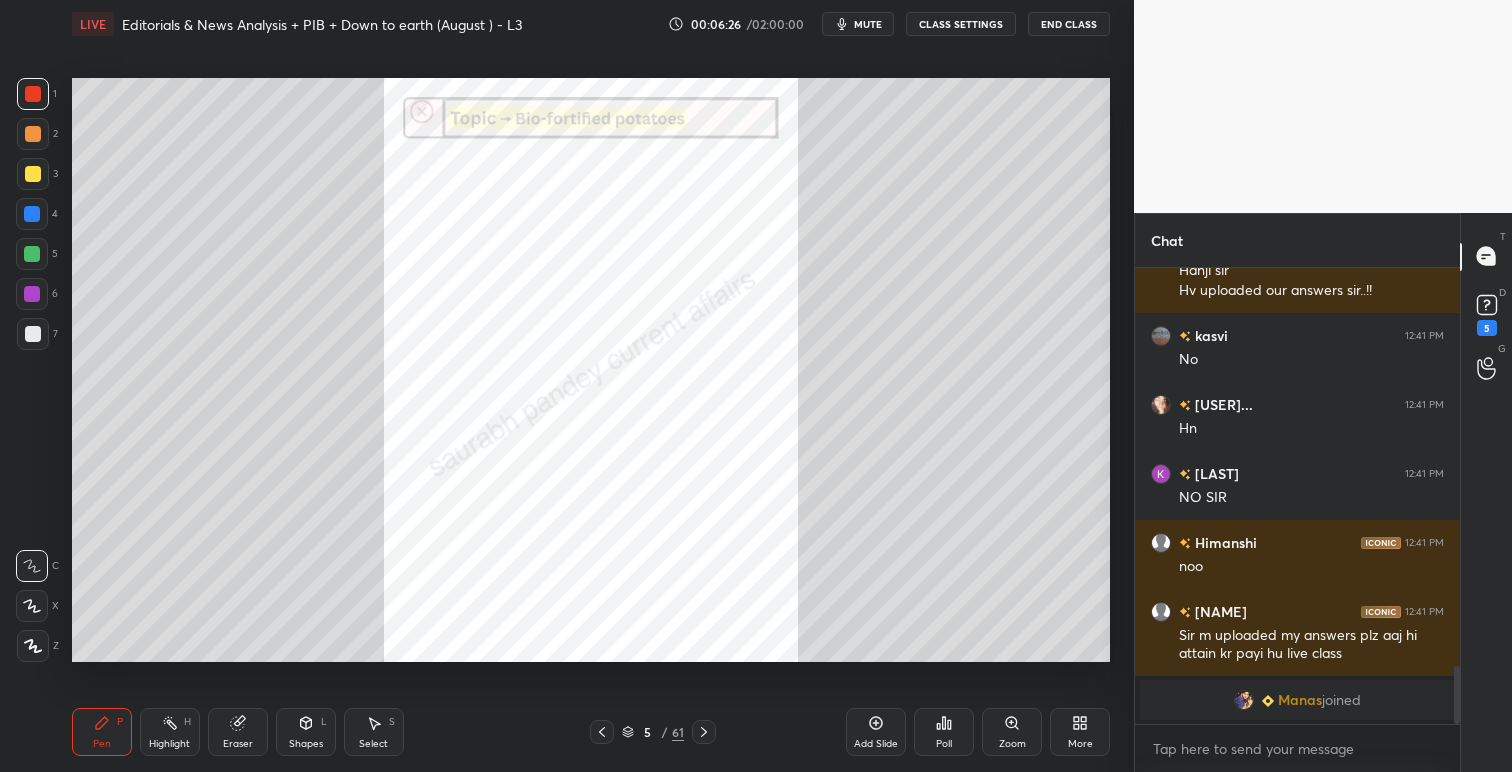 drag, startPoint x: 36, startPoint y: 175, endPoint x: 67, endPoint y: 205, distance: 43.13931 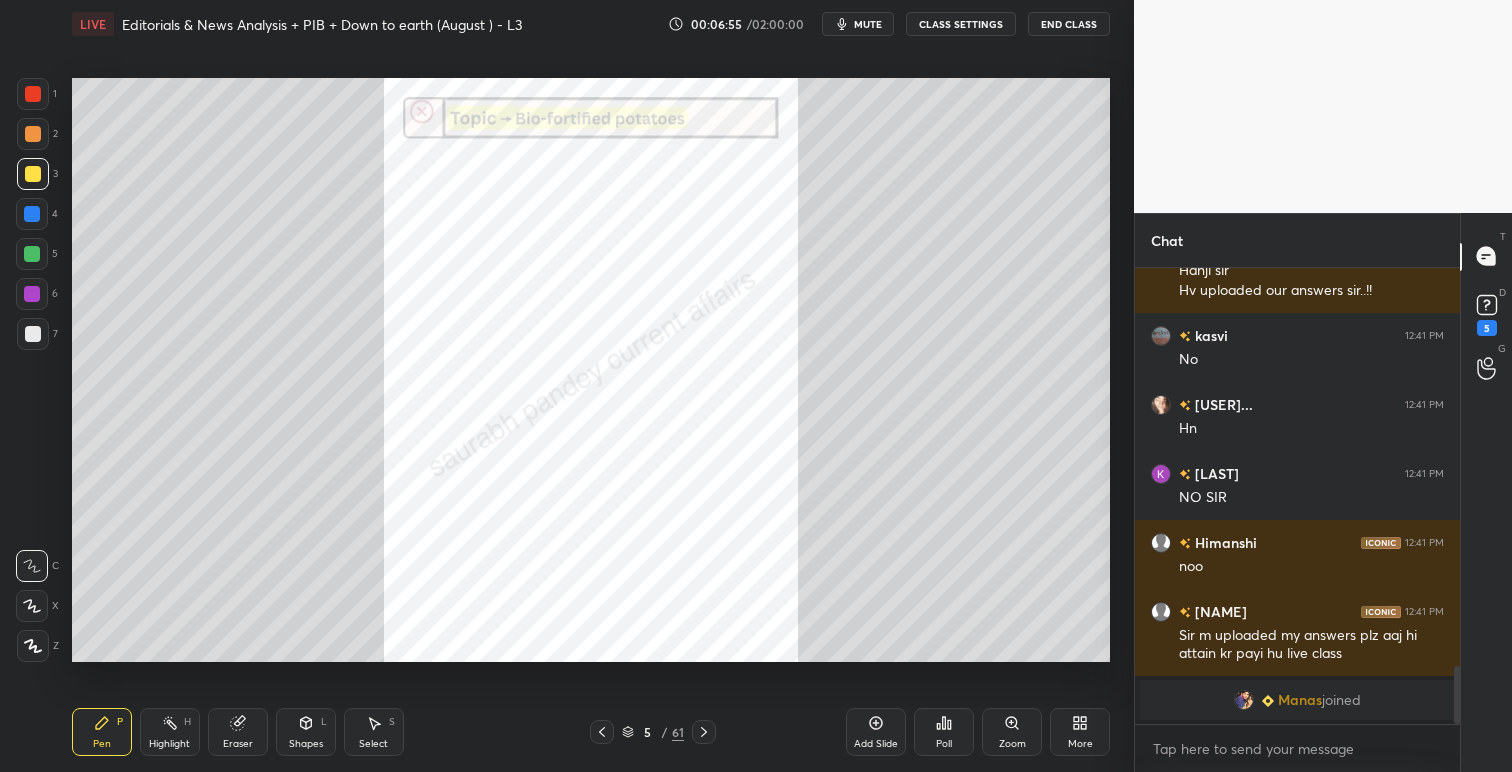 scroll, scrollTop: 3176, scrollLeft: 0, axis: vertical 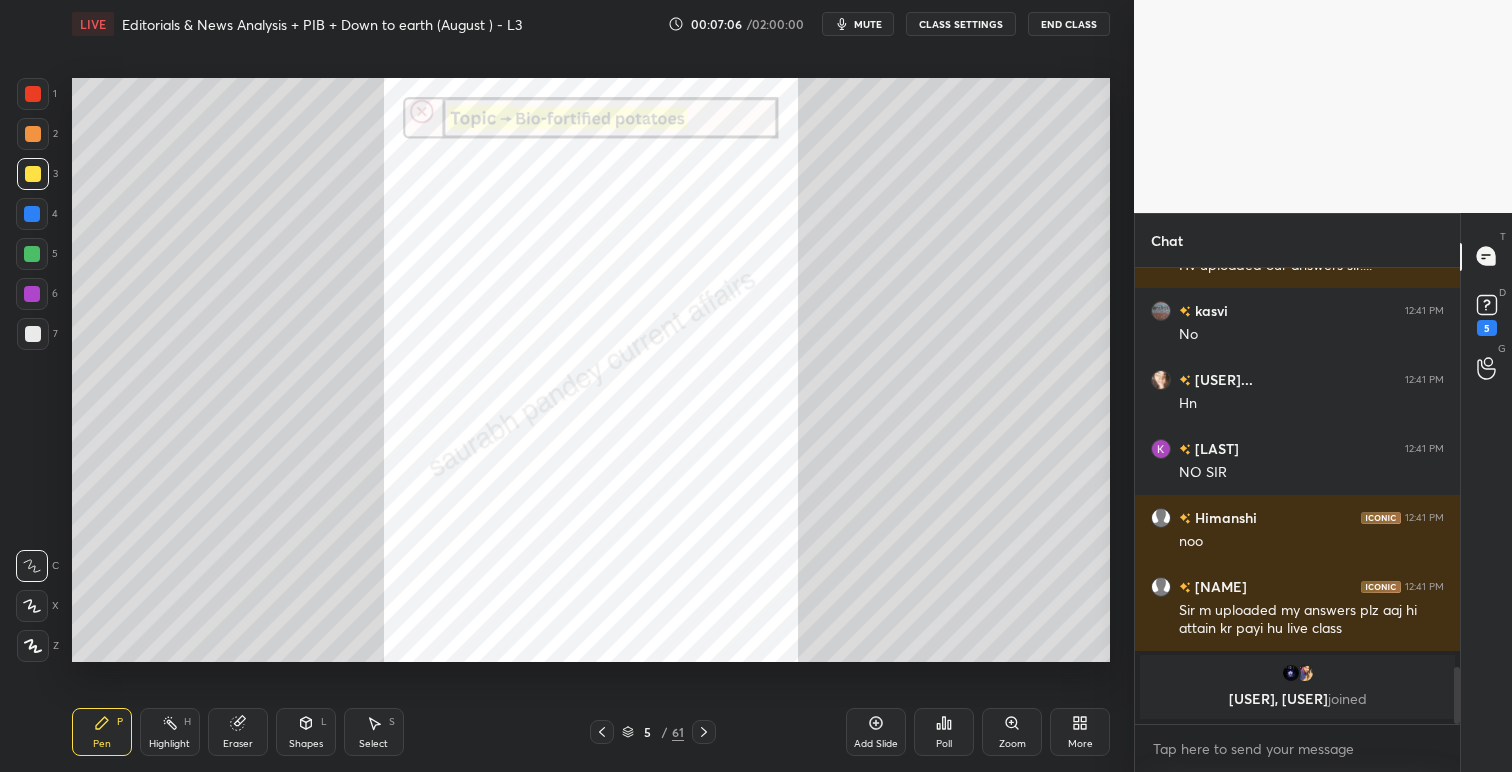 drag, startPoint x: 38, startPoint y: 94, endPoint x: 51, endPoint y: 139, distance: 46.840153 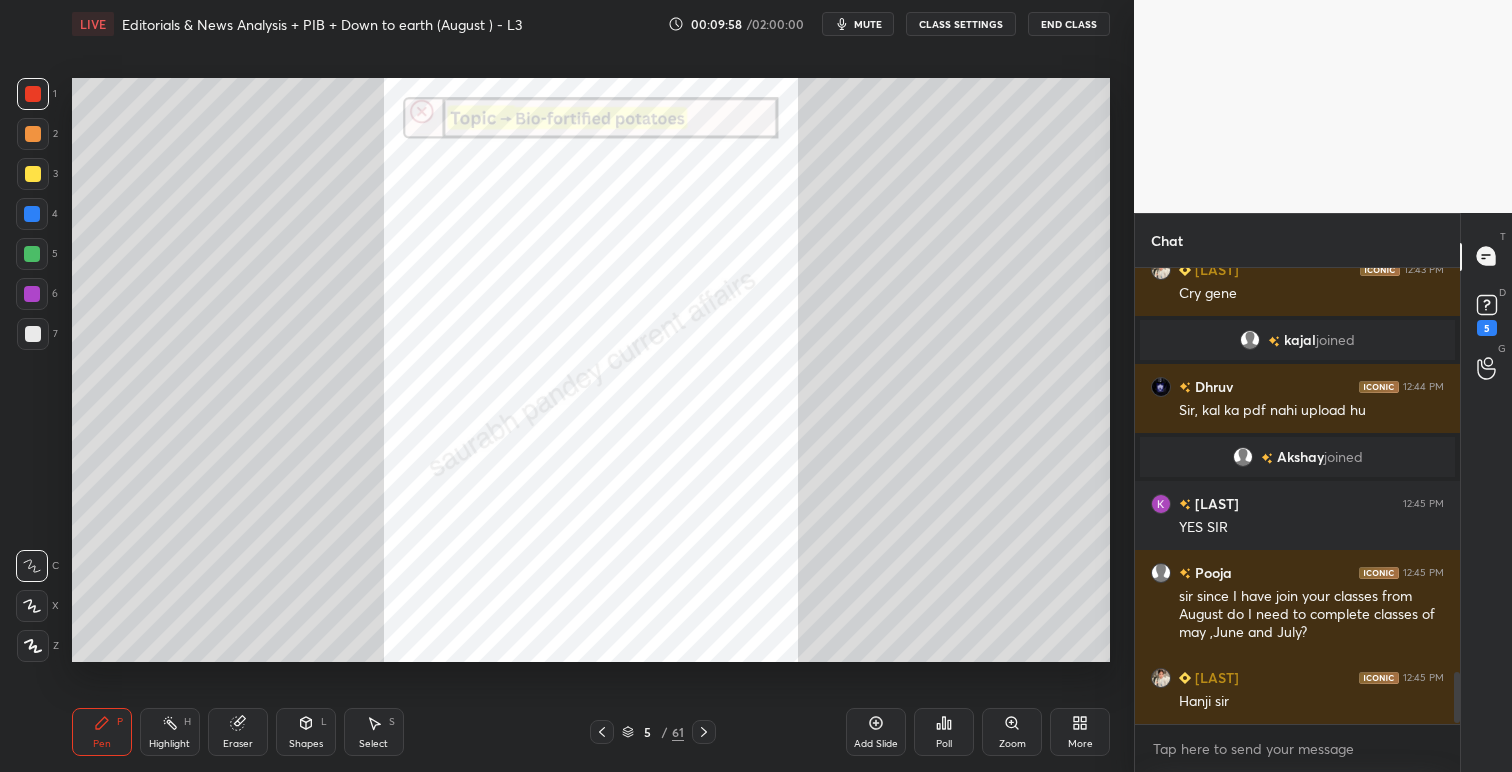 scroll, scrollTop: 3595, scrollLeft: 0, axis: vertical 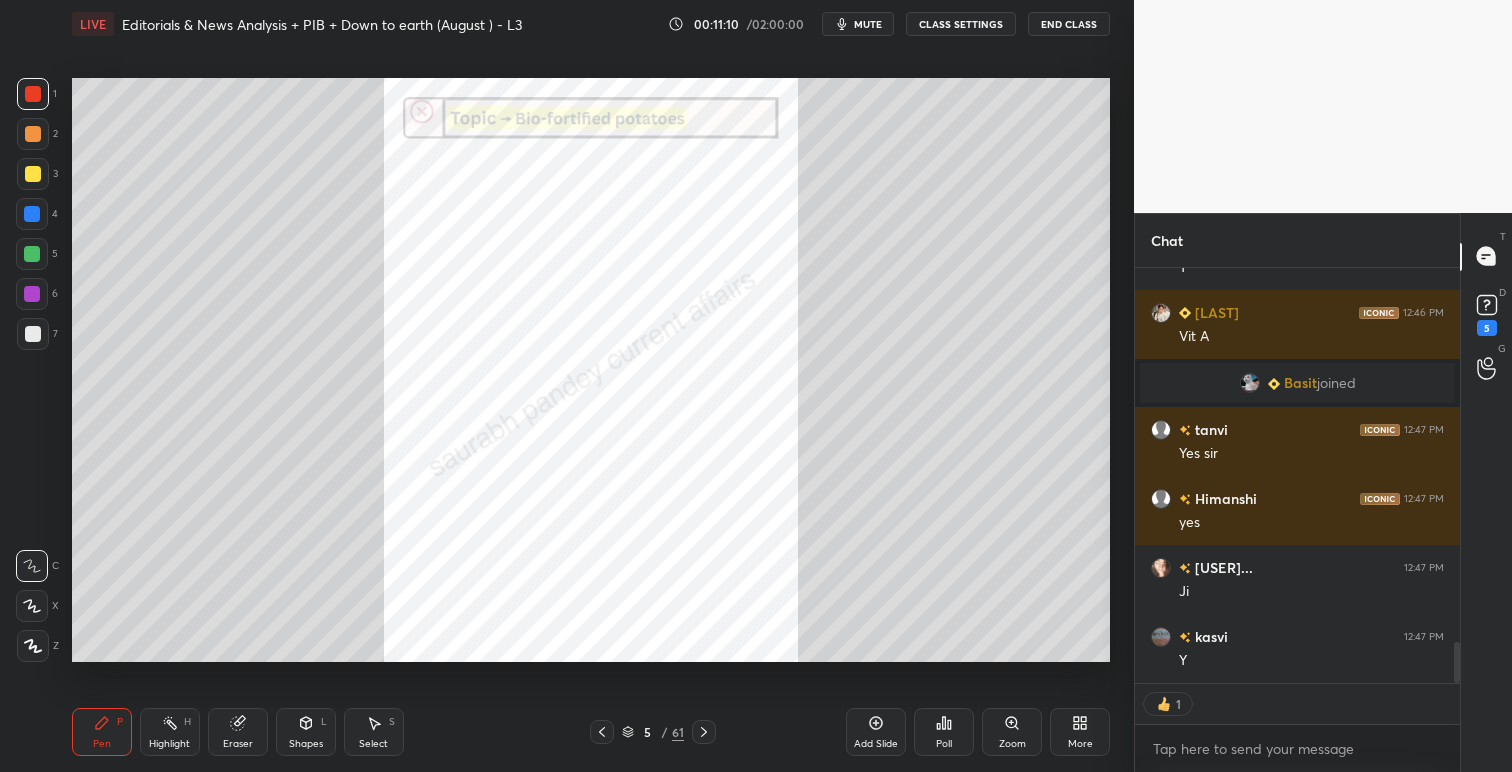 click 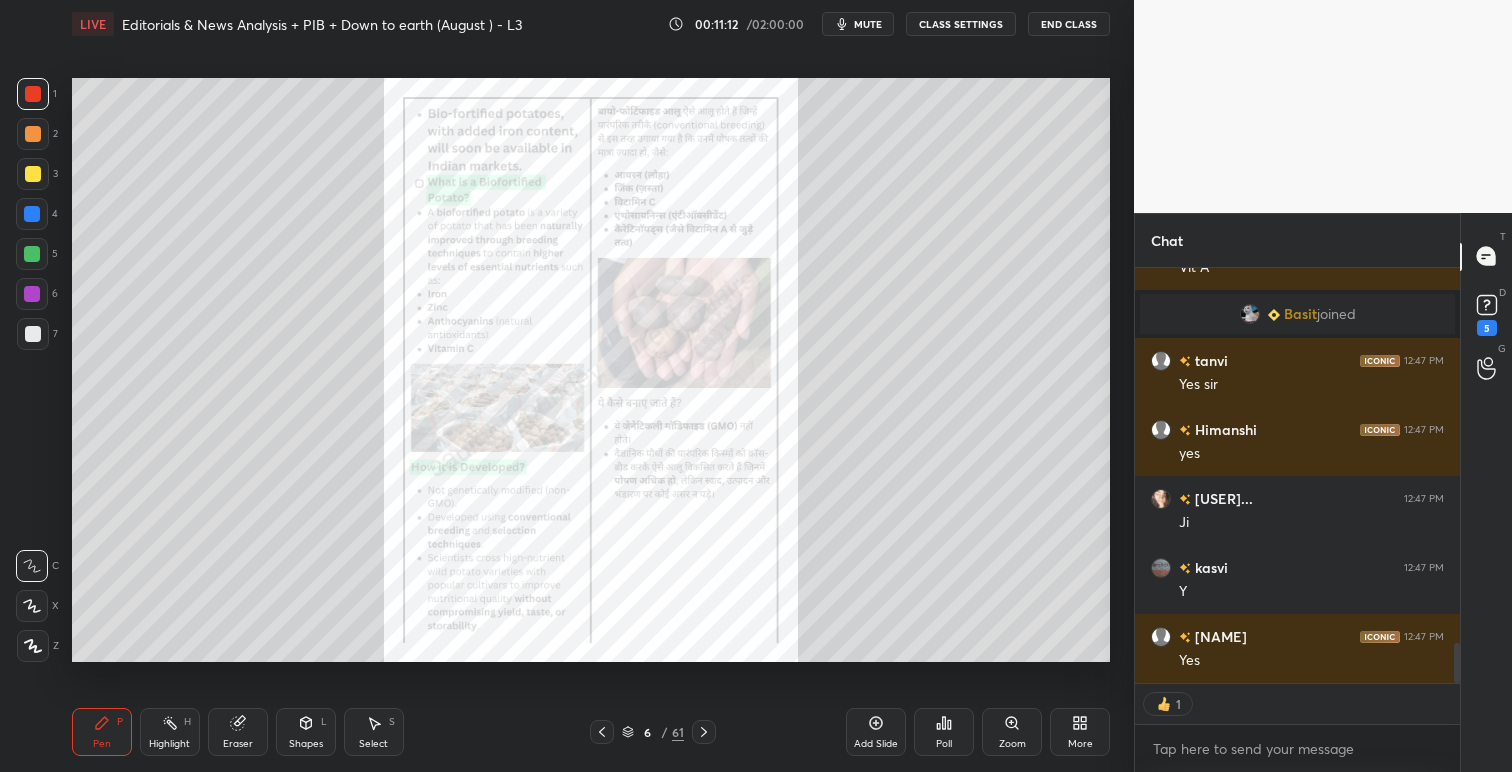 scroll, scrollTop: 6, scrollLeft: 7, axis: both 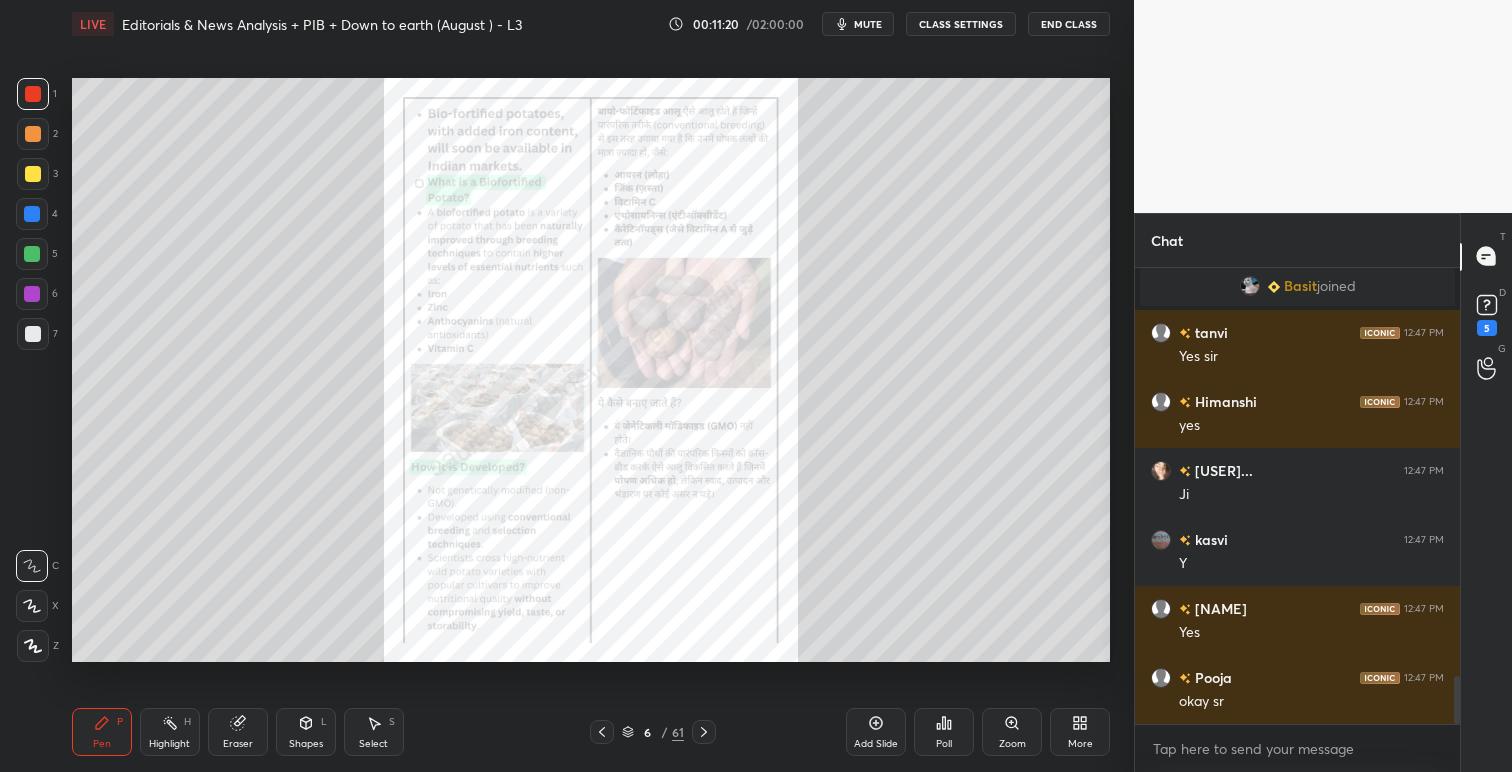 click 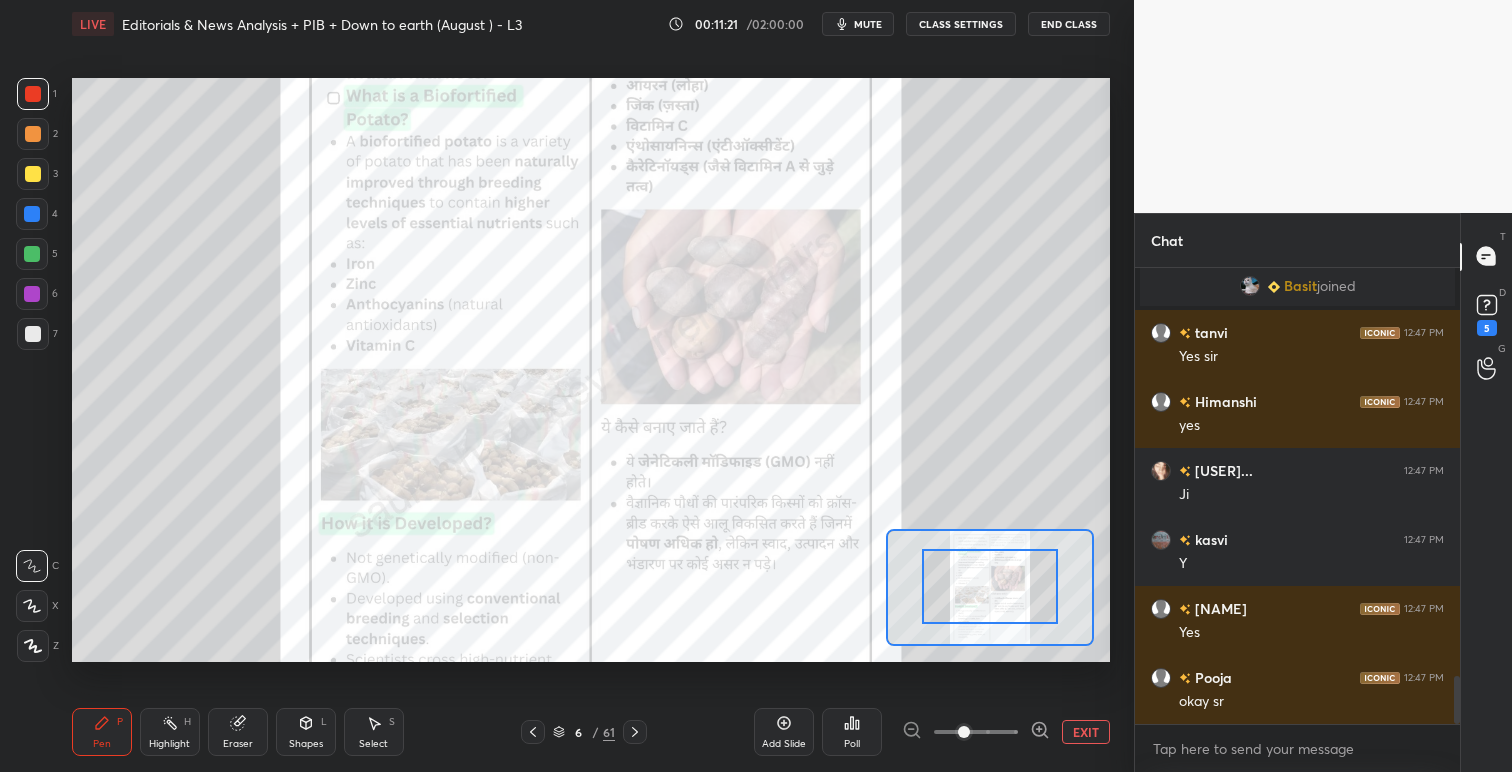 drag, startPoint x: 1005, startPoint y: 604, endPoint x: 1010, endPoint y: 592, distance: 13 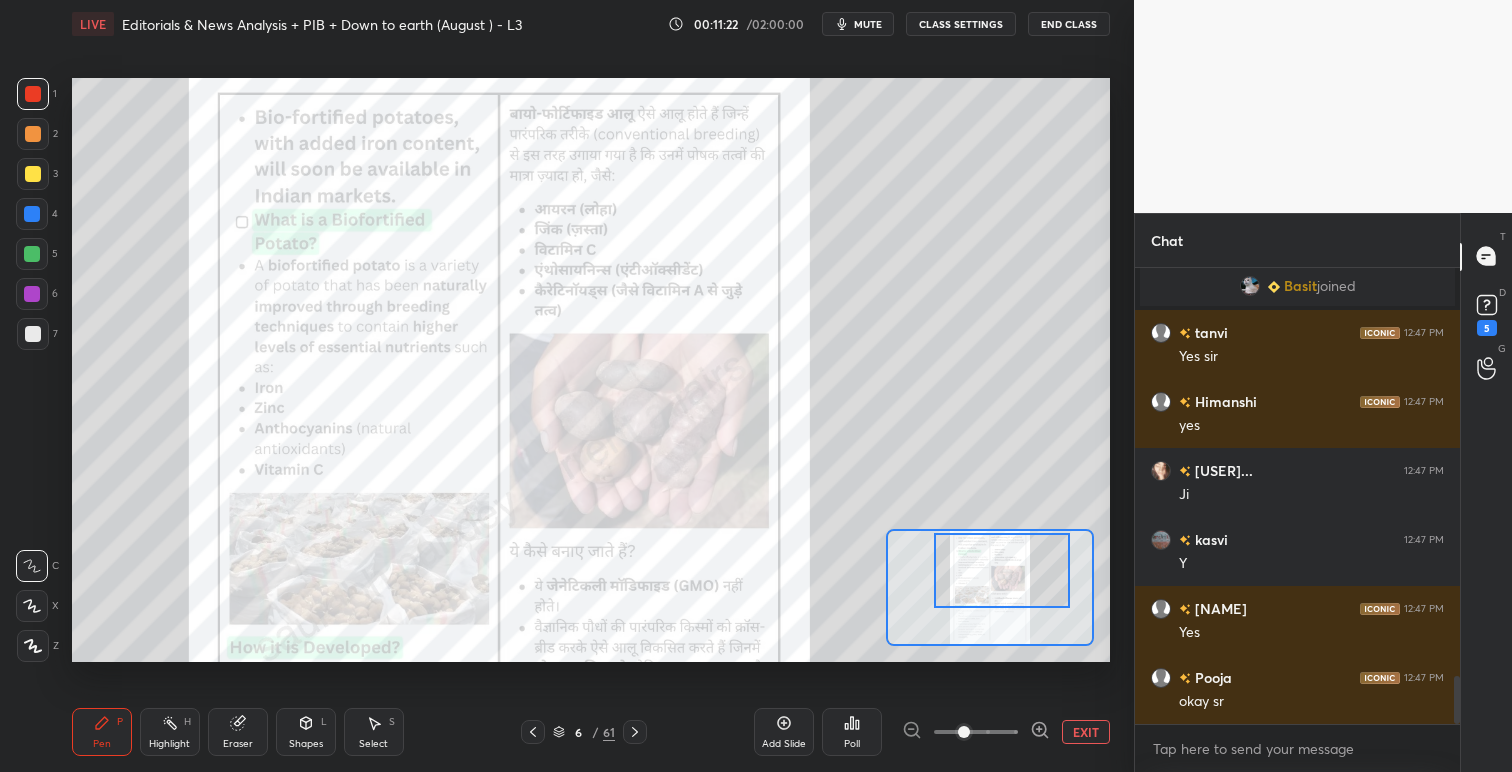 drag, startPoint x: 1007, startPoint y: 591, endPoint x: 1020, endPoint y: 577, distance: 19.104973 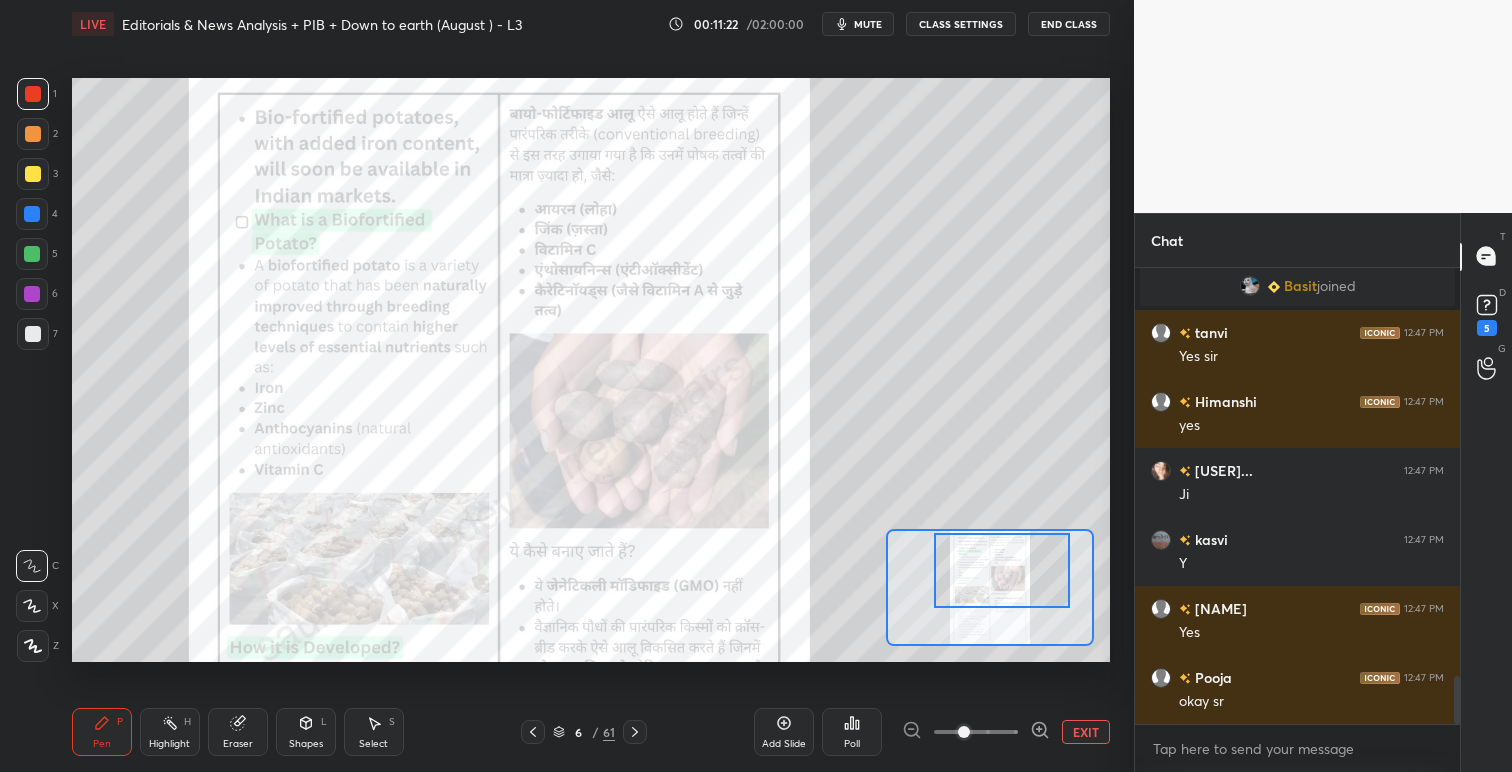 click at bounding box center (1002, 570) 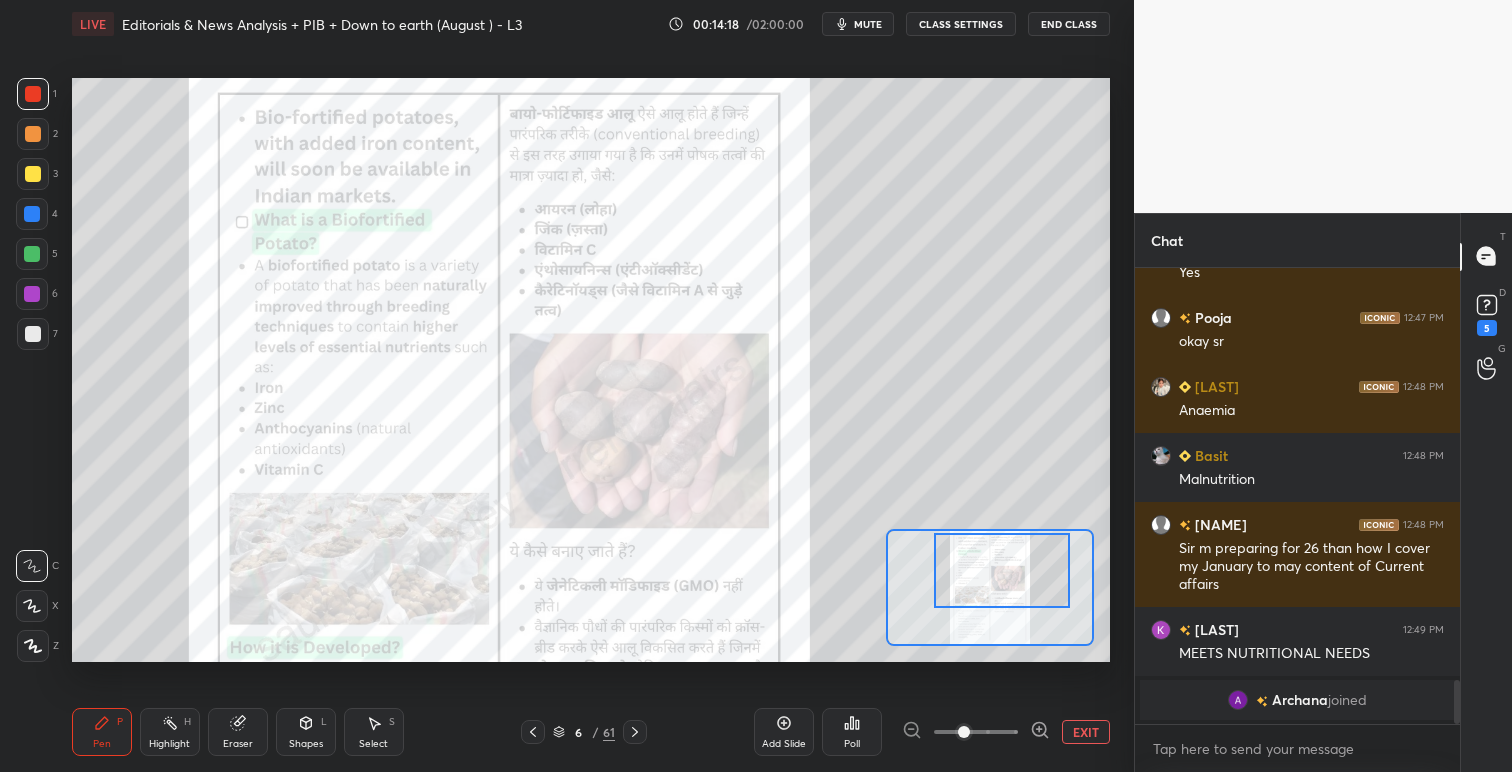 scroll, scrollTop: 4064, scrollLeft: 0, axis: vertical 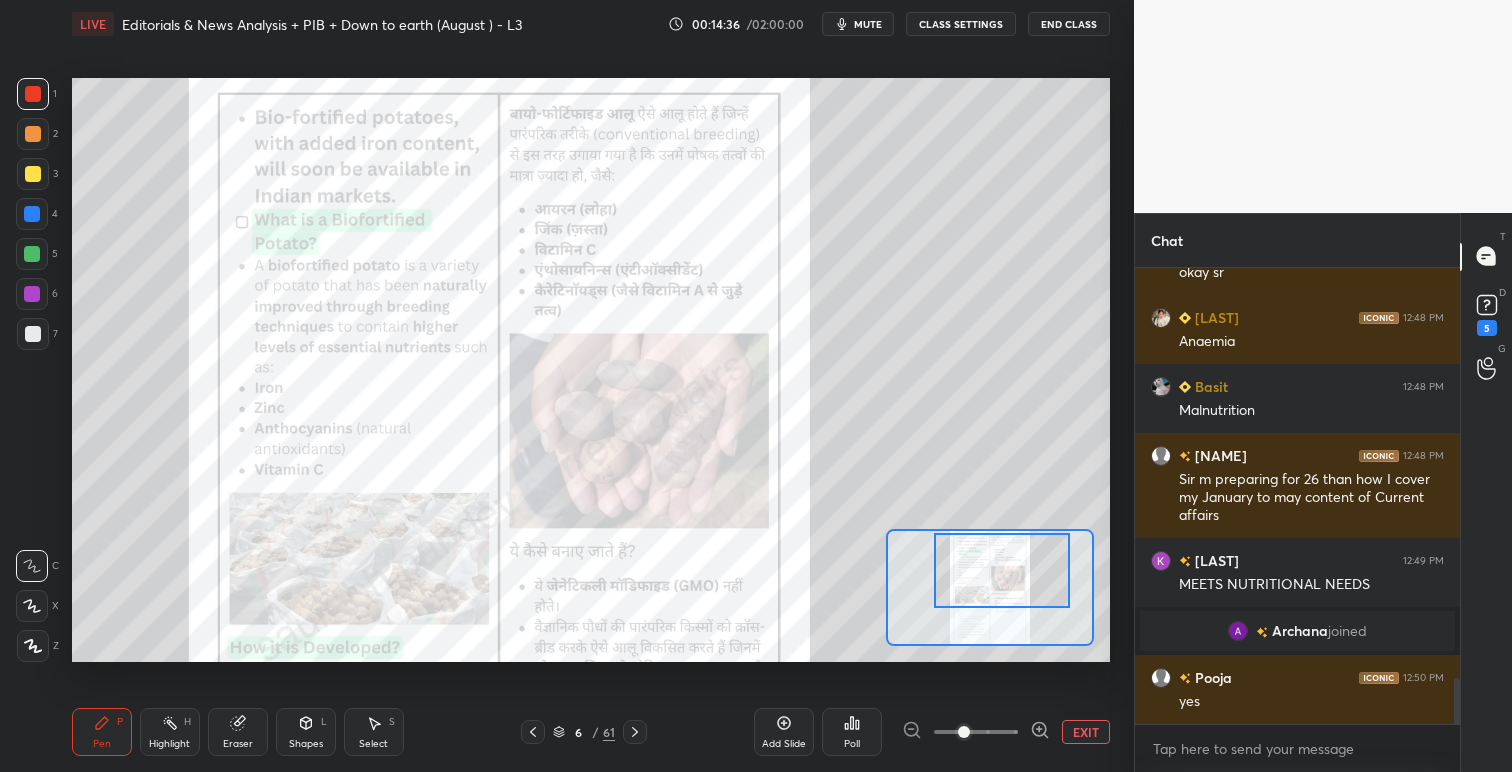 click on "CLASS SETTINGS" at bounding box center [961, 24] 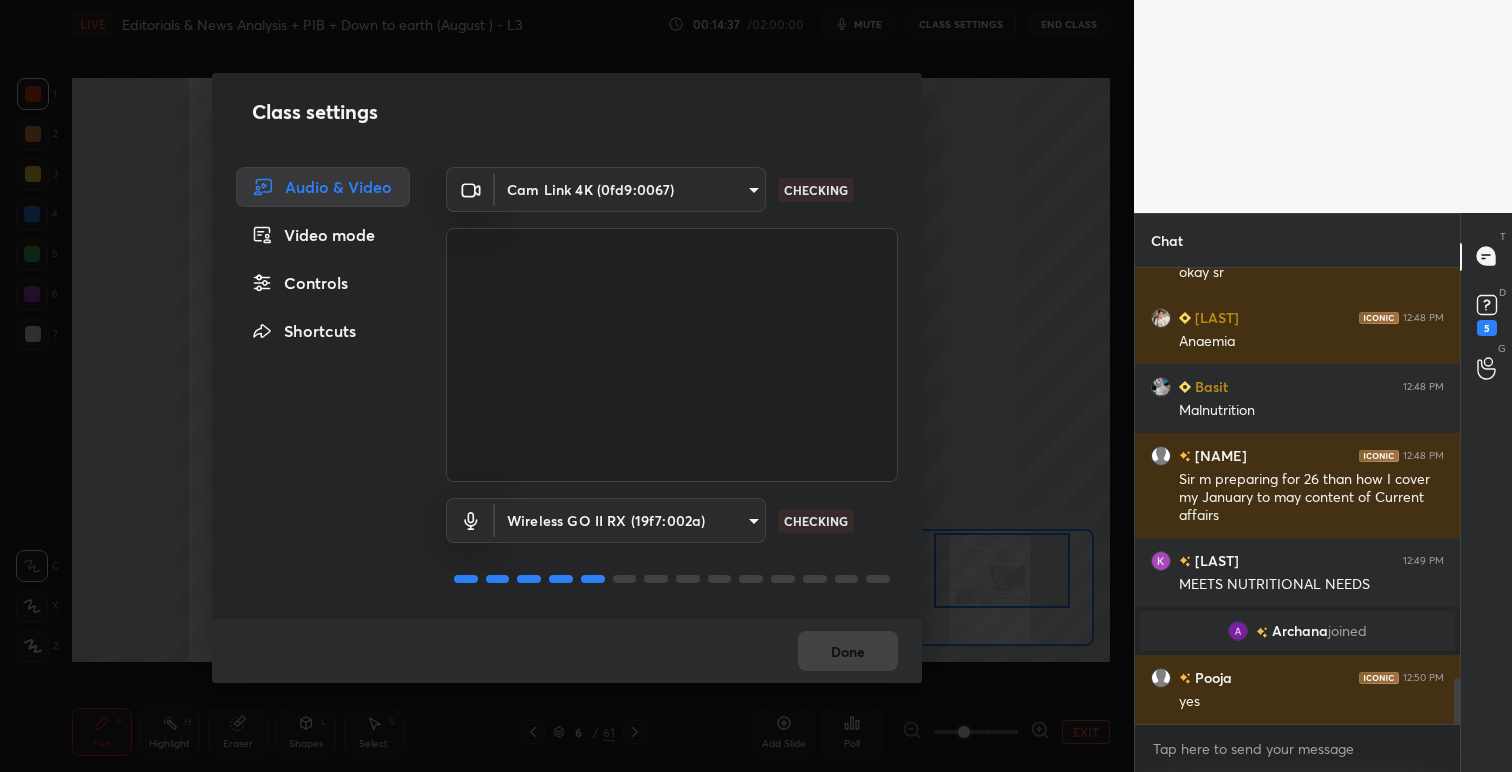 click on "Class settings Audio & Video Video mode Controls Shortcuts Cam Link 4K (0fd9:0067) 3d54a3dd74e590e4943db726665900d767464ed30e7e457ab6c9ee9711adb258 CHECKING Wireless GO II RX (19f7:002a) a89b6b9fee3d65aa25ebe05c07f2bd7759cce2655e0eadf156a05737dd31db95 CHECKING Done" at bounding box center [567, 386] 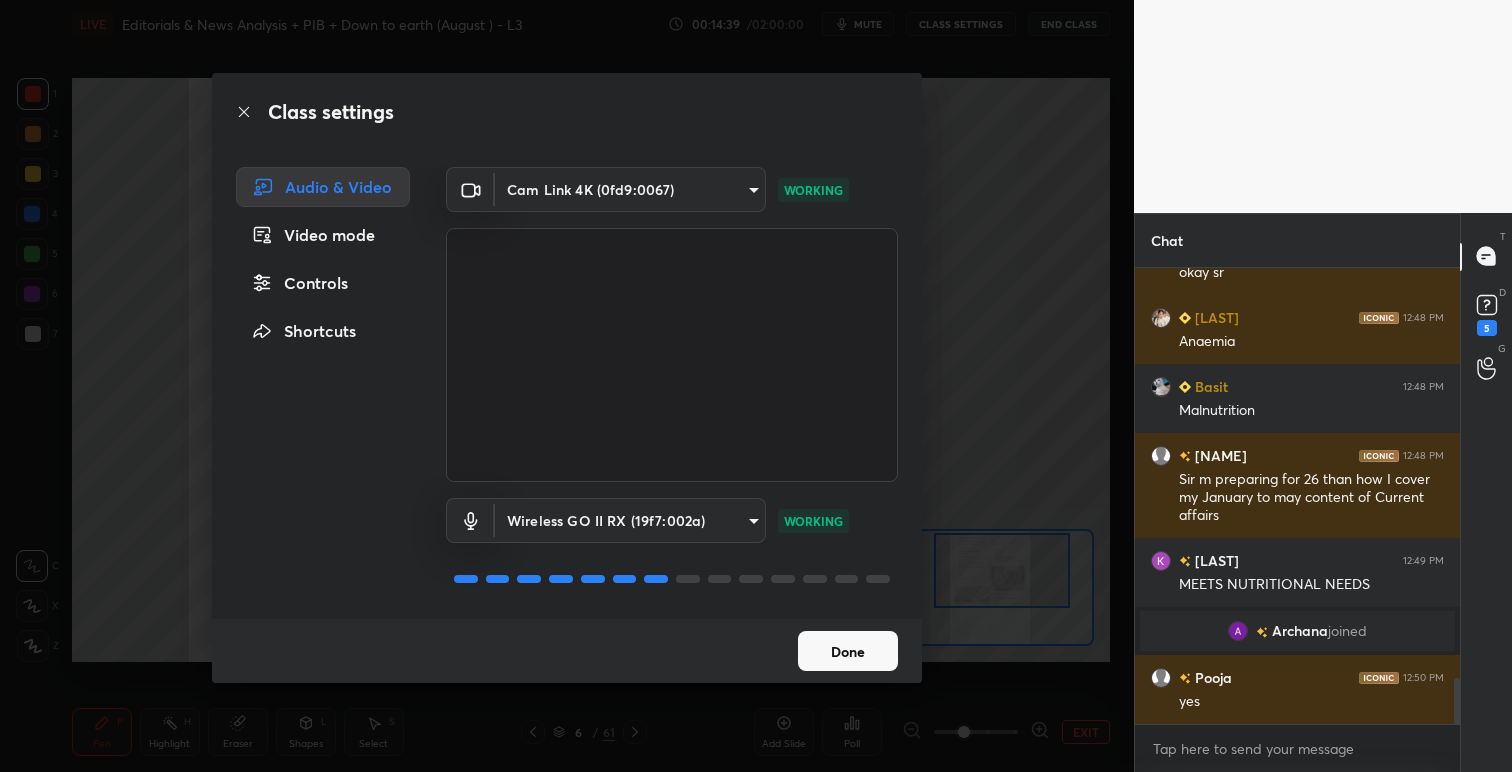click 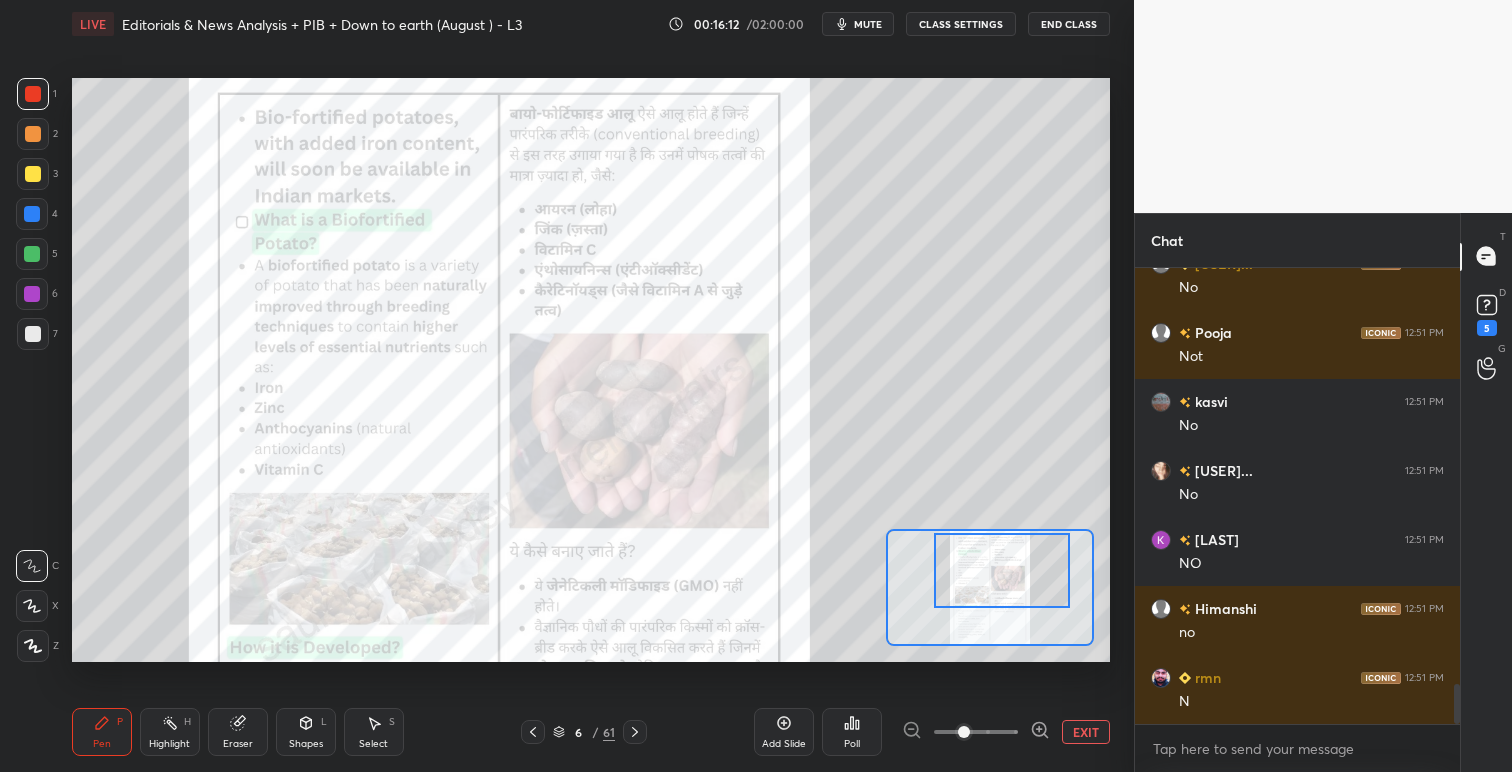 scroll, scrollTop: 4754, scrollLeft: 0, axis: vertical 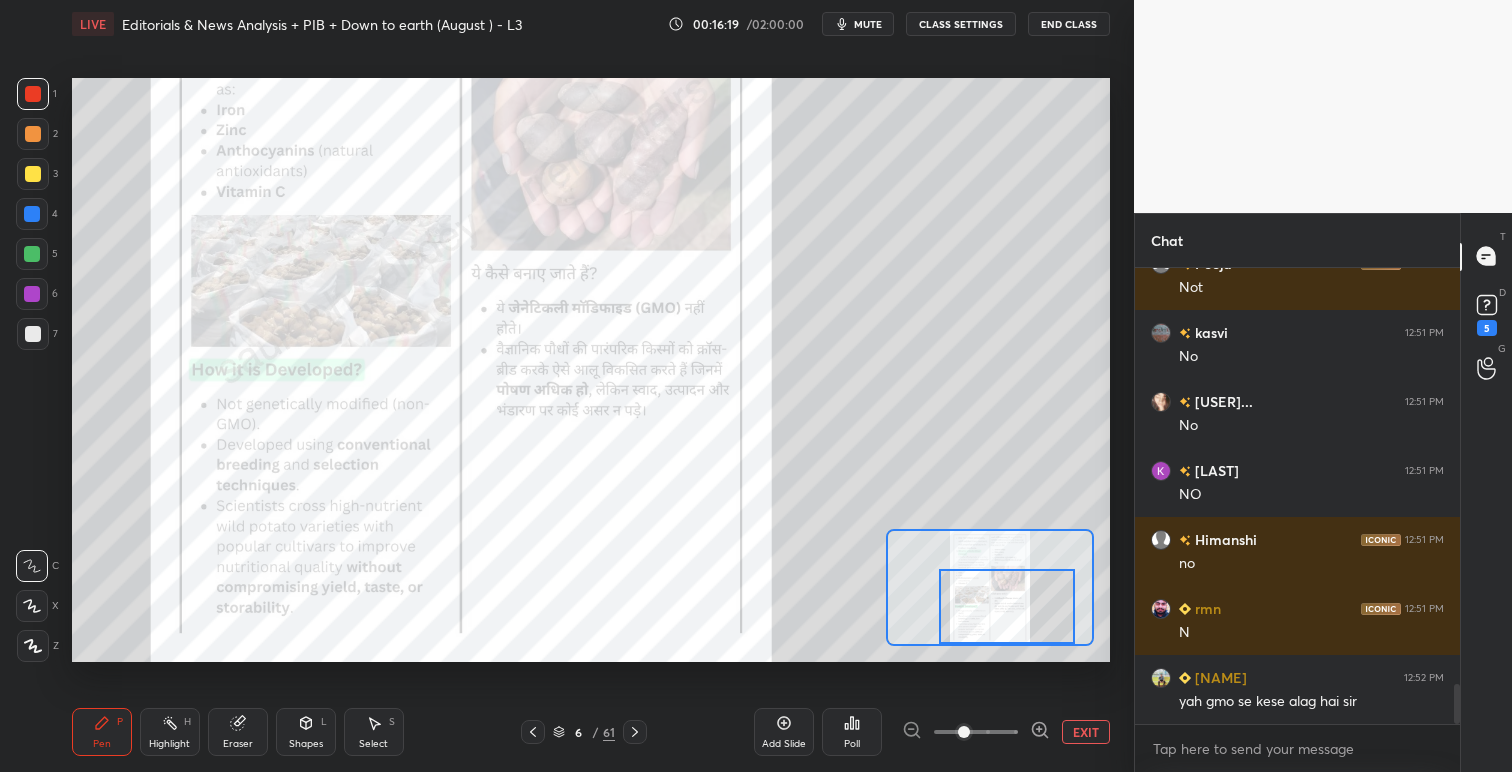 drag, startPoint x: 1005, startPoint y: 568, endPoint x: 1012, endPoint y: 609, distance: 41.59327 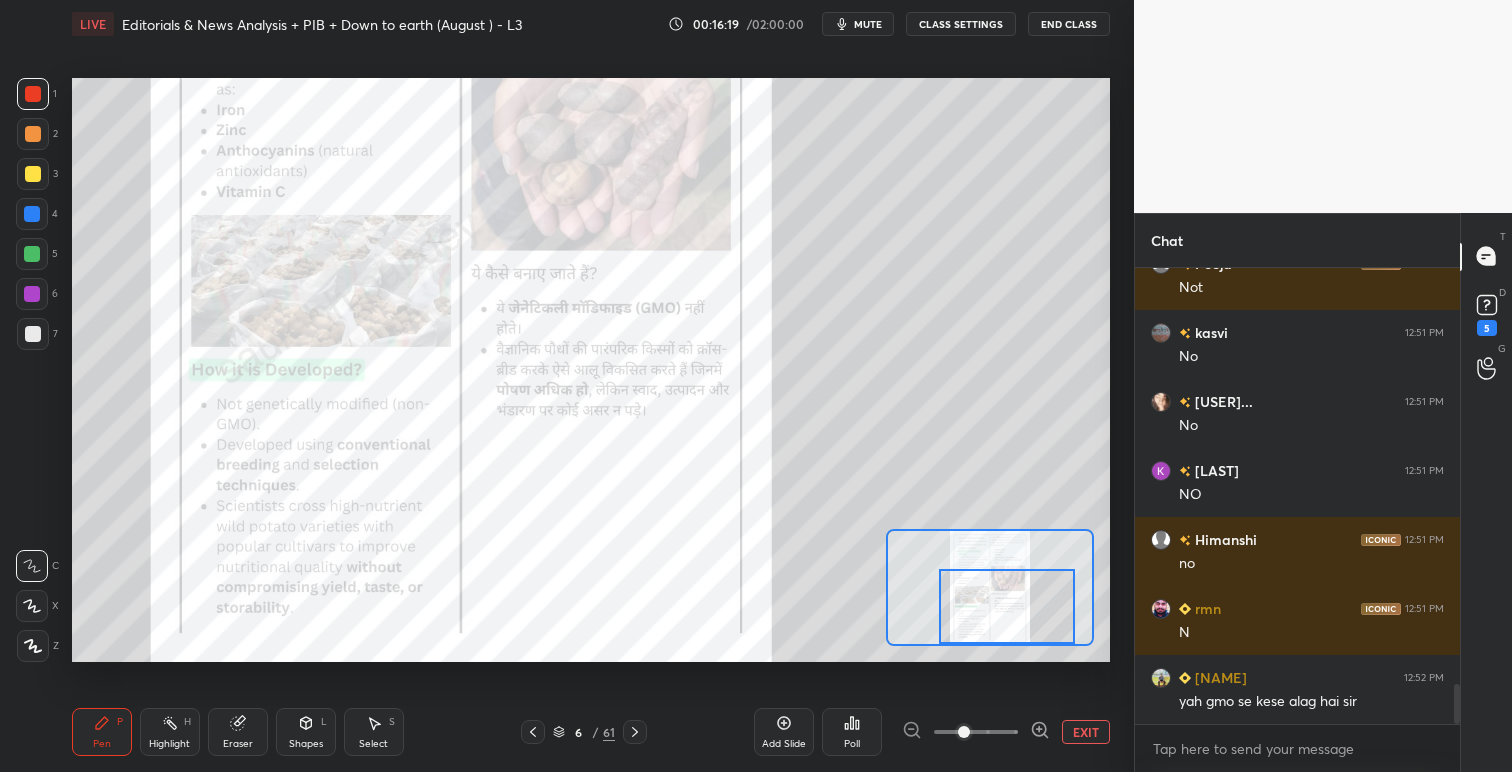 click at bounding box center (1007, 606) 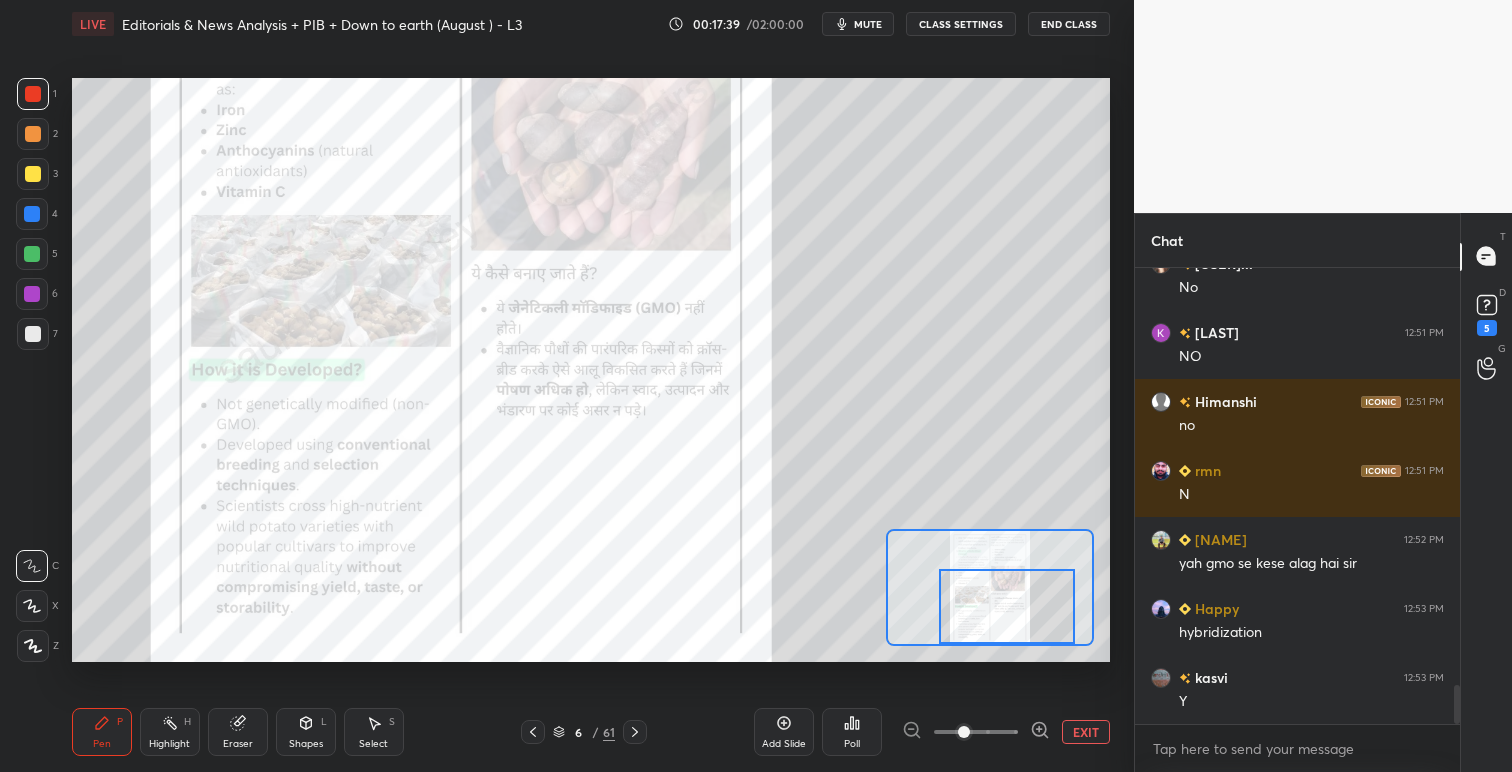 scroll, scrollTop: 4961, scrollLeft: 0, axis: vertical 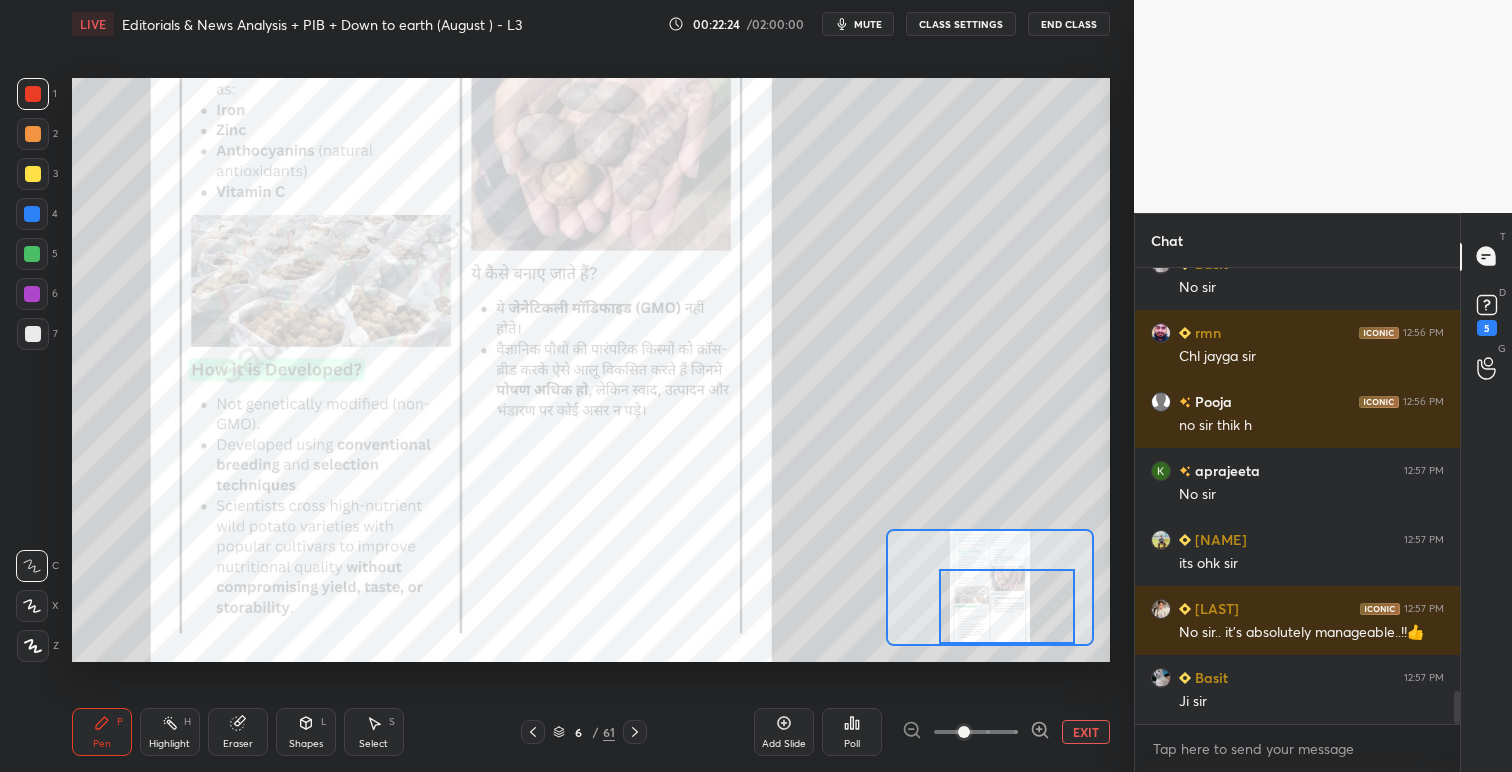 click on "Setting up your live class Poll for   secs No correct answer Start poll" at bounding box center (591, 370) 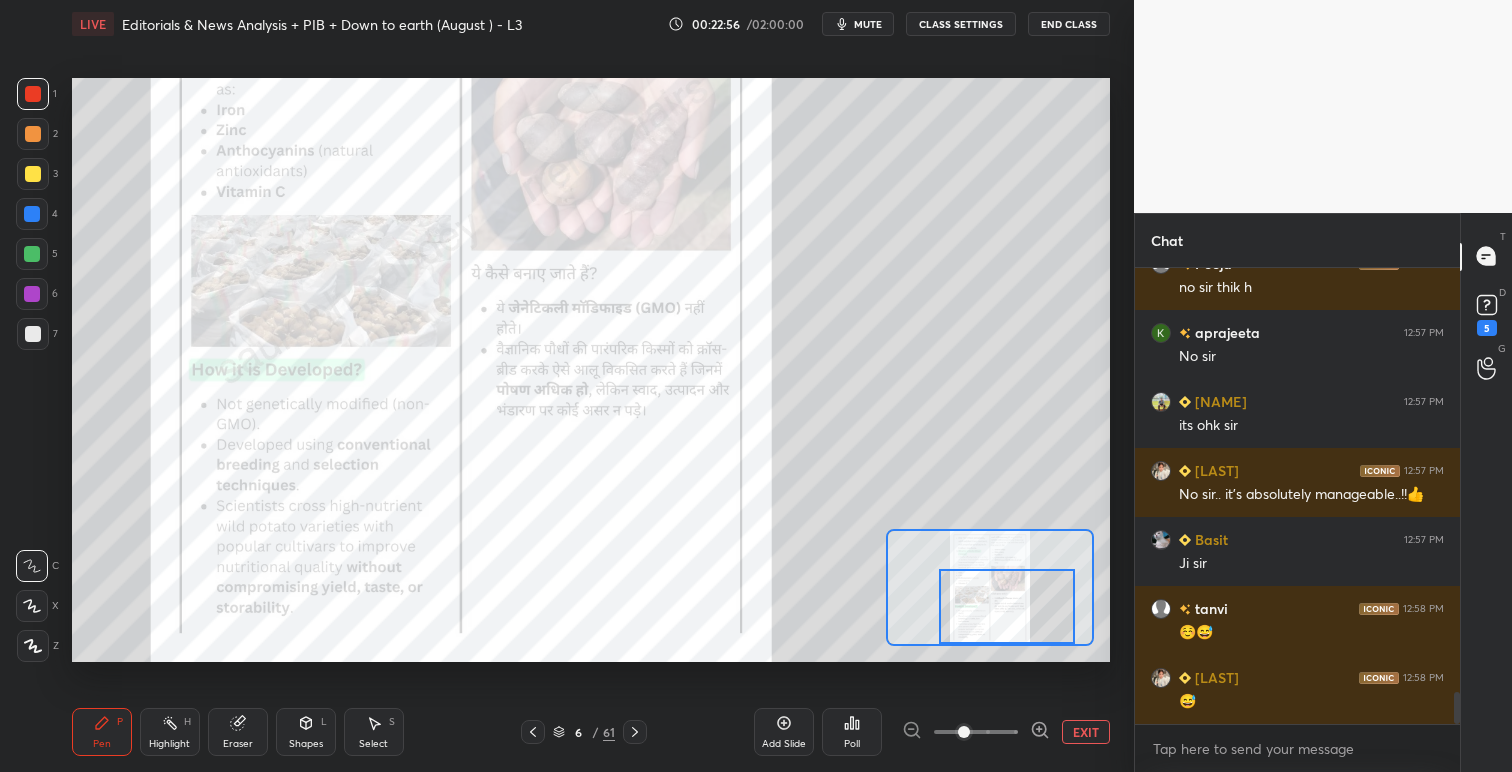 scroll, scrollTop: 6086, scrollLeft: 0, axis: vertical 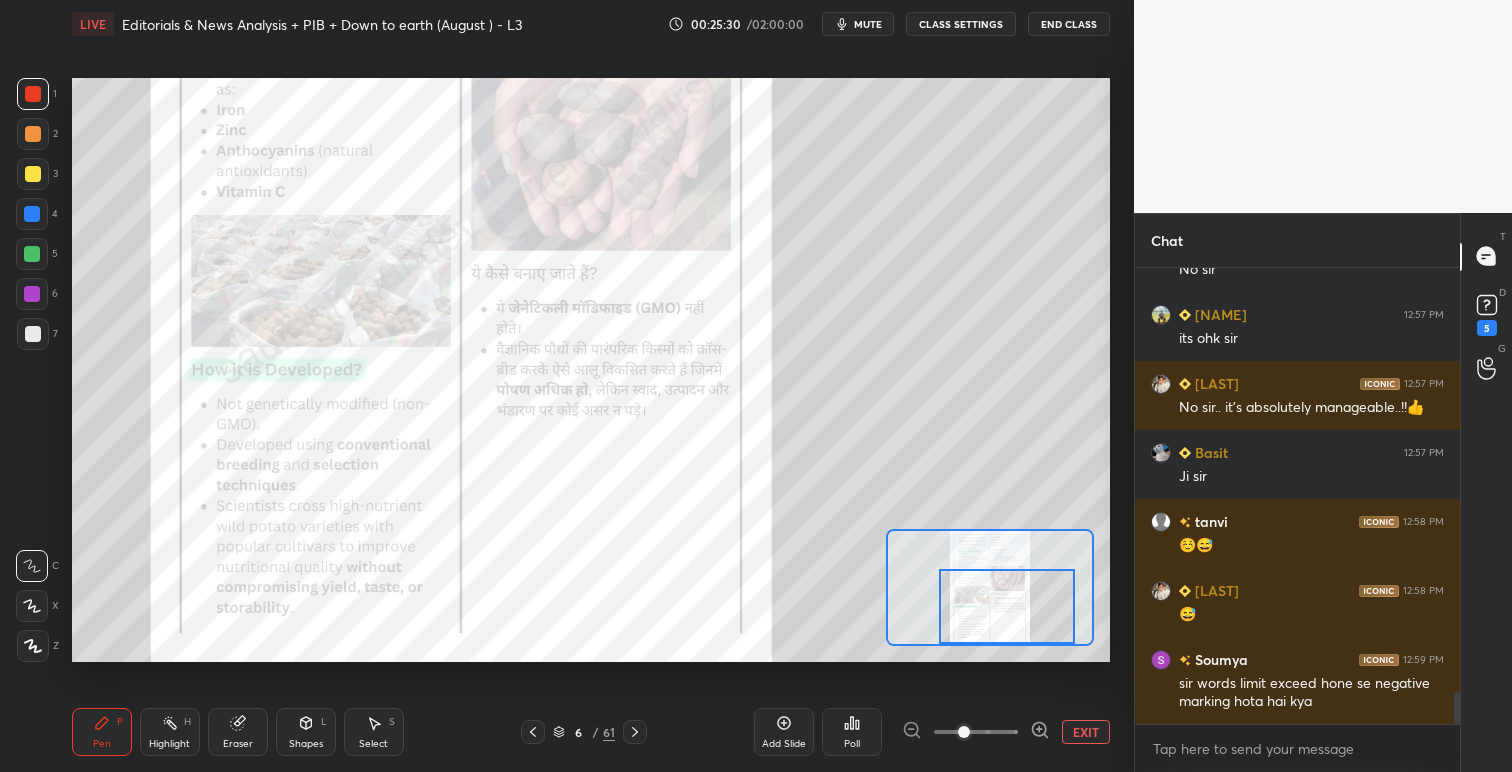 click 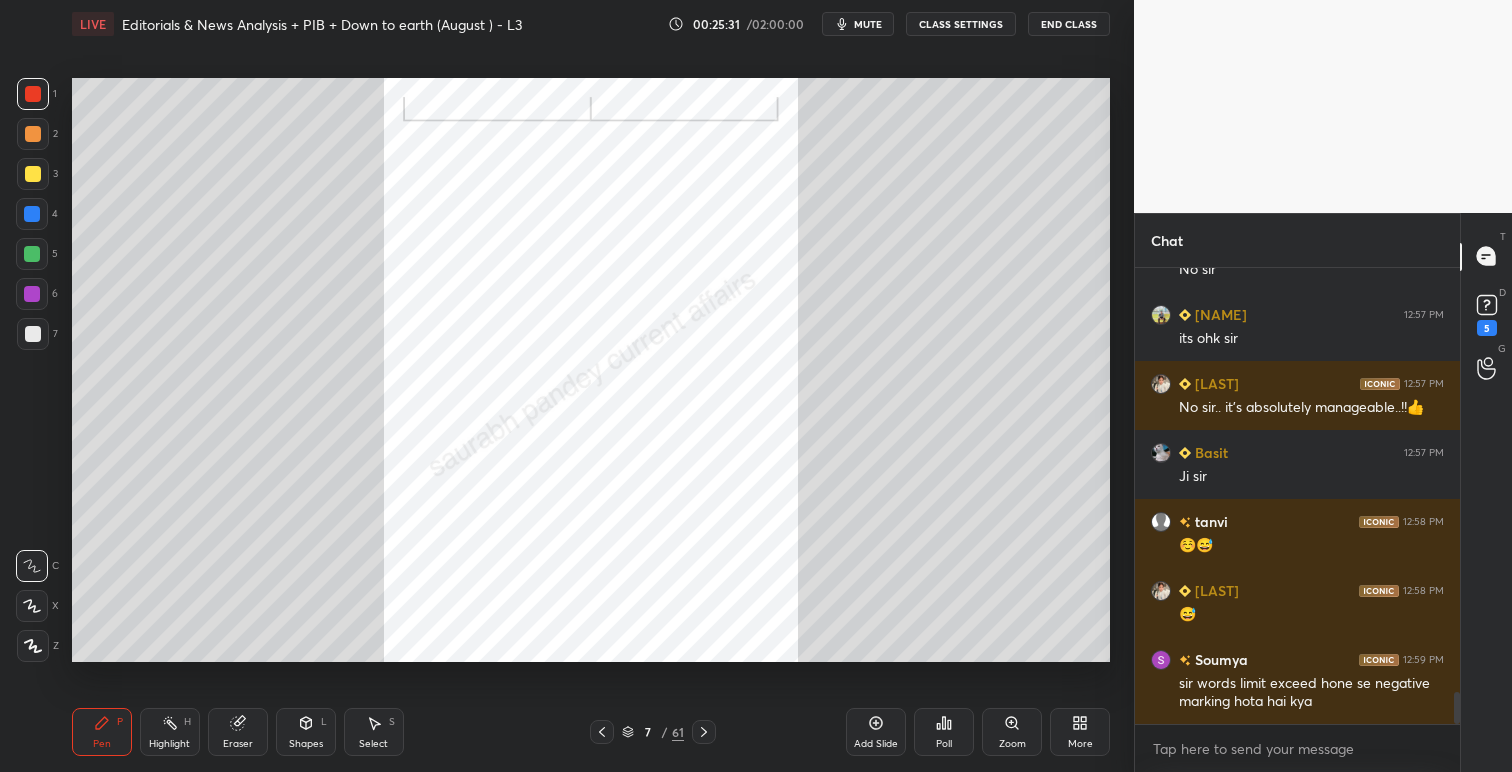 click 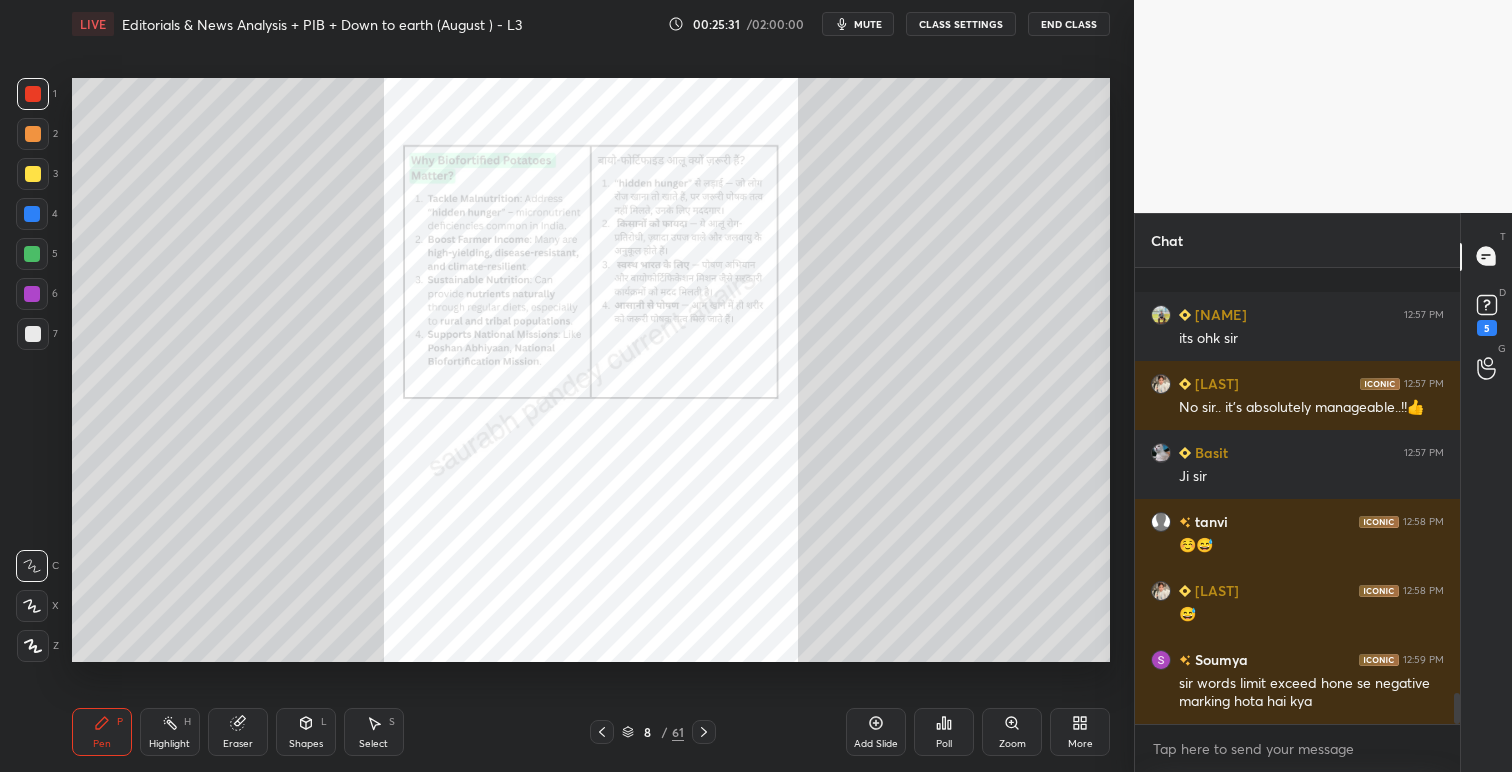 scroll, scrollTop: 6227, scrollLeft: 0, axis: vertical 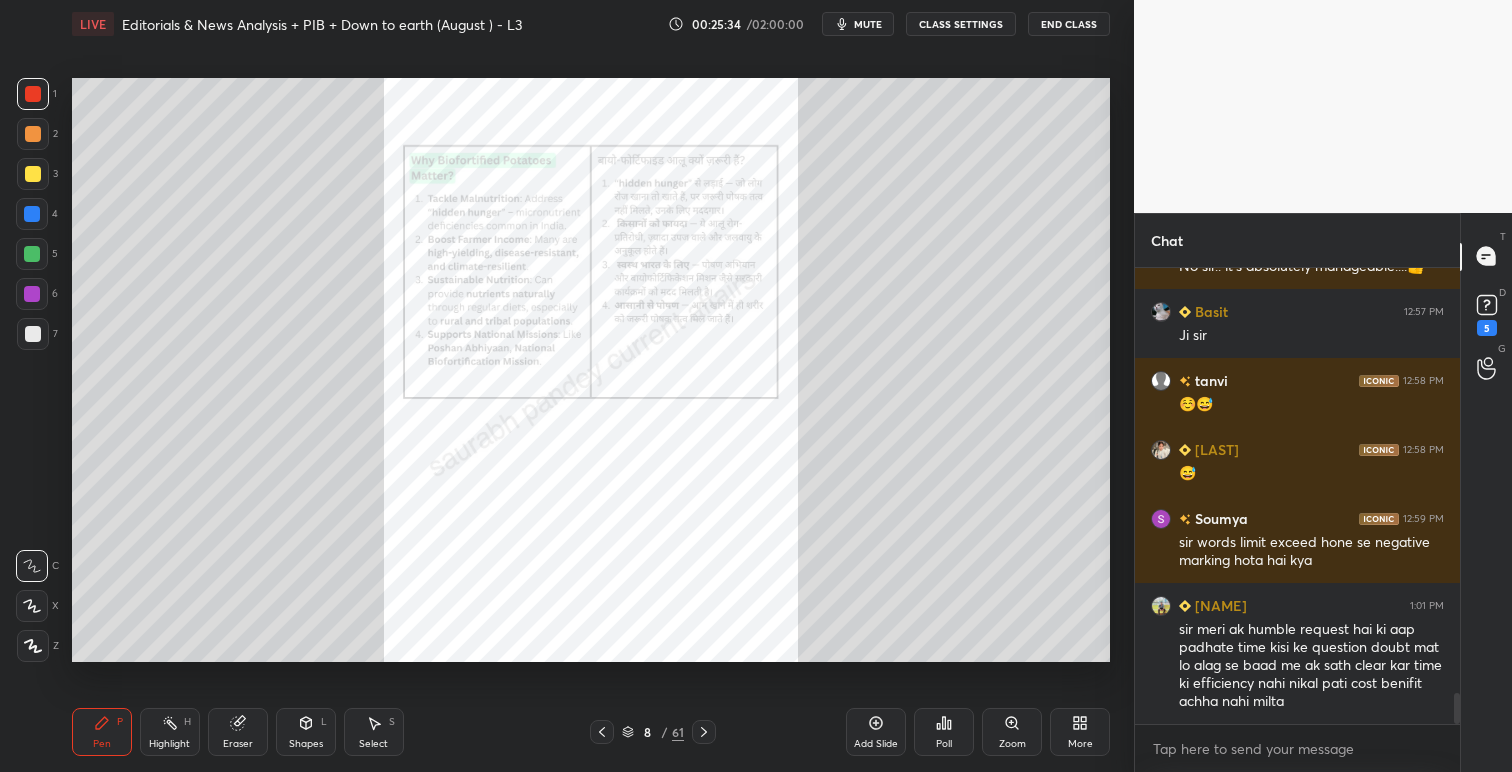 click at bounding box center (704, 732) 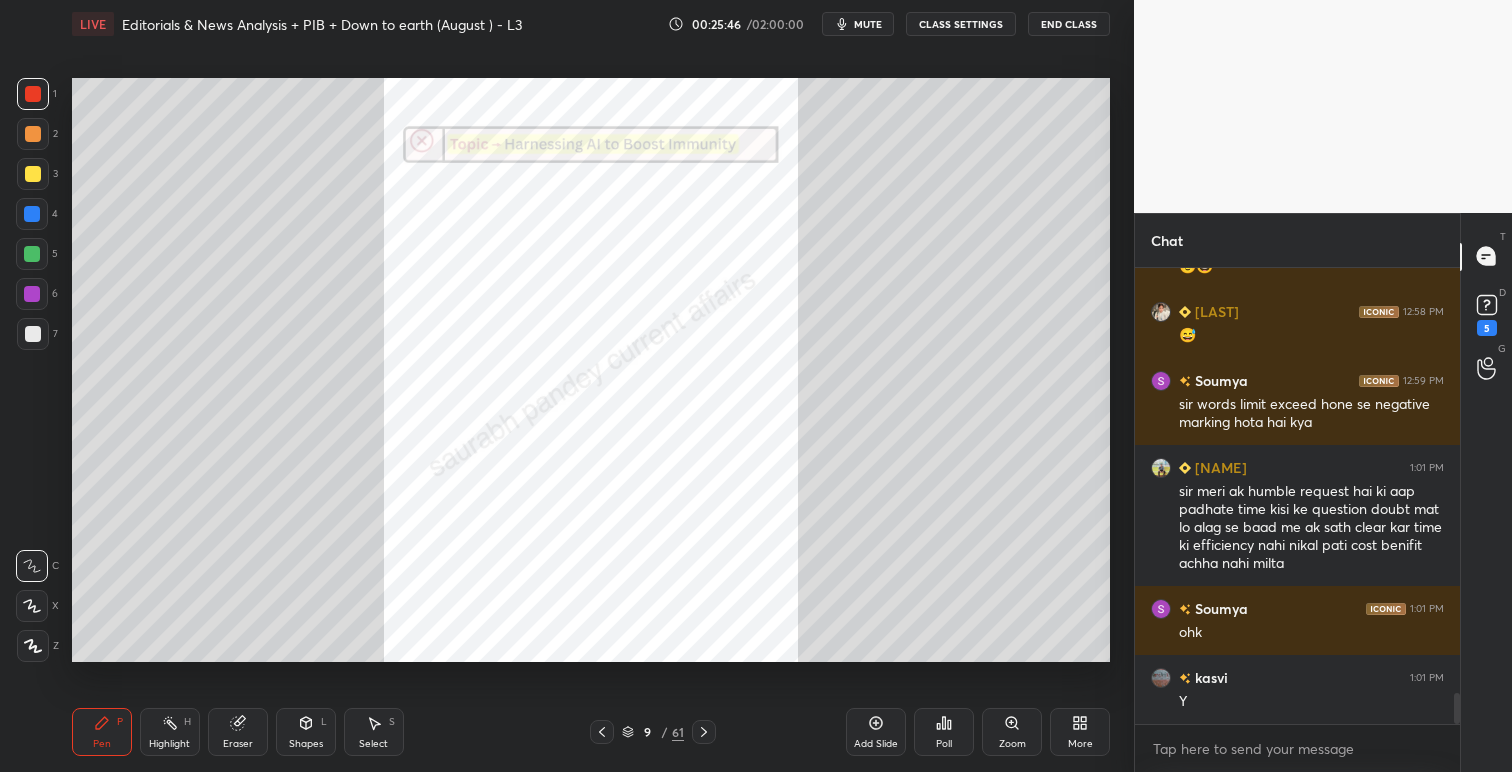 scroll, scrollTop: 6413, scrollLeft: 0, axis: vertical 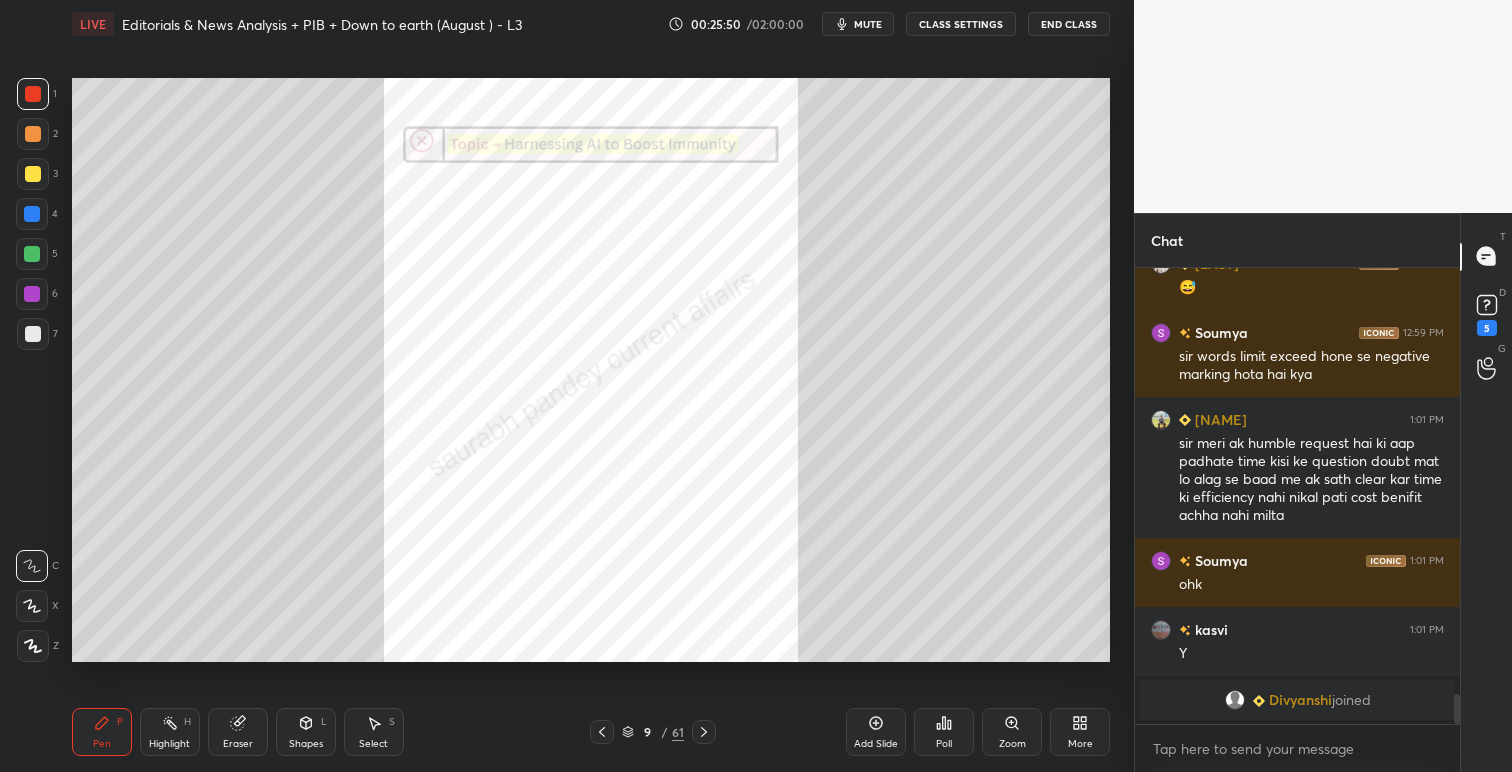 click 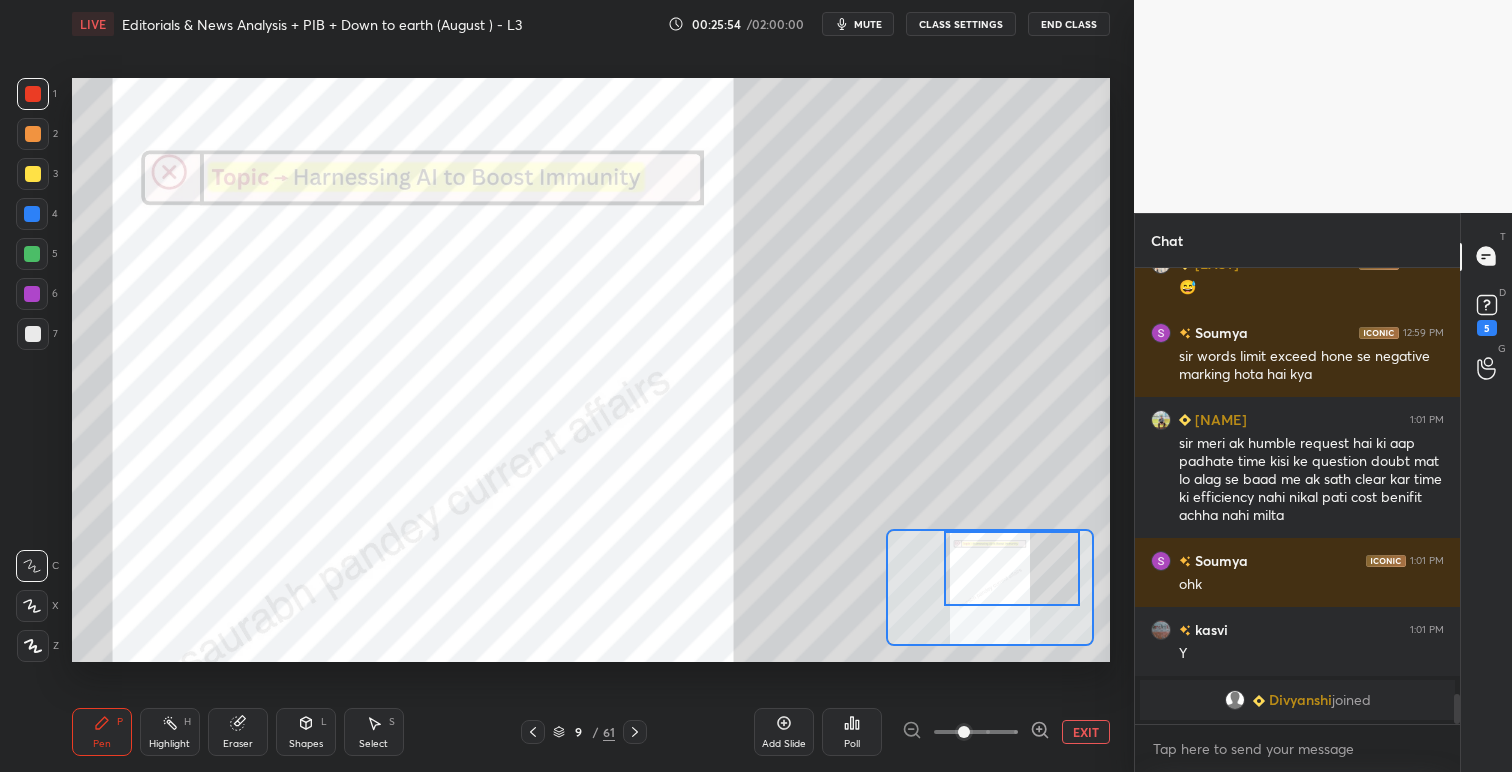 drag, startPoint x: 1001, startPoint y: 600, endPoint x: 1023, endPoint y: 567, distance: 39.661064 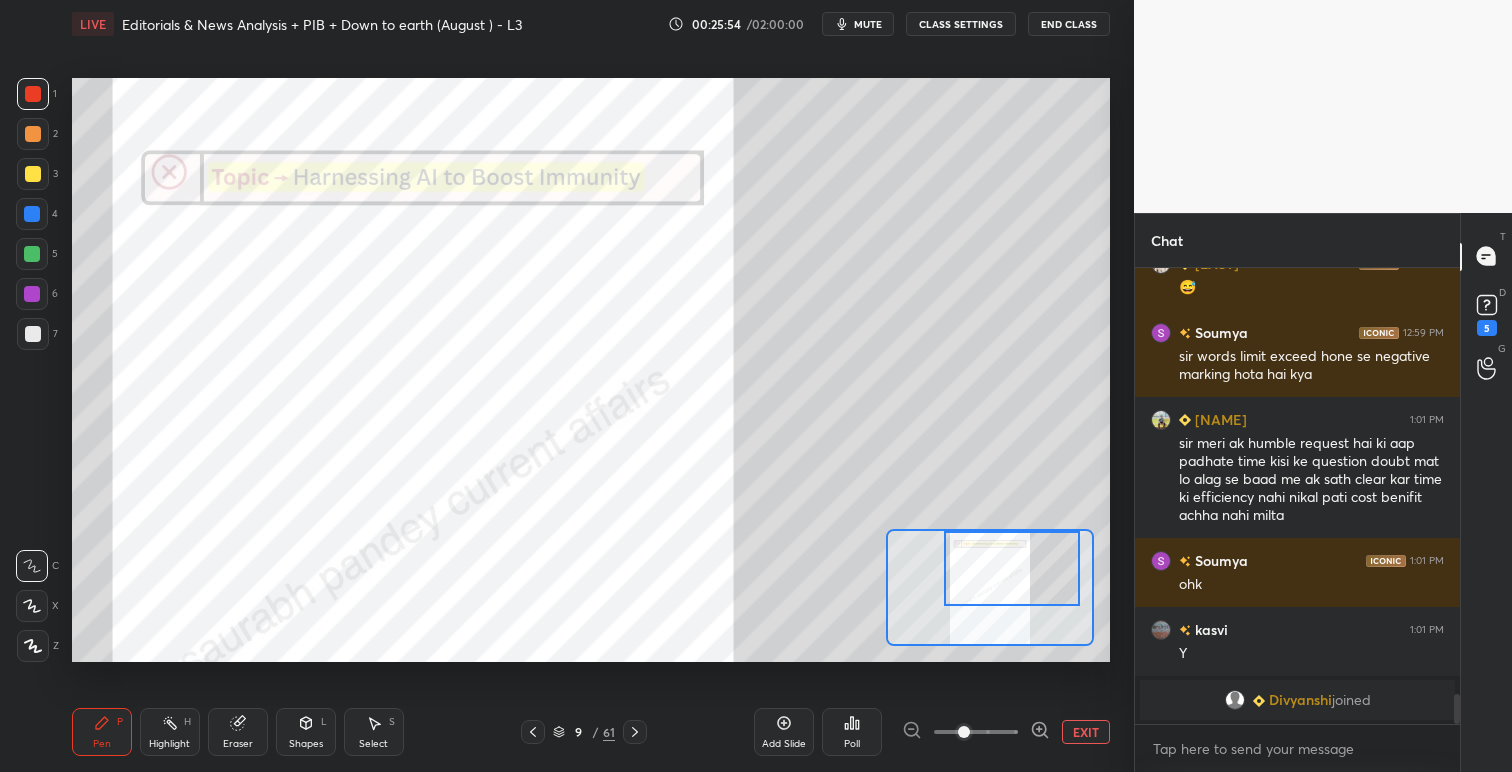 click at bounding box center [1012, 568] 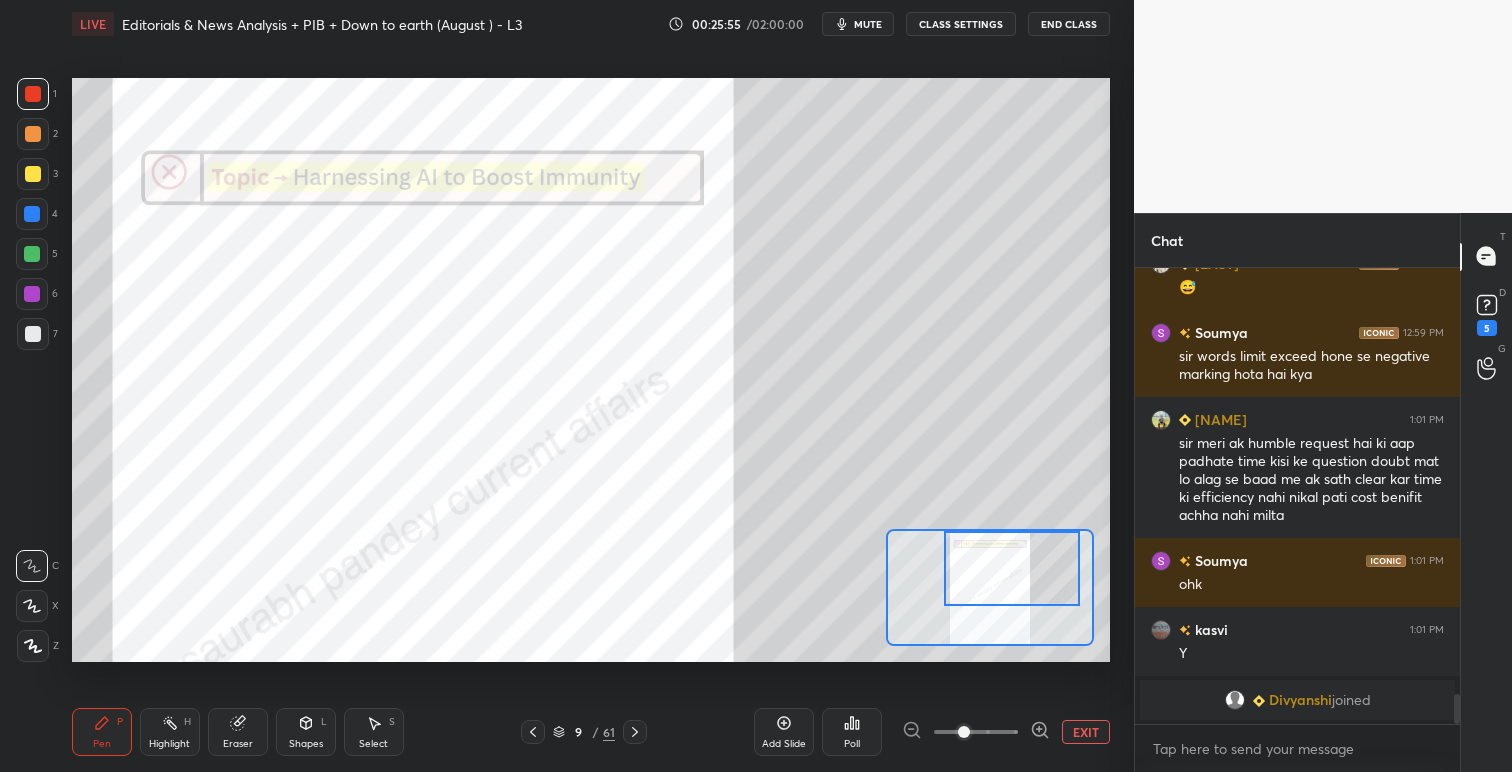 scroll, scrollTop: 6438, scrollLeft: 0, axis: vertical 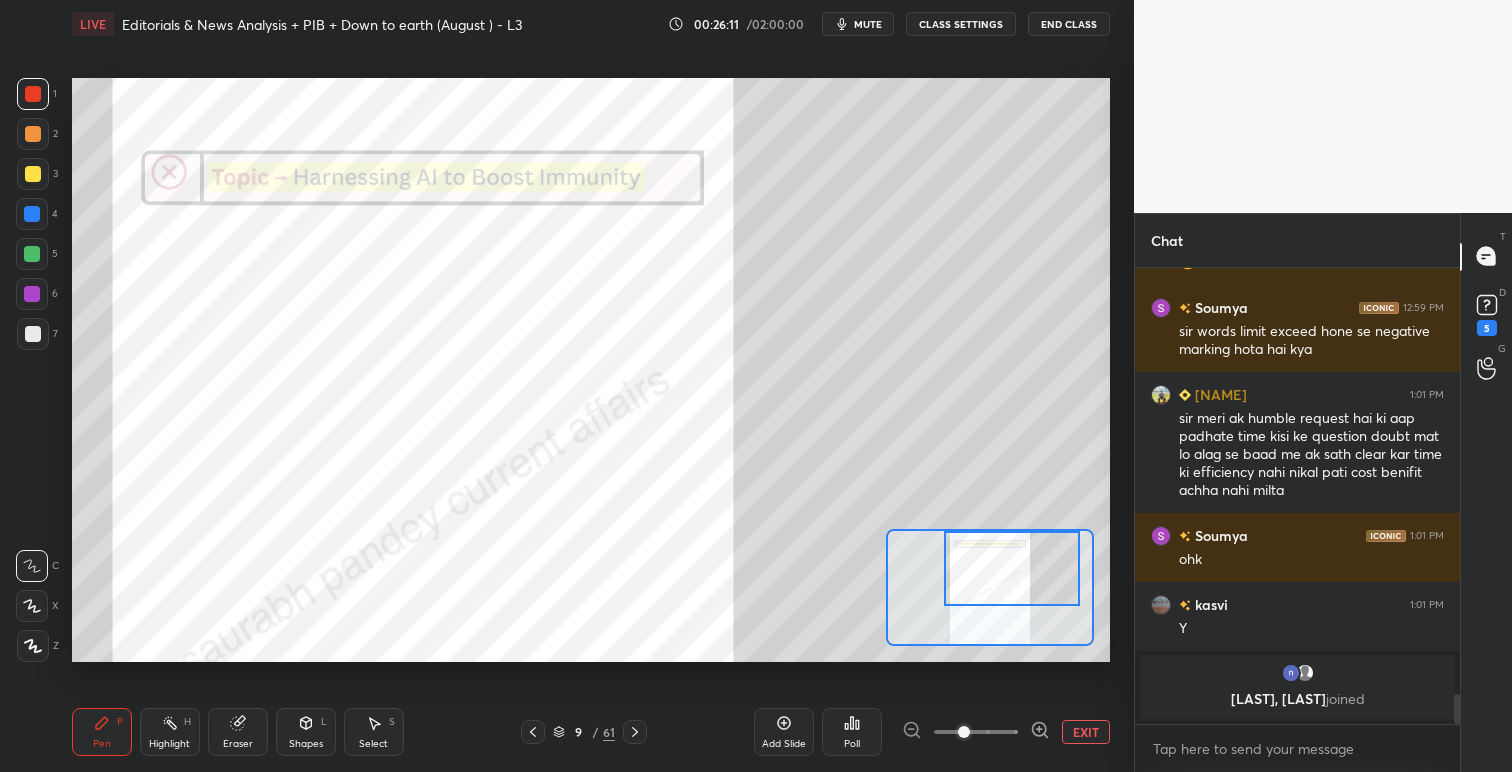 click 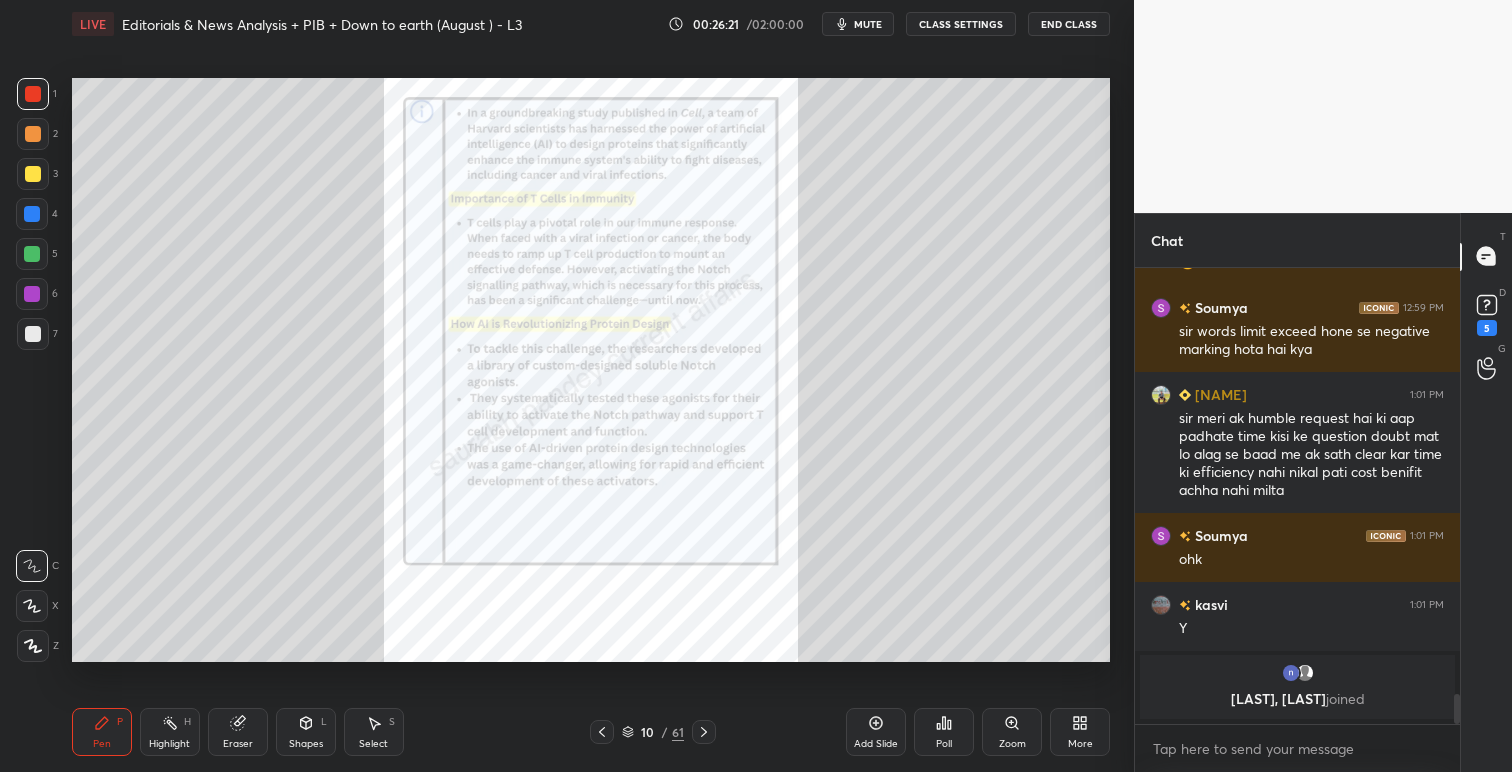 click 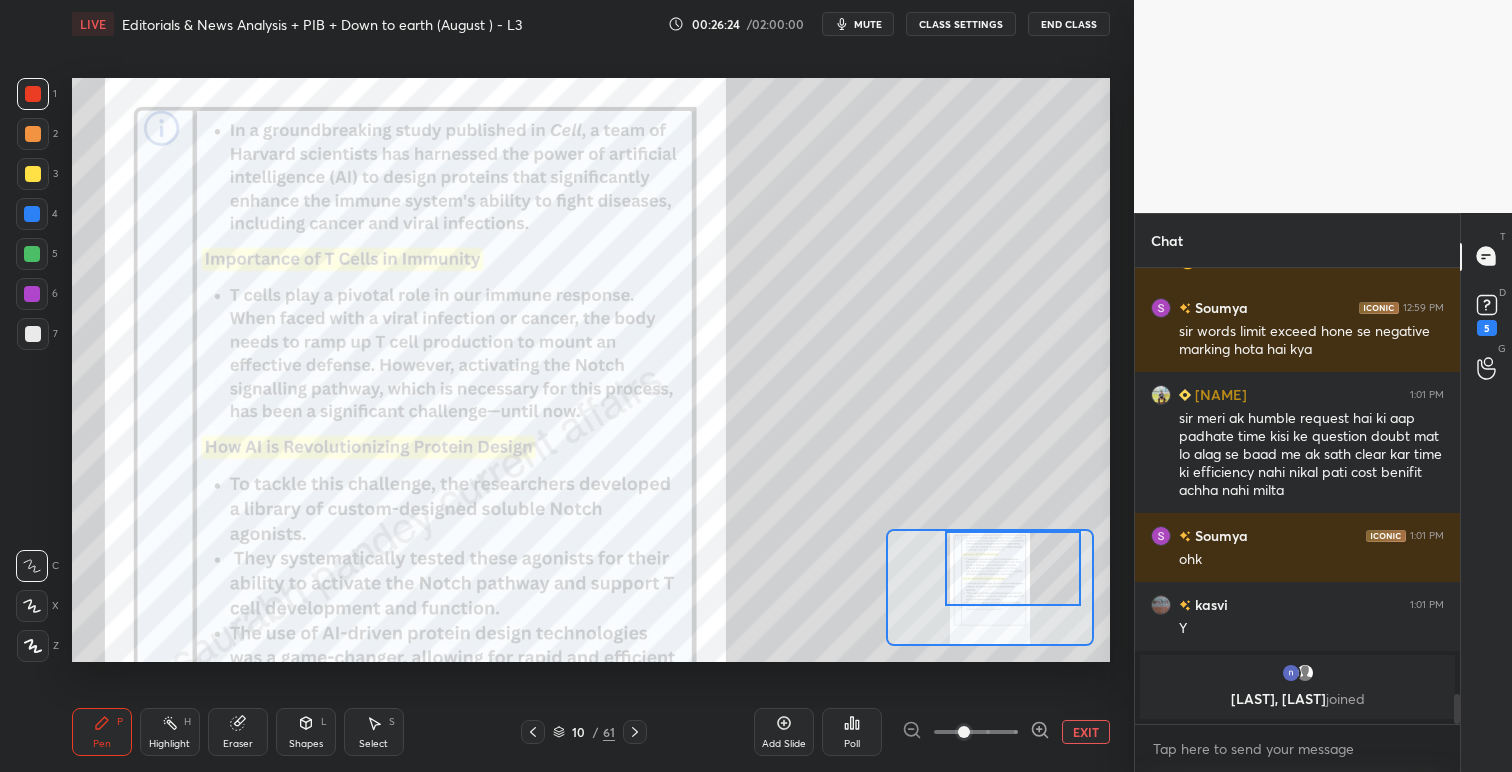 drag, startPoint x: 1004, startPoint y: 591, endPoint x: 1027, endPoint y: 572, distance: 29.832869 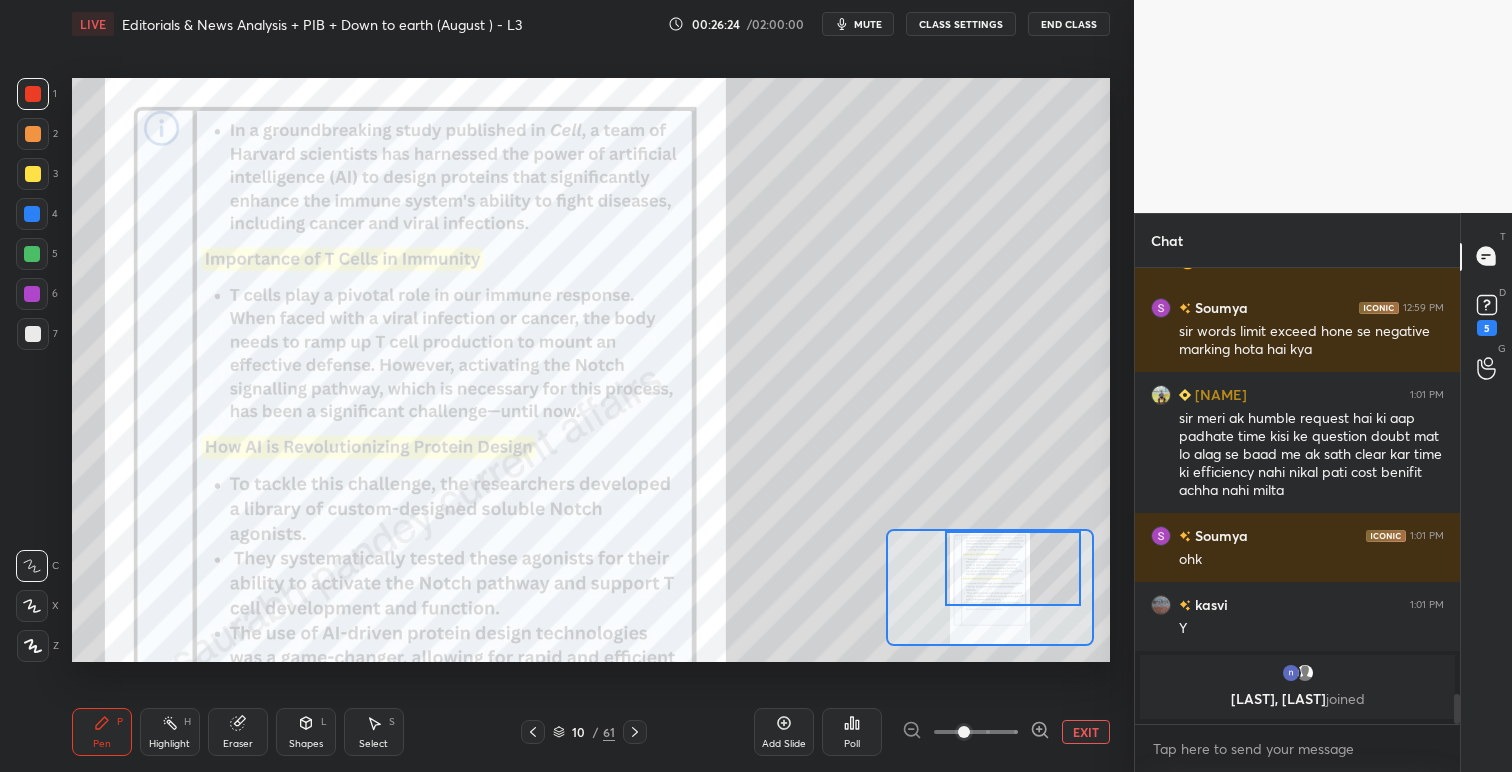 click at bounding box center [1013, 568] 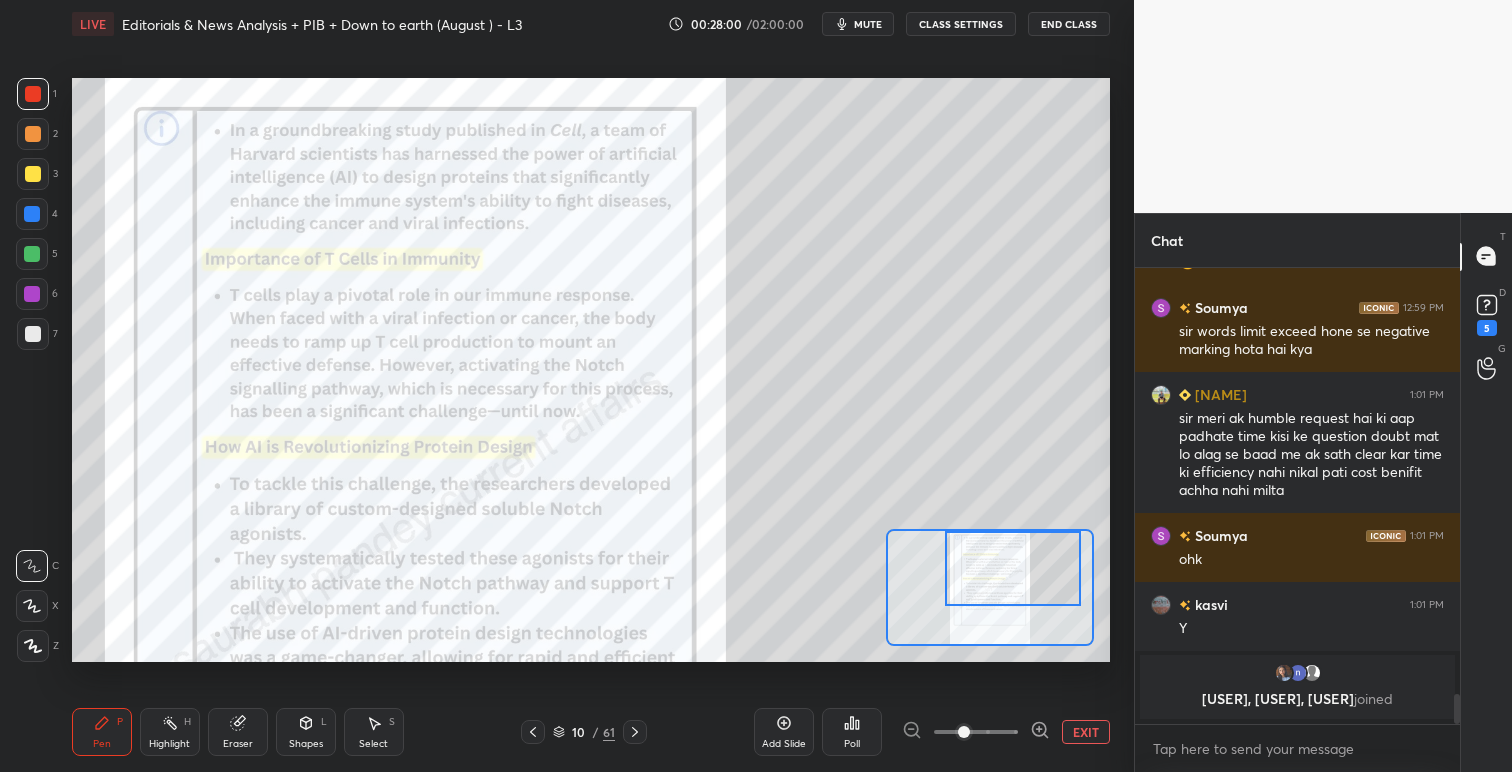 scroll, scrollTop: 6130, scrollLeft: 0, axis: vertical 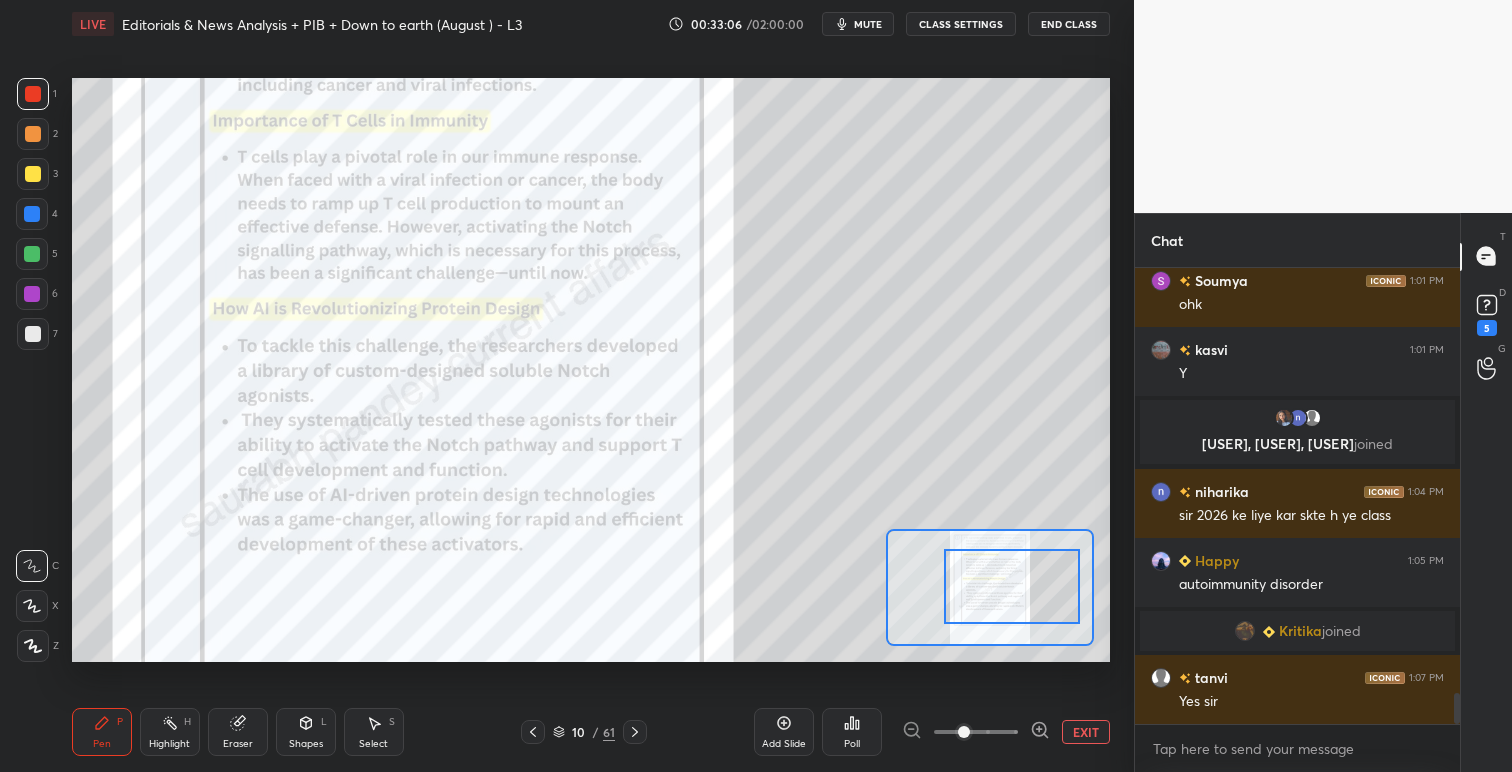 drag, startPoint x: 985, startPoint y: 576, endPoint x: 984, endPoint y: 595, distance: 19.026299 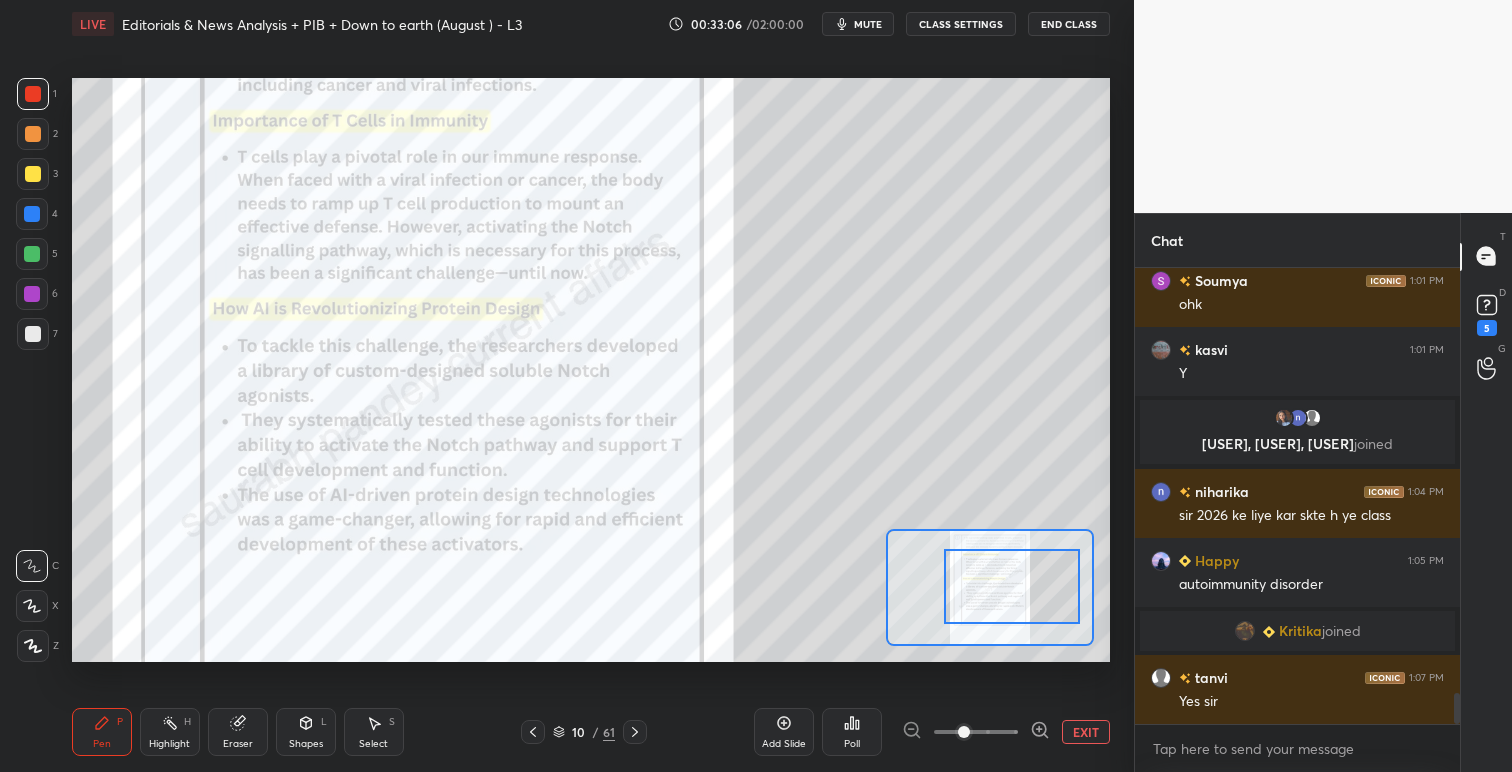 click at bounding box center (1012, 586) 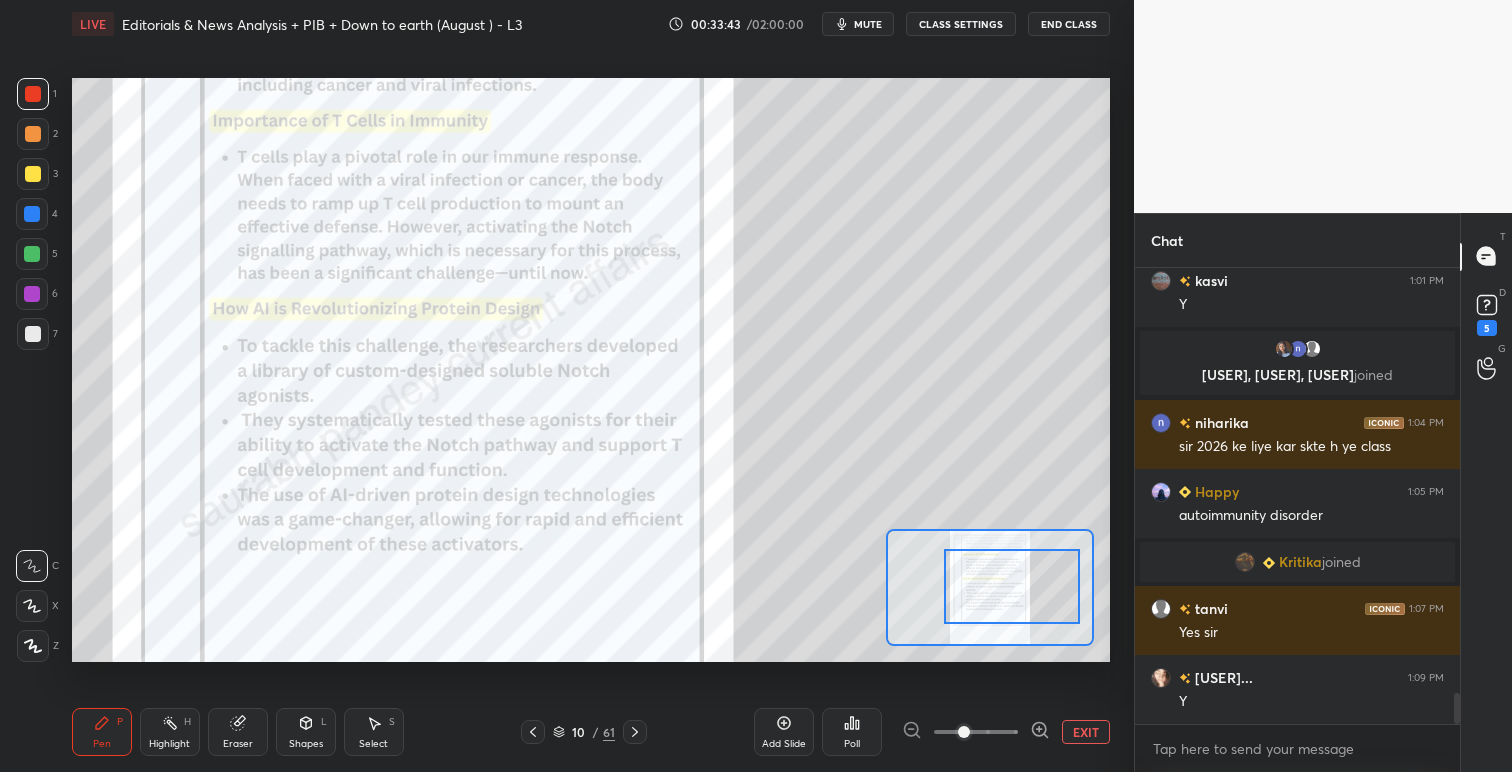 scroll, scrollTop: 6395, scrollLeft: 0, axis: vertical 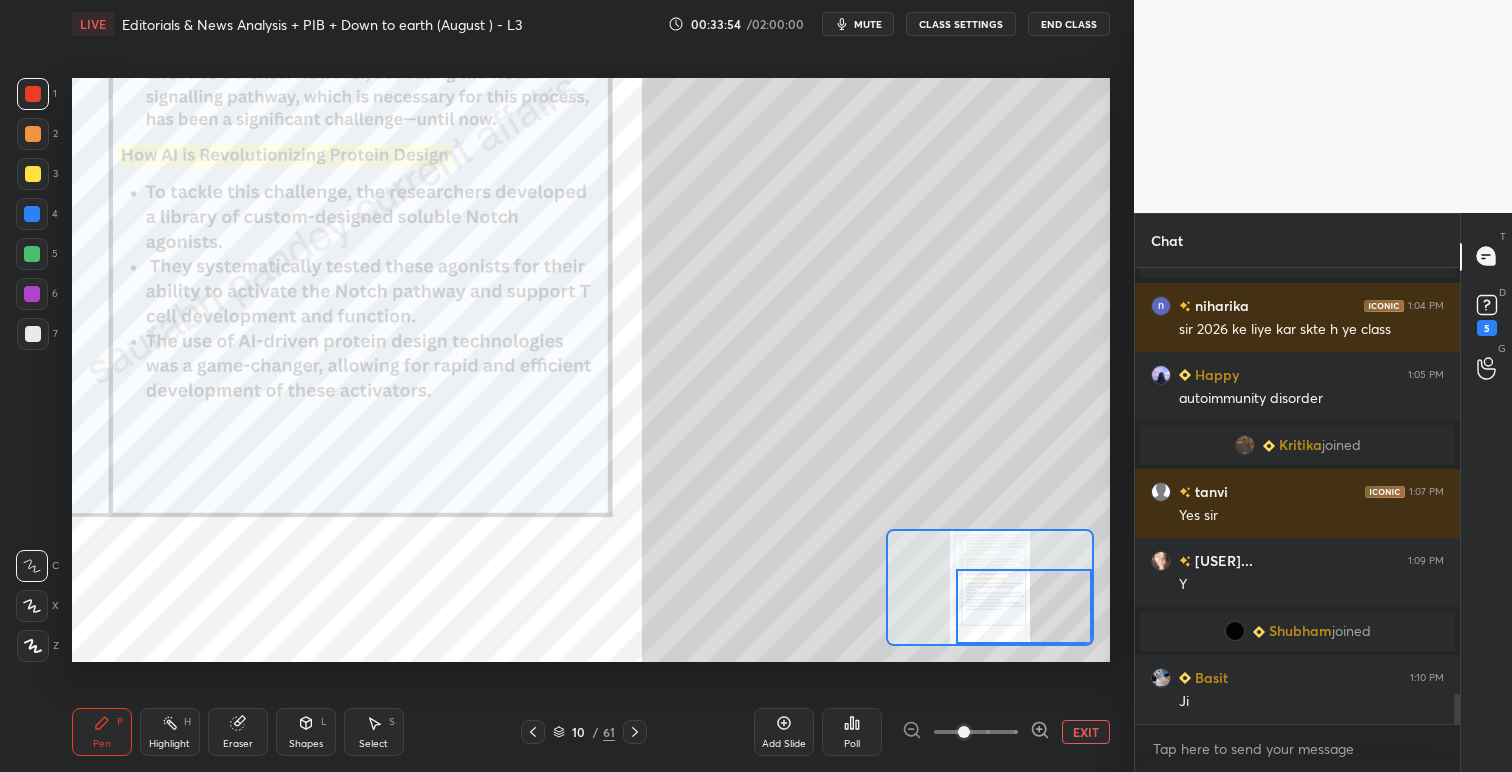 drag, startPoint x: 995, startPoint y: 585, endPoint x: 1006, endPoint y: 614, distance: 31.016125 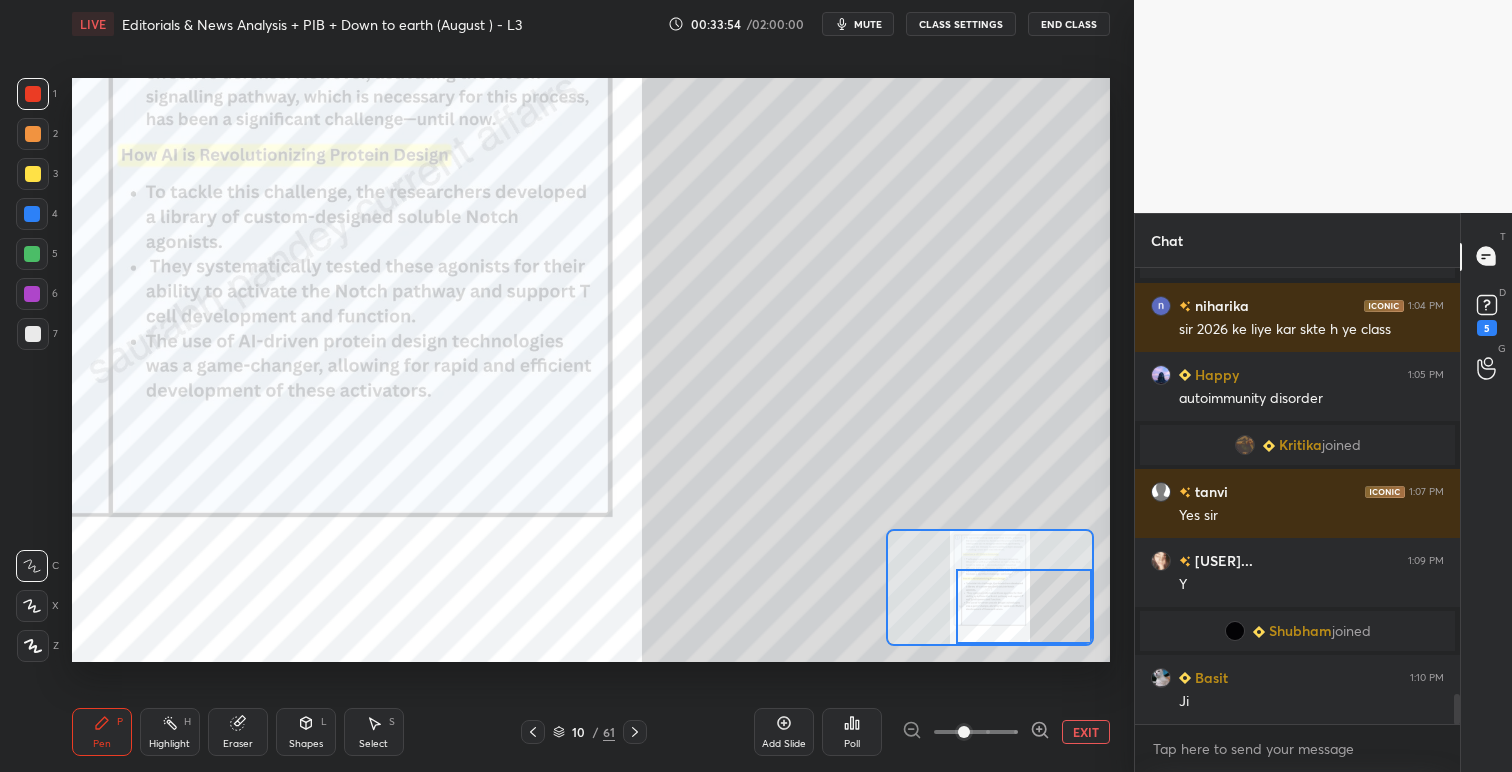 click at bounding box center [1024, 606] 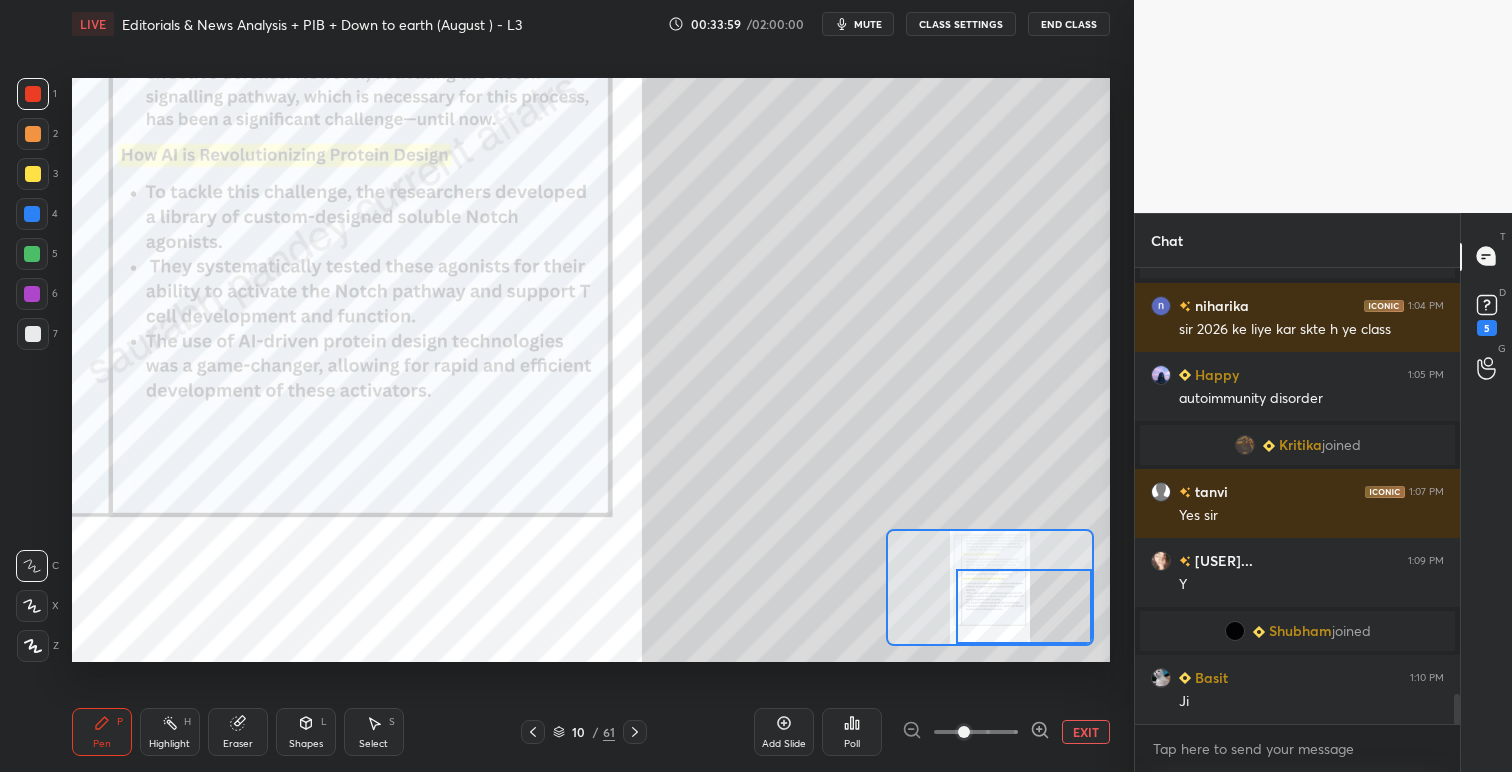 scroll, scrollTop: 6514, scrollLeft: 0, axis: vertical 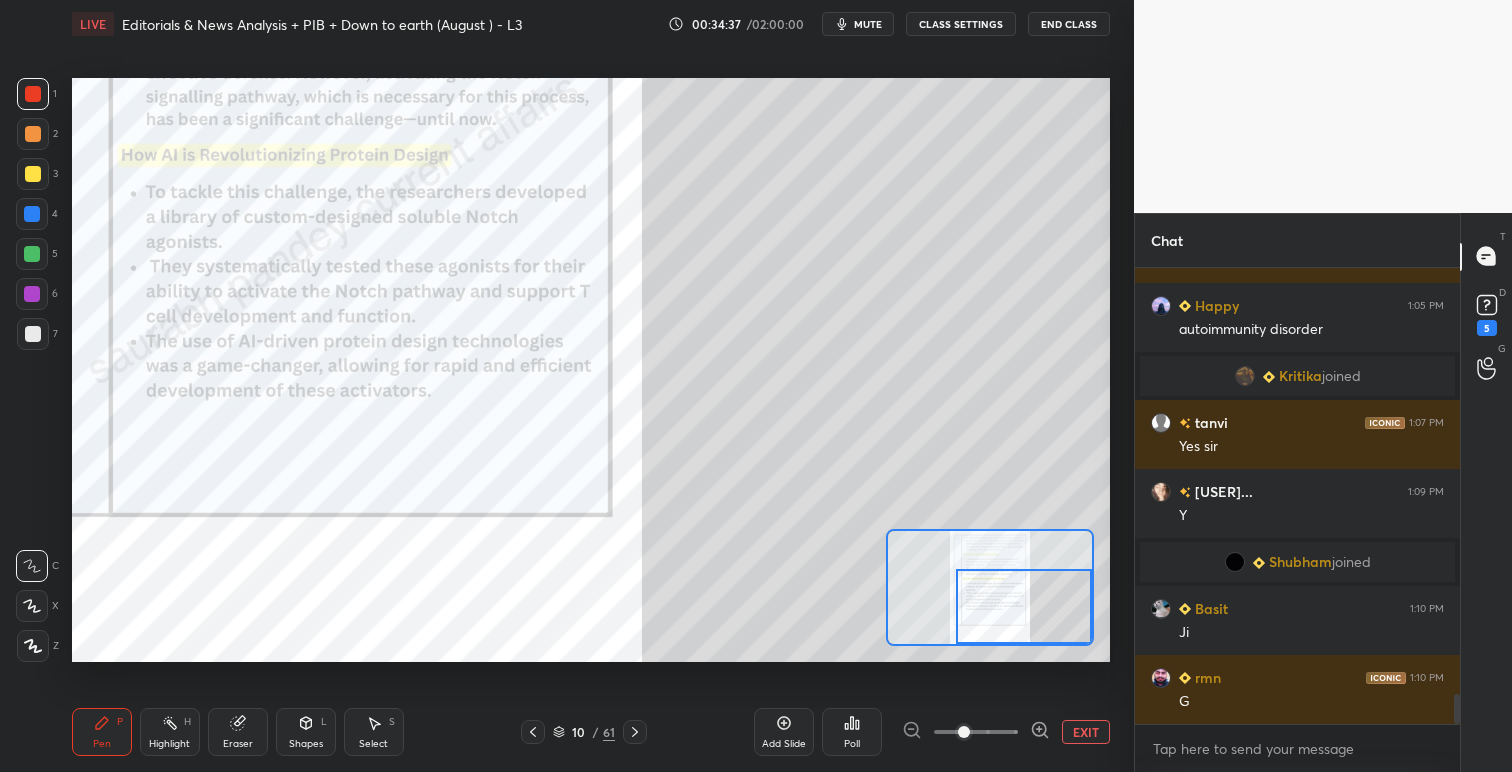 click on "Setting up your live class Poll for   secs No correct answer Start poll" at bounding box center (591, 370) 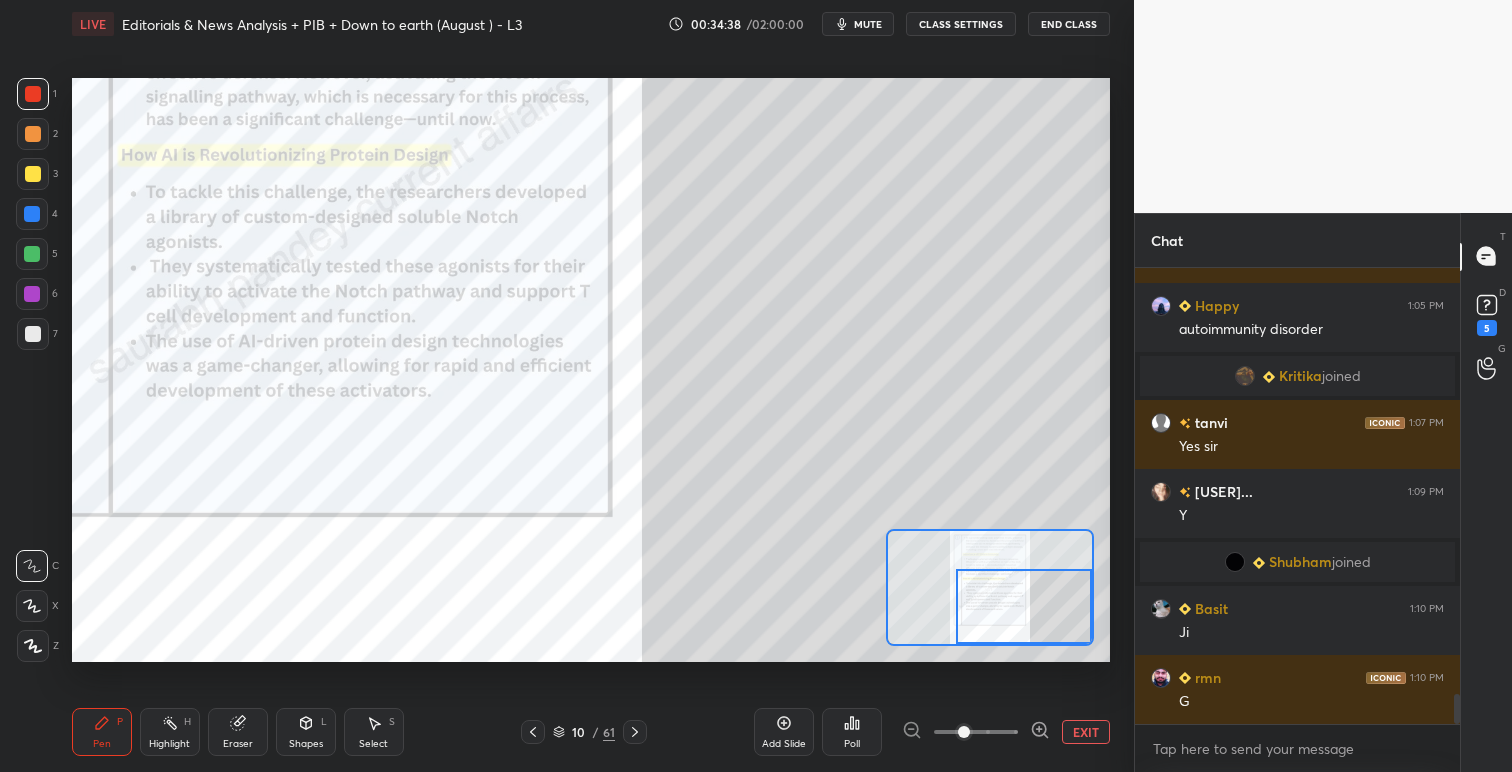 click on "Setting up your live class Poll for   secs No correct answer Start poll" at bounding box center (591, 370) 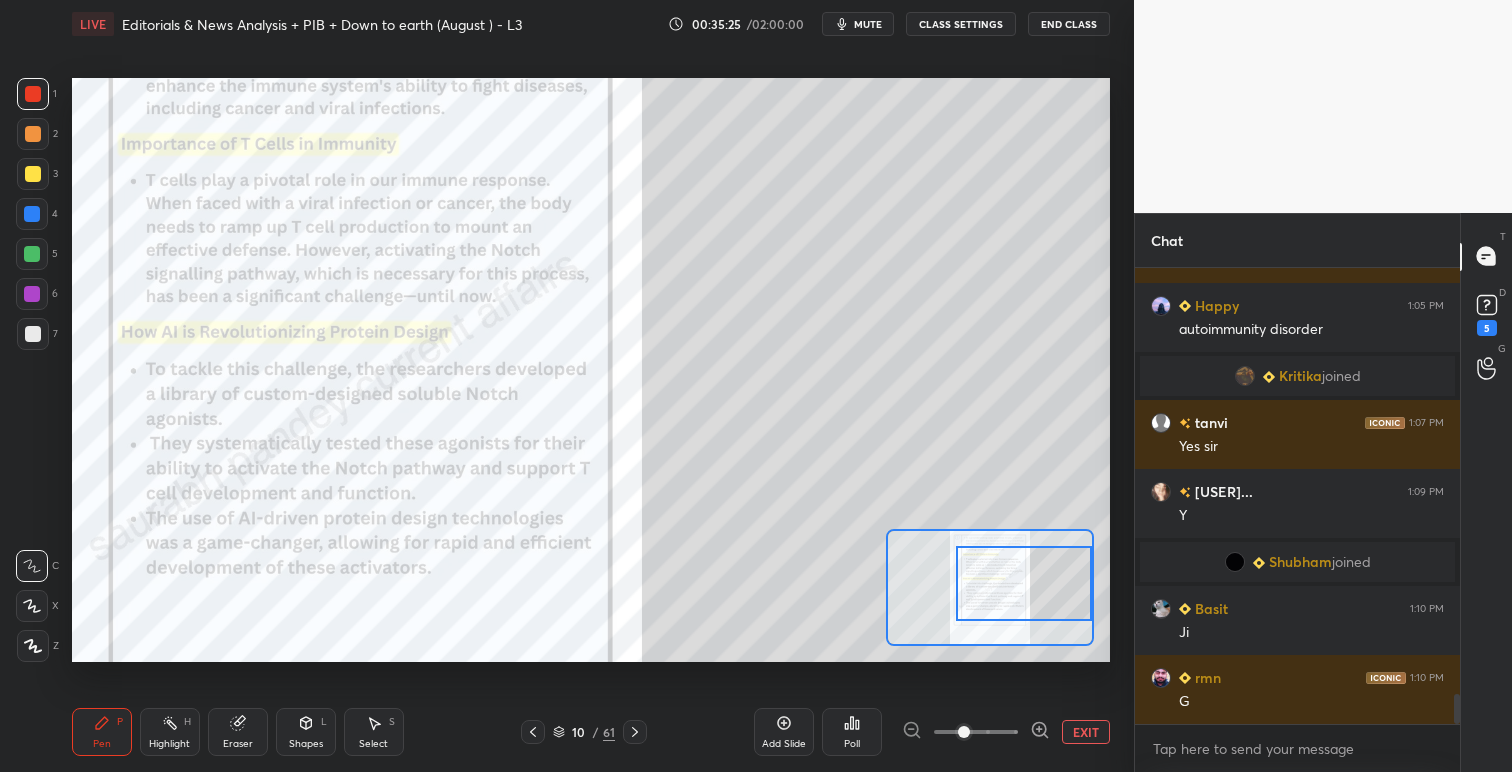drag, startPoint x: 977, startPoint y: 608, endPoint x: 981, endPoint y: 585, distance: 23.345236 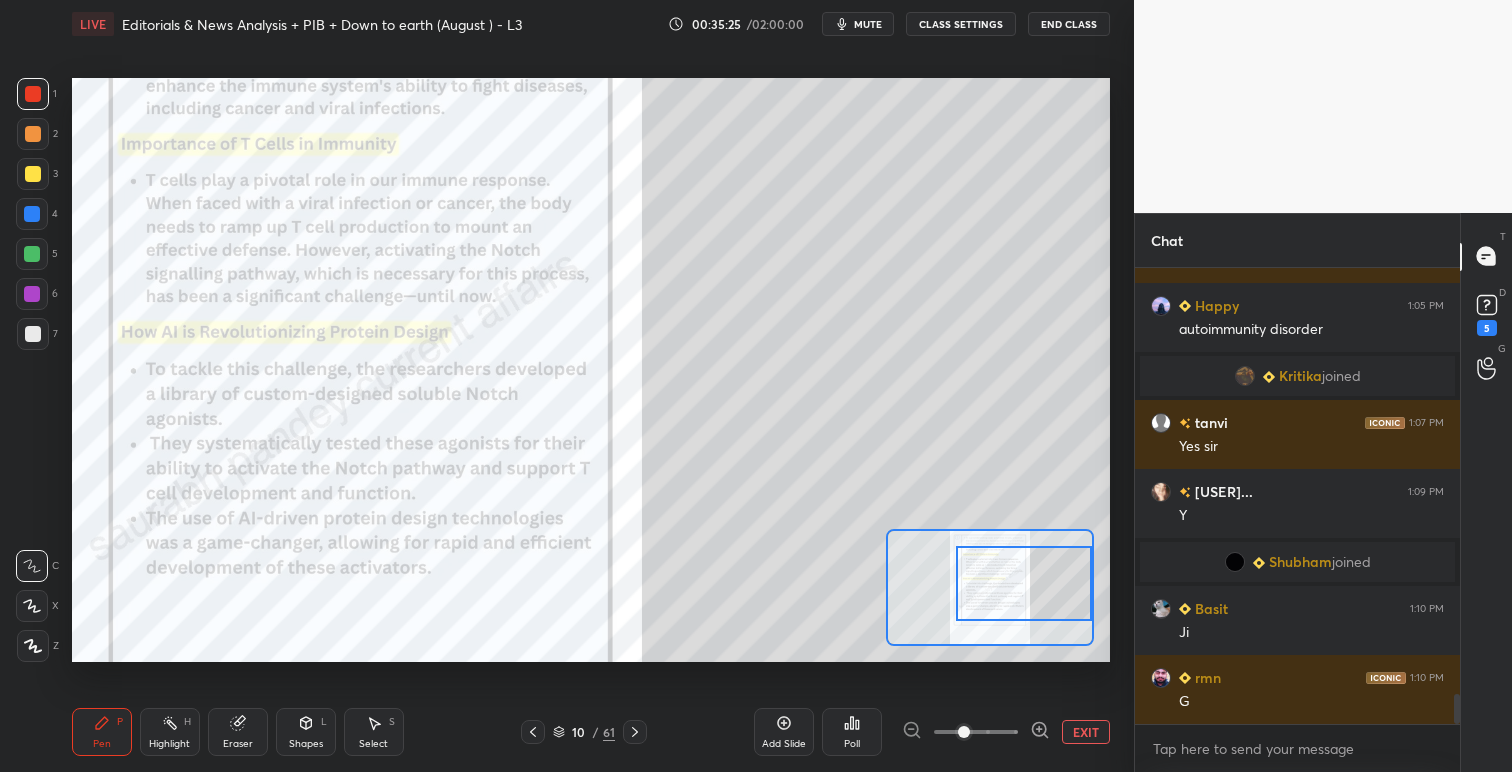click at bounding box center (1024, 583) 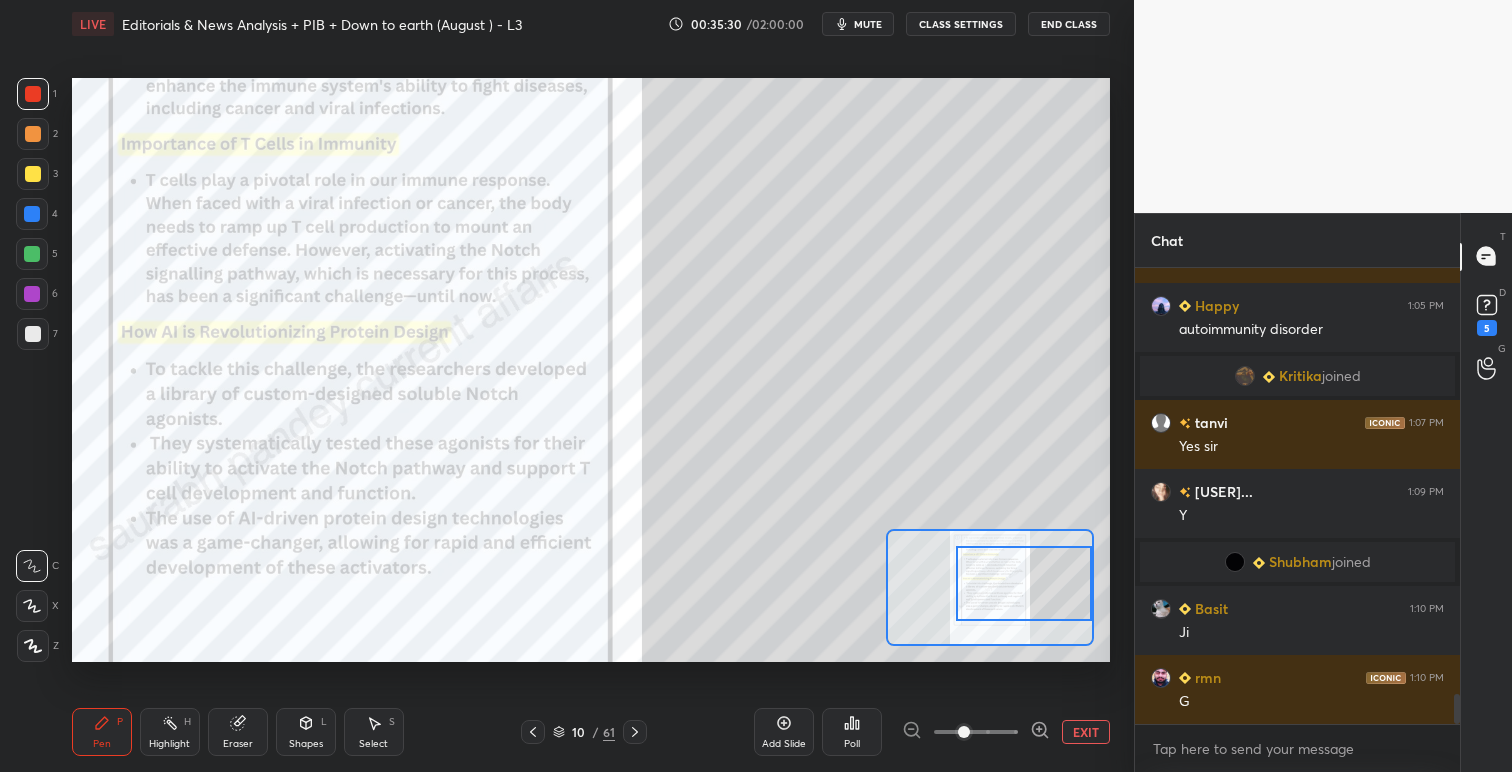 scroll, scrollTop: 6583, scrollLeft: 0, axis: vertical 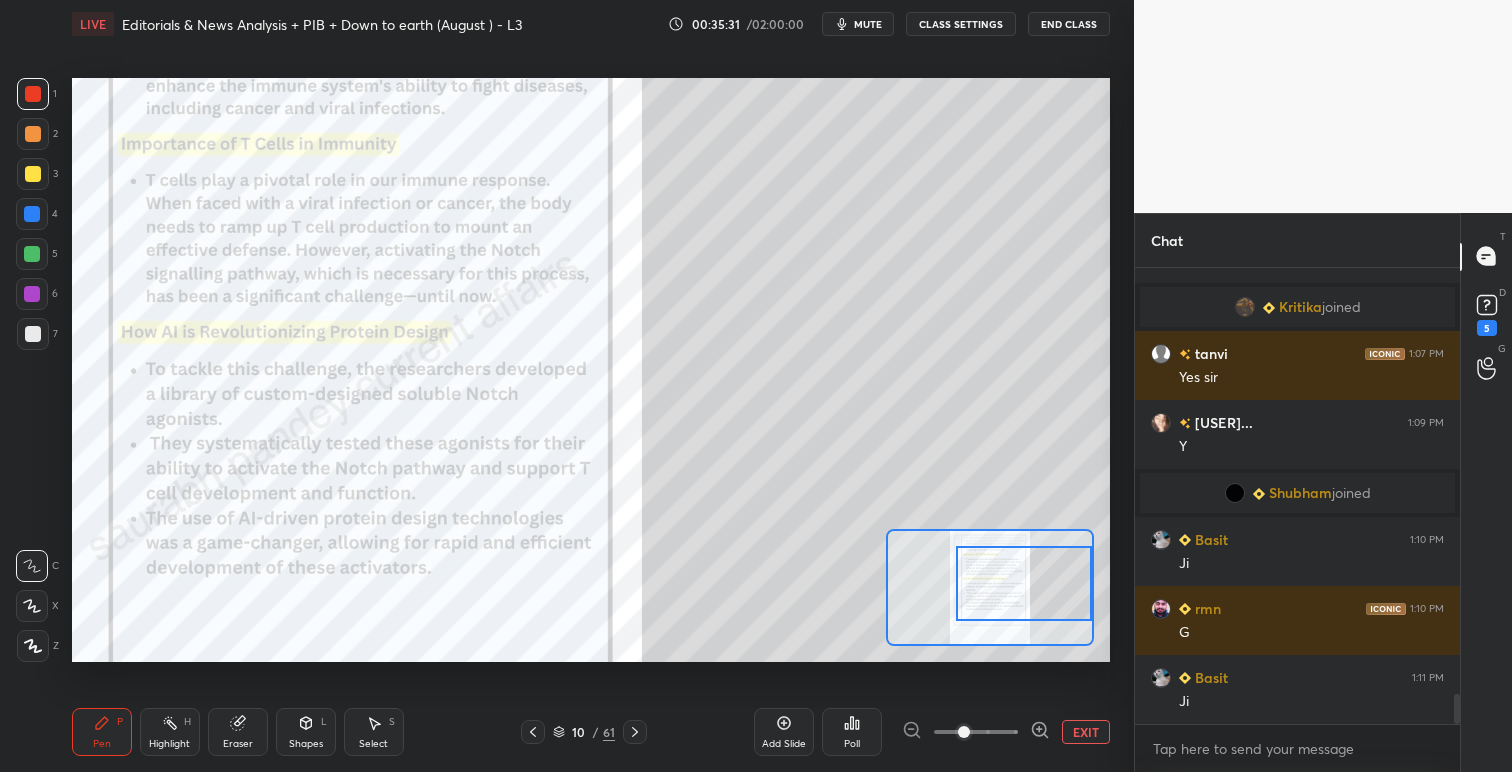 click on "EXIT" at bounding box center [1086, 732] 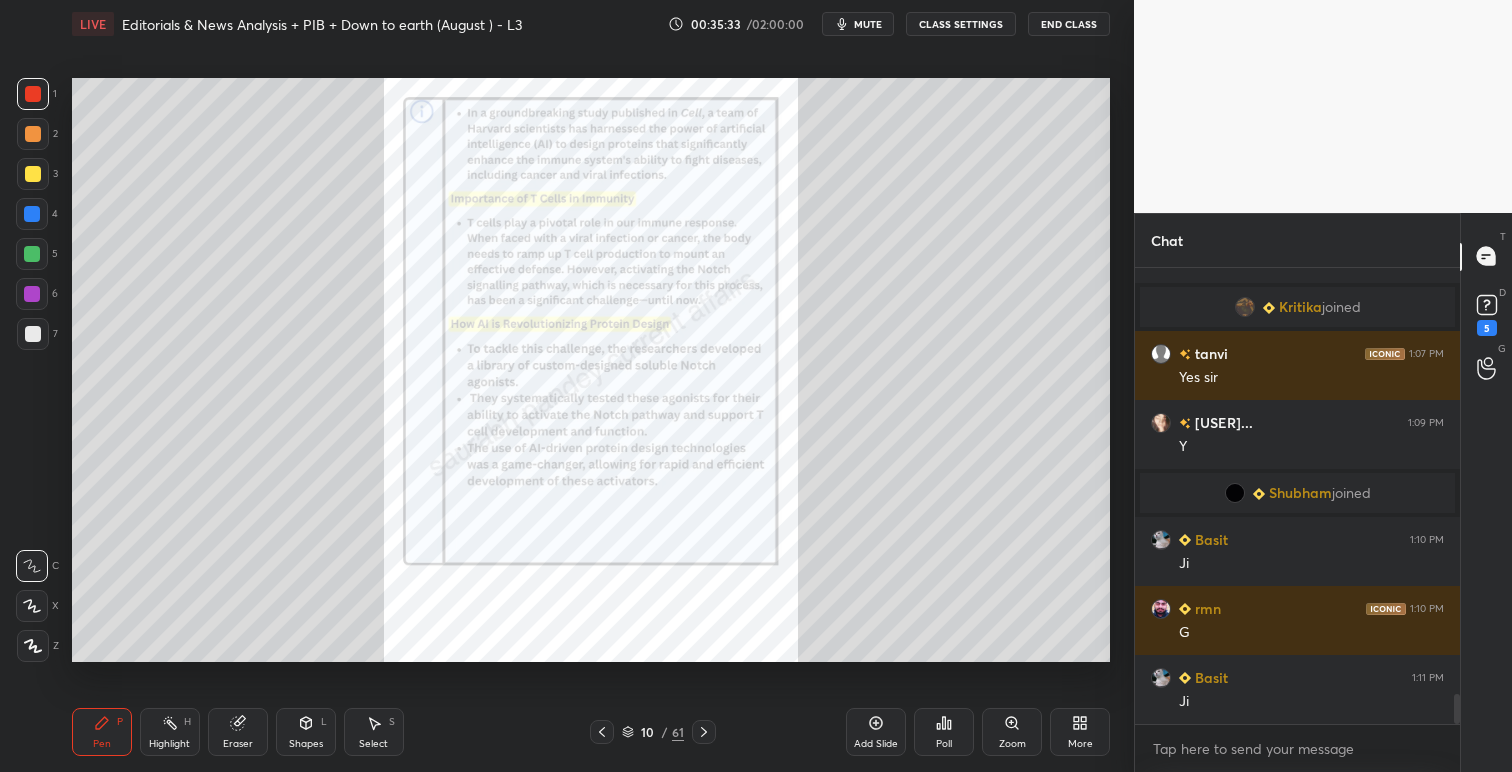 click 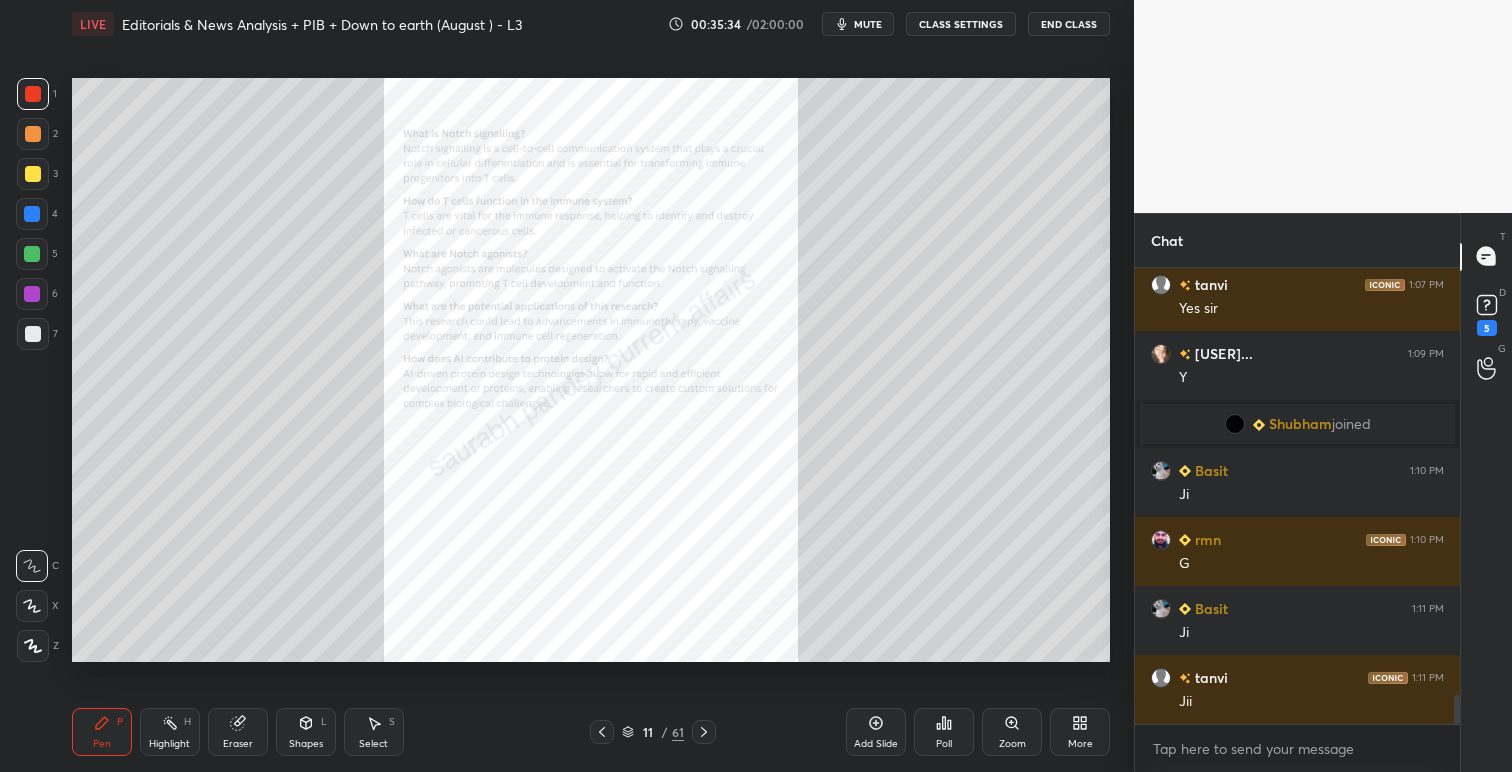 scroll, scrollTop: 6721, scrollLeft: 0, axis: vertical 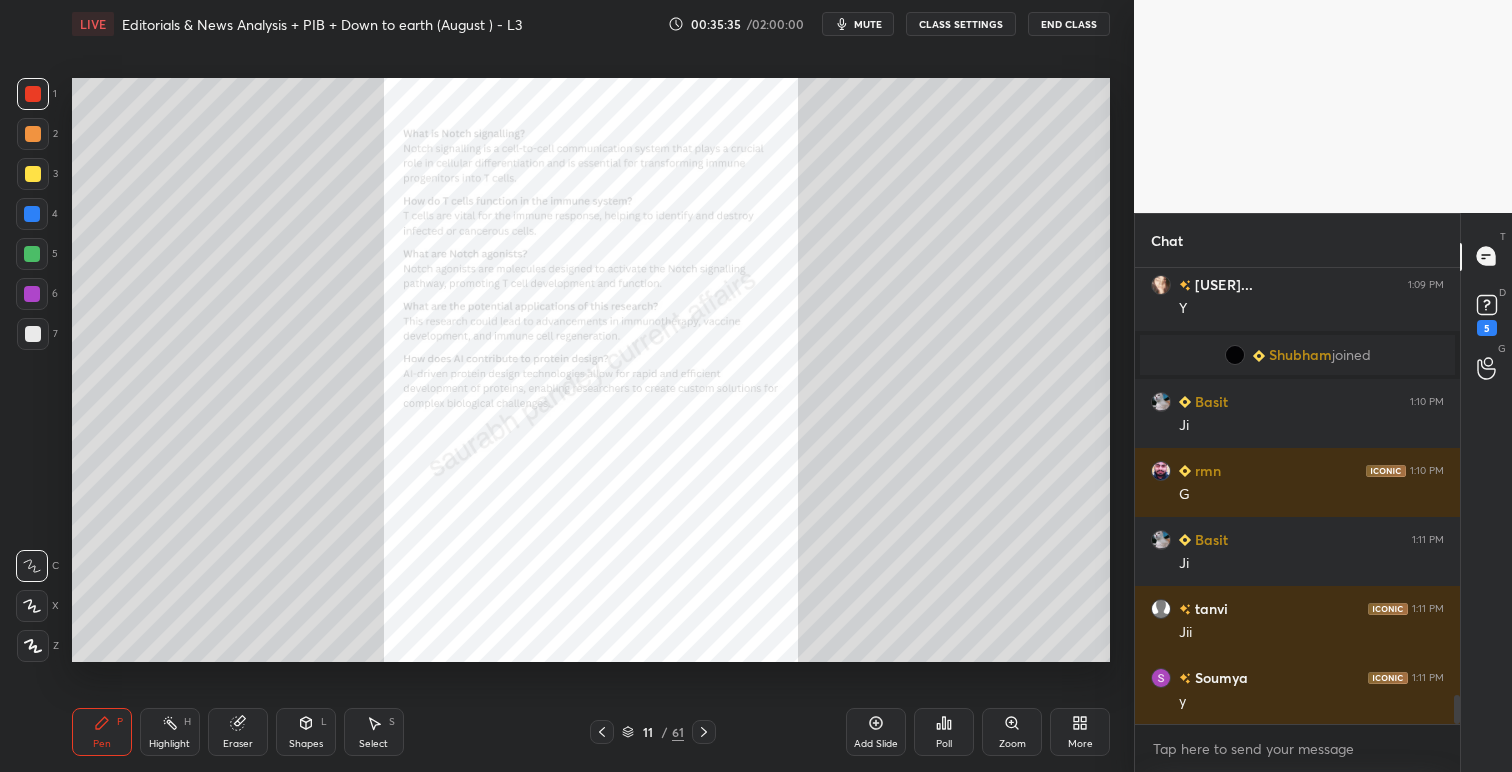 click 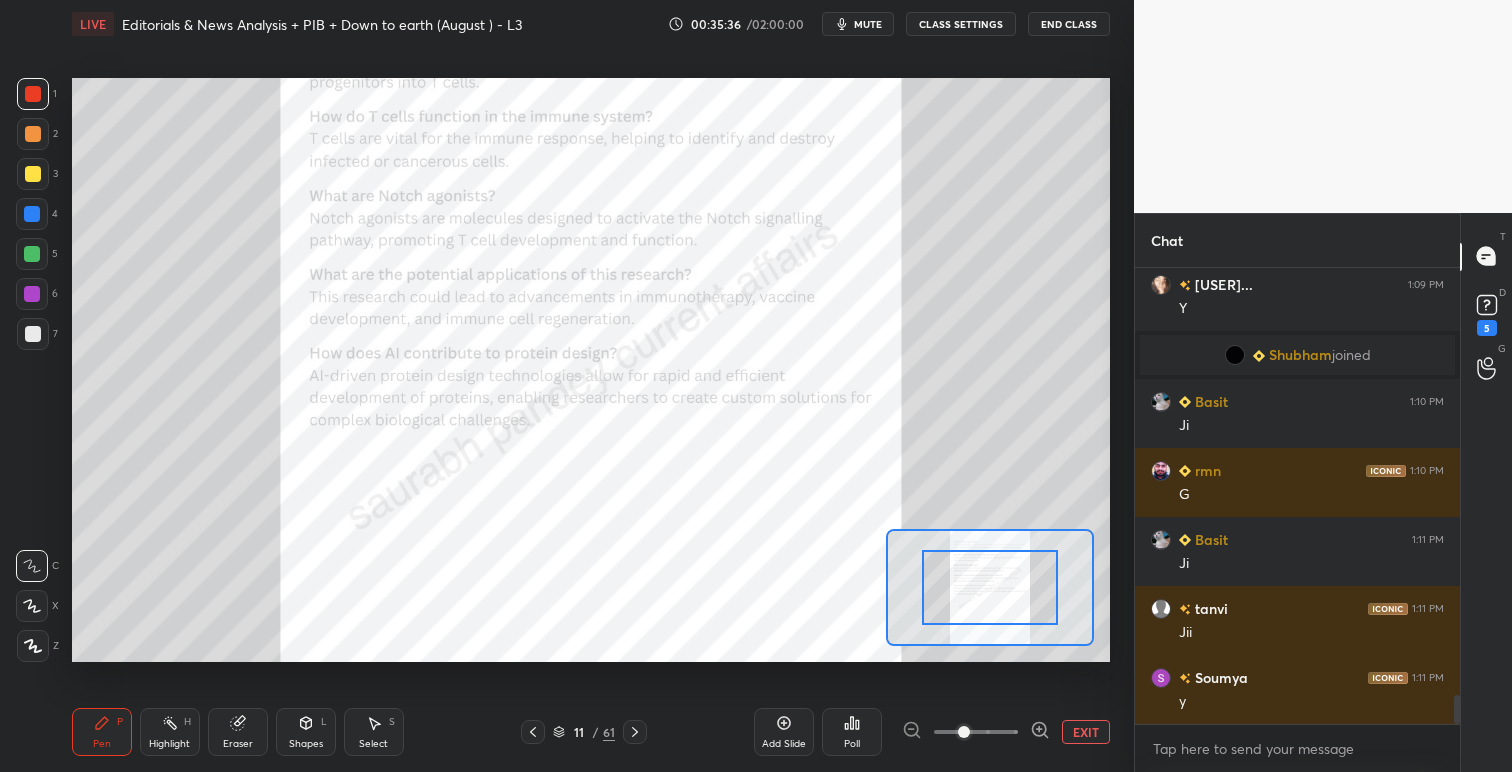 scroll, scrollTop: 6790, scrollLeft: 0, axis: vertical 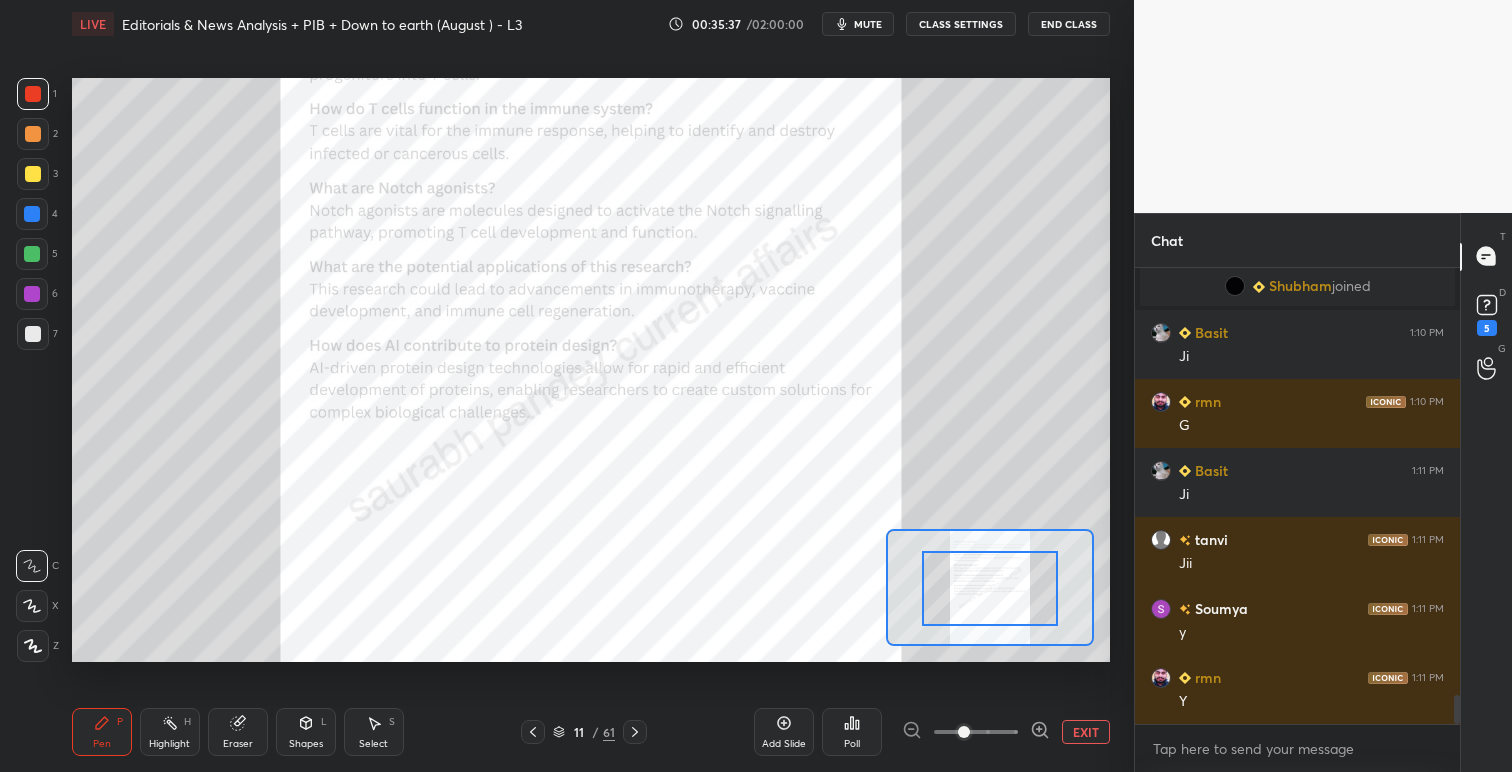 drag, startPoint x: 990, startPoint y: 604, endPoint x: 996, endPoint y: 594, distance: 11.661903 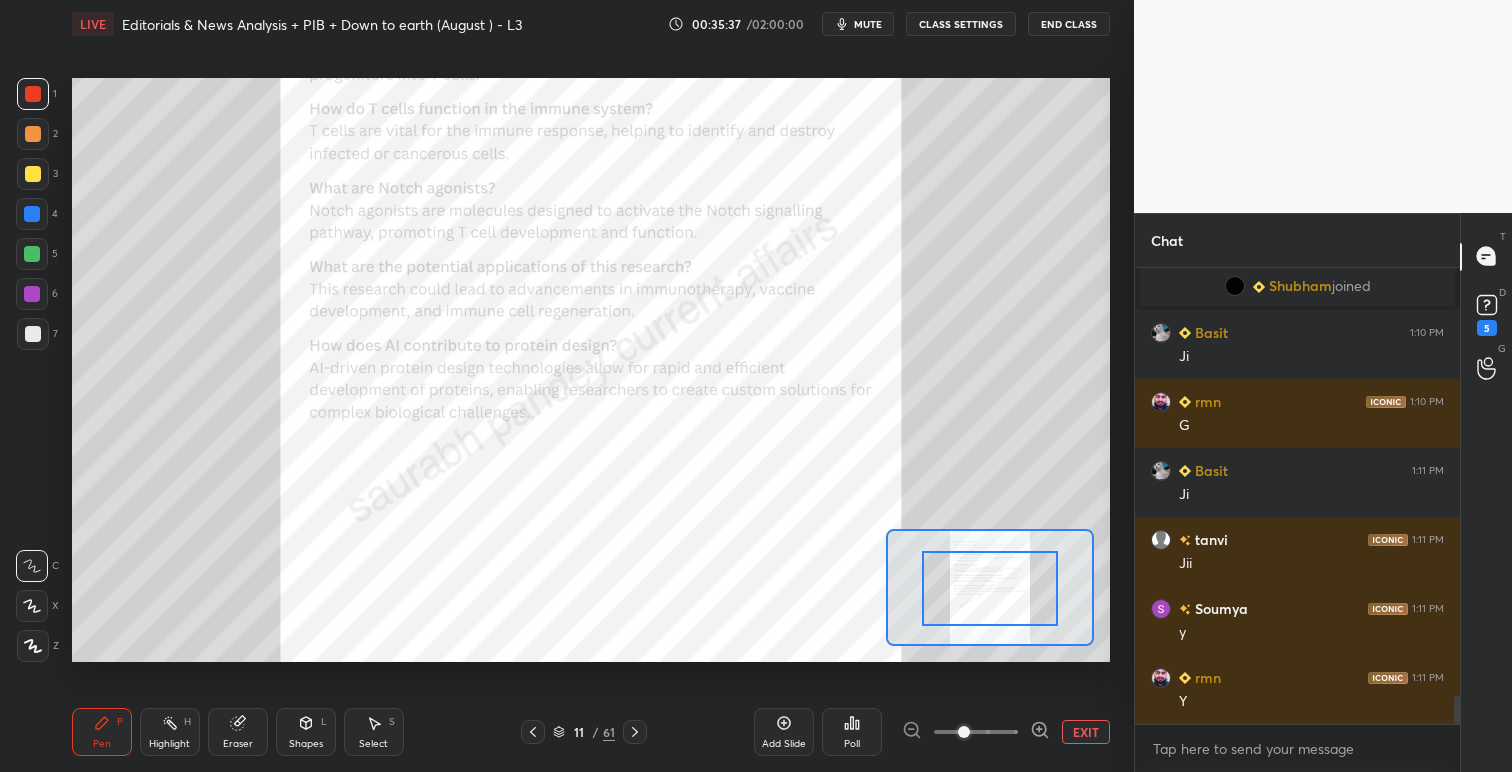 scroll, scrollTop: 6859, scrollLeft: 0, axis: vertical 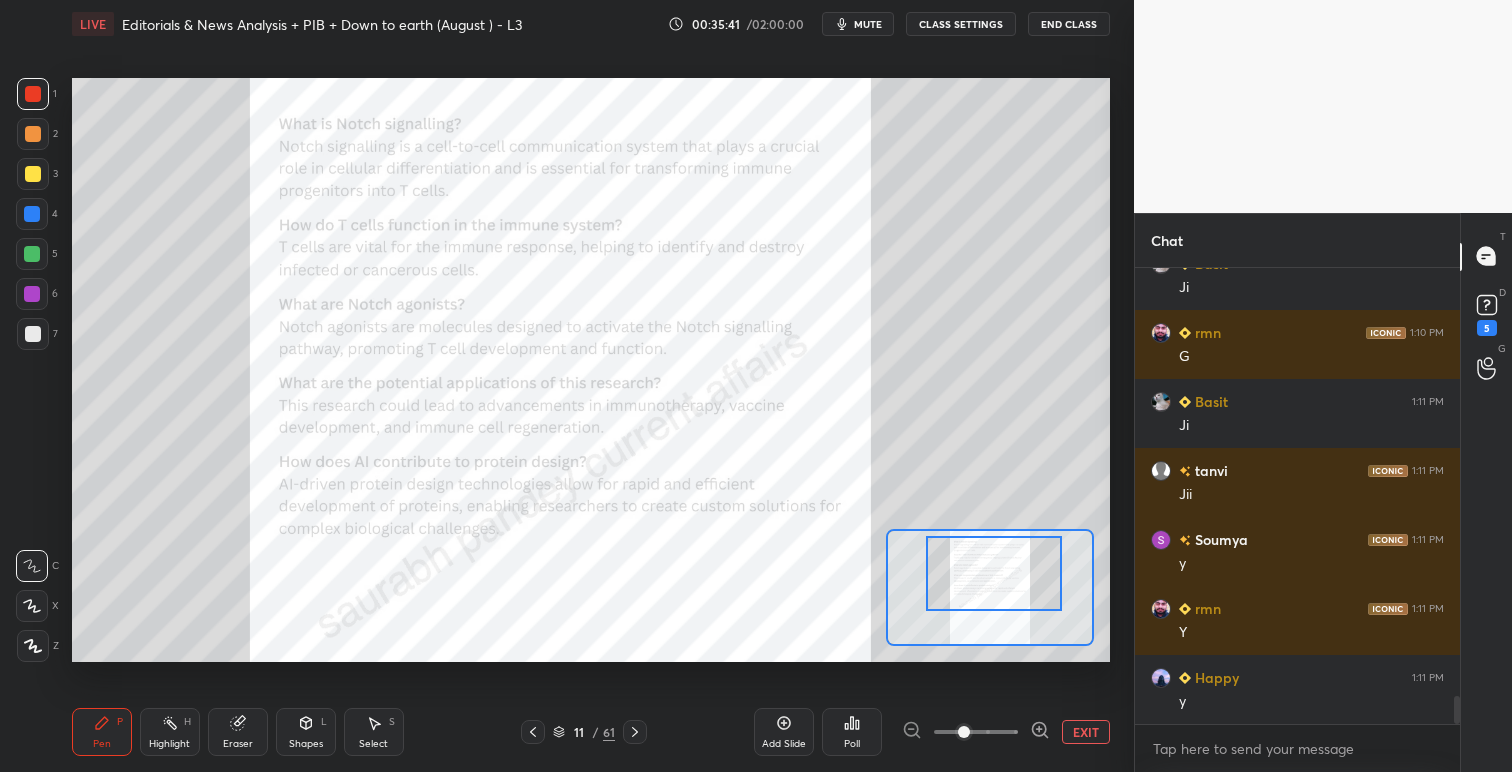 drag, startPoint x: 979, startPoint y: 590, endPoint x: 999, endPoint y: 579, distance: 22.825424 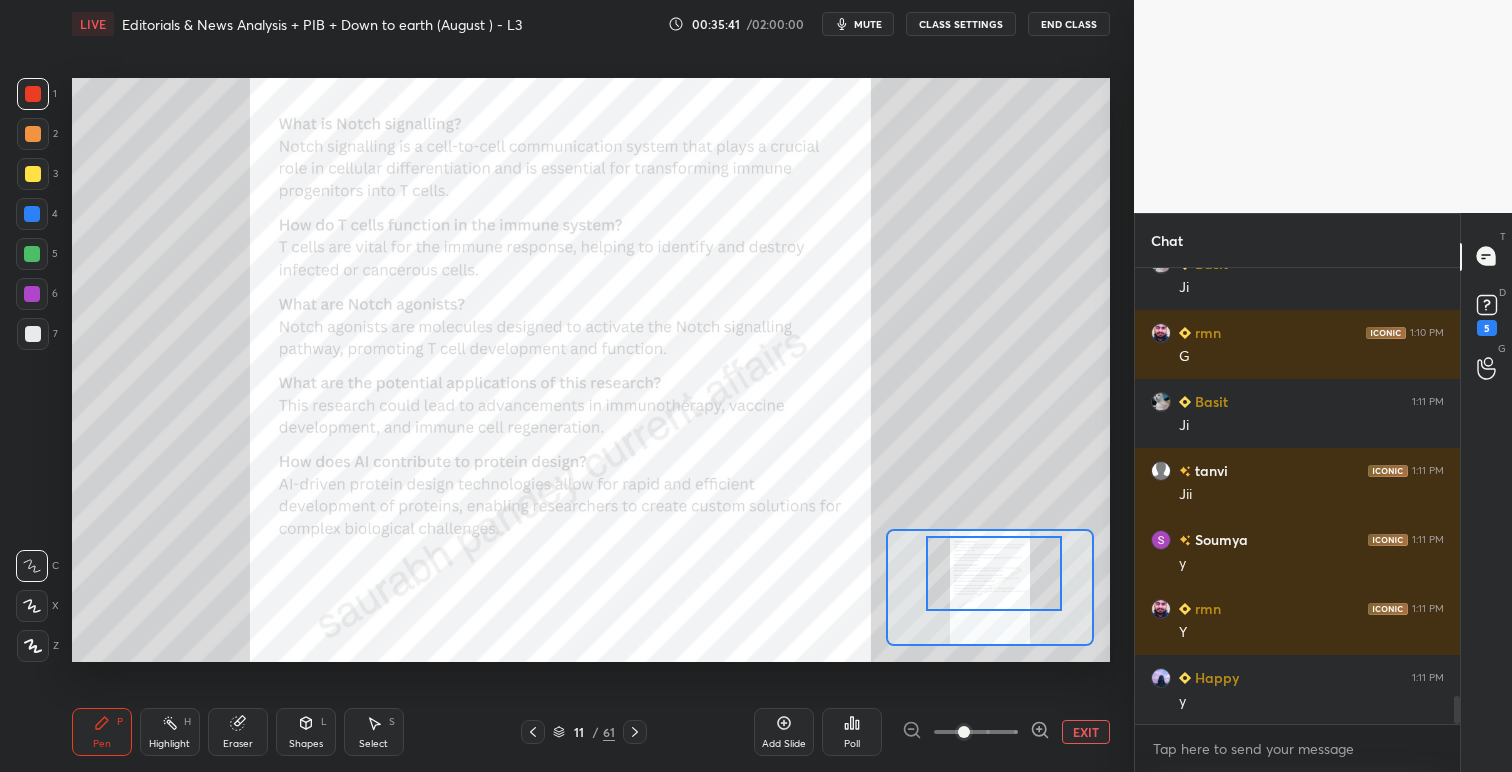 click at bounding box center (994, 573) 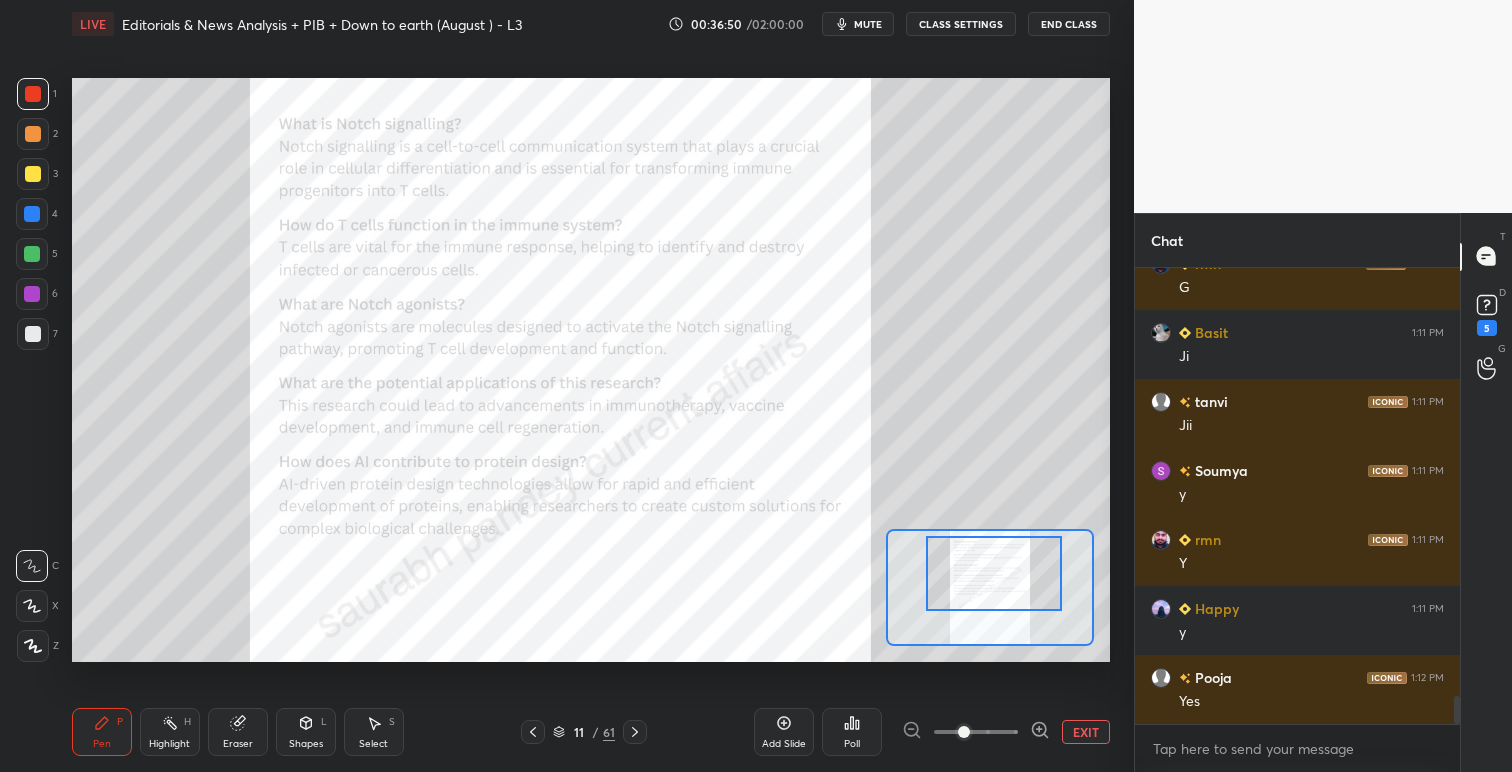 scroll, scrollTop: 6997, scrollLeft: 0, axis: vertical 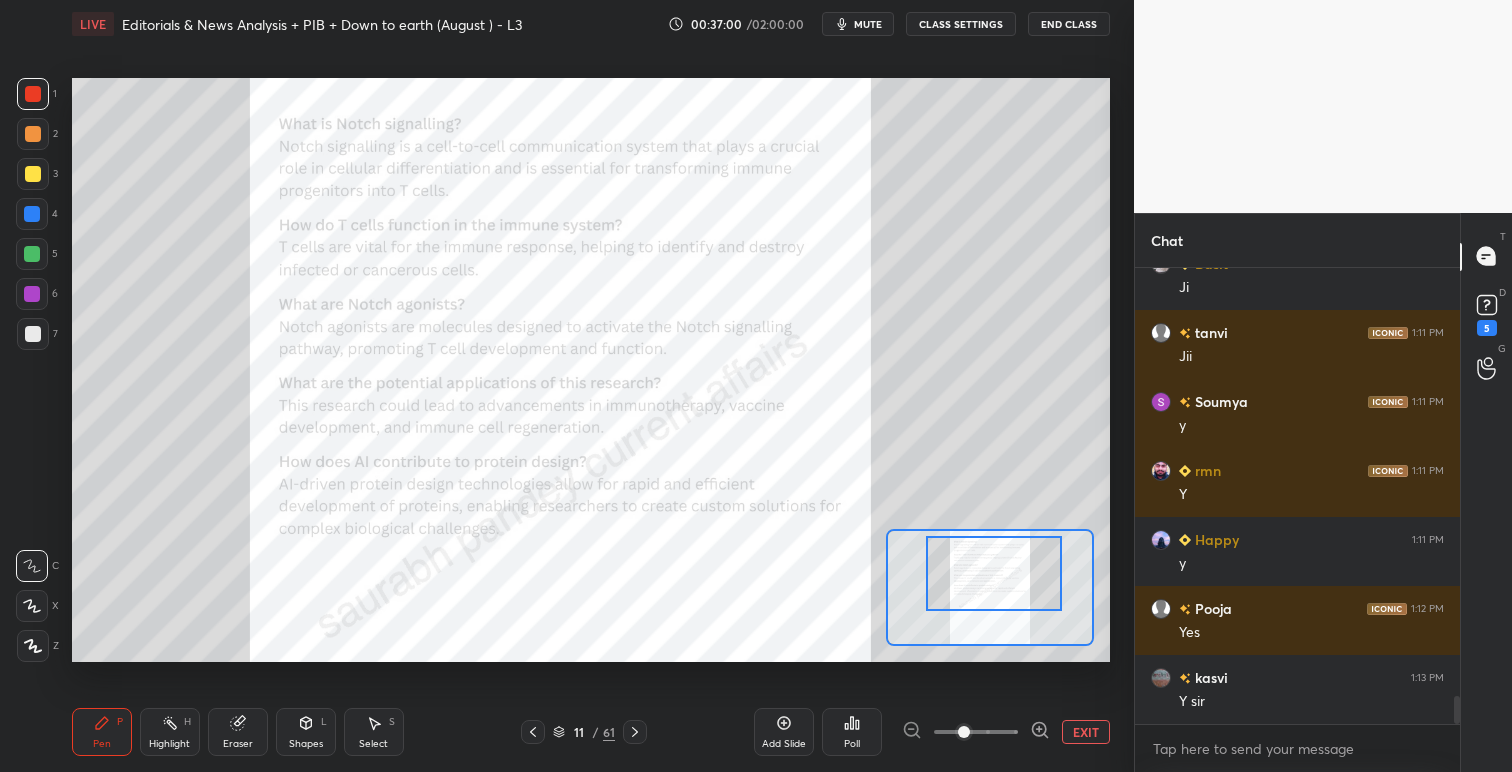 click on "EXIT" at bounding box center [1086, 732] 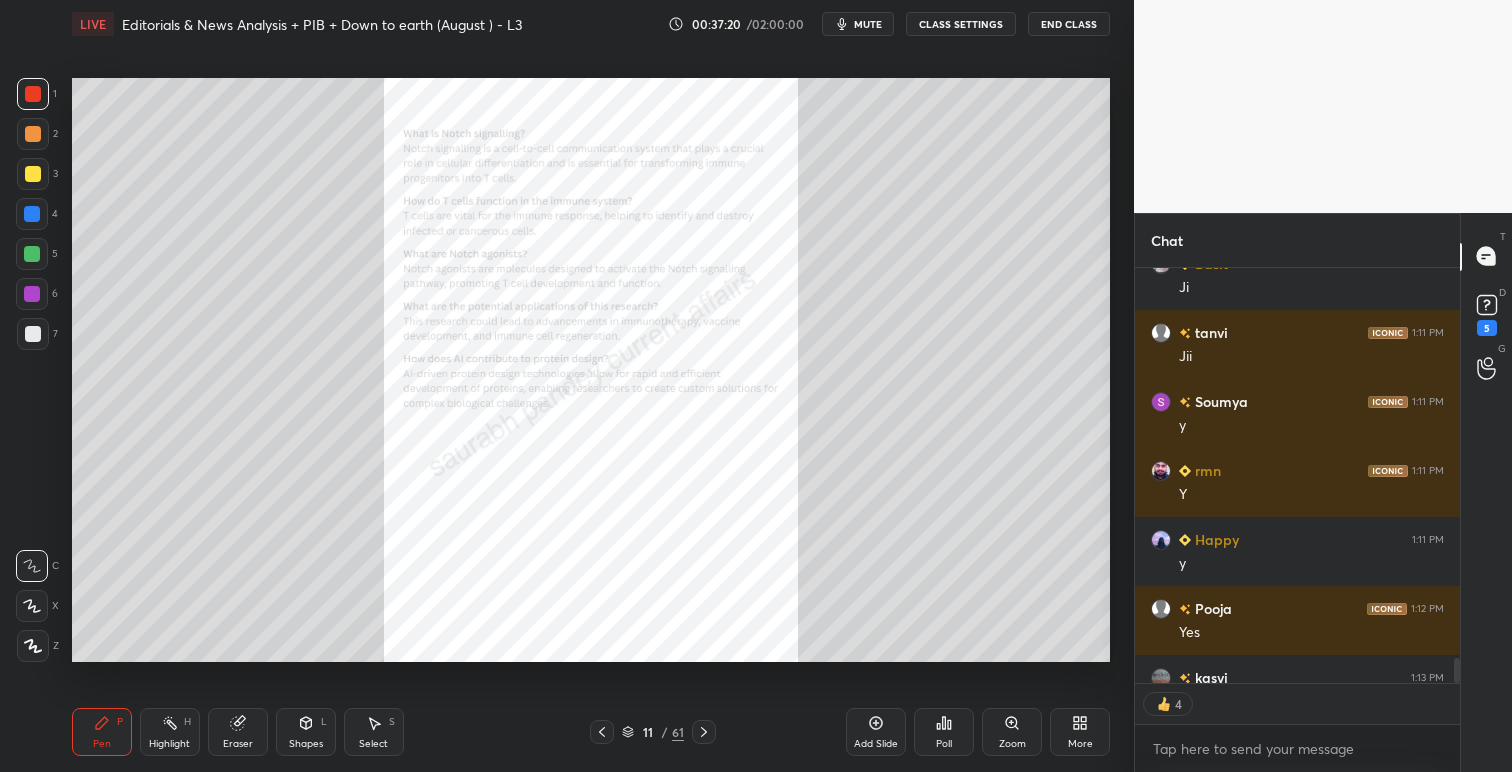 scroll, scrollTop: 409, scrollLeft: 319, axis: both 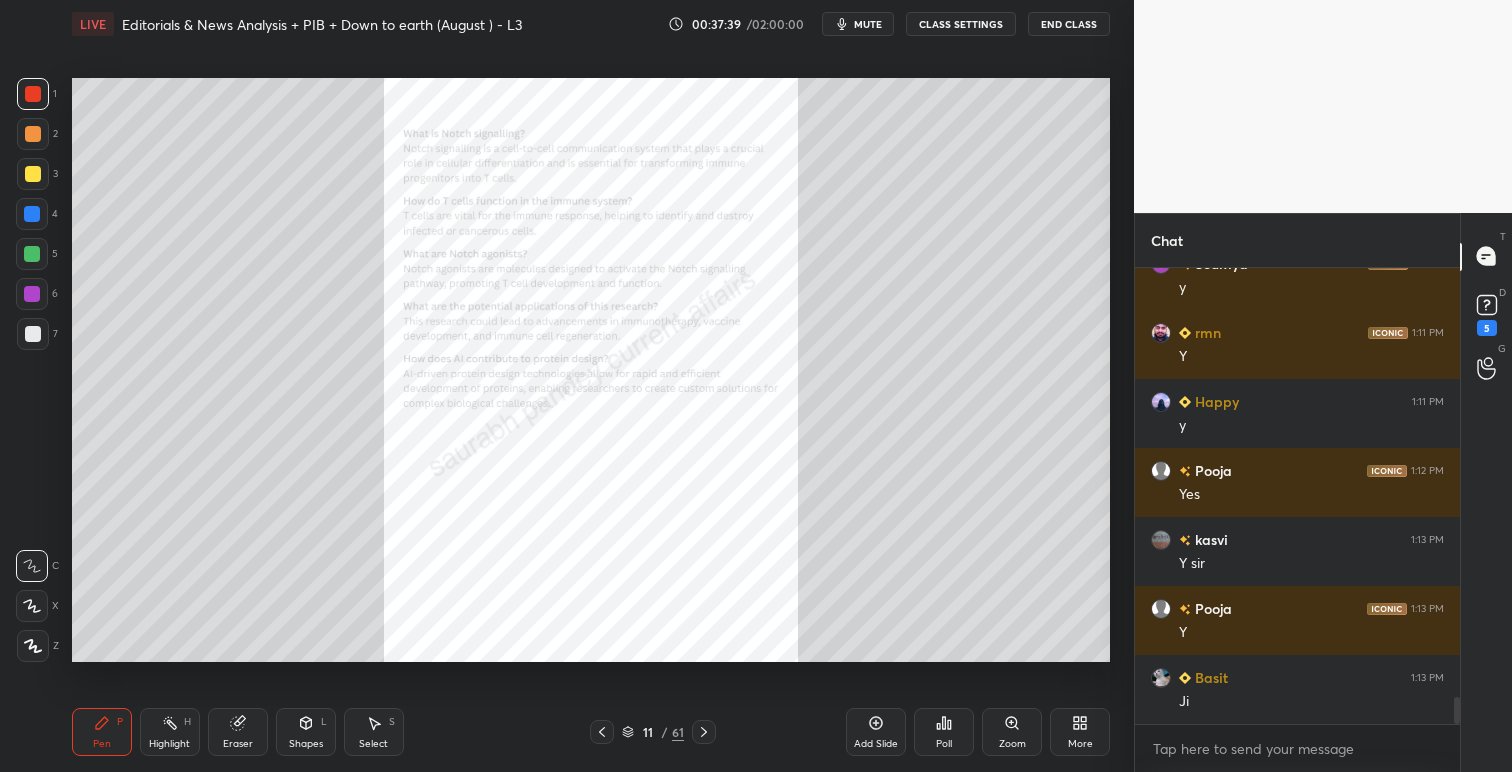 click 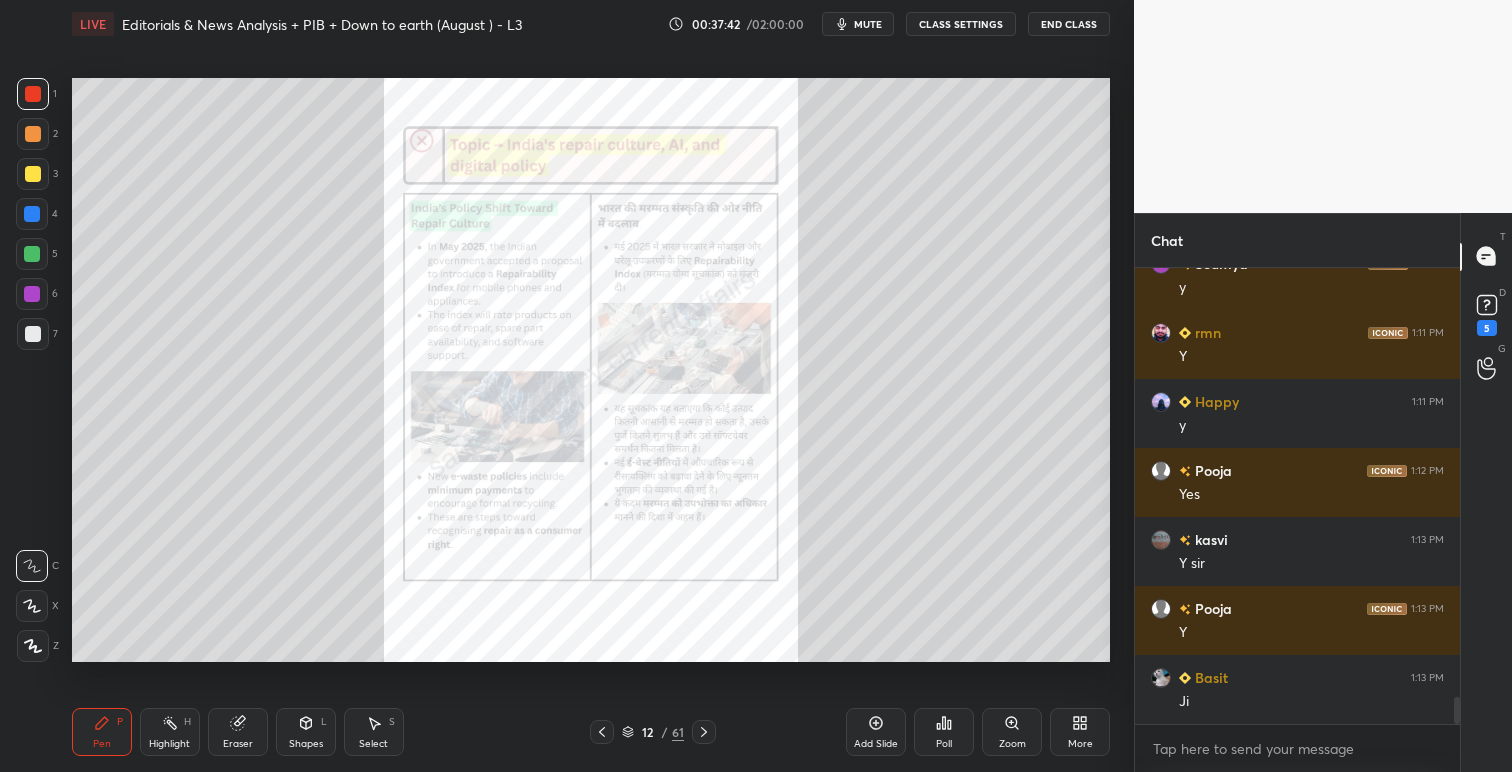 click 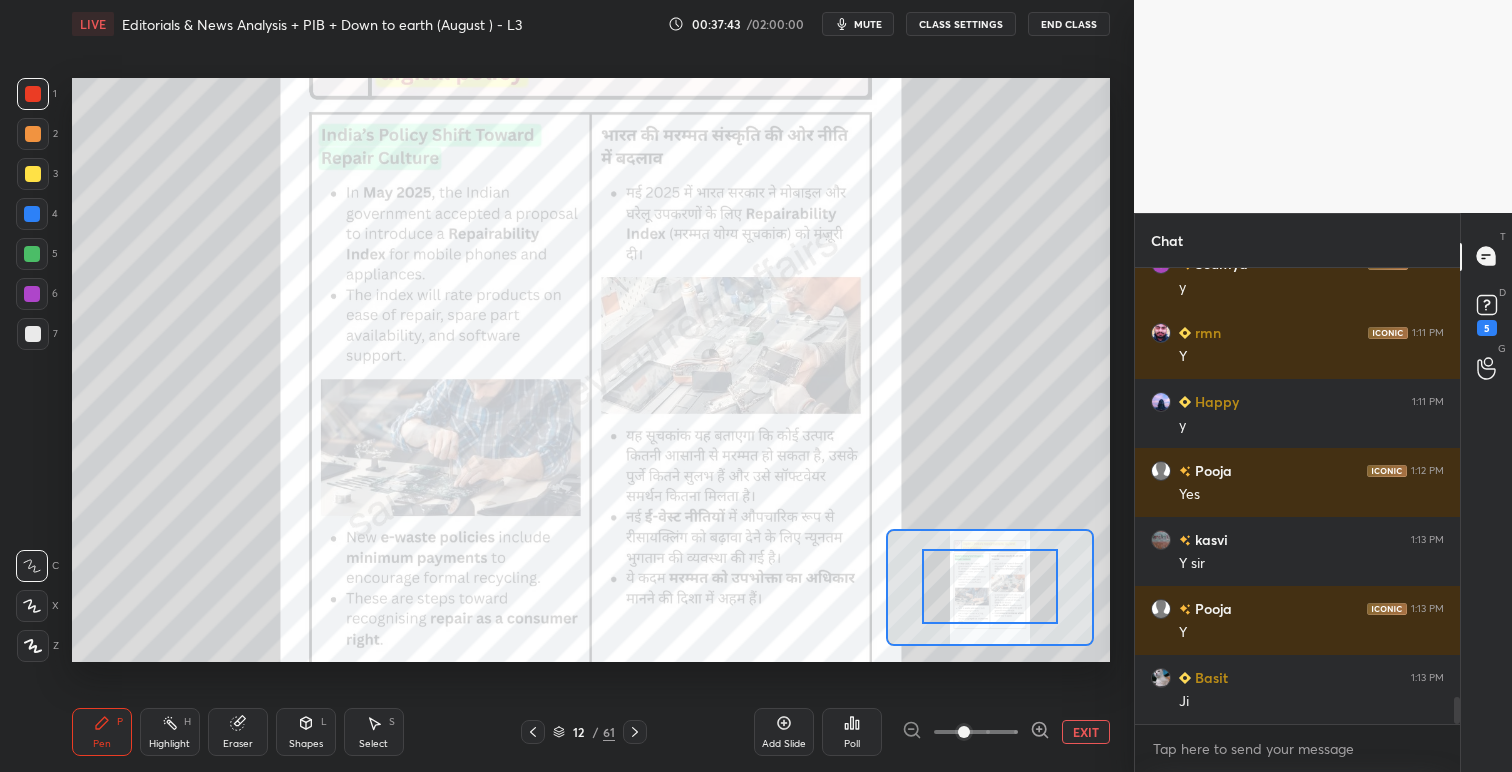 drag, startPoint x: 1010, startPoint y: 584, endPoint x: 1011, endPoint y: 569, distance: 15.033297 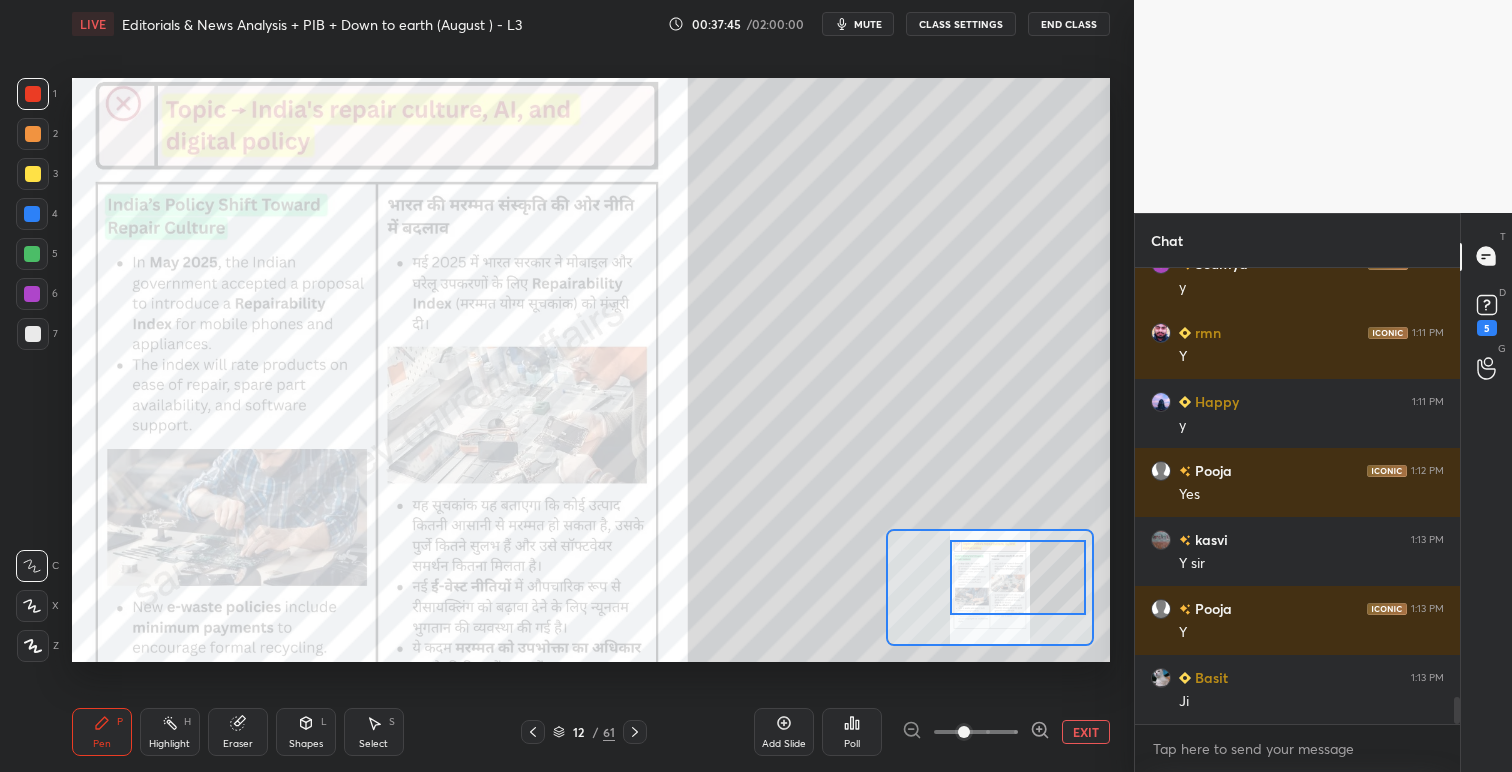 drag, startPoint x: 1011, startPoint y: 600, endPoint x: 1039, endPoint y: 589, distance: 30.083218 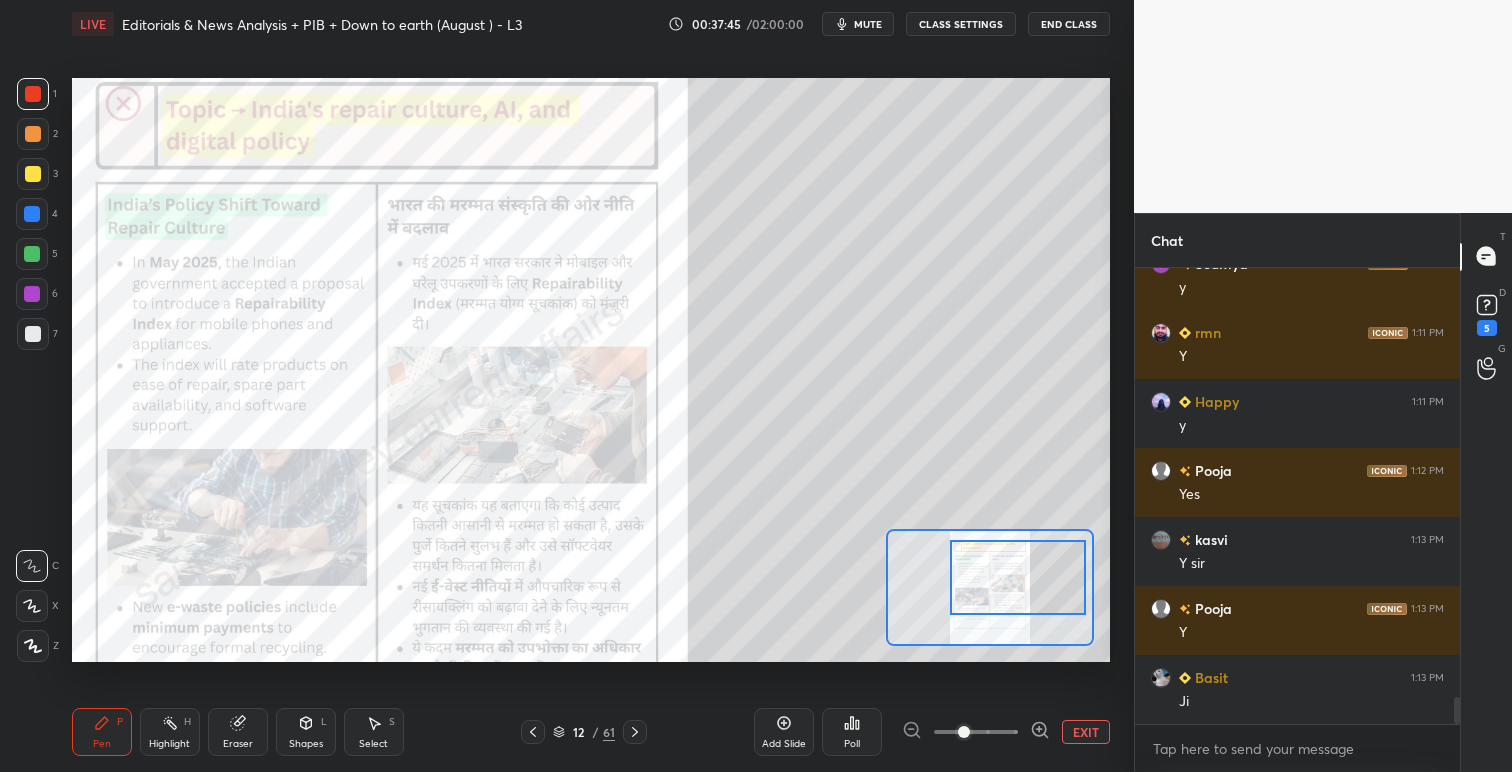 click at bounding box center (1018, 577) 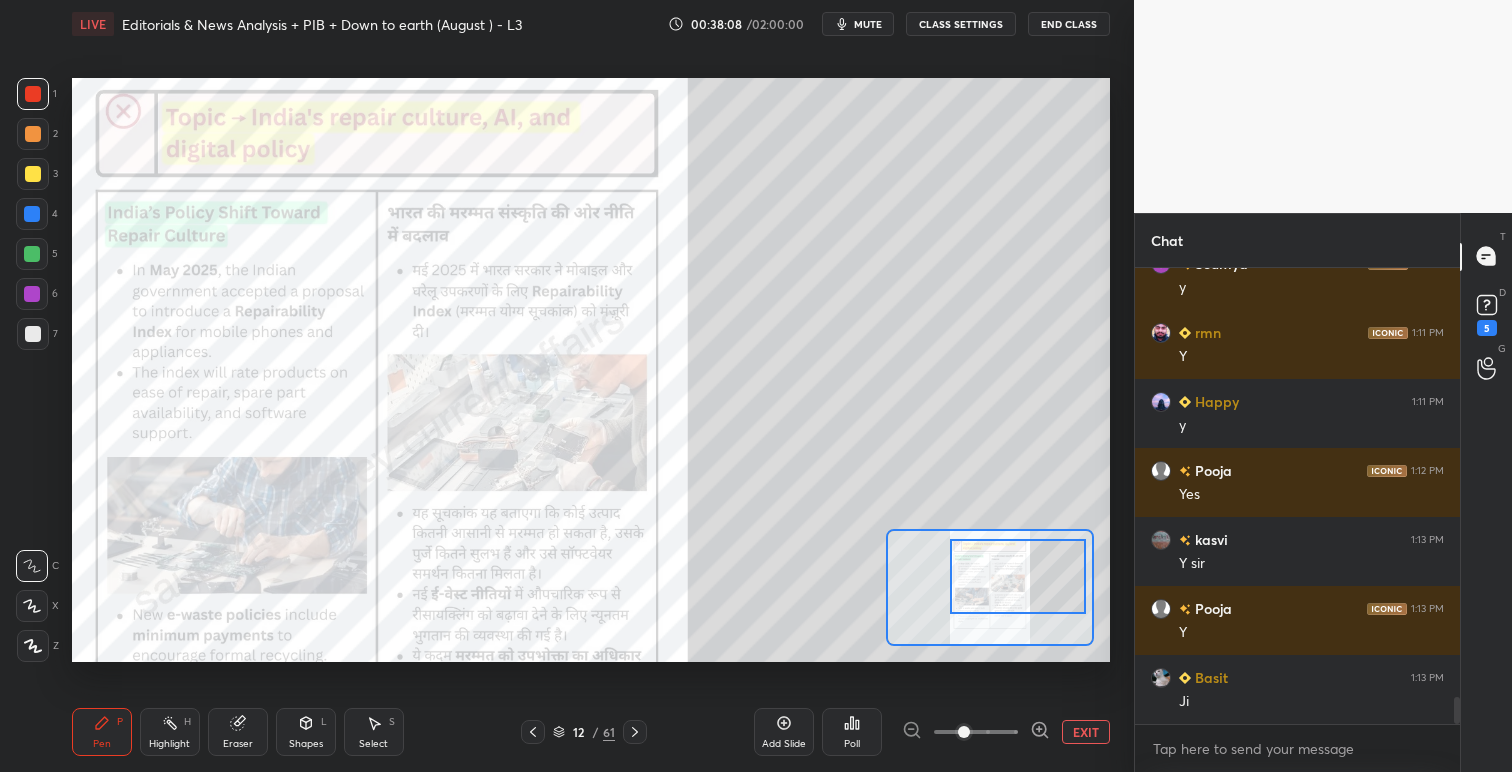 drag, startPoint x: 38, startPoint y: 176, endPoint x: 69, endPoint y: 188, distance: 33.24154 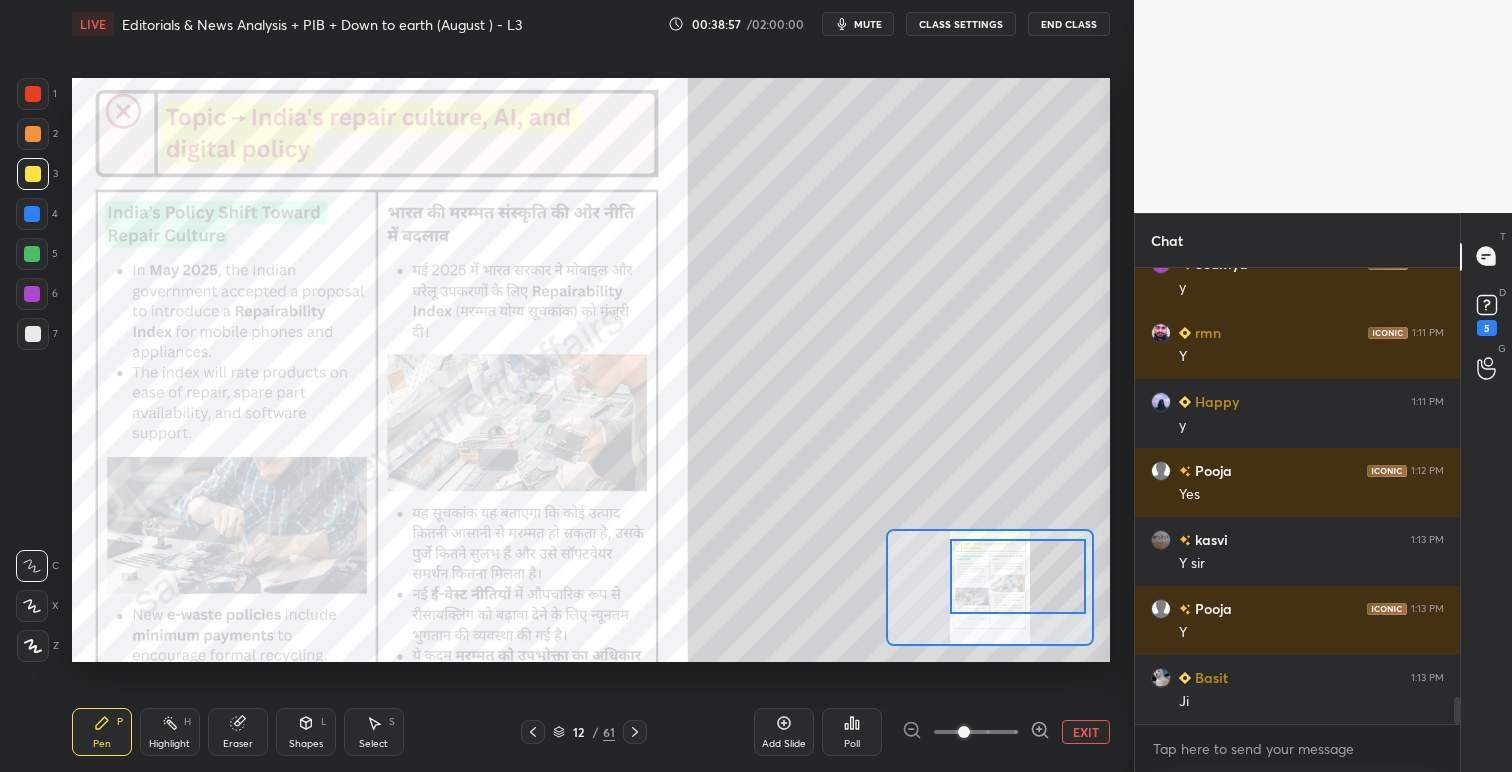 scroll, scrollTop: 7204, scrollLeft: 0, axis: vertical 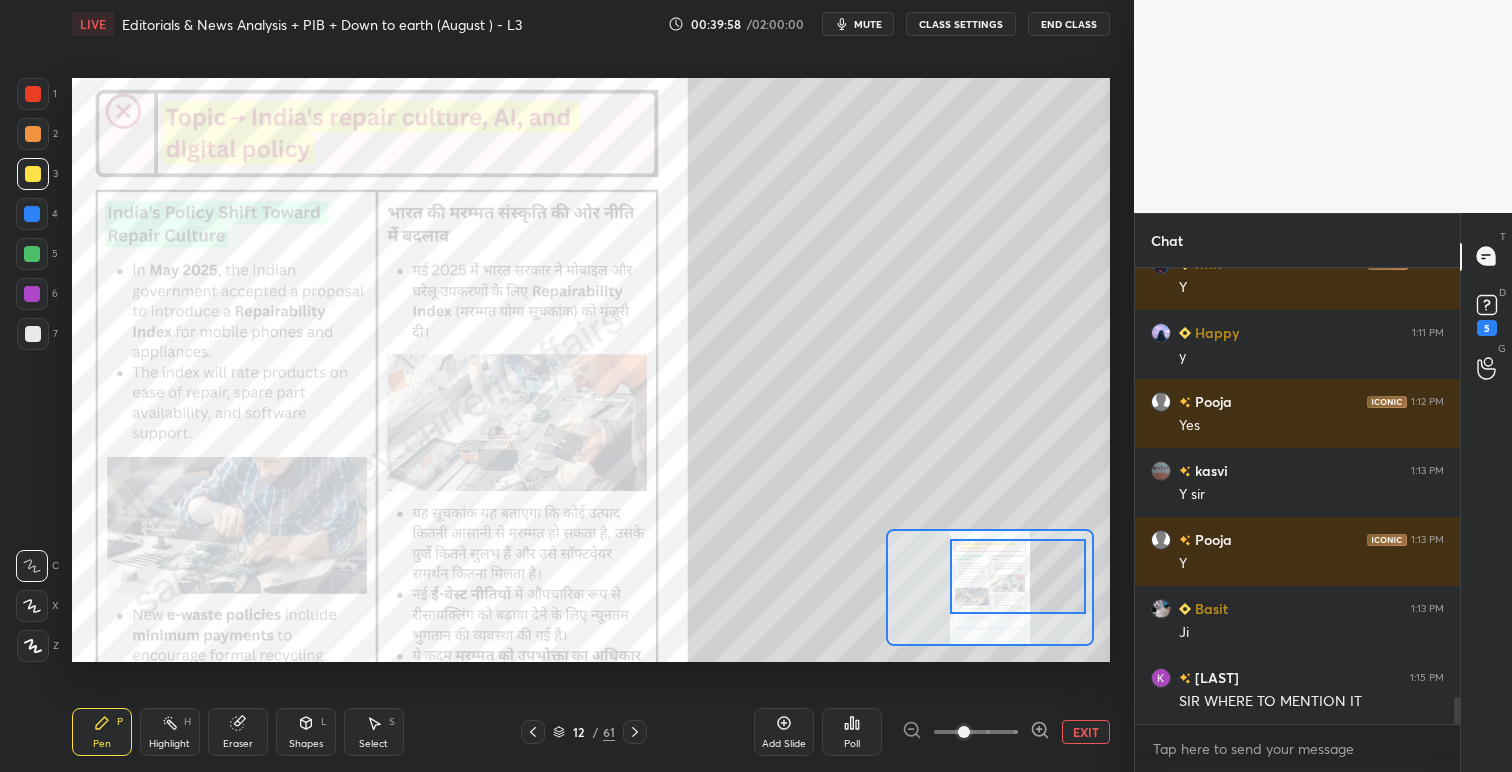 drag, startPoint x: 32, startPoint y: 97, endPoint x: 37, endPoint y: 118, distance: 21.587032 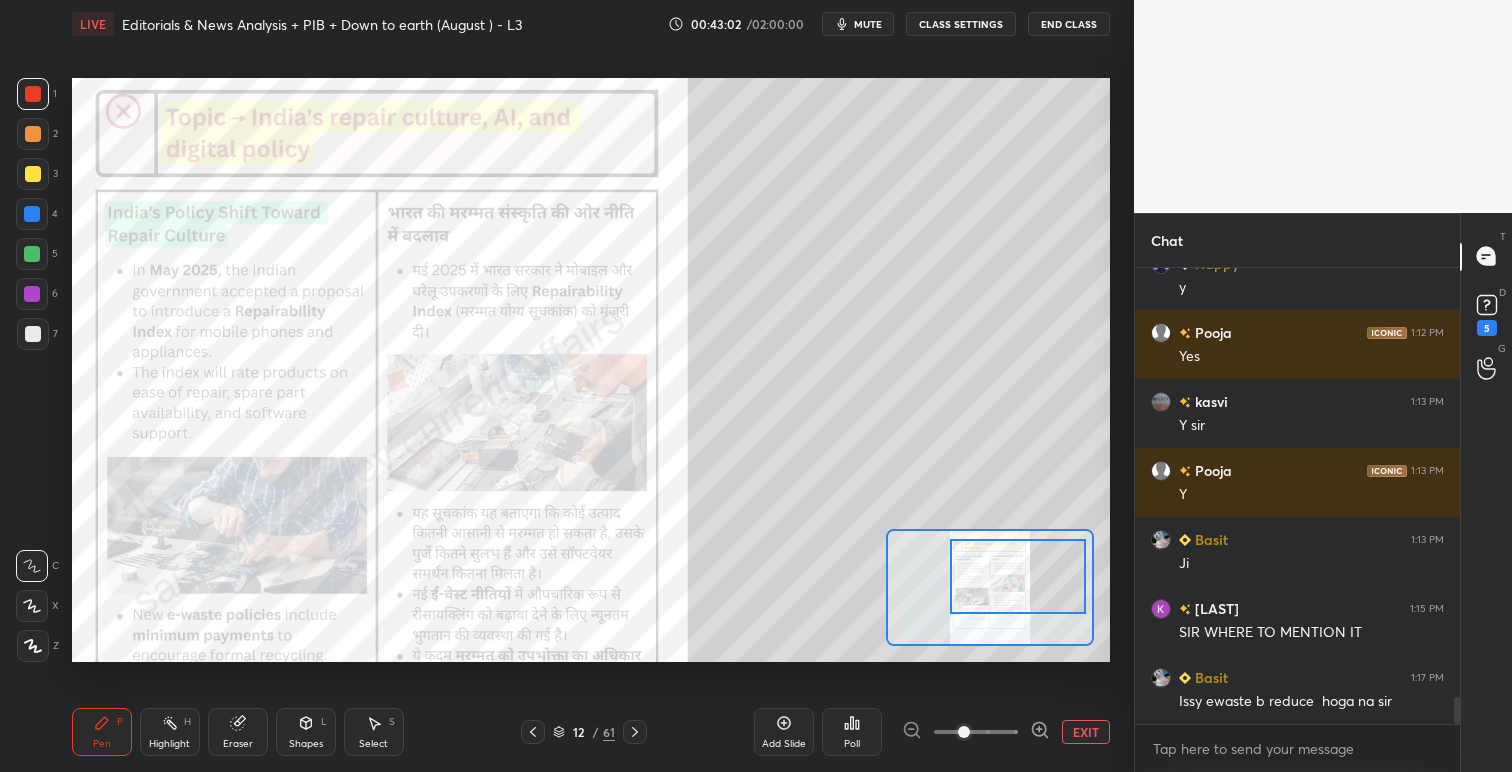scroll, scrollTop: 7342, scrollLeft: 0, axis: vertical 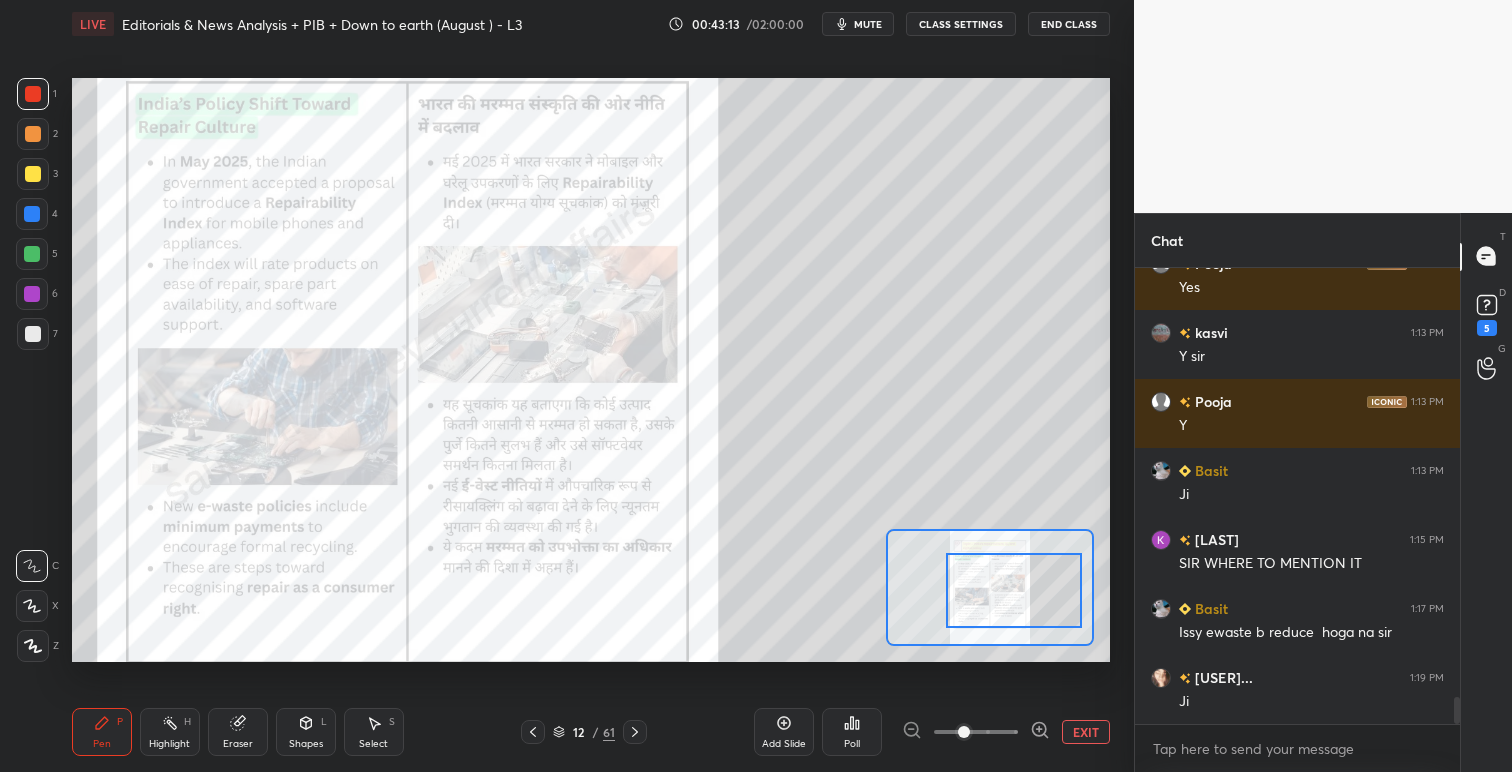 drag, startPoint x: 984, startPoint y: 576, endPoint x: 980, endPoint y: 590, distance: 14.56022 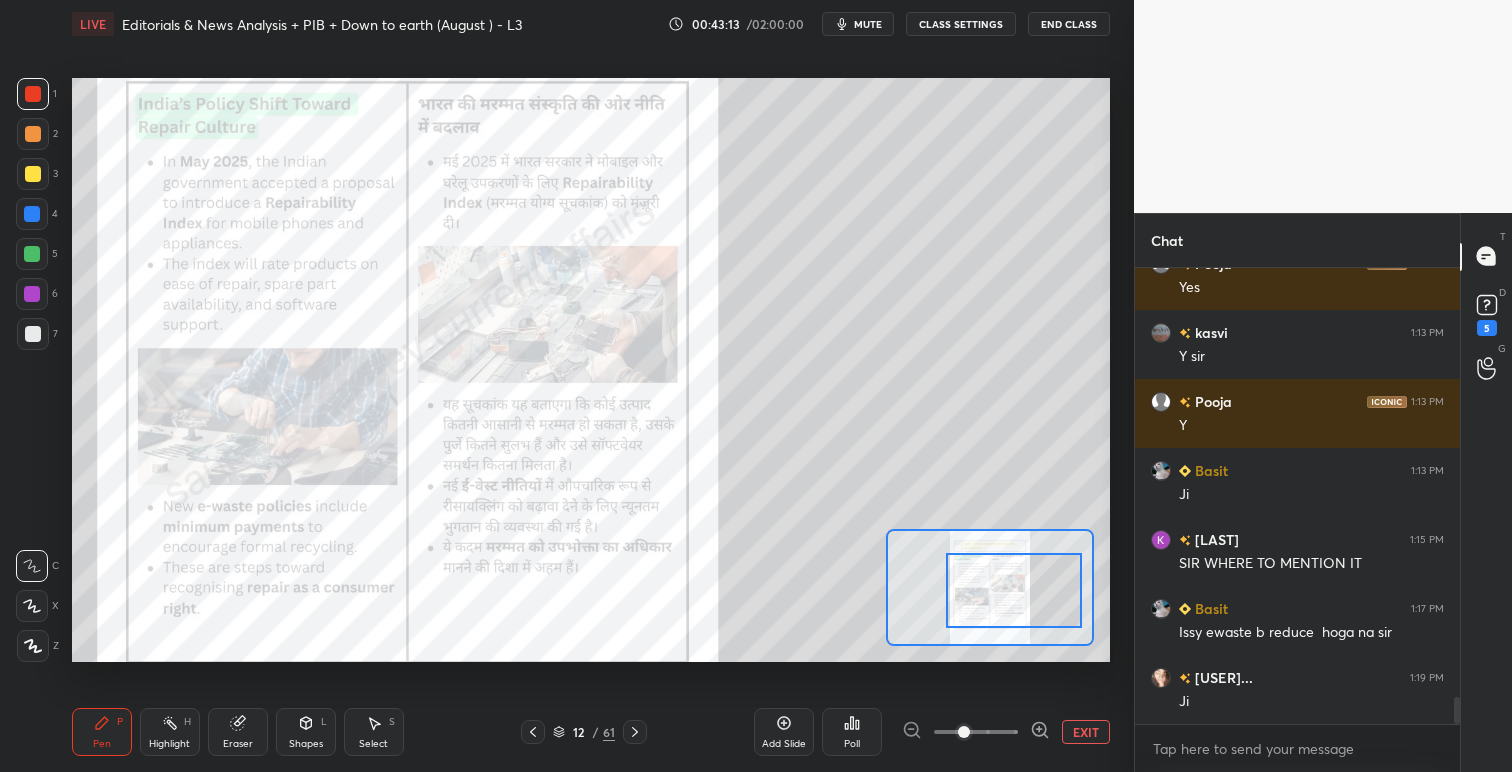 click at bounding box center (1014, 590) 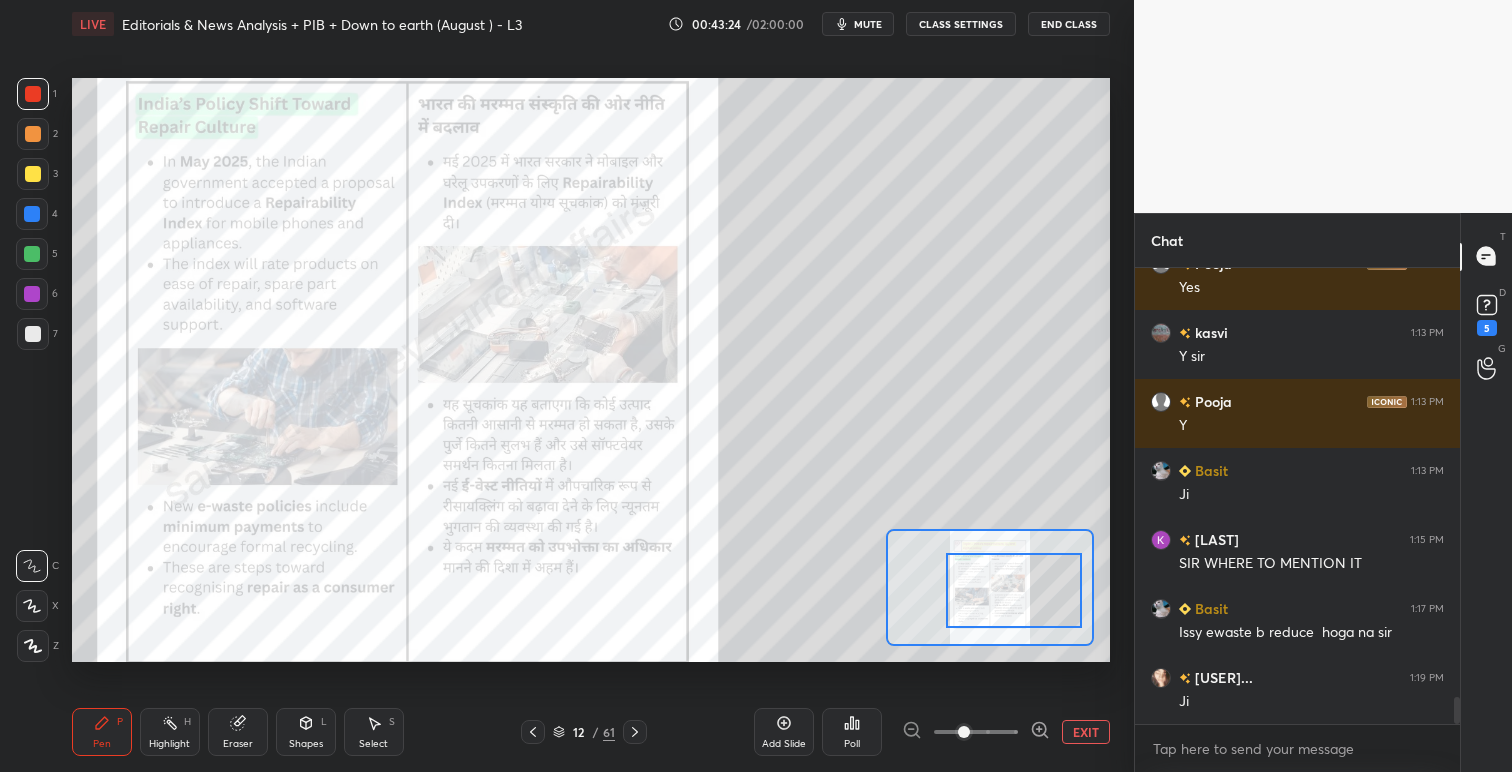 scroll, scrollTop: 7411, scrollLeft: 0, axis: vertical 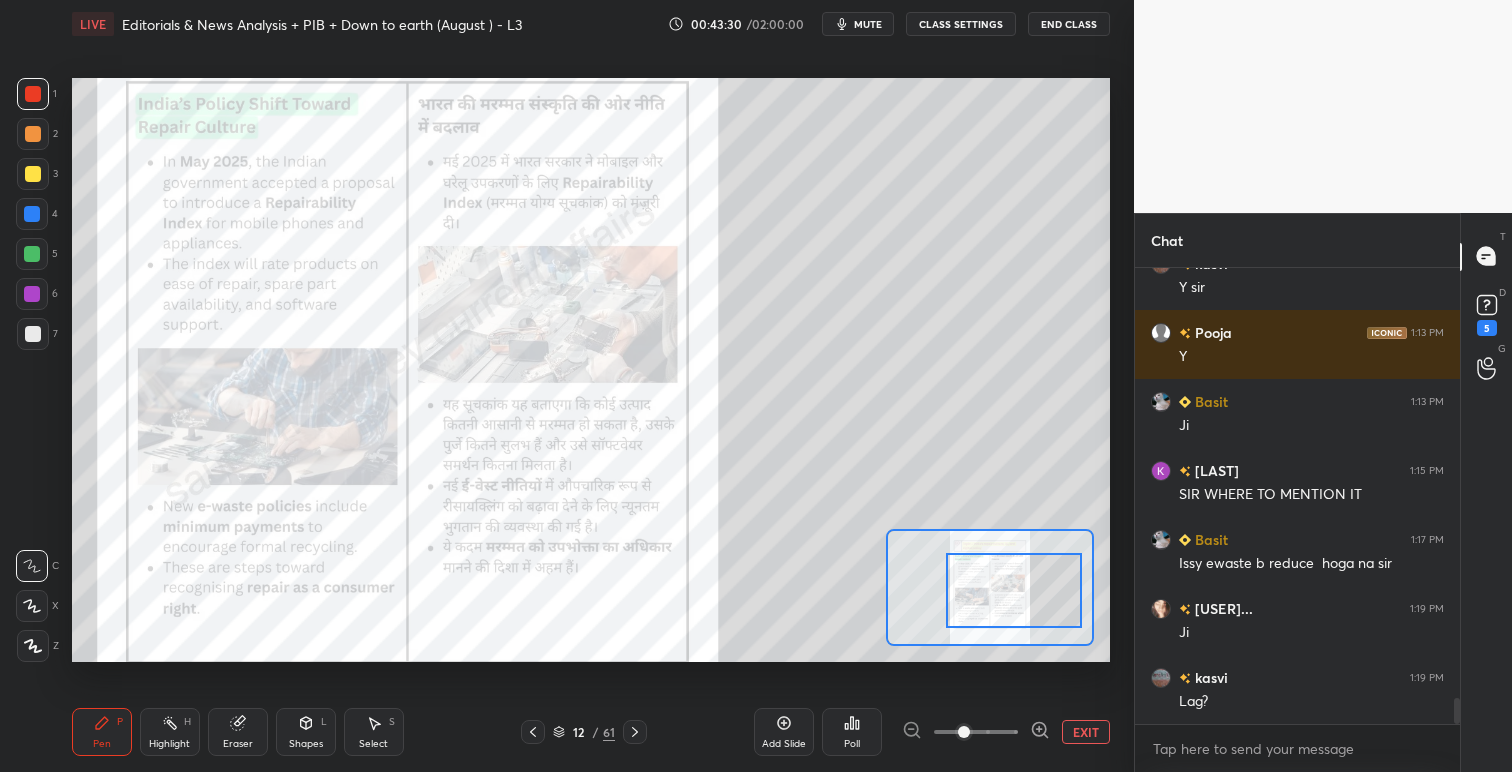 click 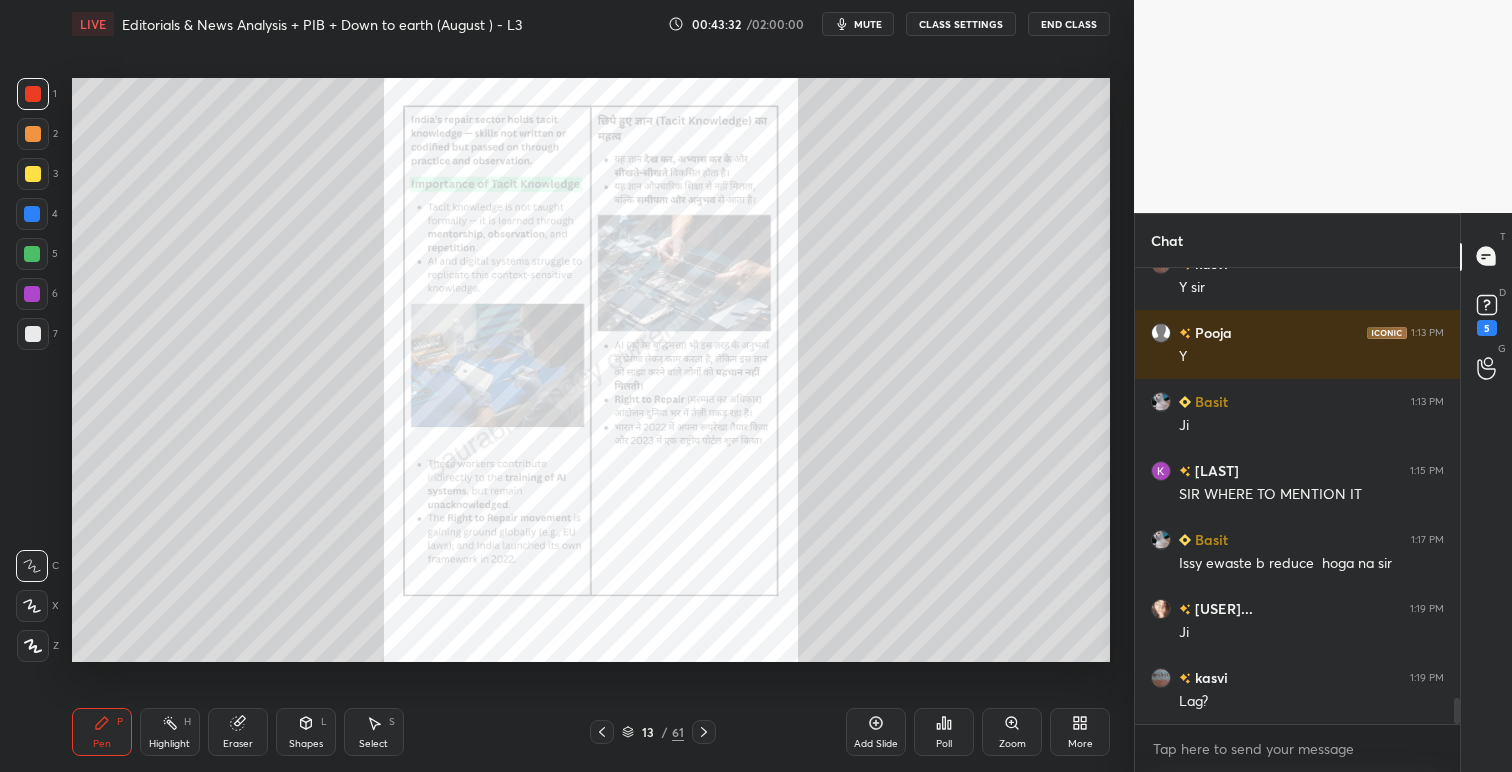 click on "mute" at bounding box center (868, 24) 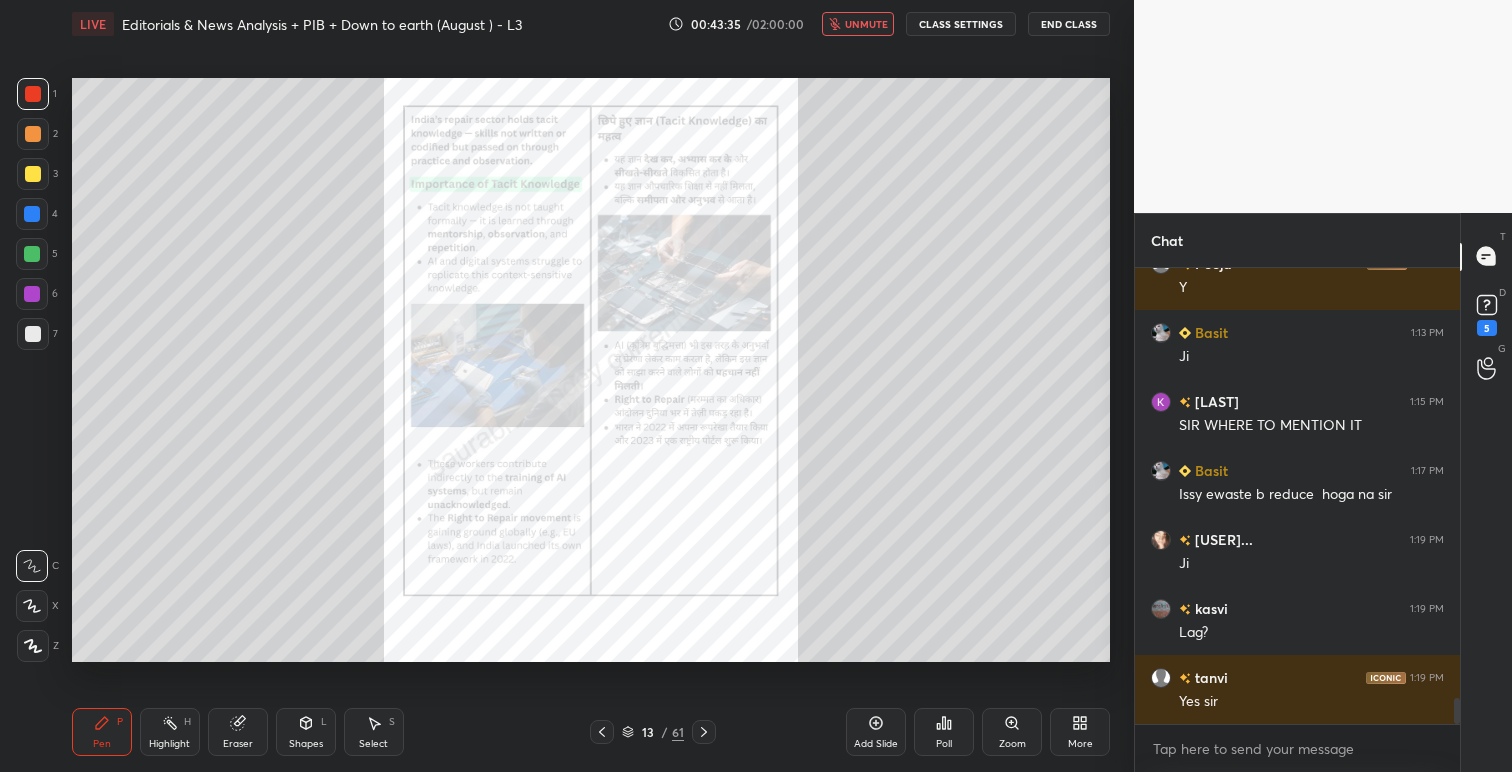 scroll, scrollTop: 7549, scrollLeft: 0, axis: vertical 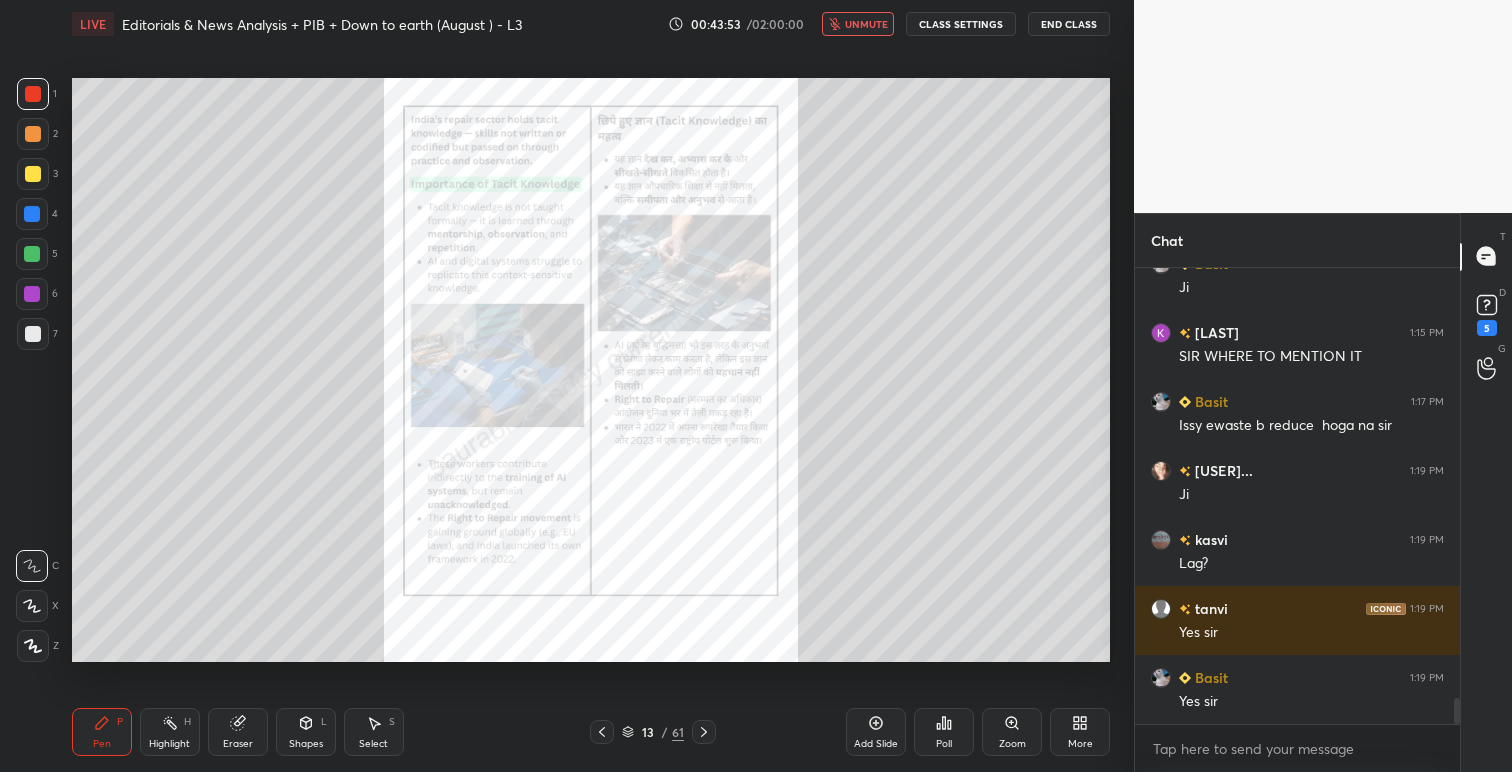 click on "unmute" at bounding box center (866, 24) 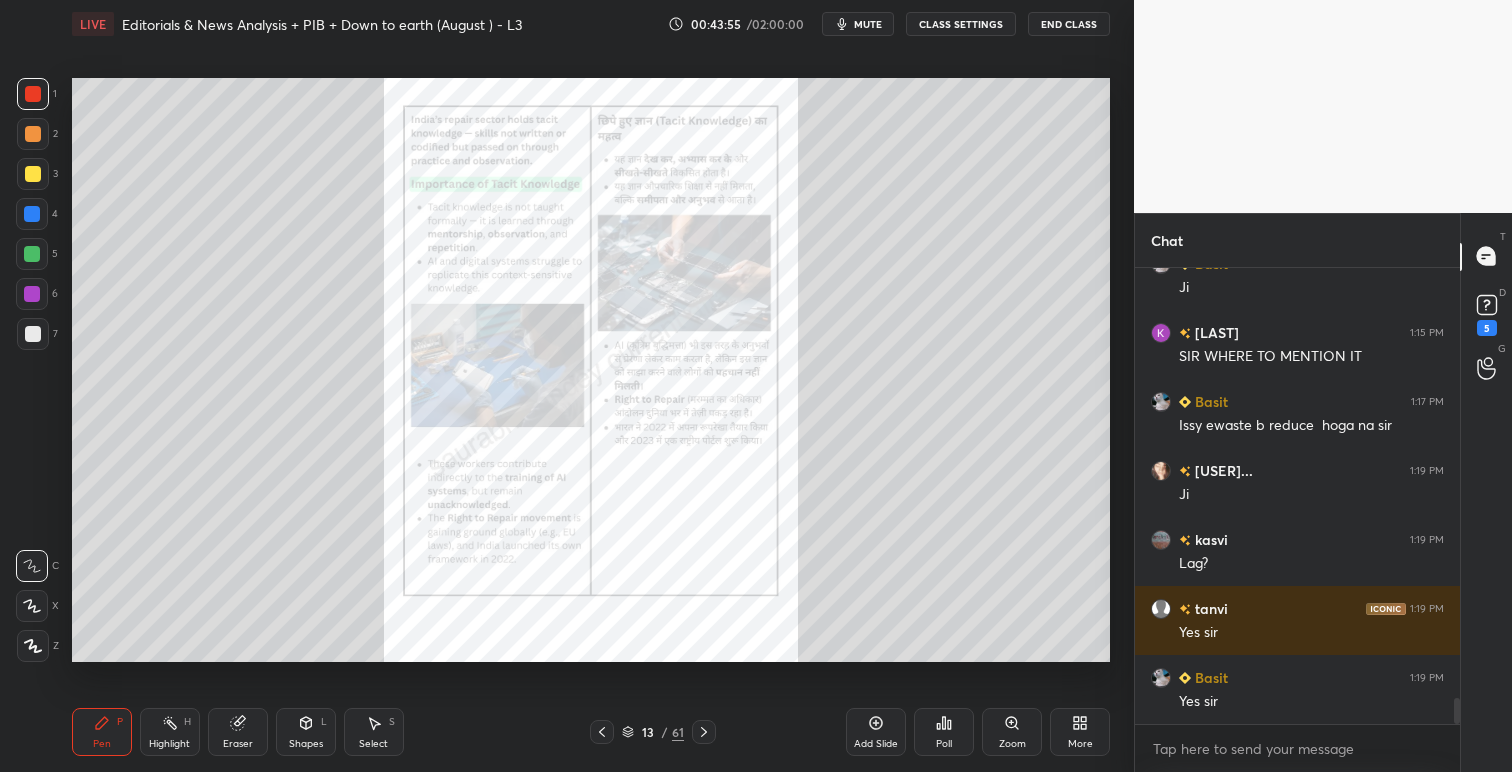click 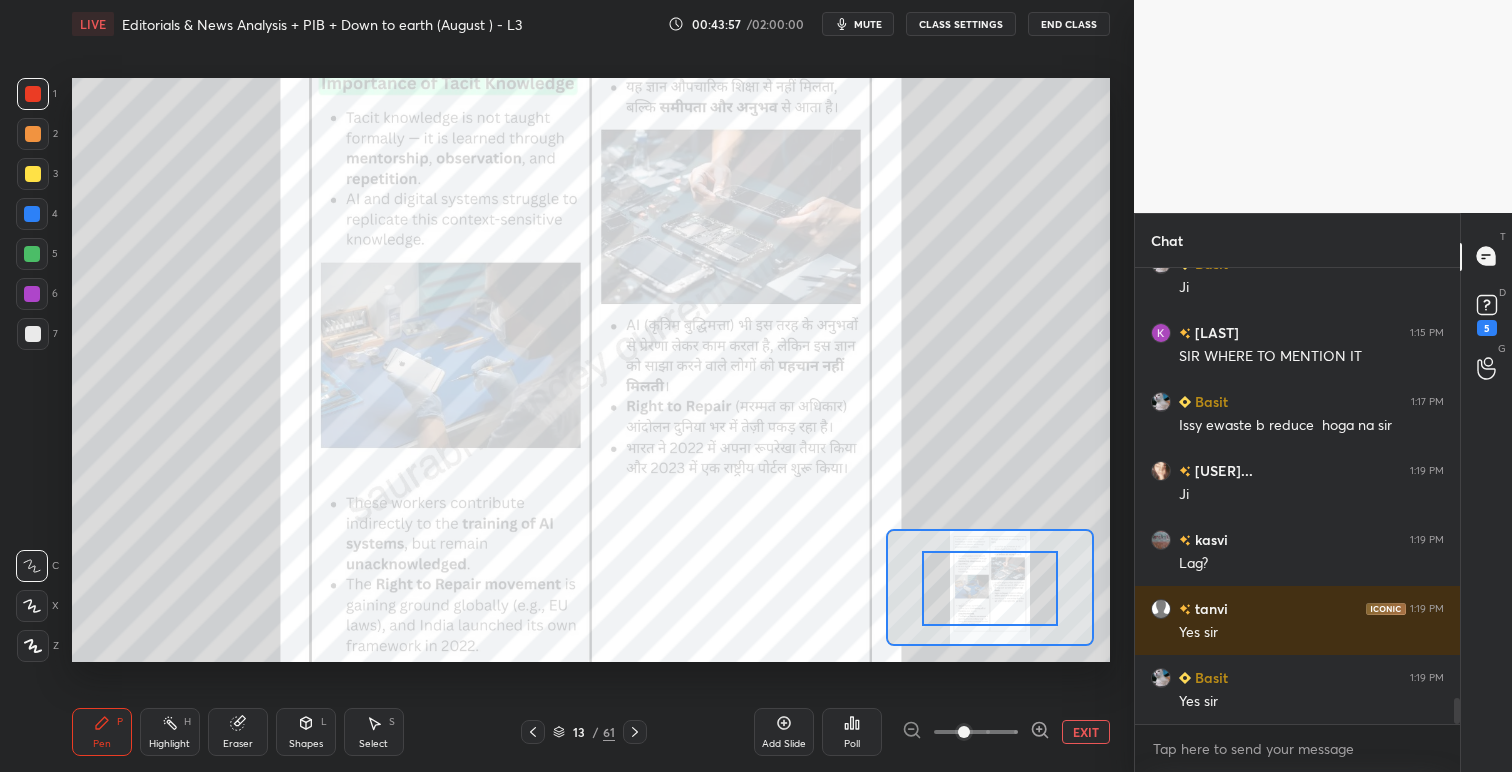 drag, startPoint x: 1006, startPoint y: 611, endPoint x: 1016, endPoint y: 595, distance: 18.867962 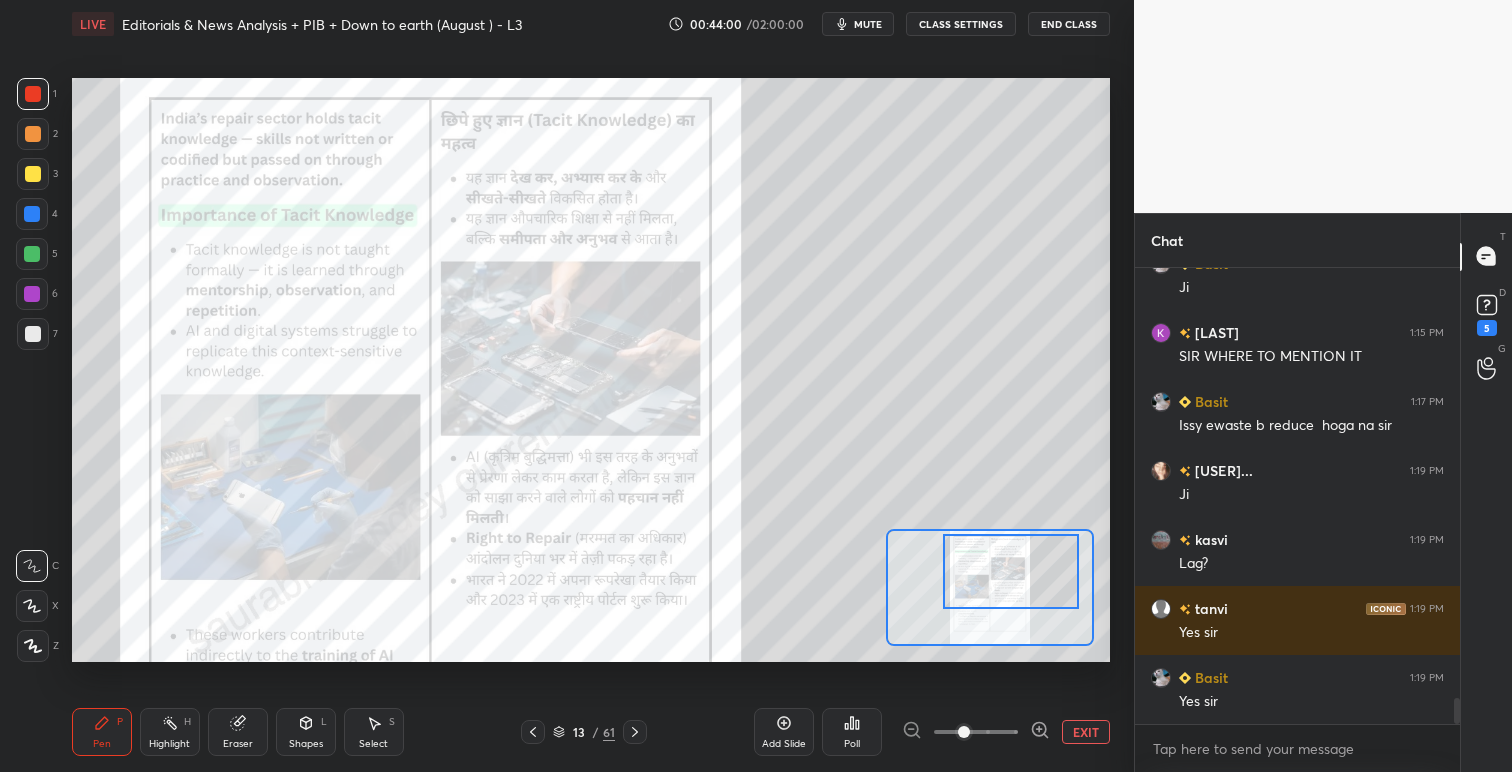 drag, startPoint x: 999, startPoint y: 598, endPoint x: 1020, endPoint y: 581, distance: 27.018513 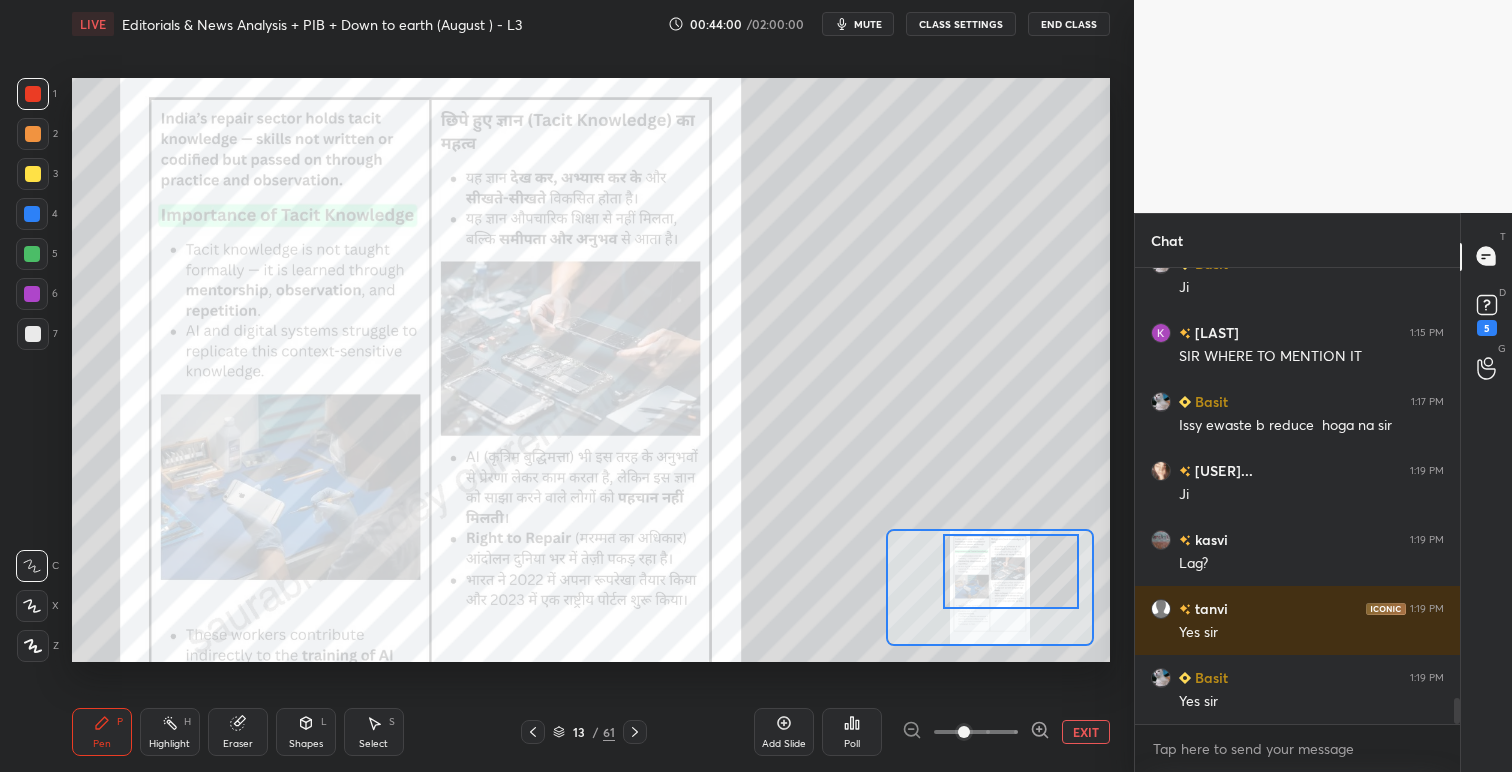 click at bounding box center [1011, 571] 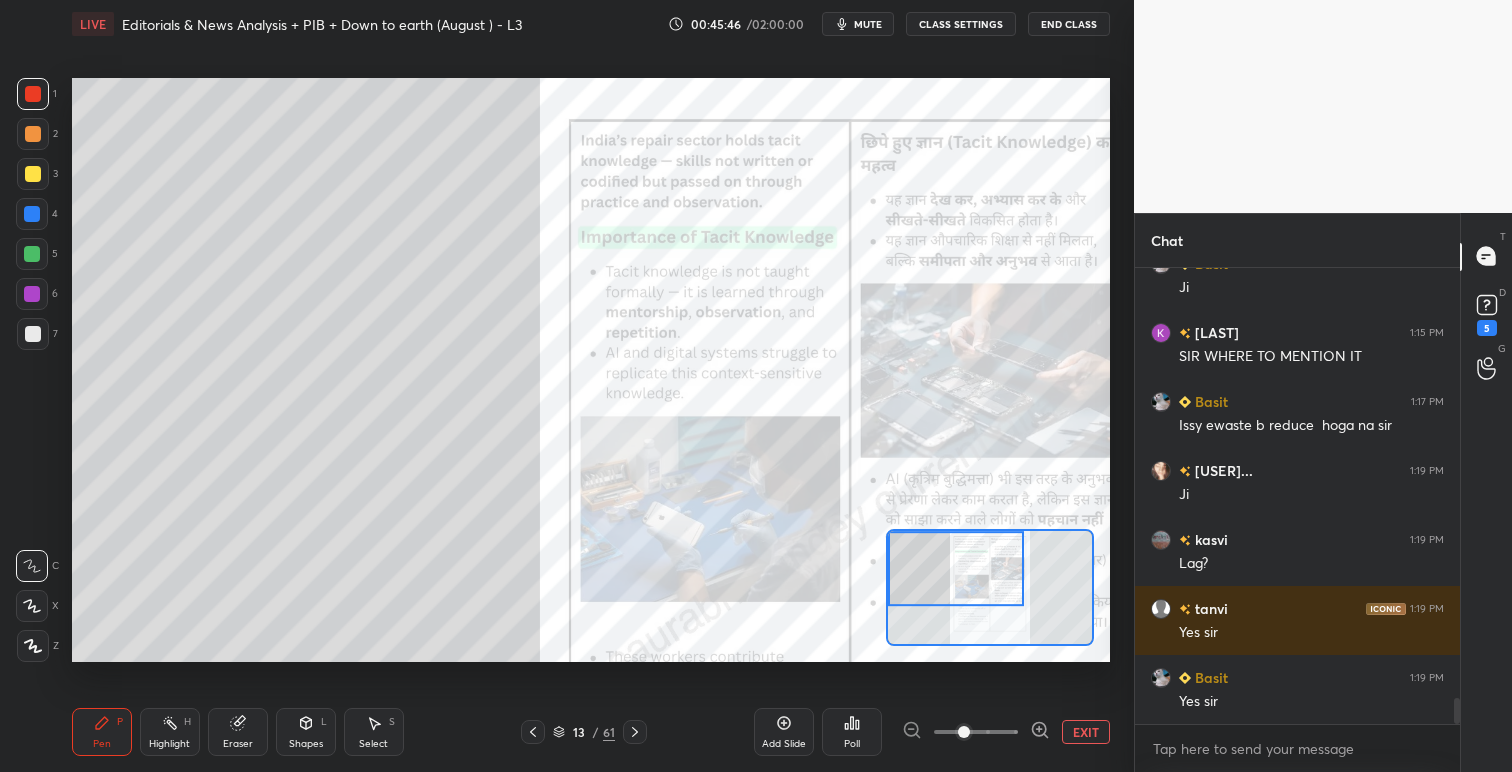 click on "EXIT" at bounding box center (1086, 732) 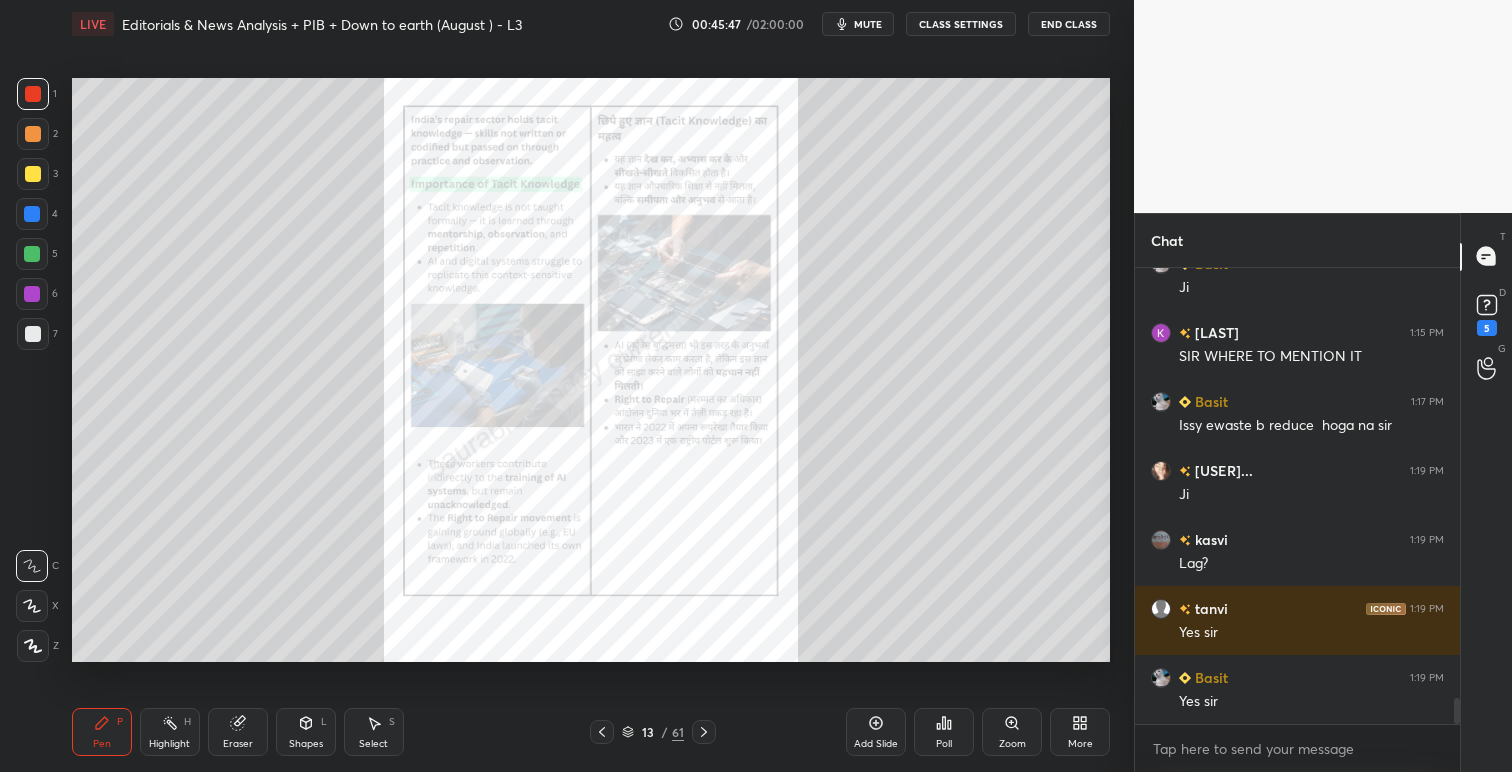 click 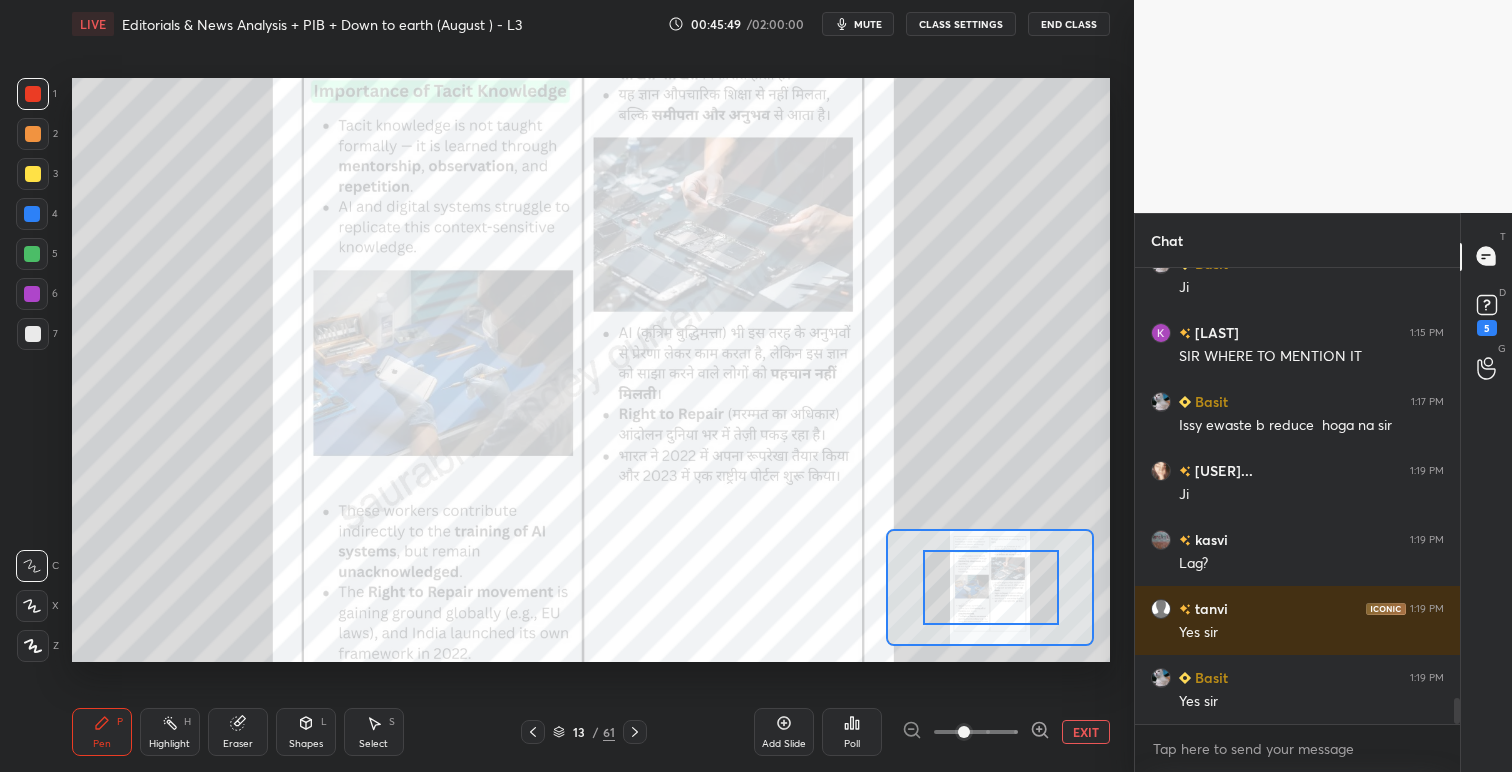 drag, startPoint x: 1025, startPoint y: 582, endPoint x: 1044, endPoint y: 583, distance: 19.026299 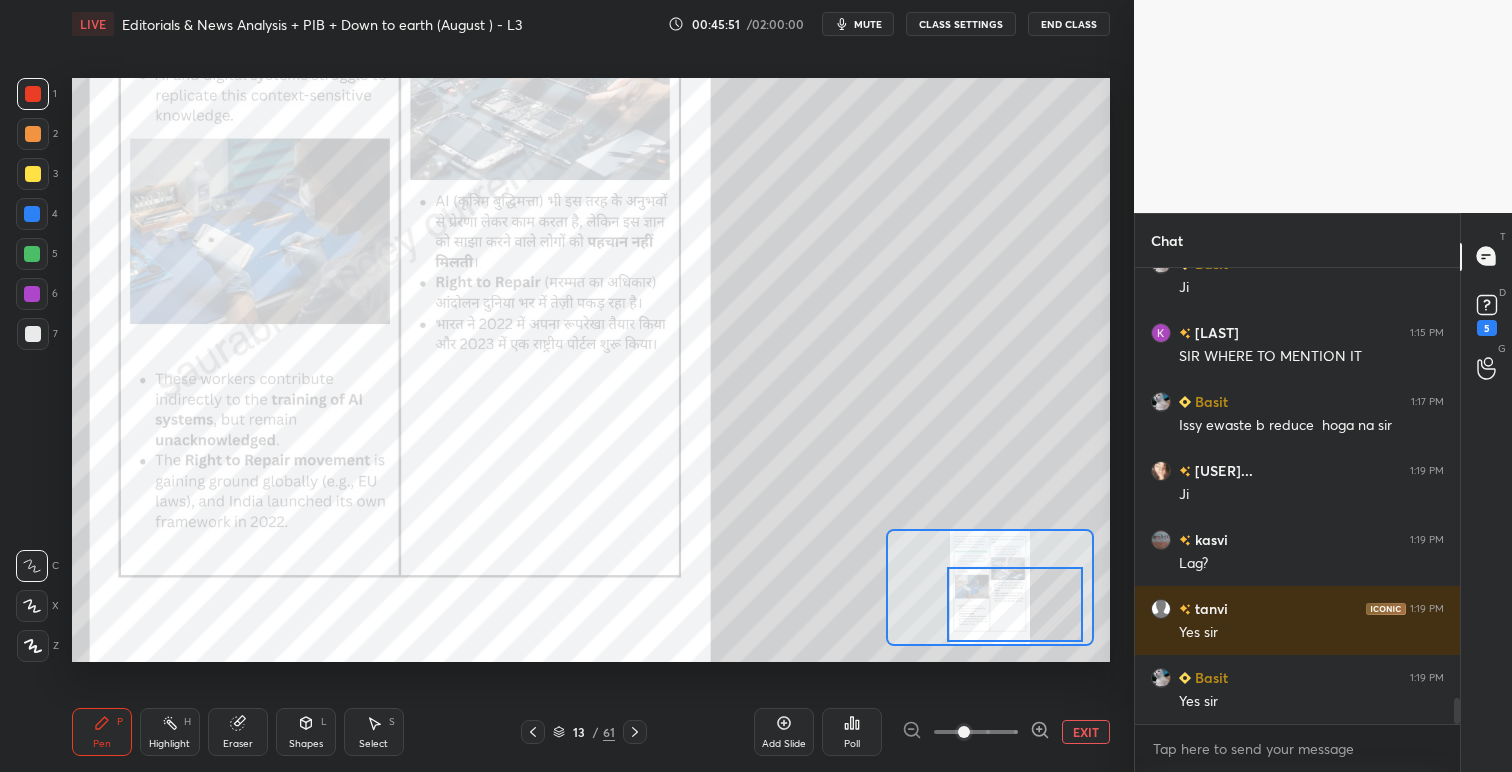 drag, startPoint x: 967, startPoint y: 619, endPoint x: 991, endPoint y: 636, distance: 29.410883 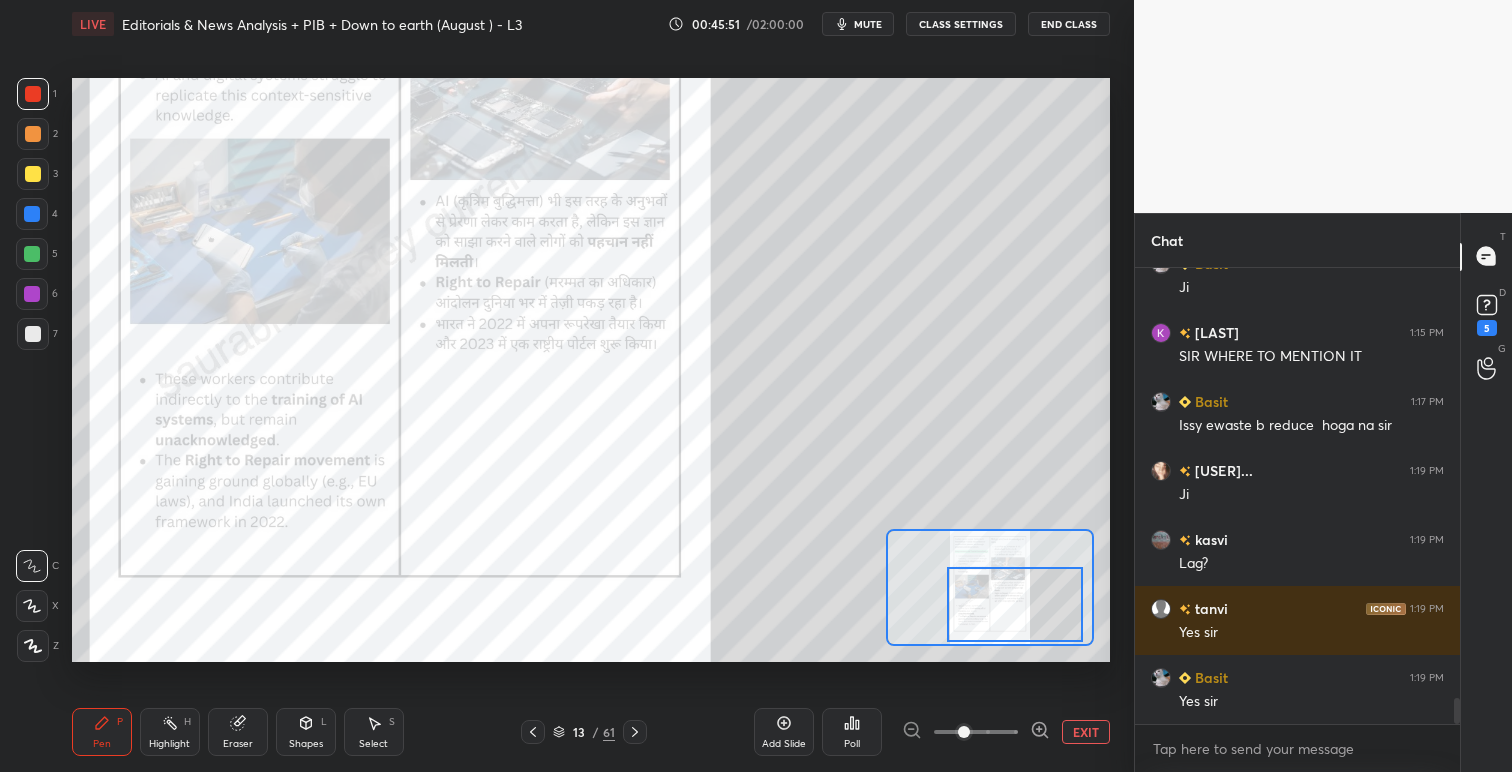 click at bounding box center (1015, 604) 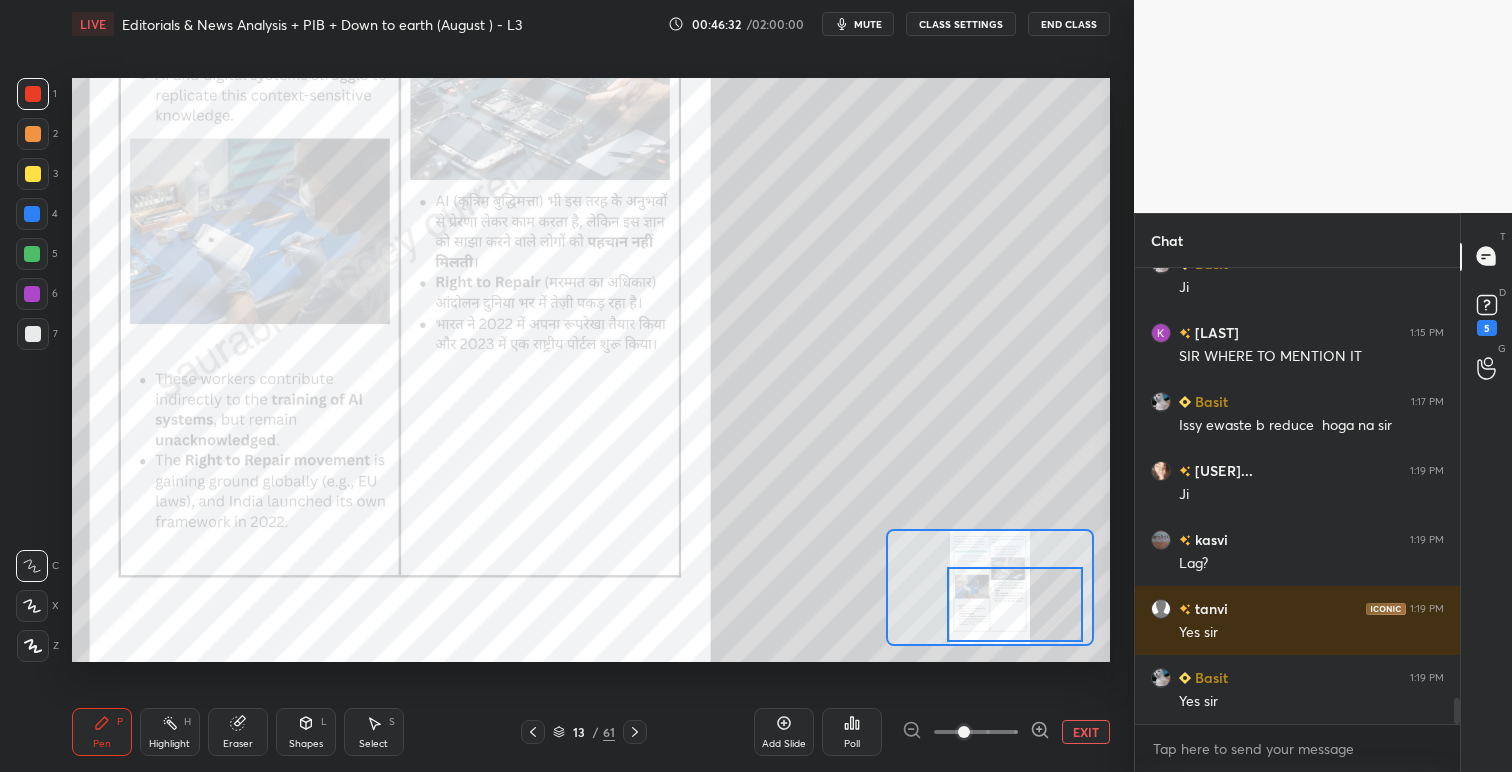 scroll, scrollTop: 7618, scrollLeft: 0, axis: vertical 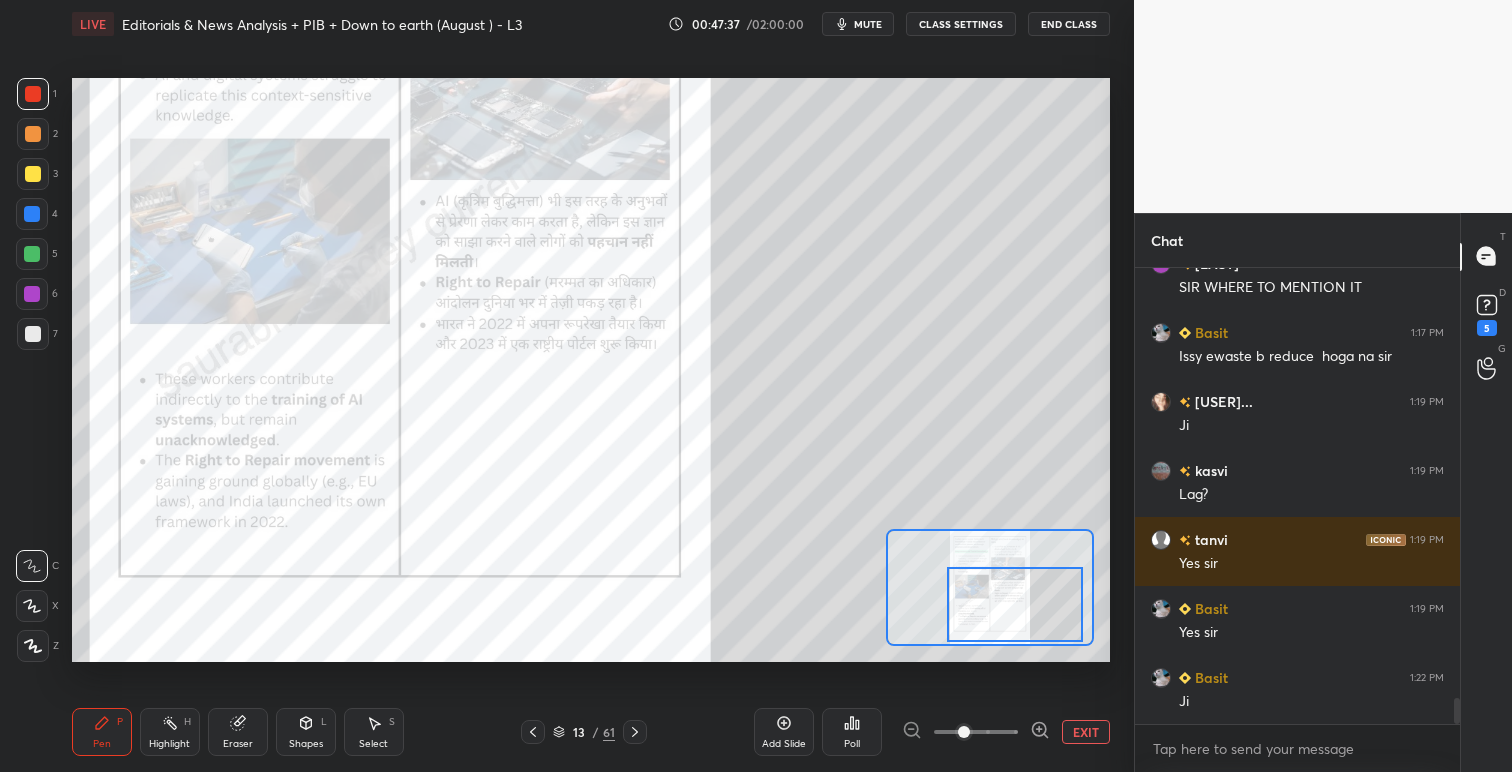 click 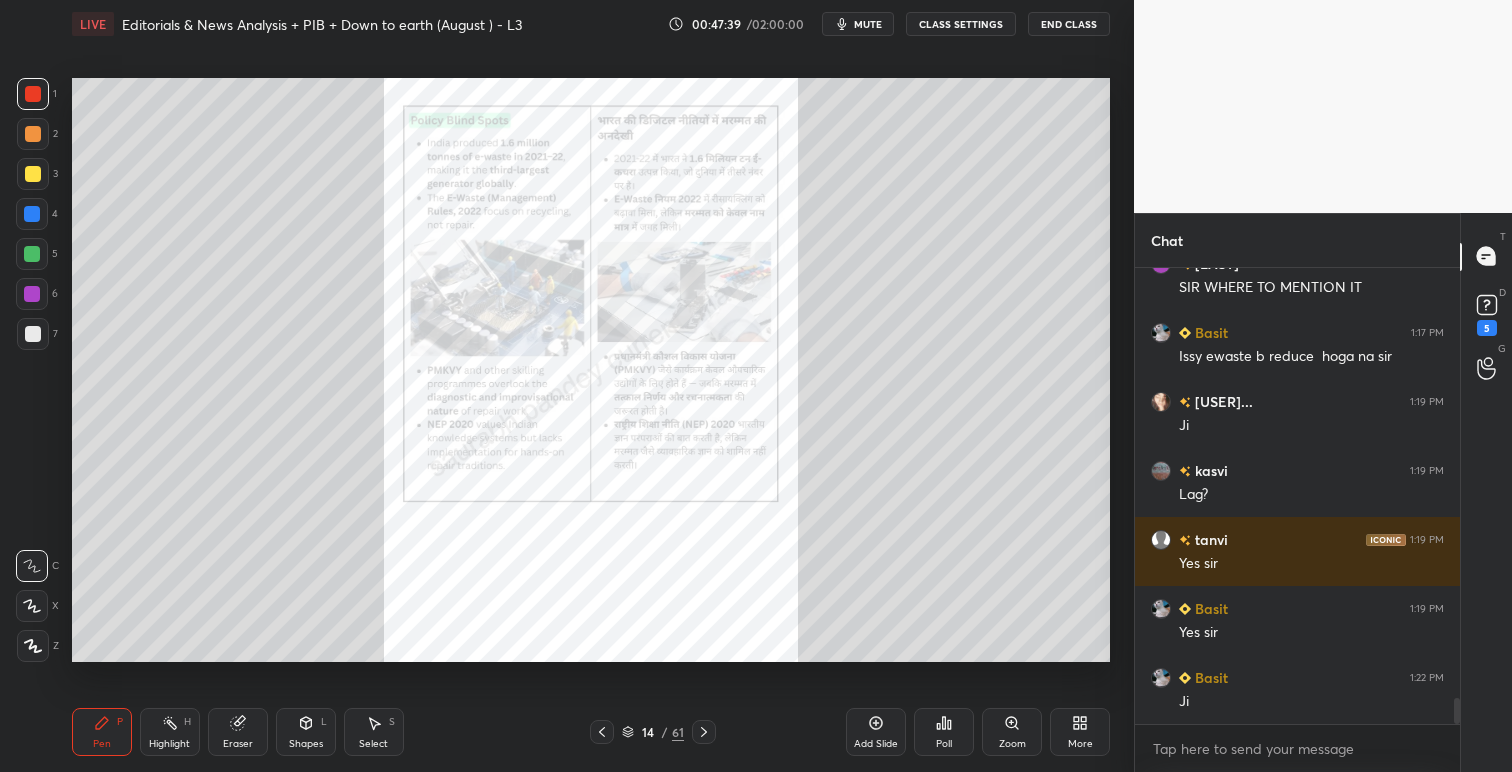 click 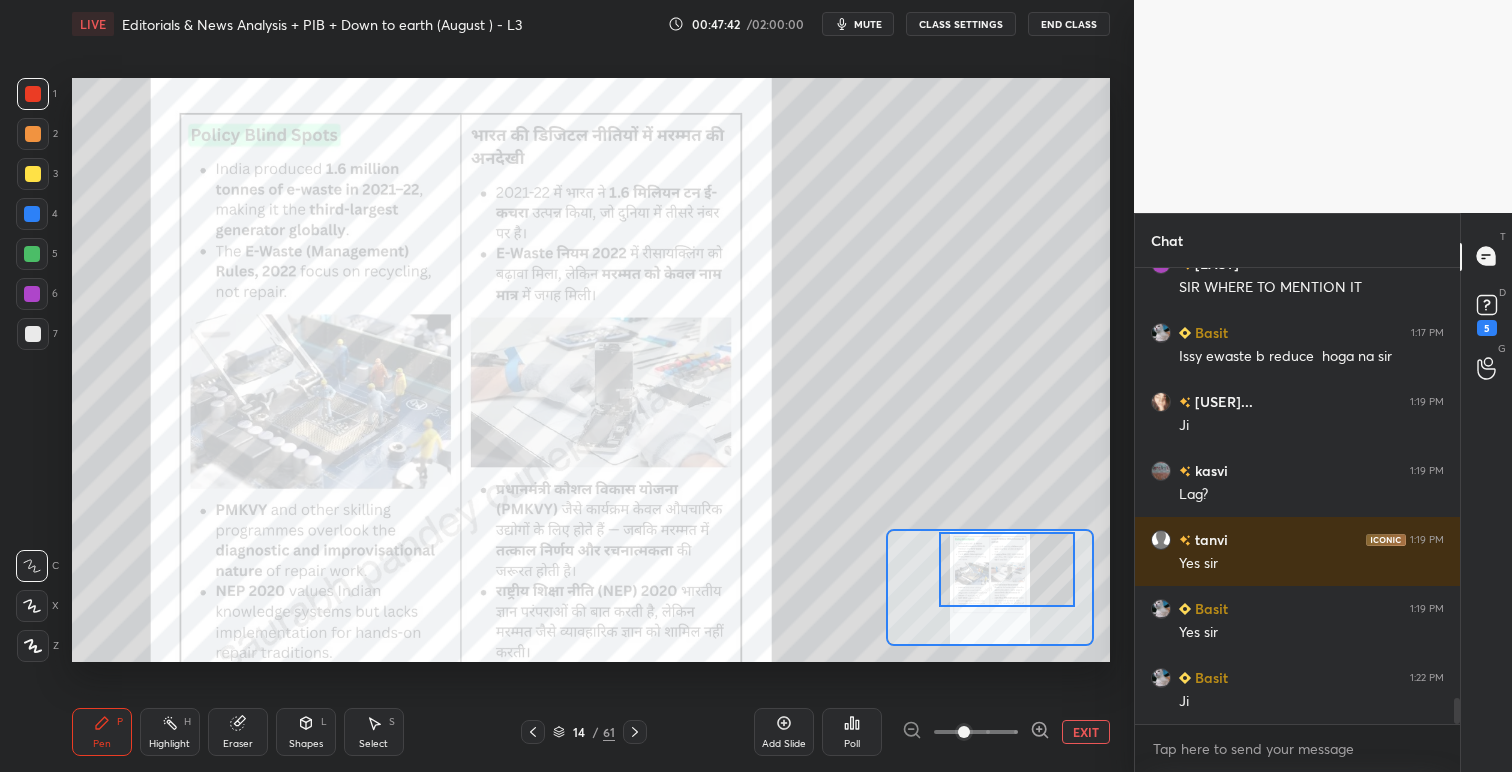 drag, startPoint x: 979, startPoint y: 604, endPoint x: 1000, endPoint y: 583, distance: 29.698484 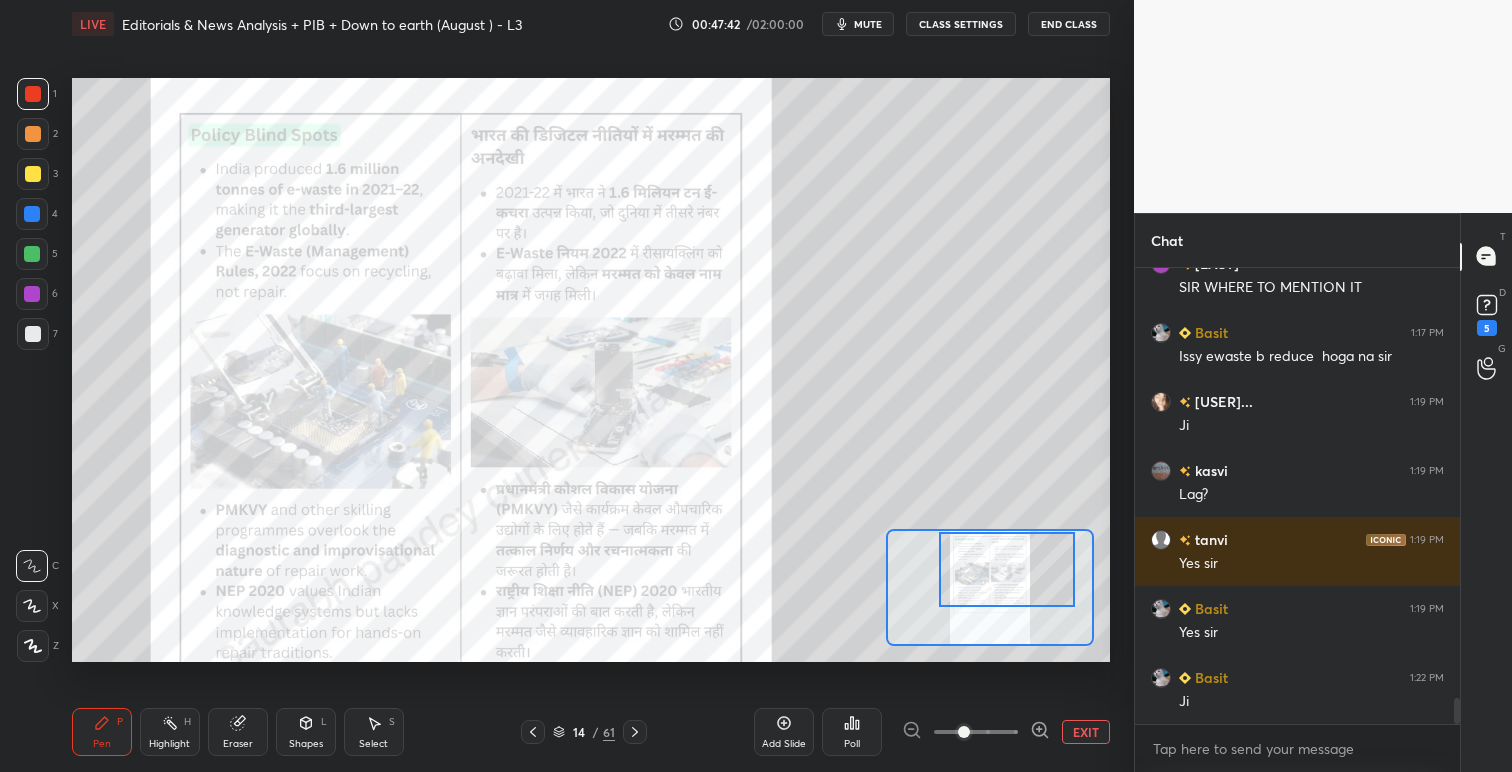 click at bounding box center [1007, 569] 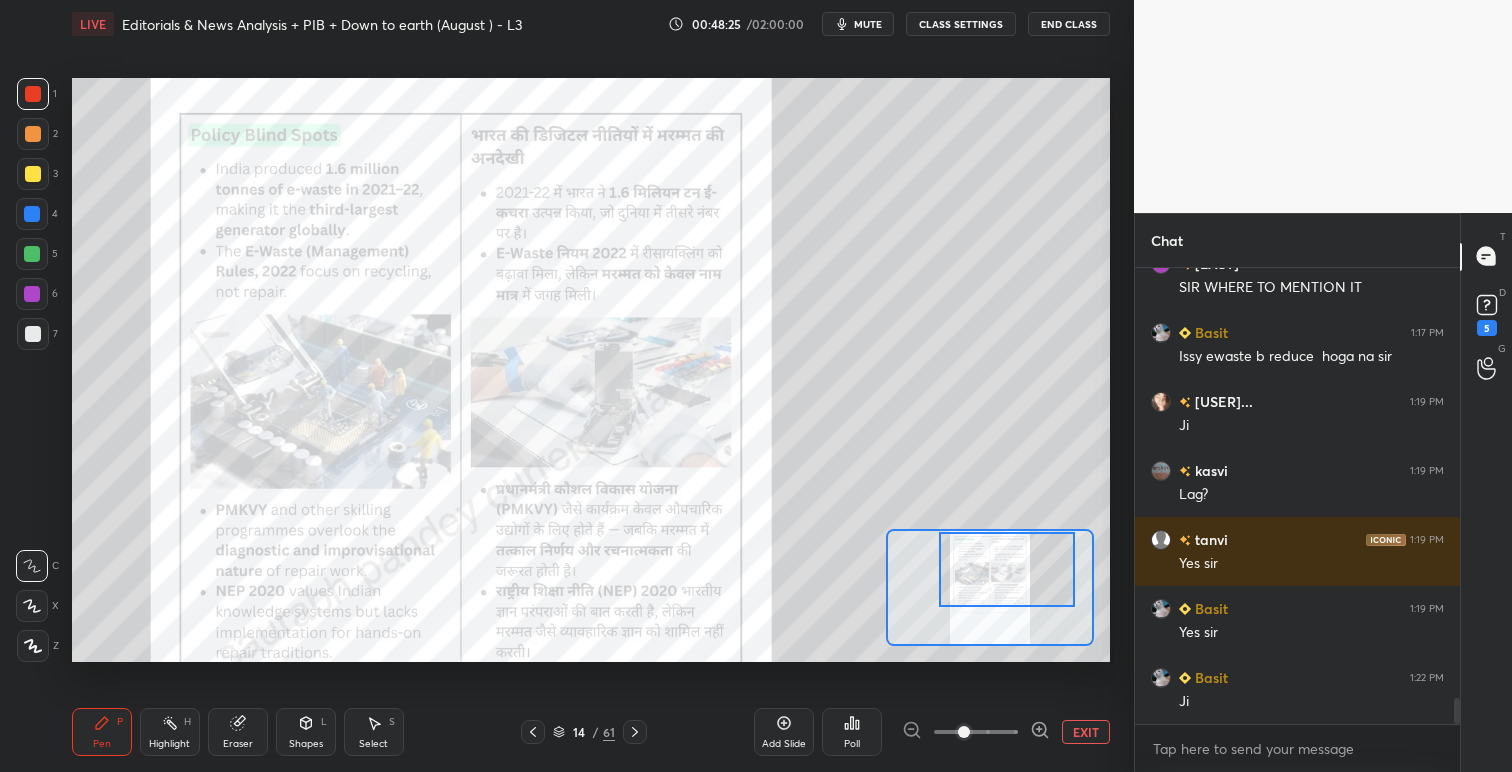 scroll, scrollTop: 7741, scrollLeft: 0, axis: vertical 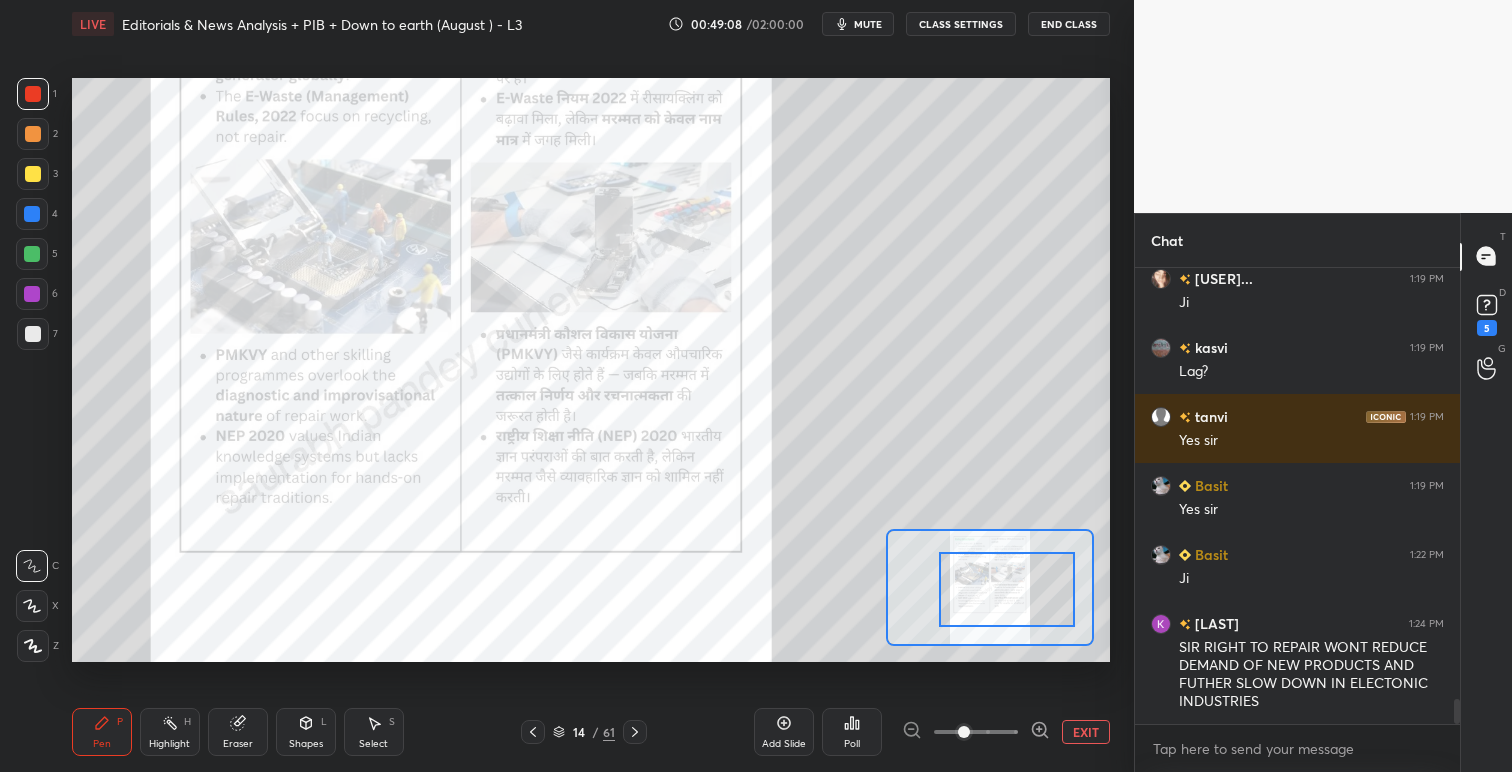 drag, startPoint x: 1006, startPoint y: 565, endPoint x: 1007, endPoint y: 577, distance: 12.0415945 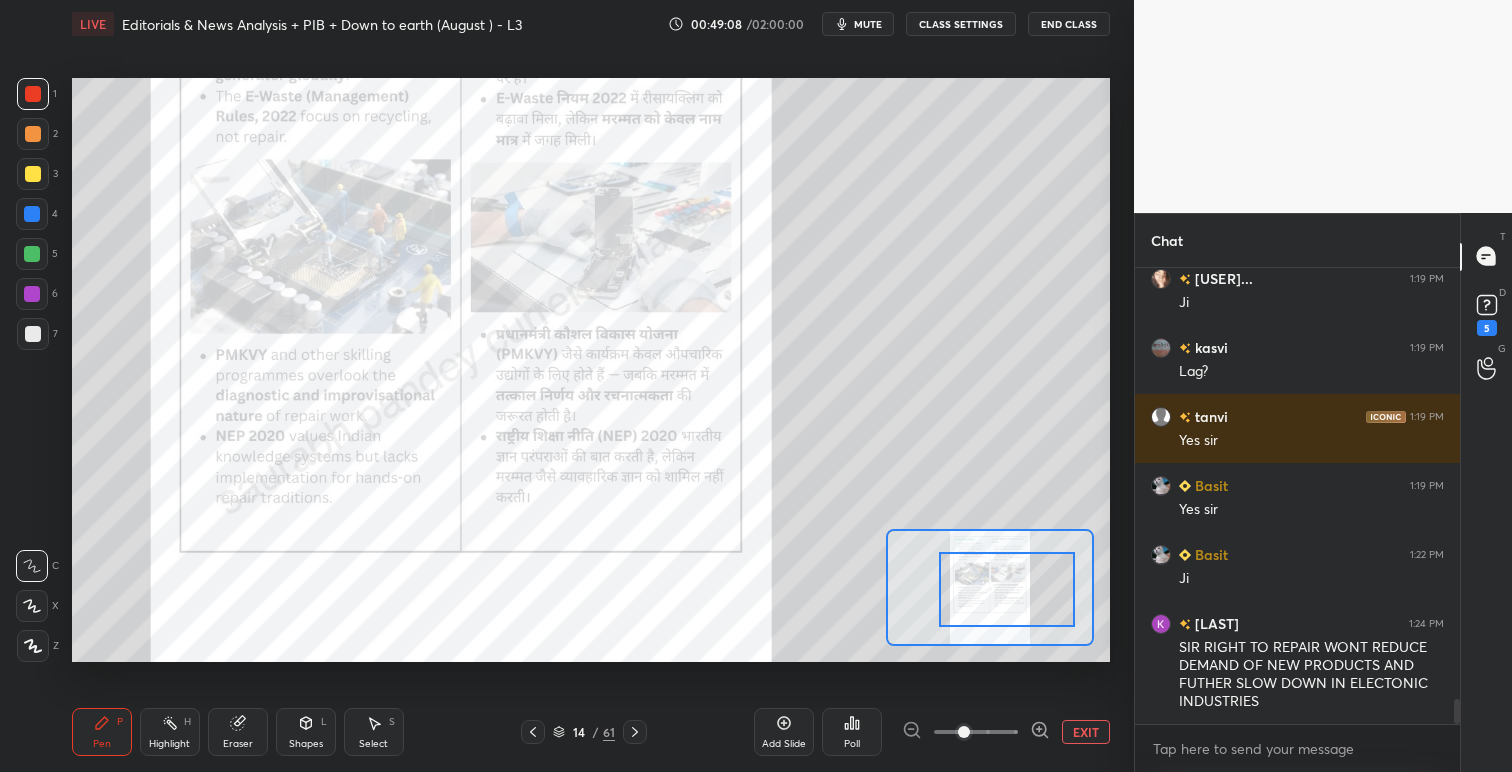 click at bounding box center [1007, 589] 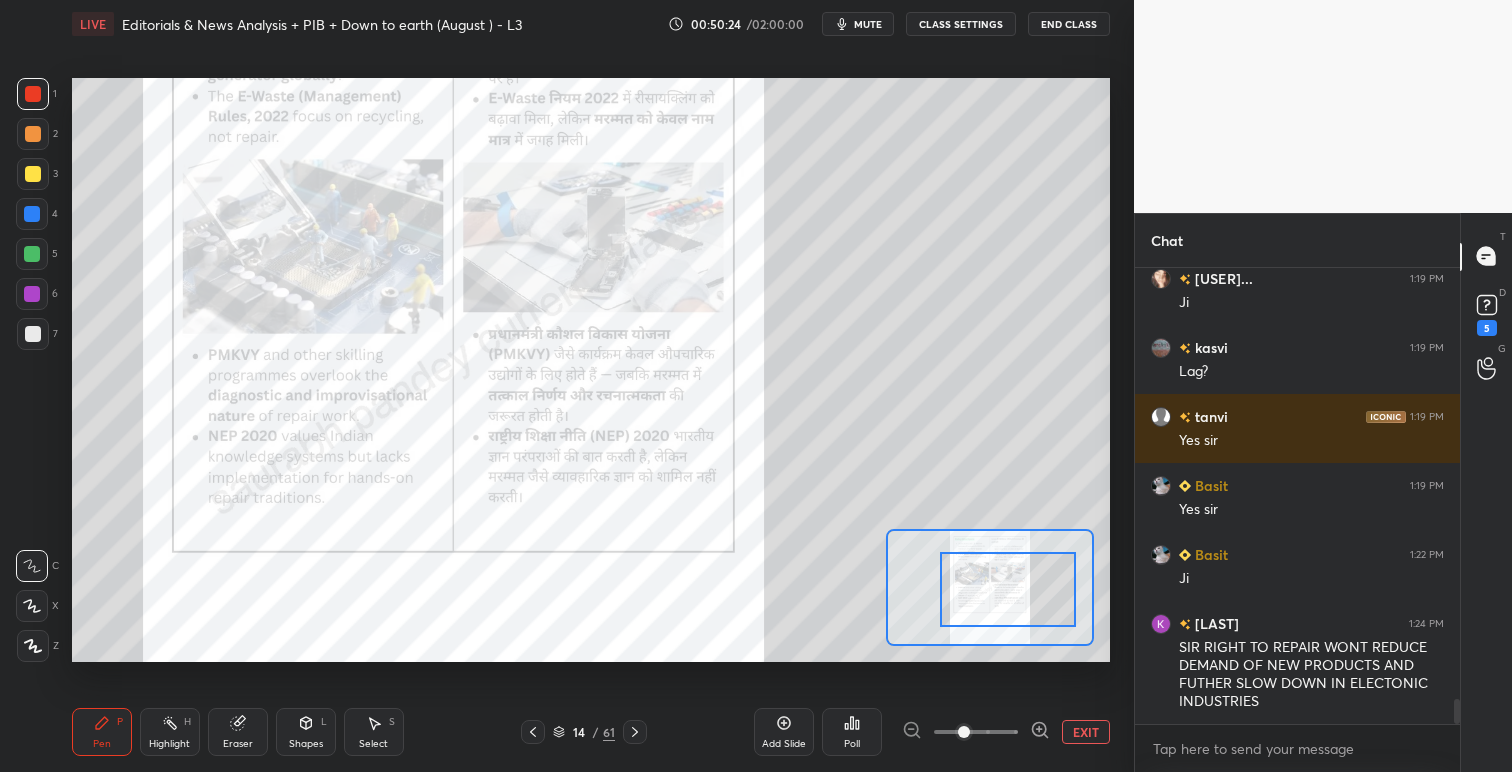 scroll, scrollTop: 7789, scrollLeft: 0, axis: vertical 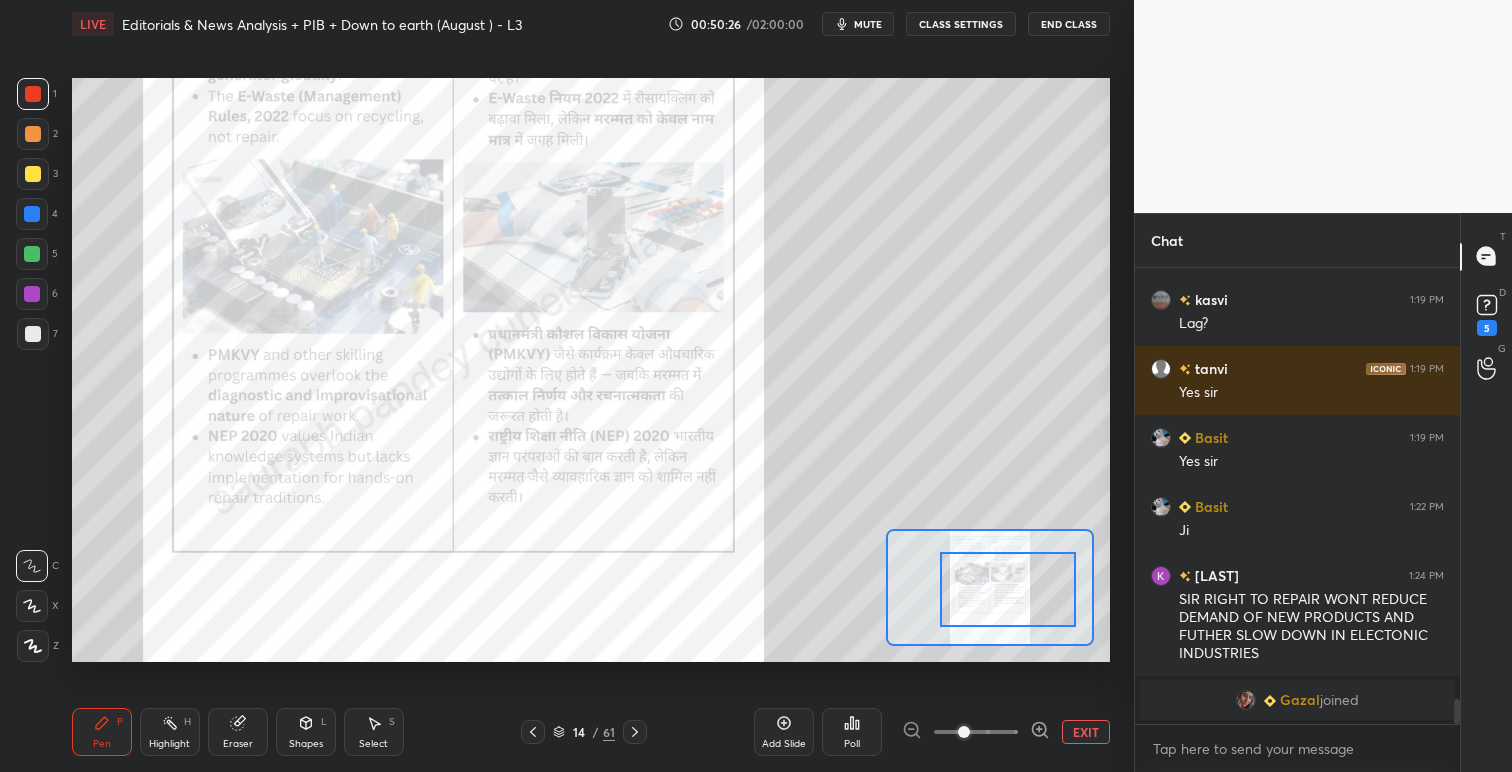 click 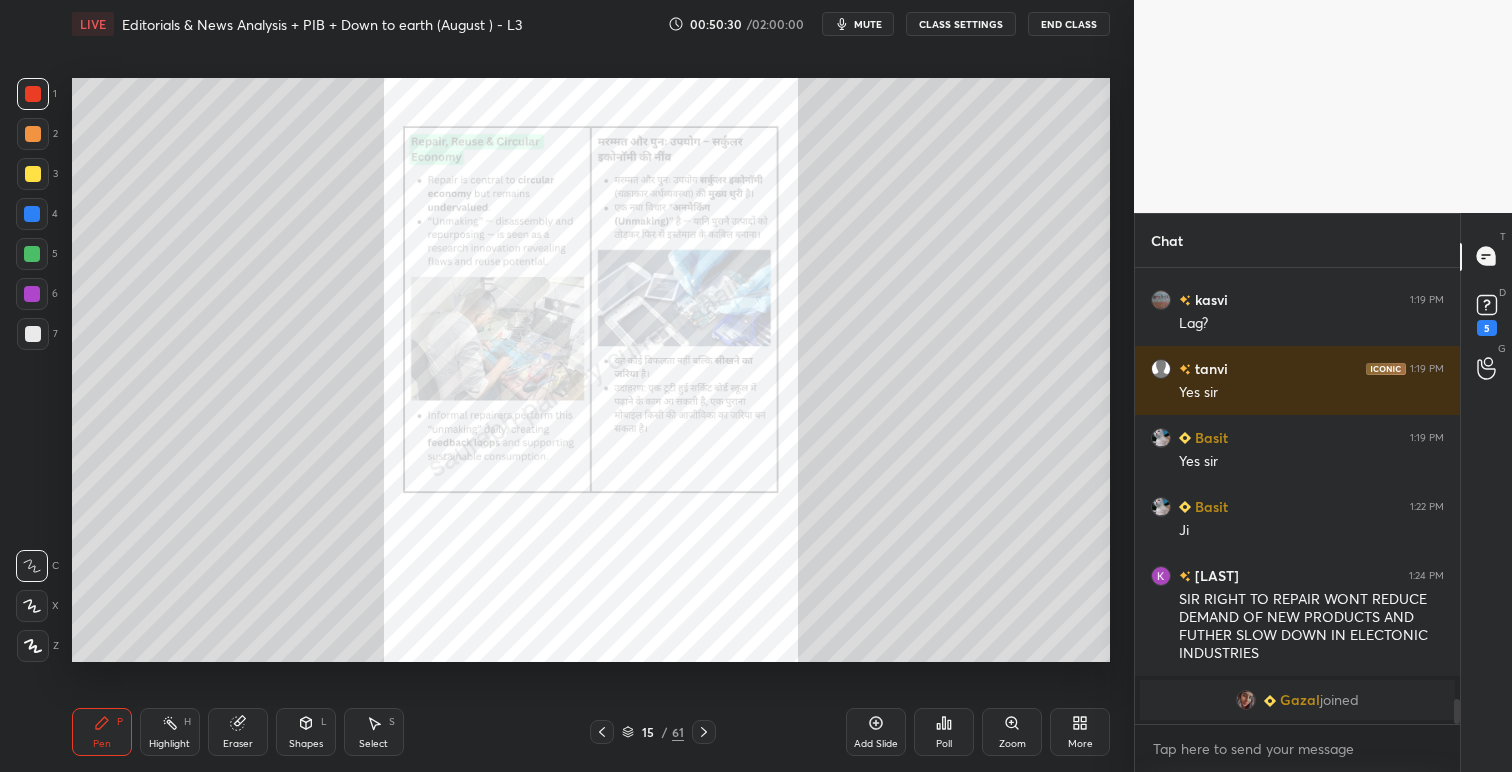 click 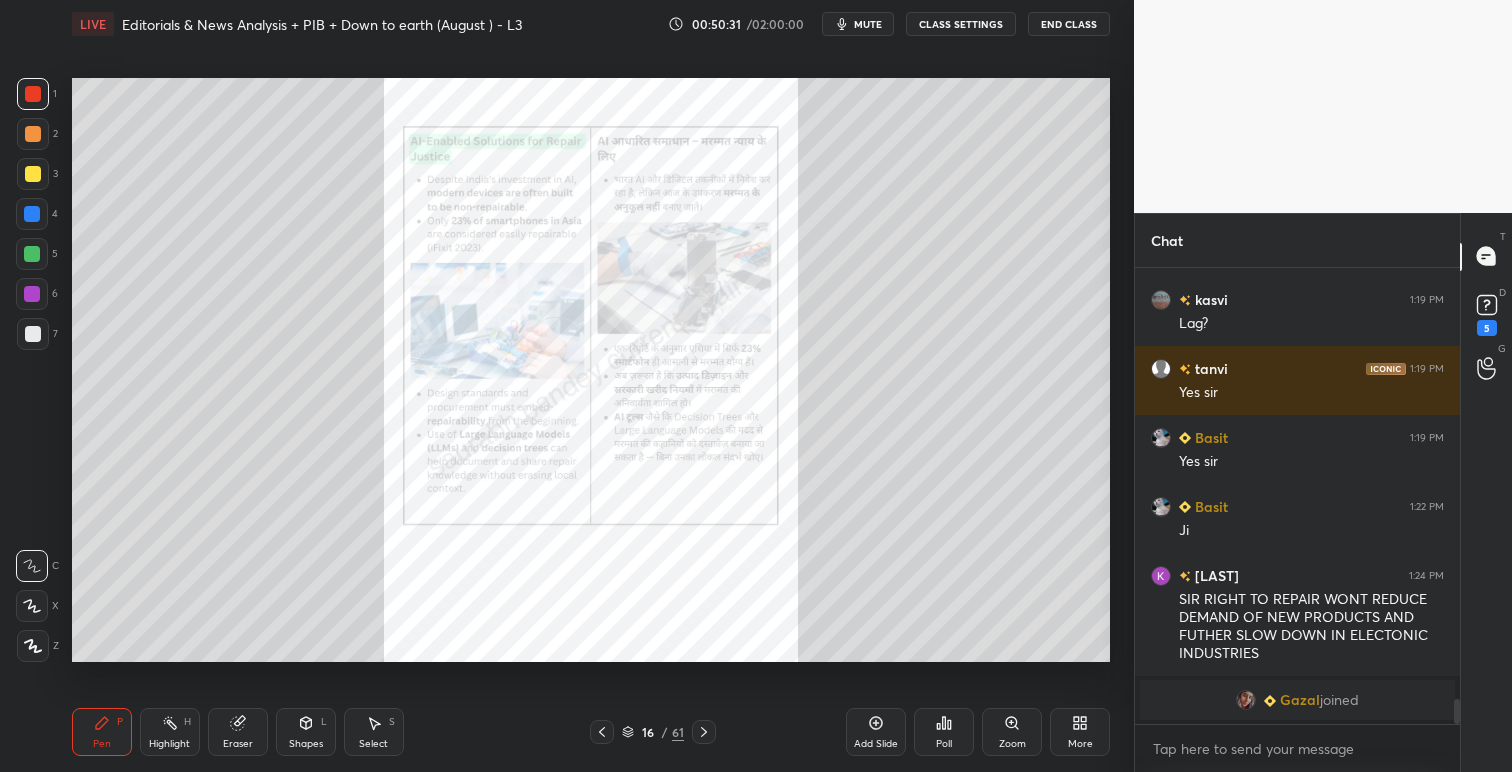 scroll, scrollTop: 7388, scrollLeft: 0, axis: vertical 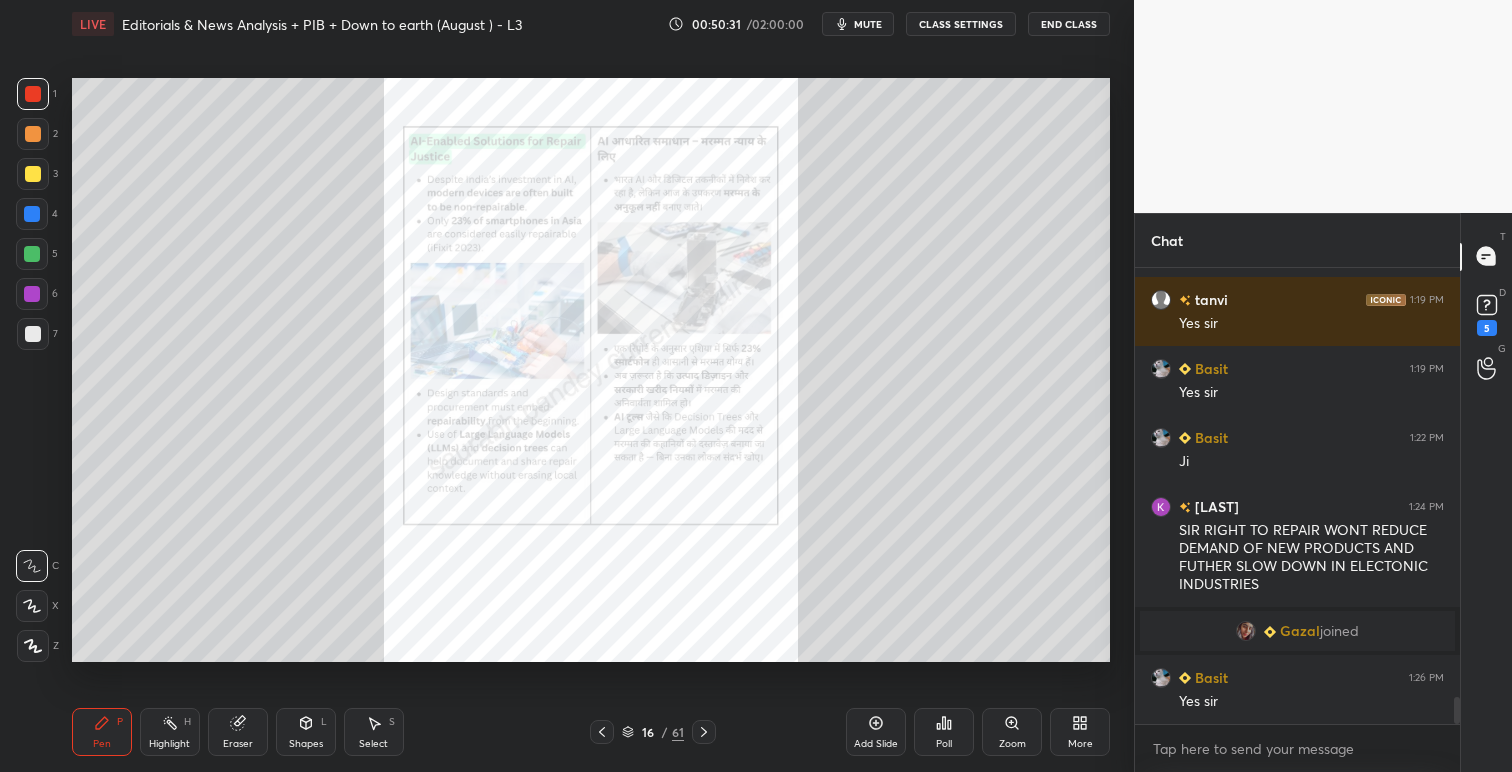 click 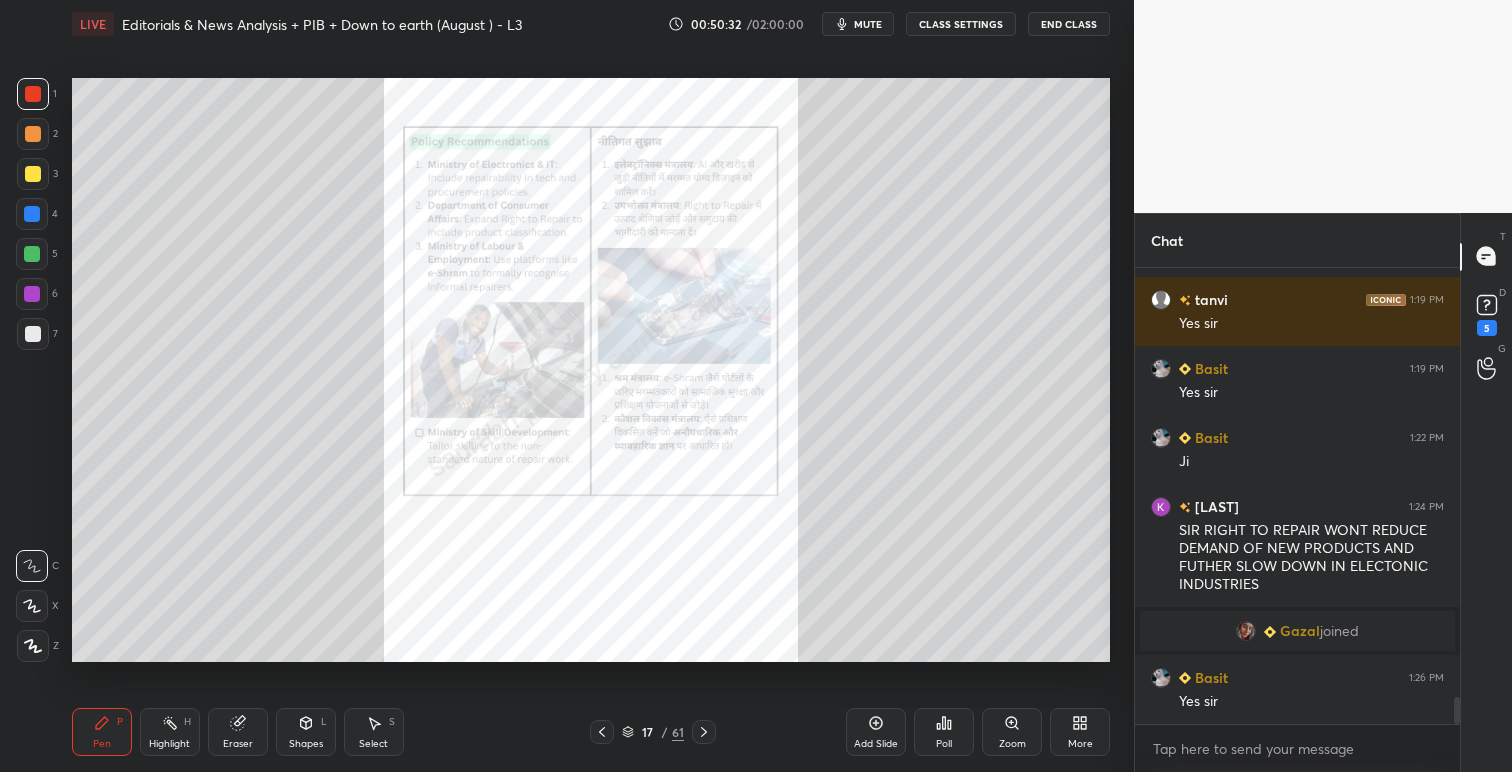 scroll, scrollTop: 7457, scrollLeft: 0, axis: vertical 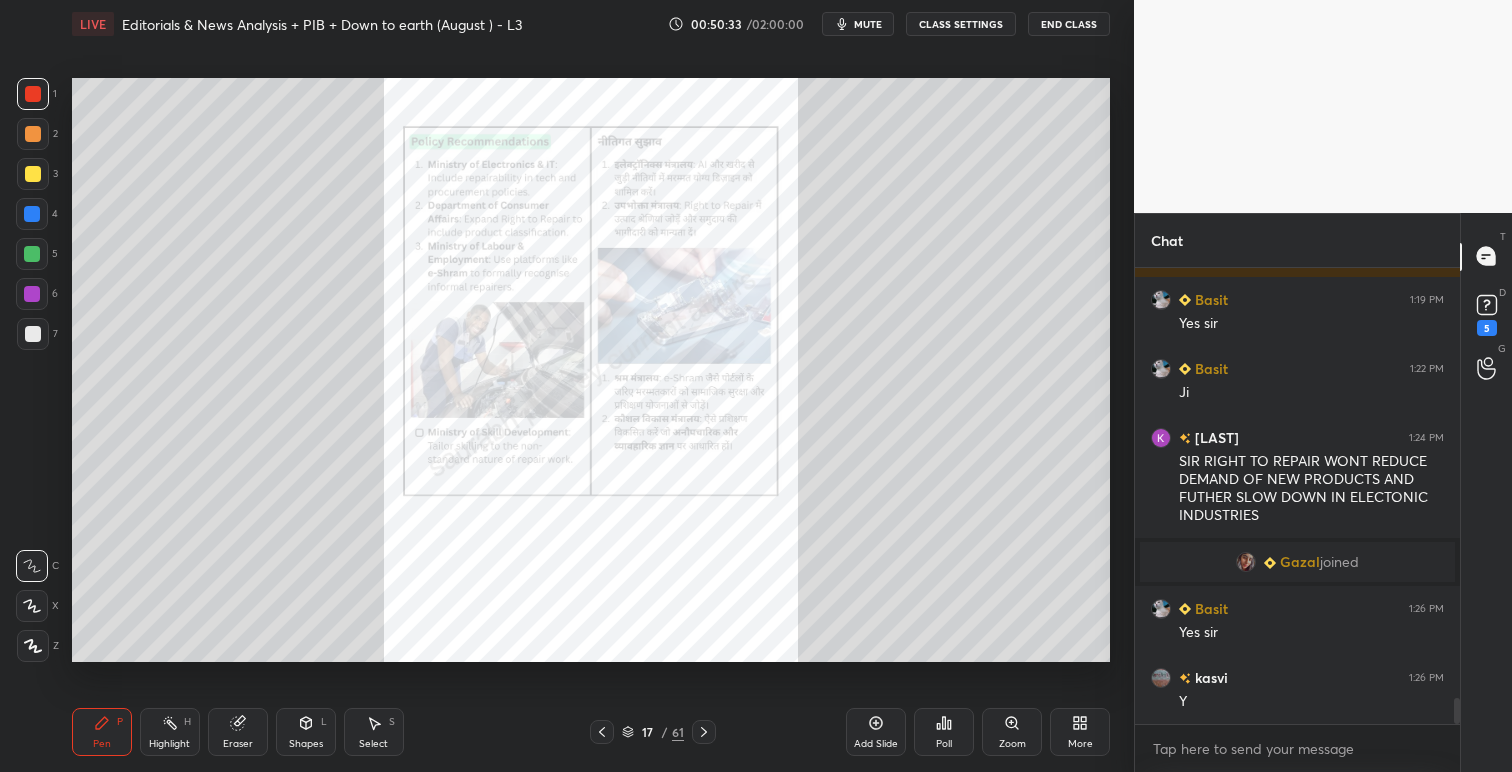 click 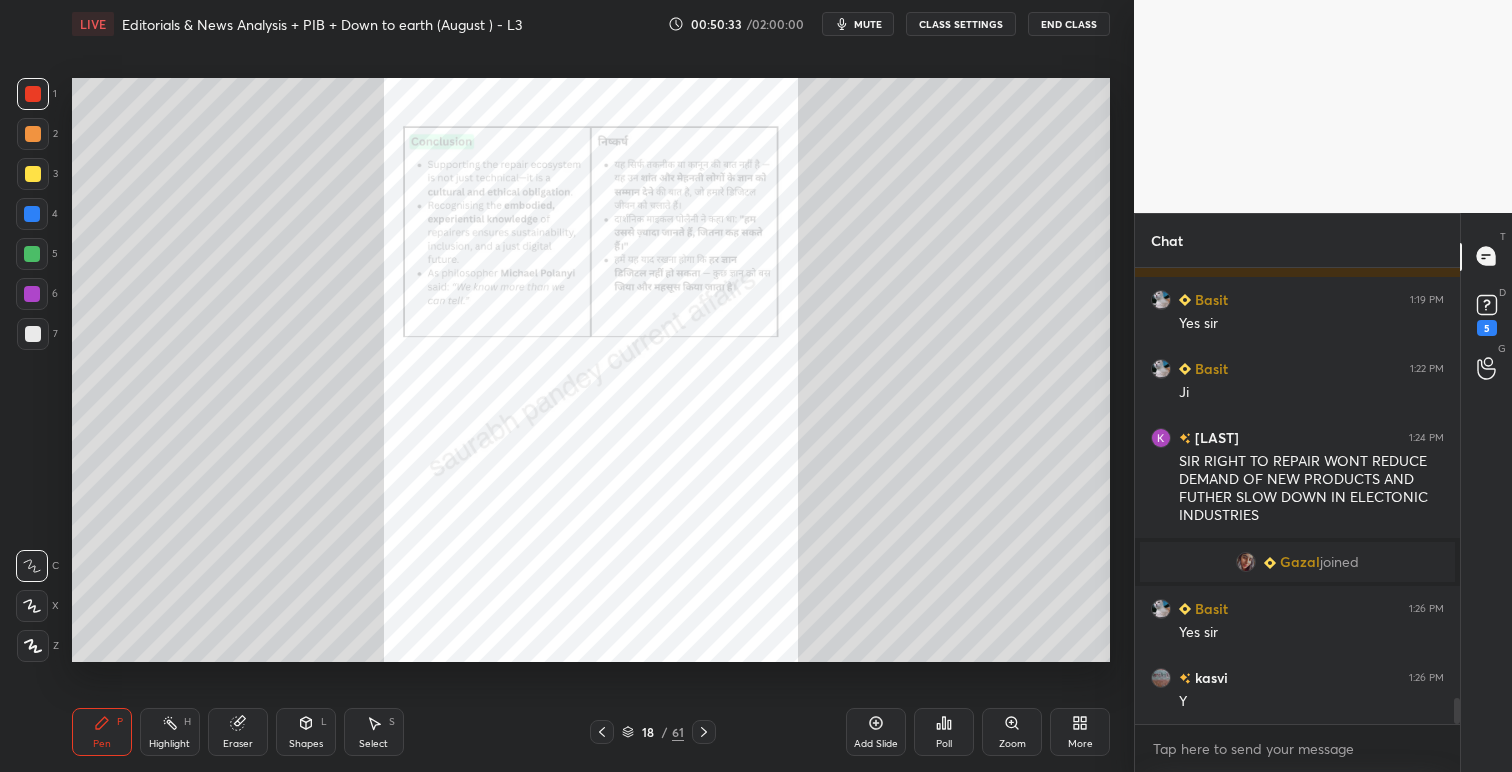 scroll, scrollTop: 7526, scrollLeft: 0, axis: vertical 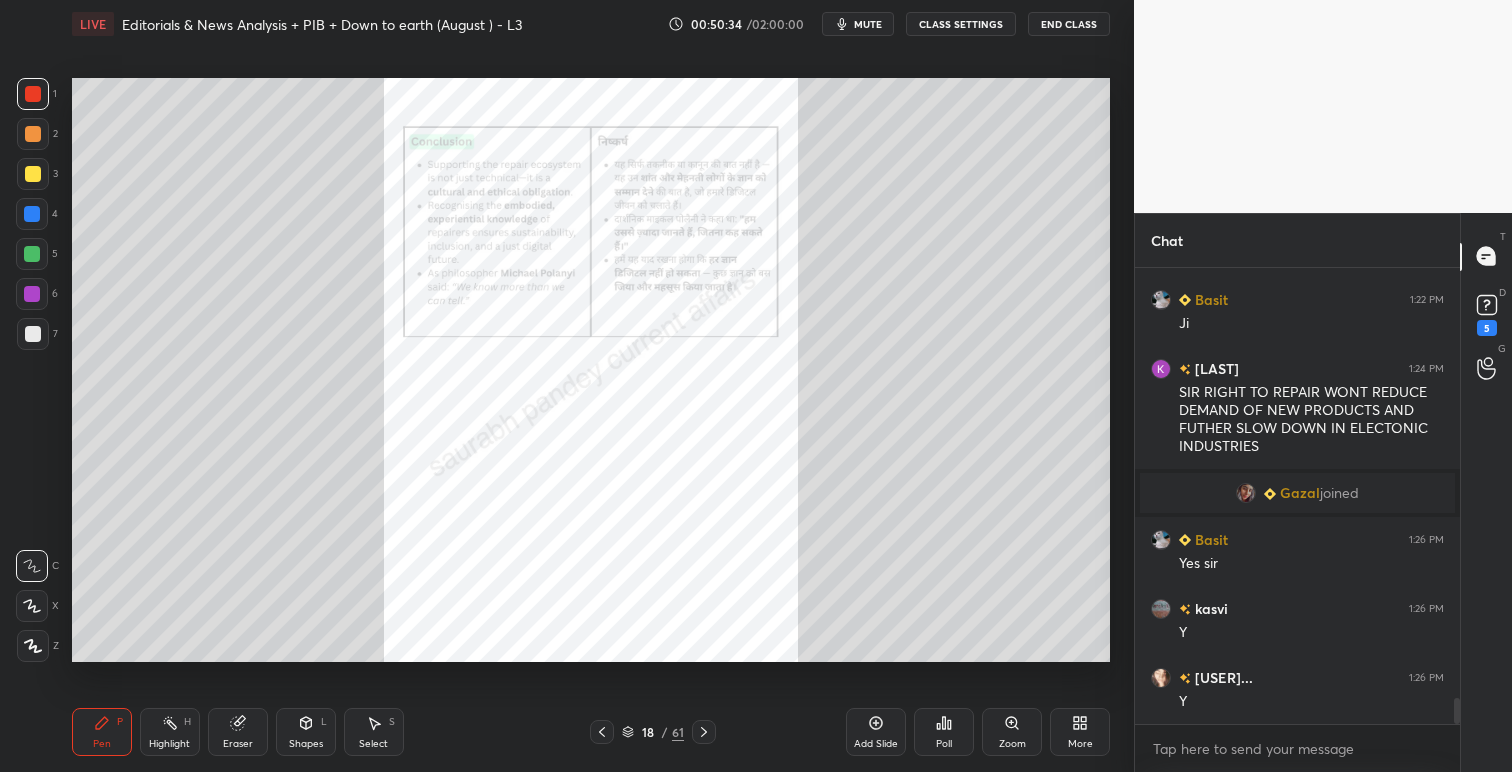 click at bounding box center [704, 732] 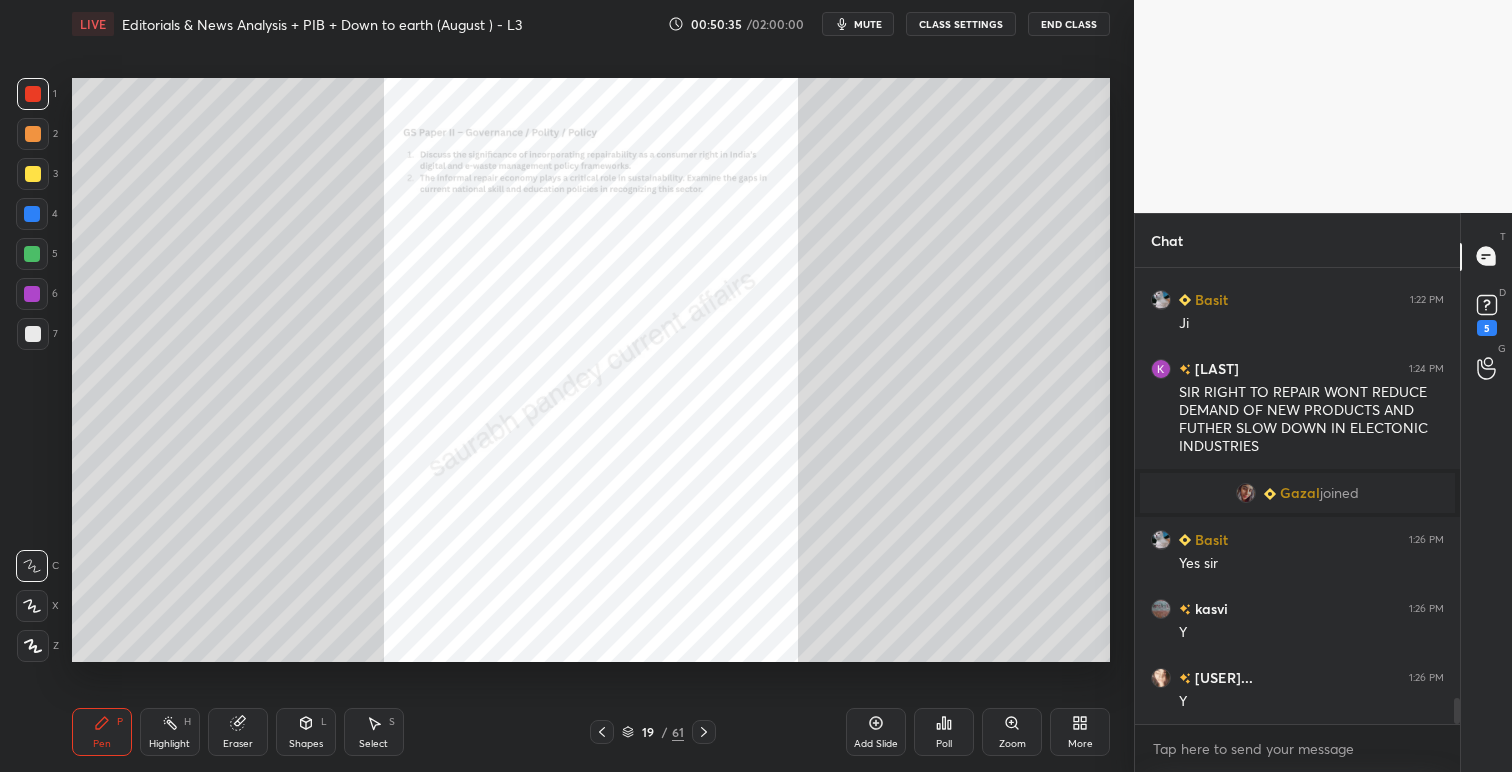 scroll, scrollTop: 7595, scrollLeft: 0, axis: vertical 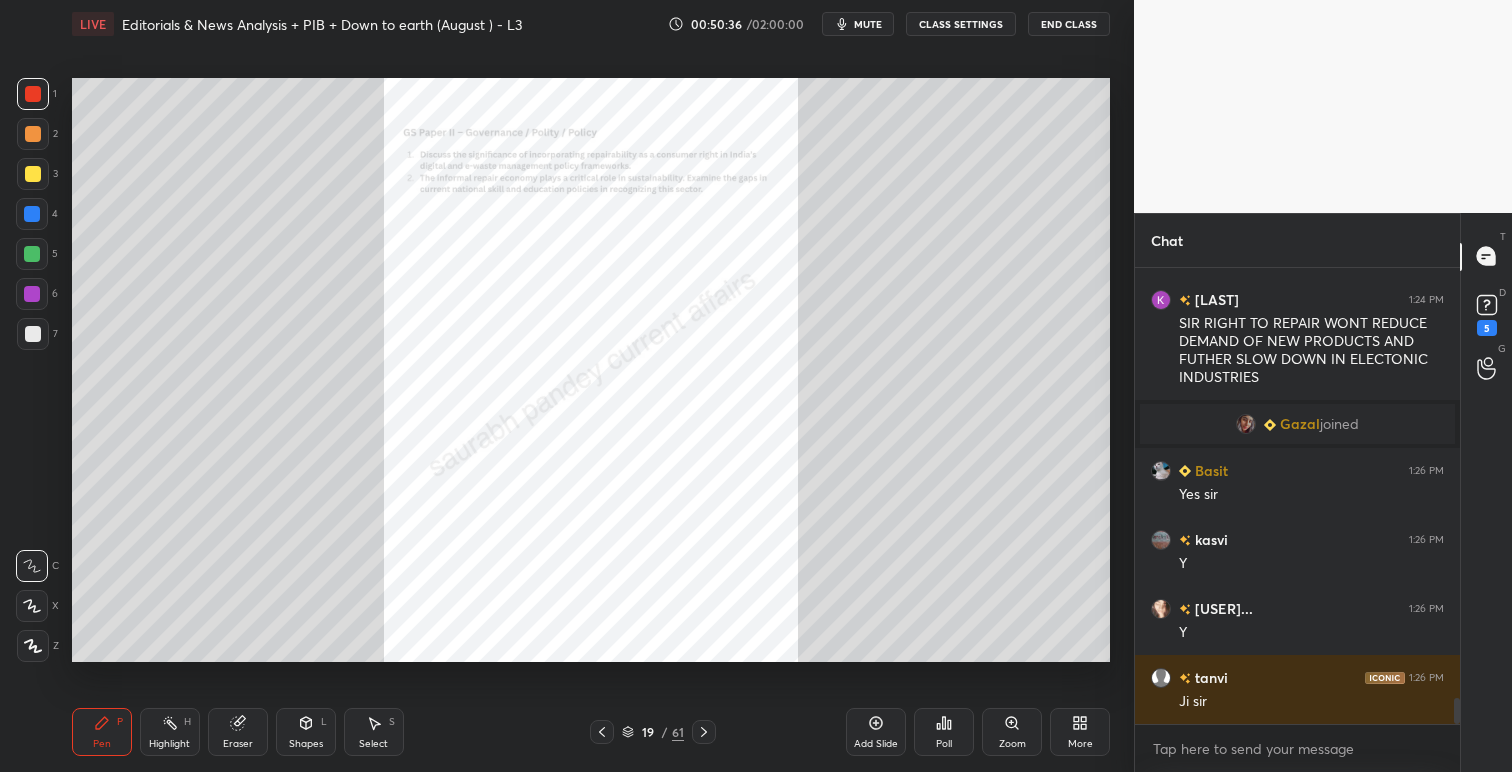 click 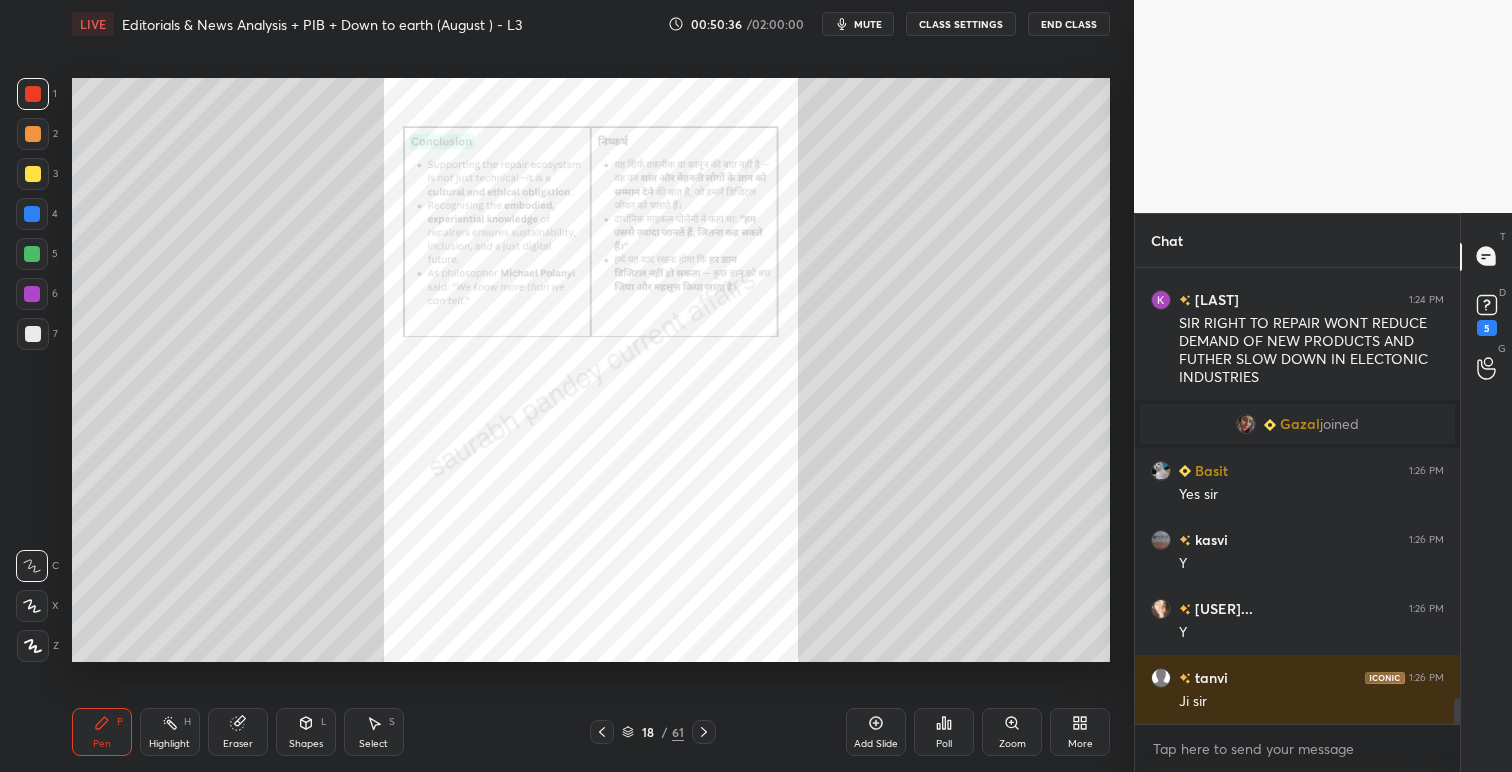 click 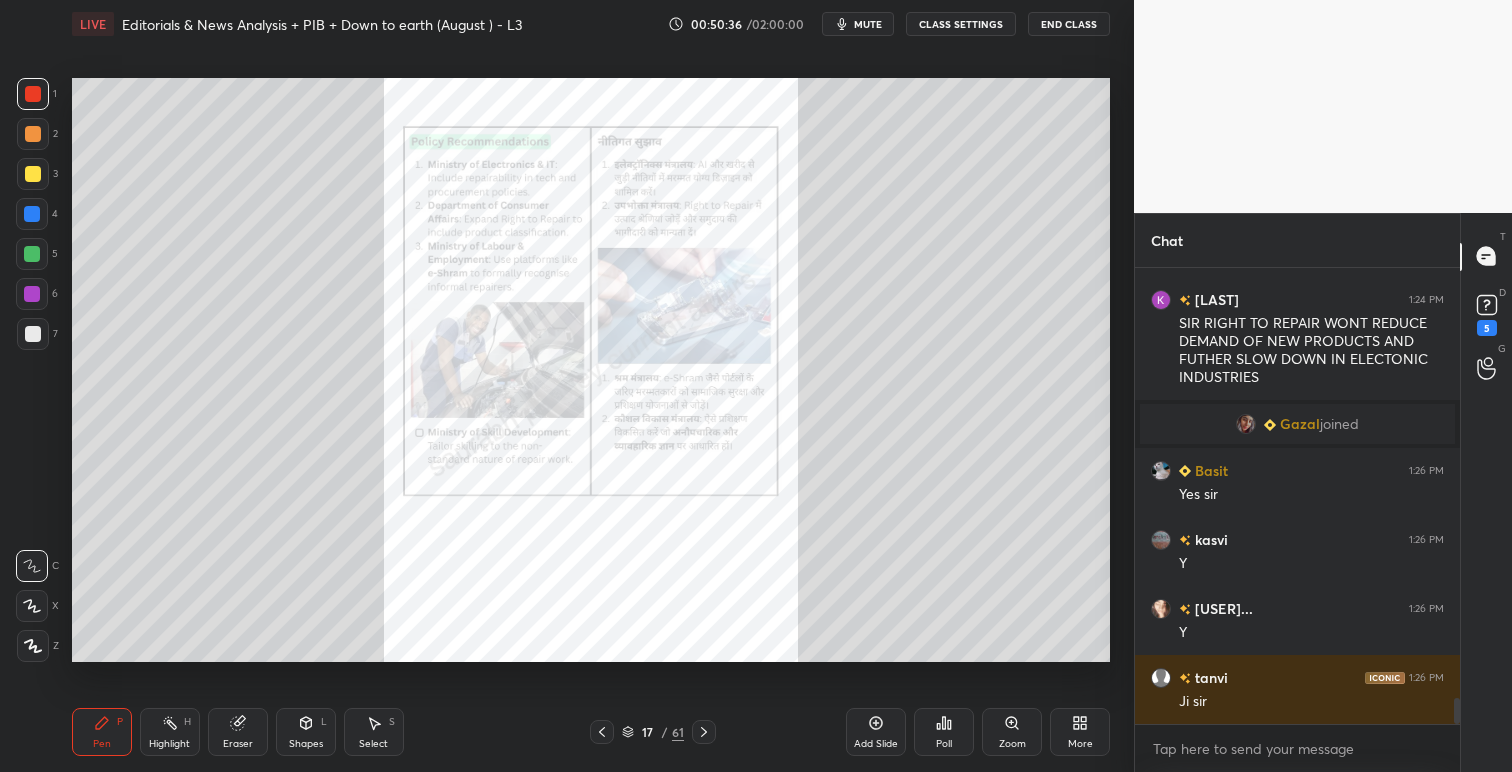 click 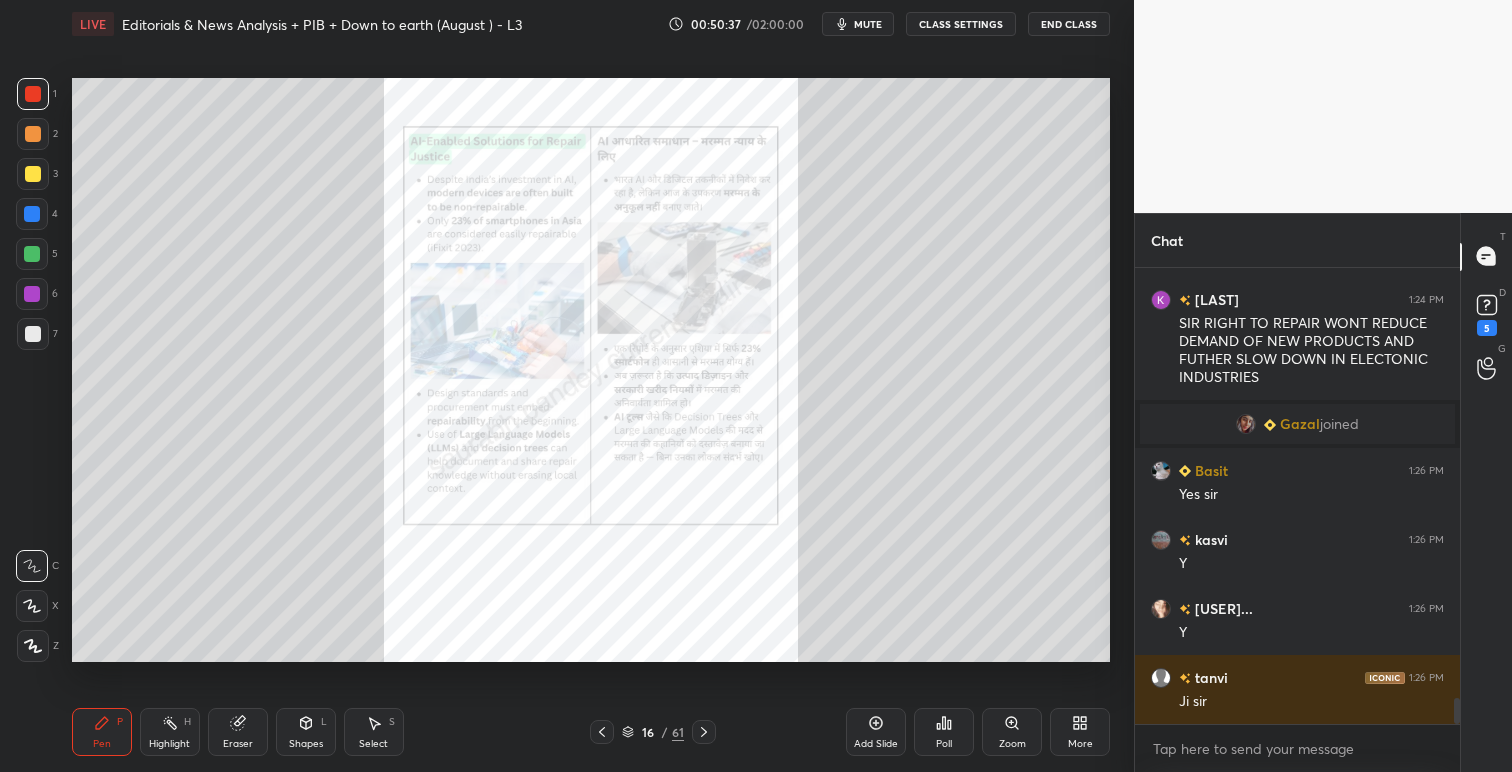 click 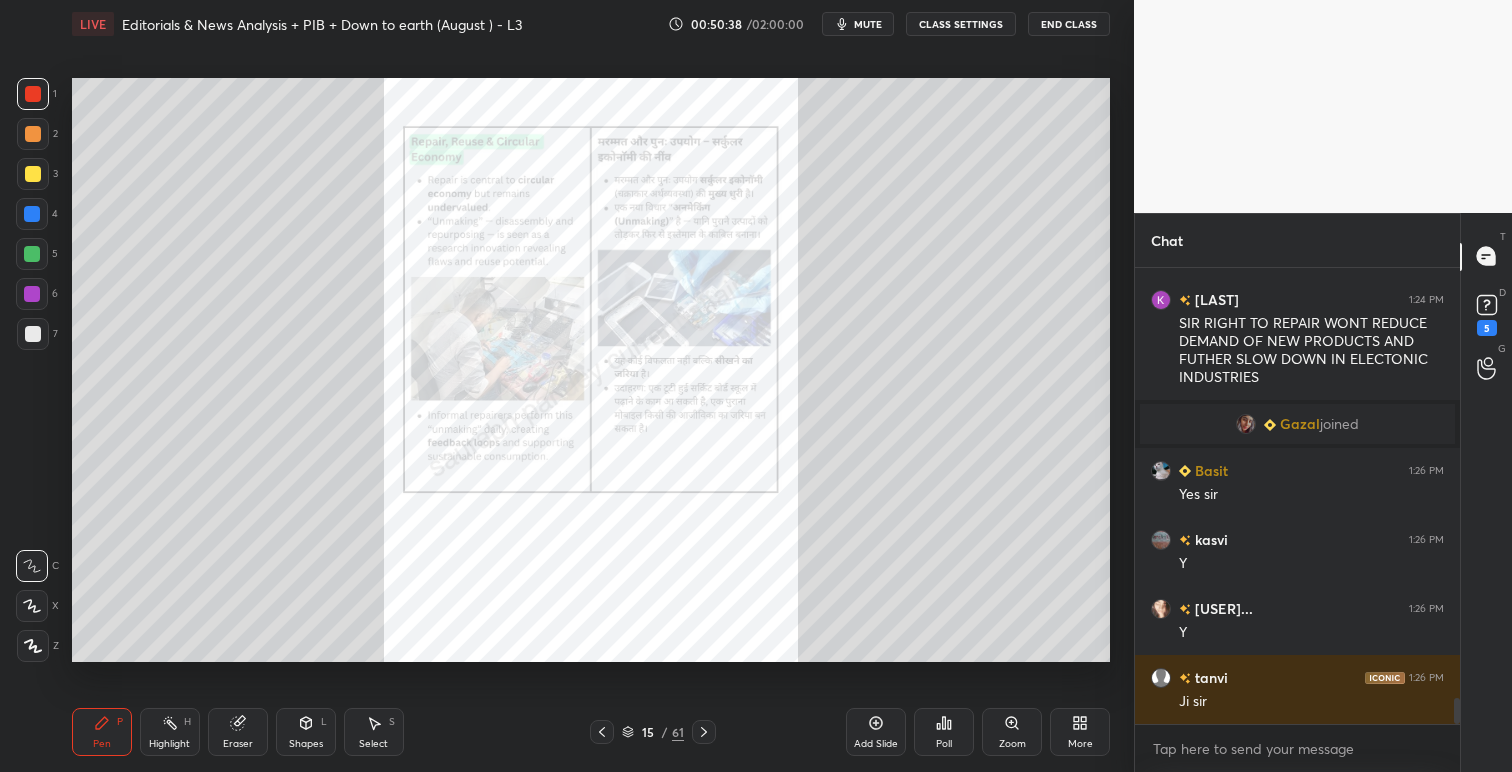 click 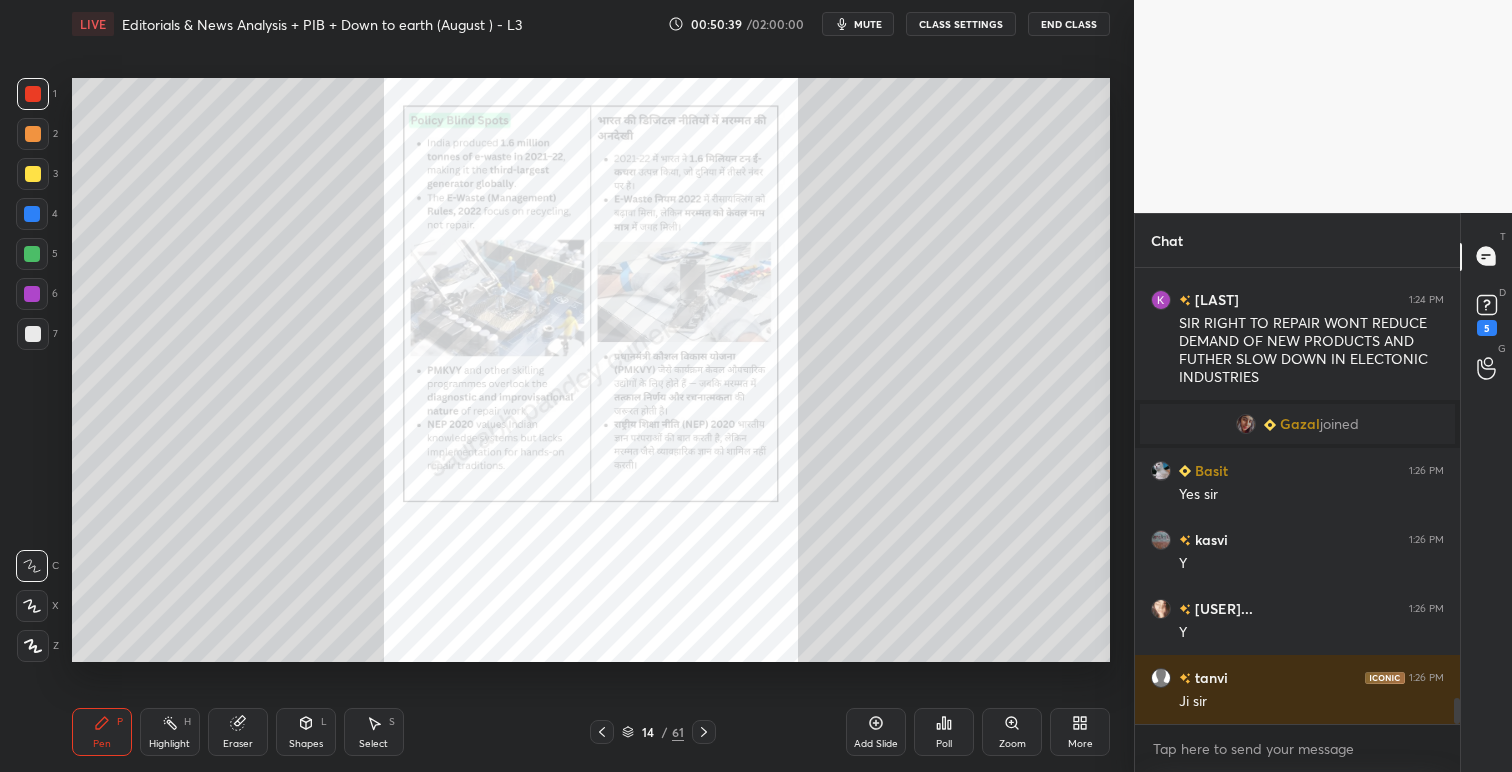 click at bounding box center [704, 732] 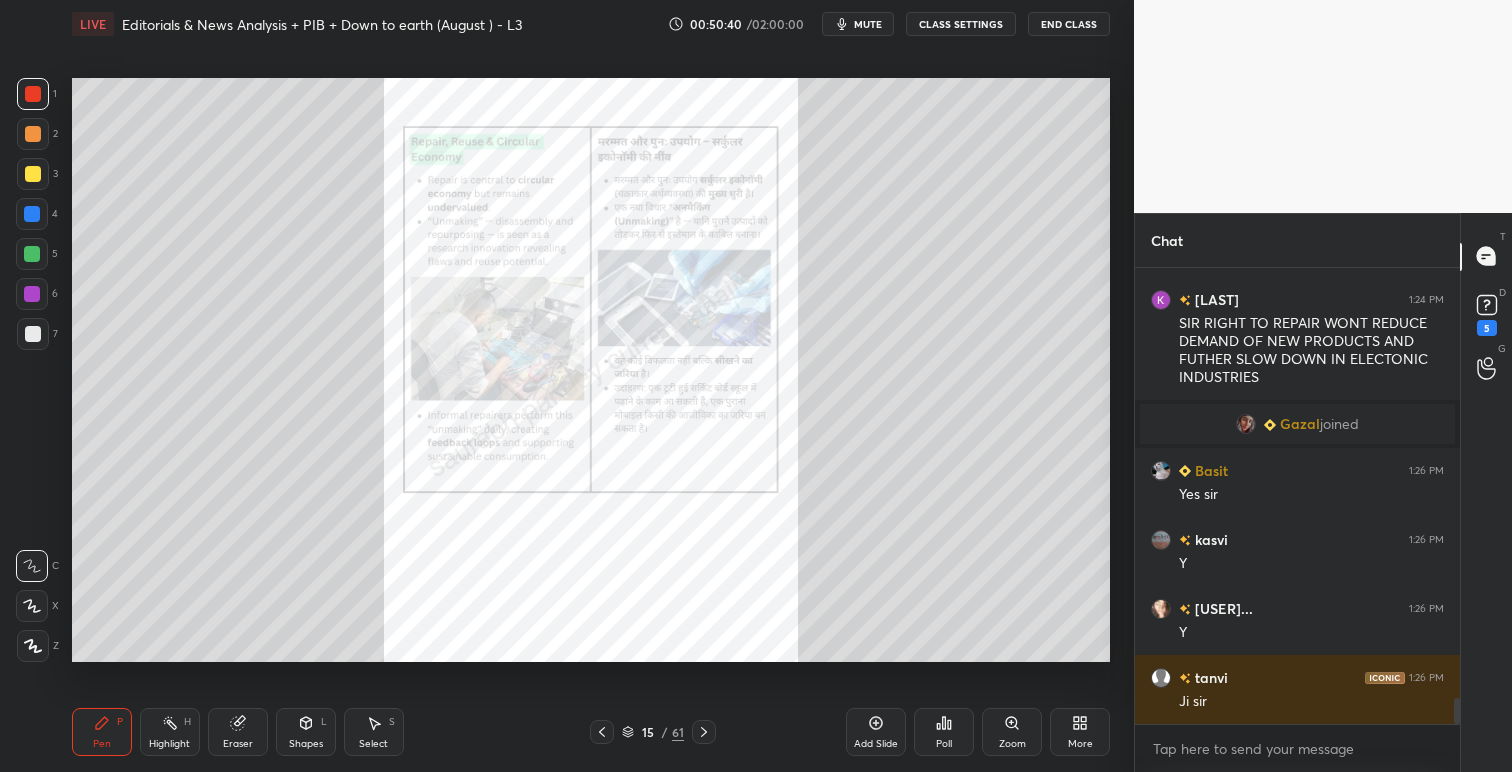 click 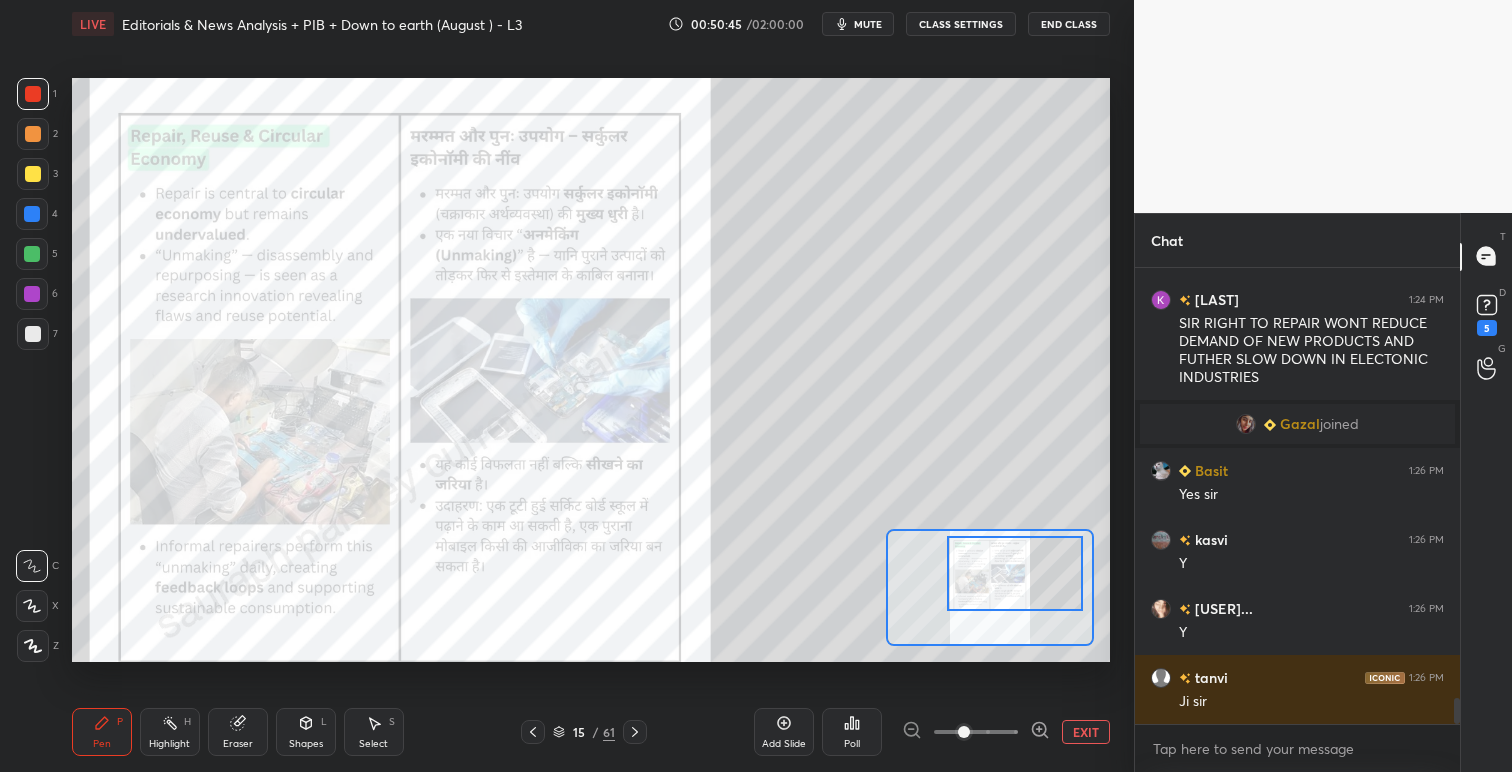 drag, startPoint x: 1006, startPoint y: 565, endPoint x: 1031, endPoint y: 552, distance: 28.178005 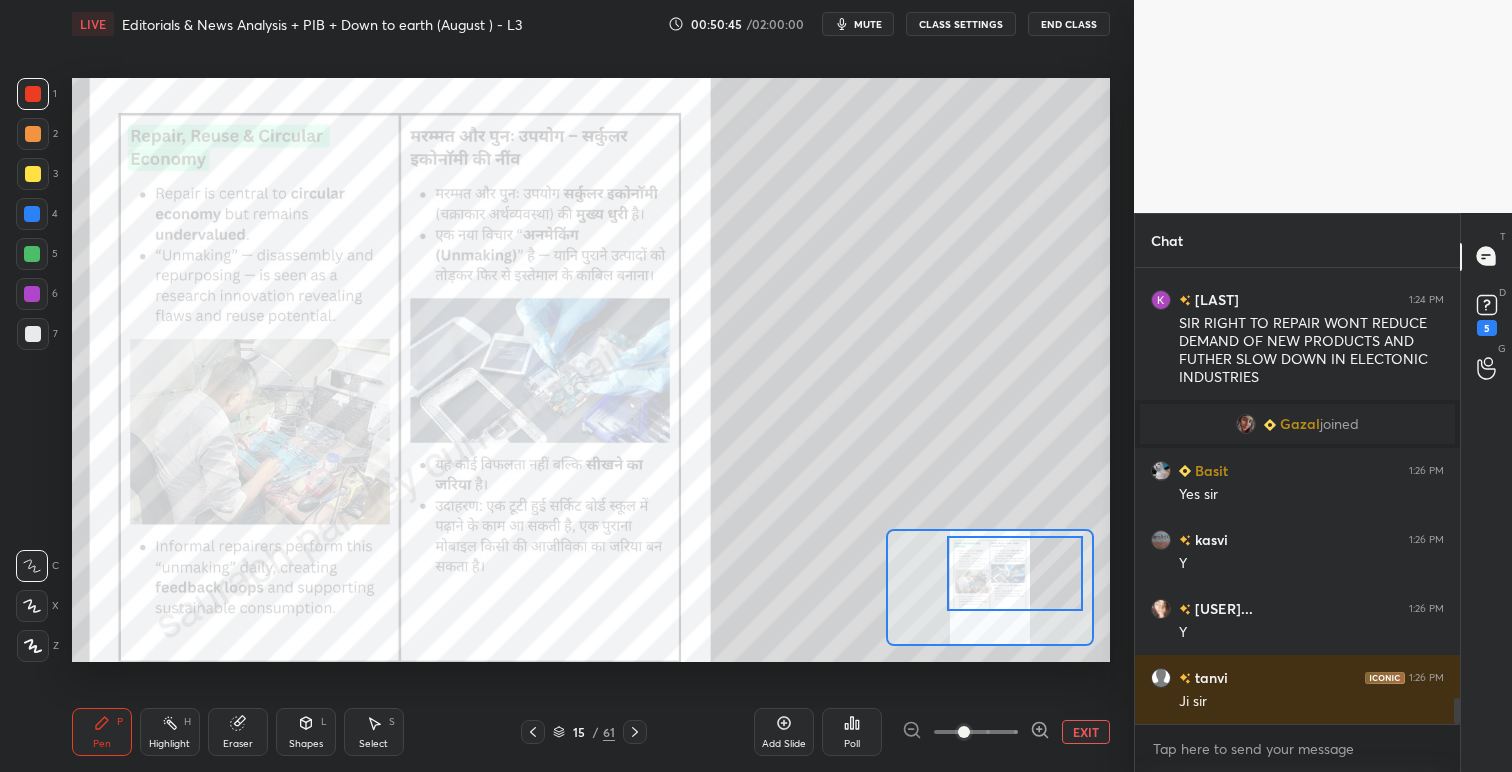 click at bounding box center [1015, 573] 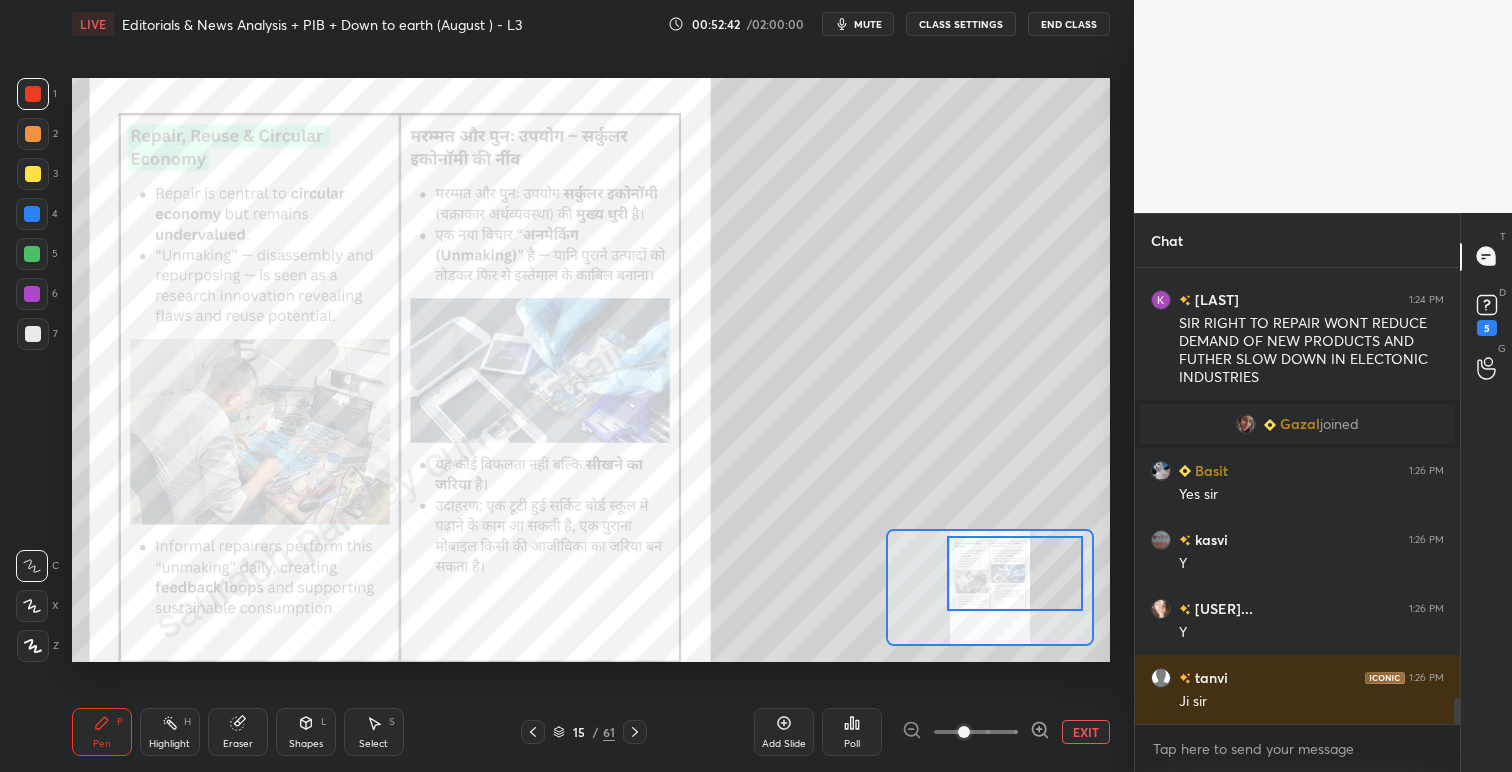 click 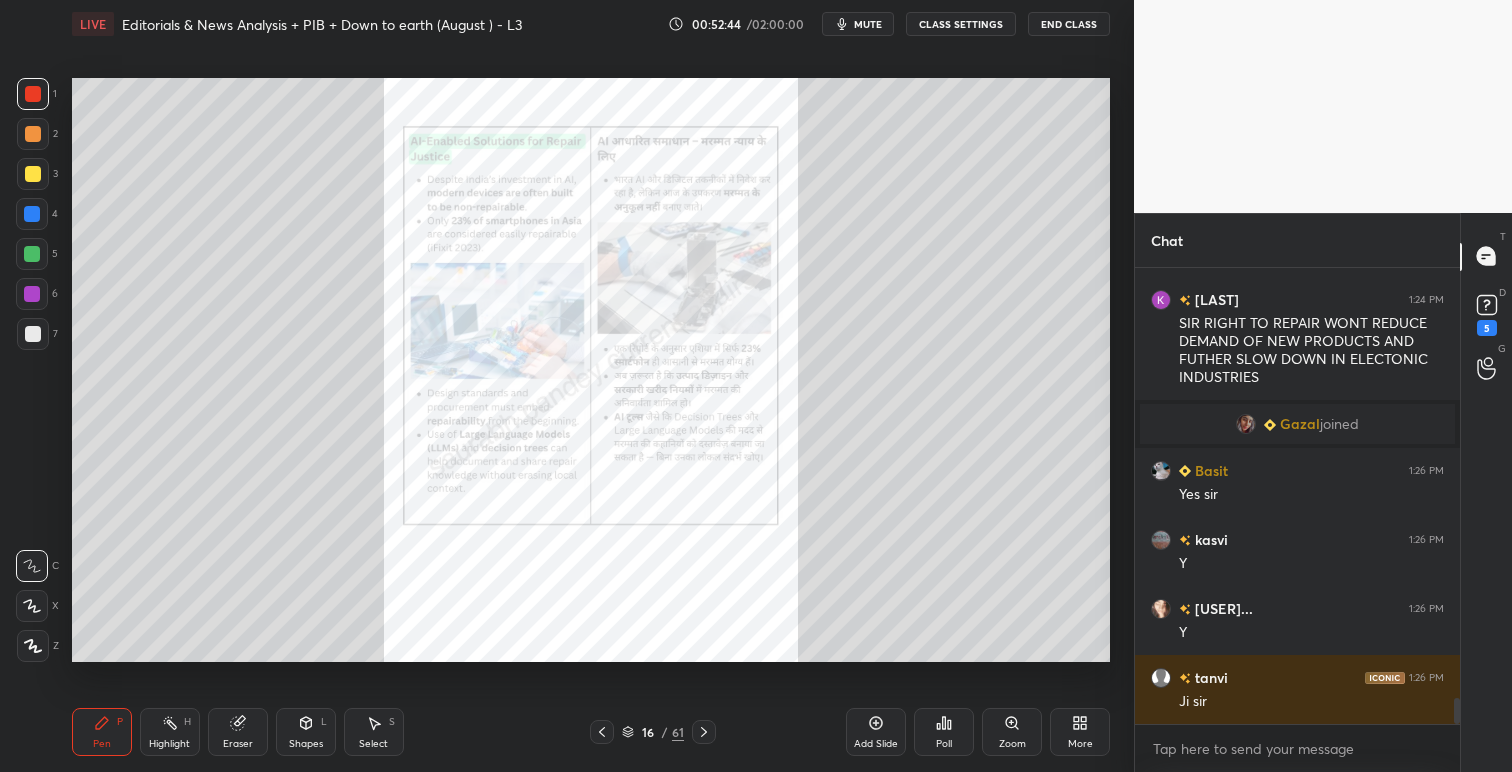 click 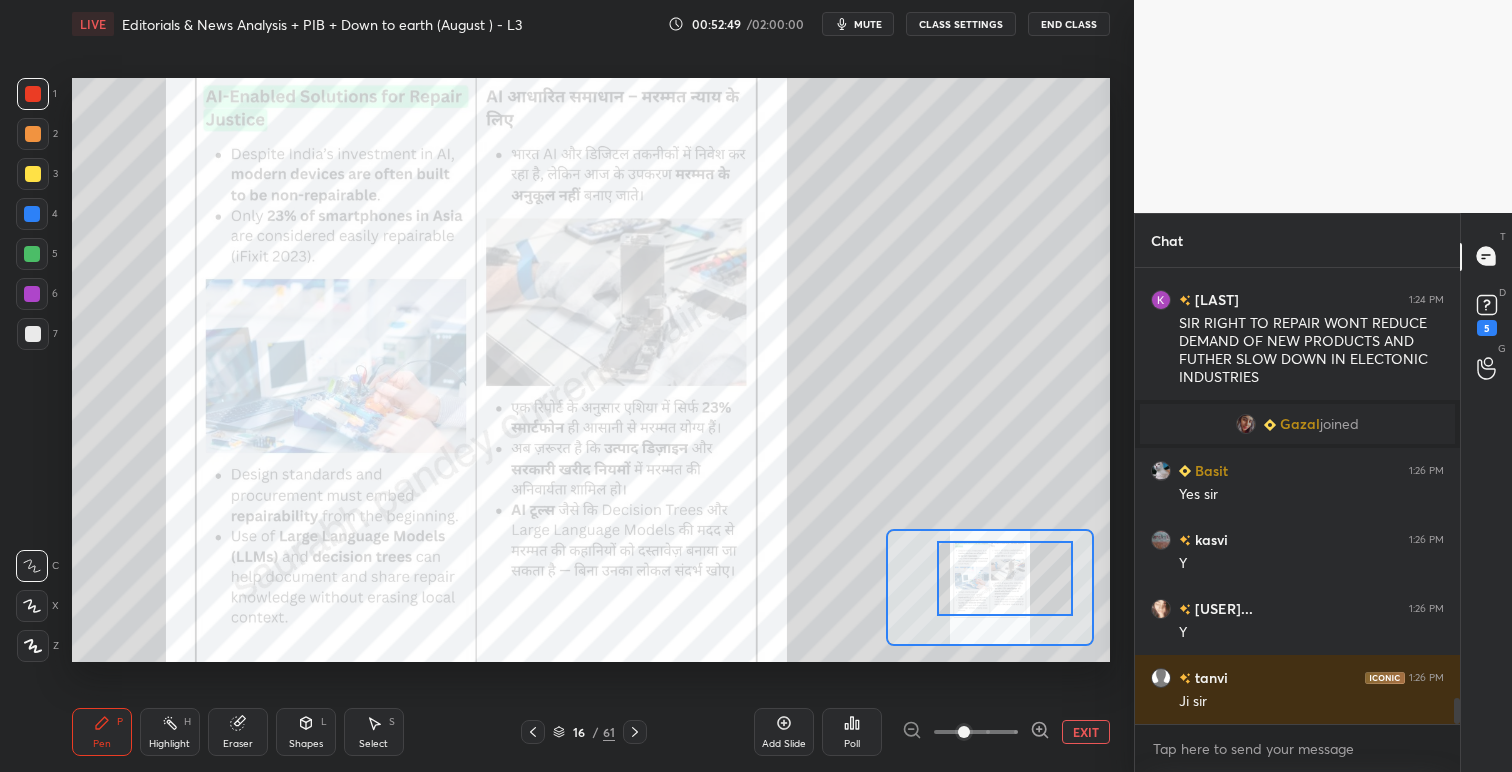 drag, startPoint x: 1017, startPoint y: 605, endPoint x: 1032, endPoint y: 597, distance: 17 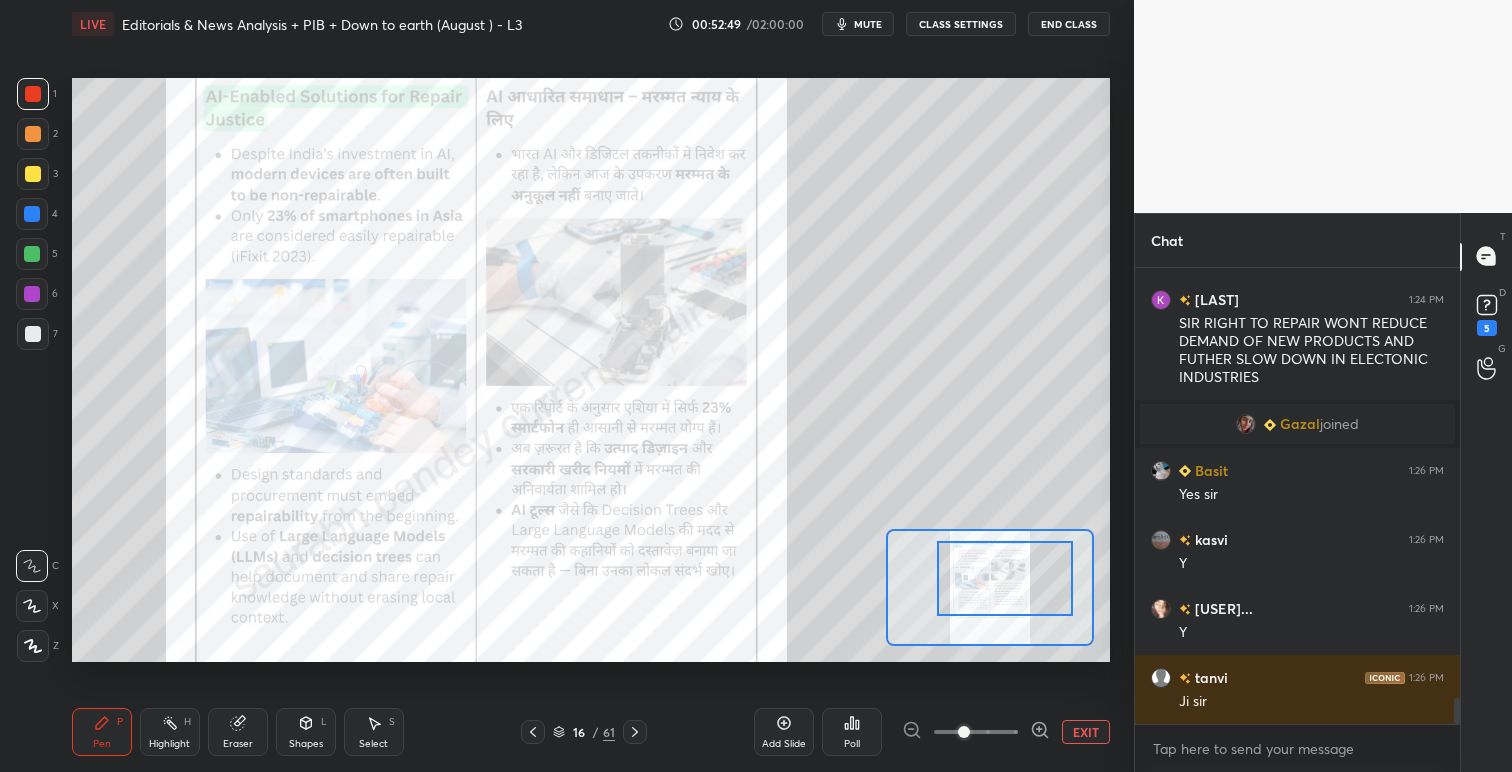 click at bounding box center (1005, 578) 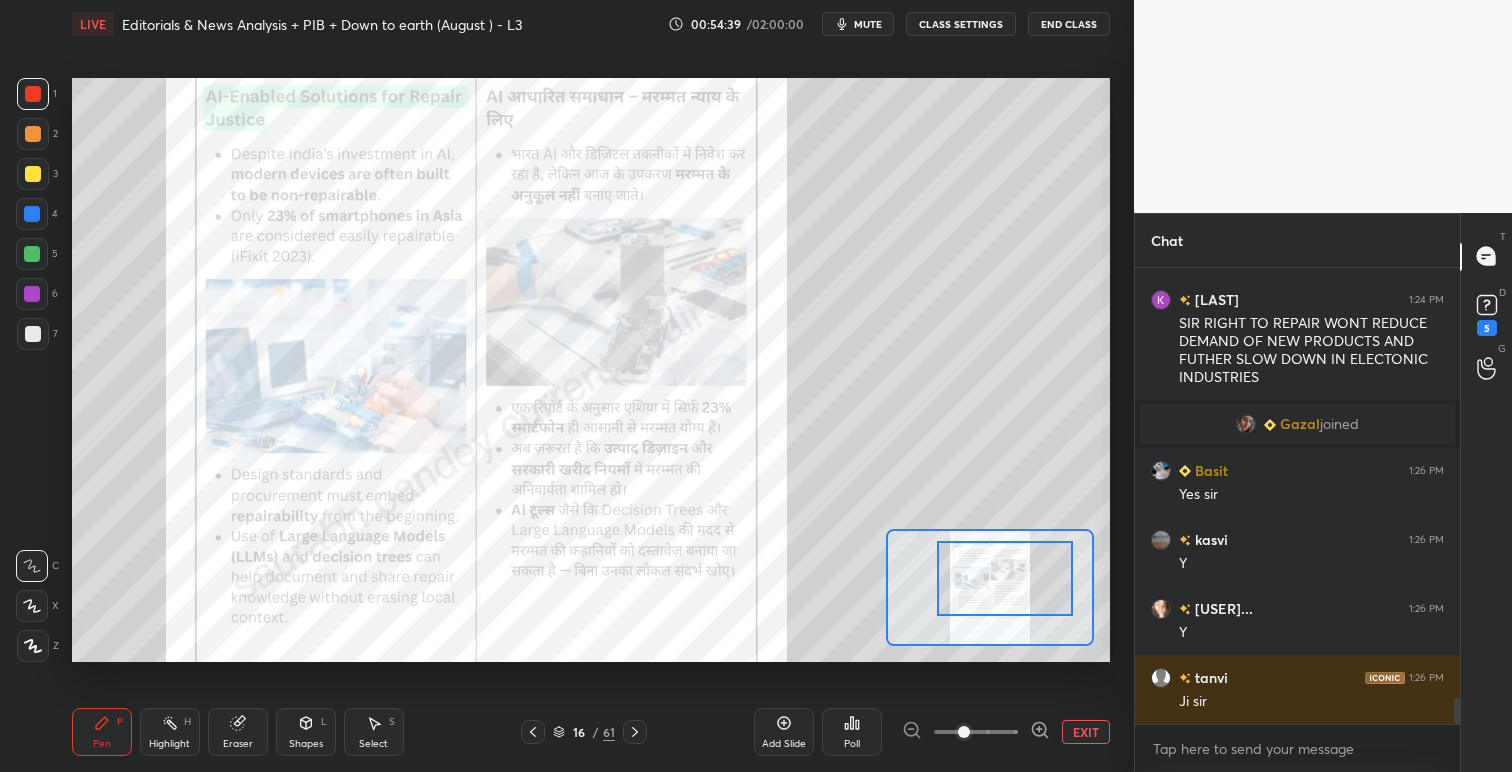 click 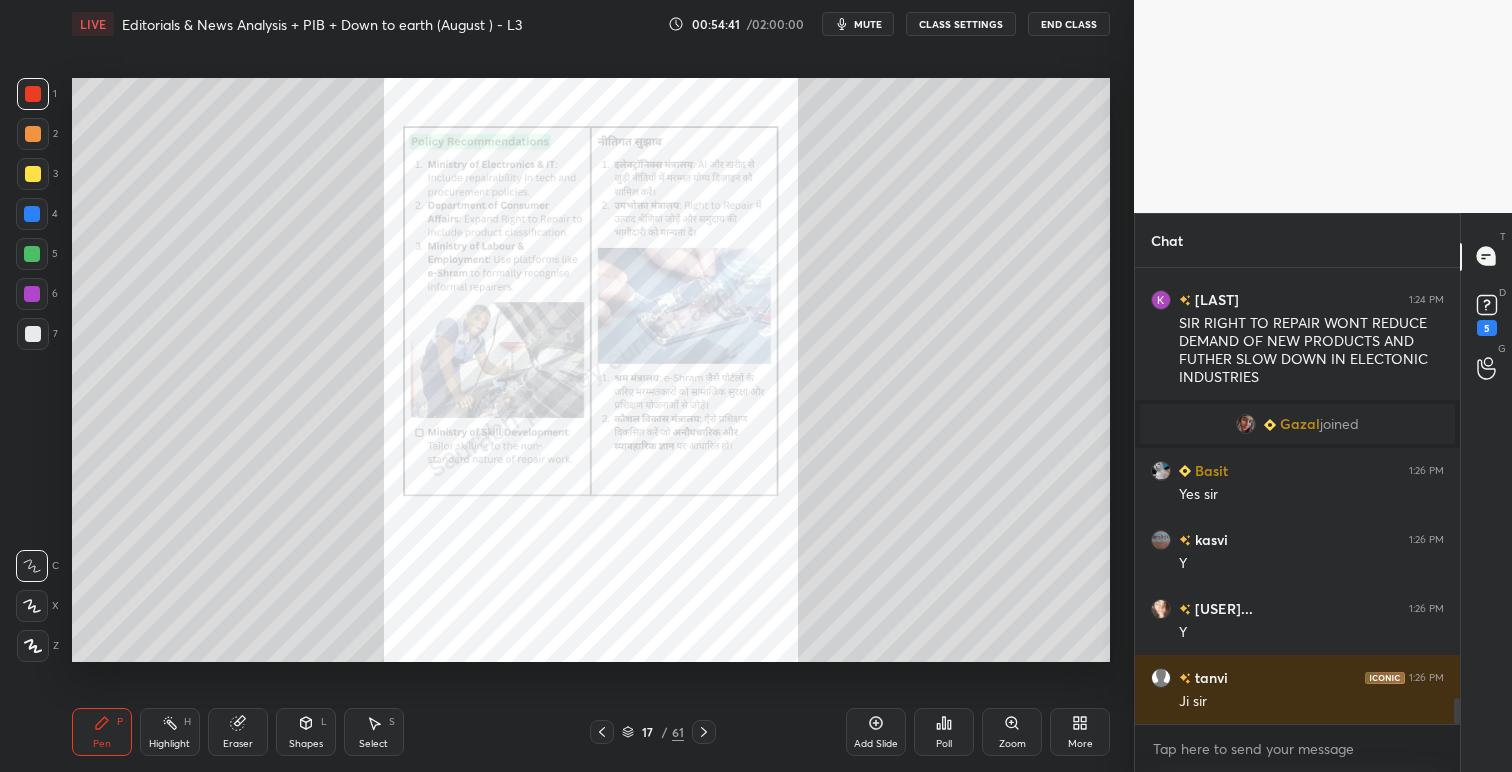 click 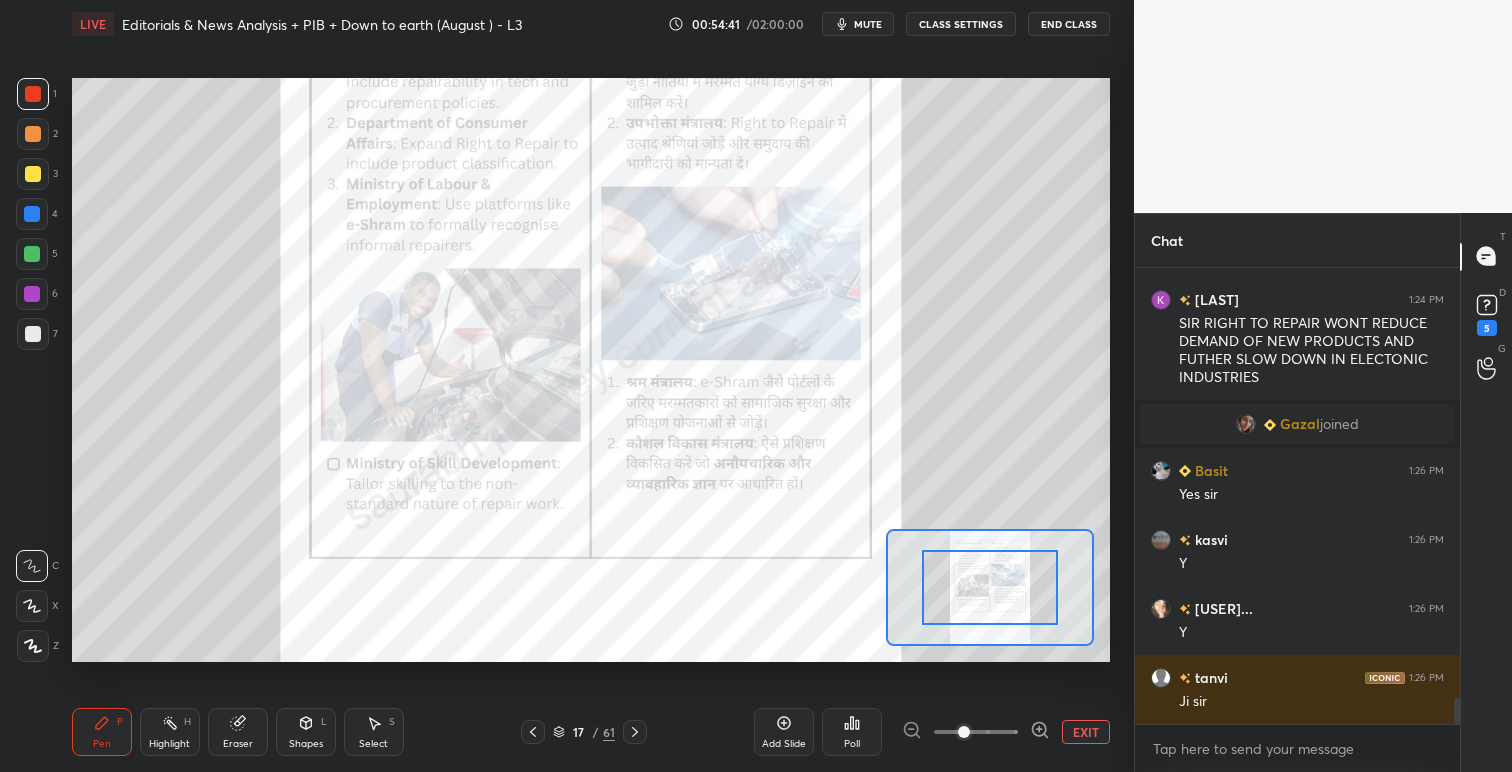 click at bounding box center [990, 587] 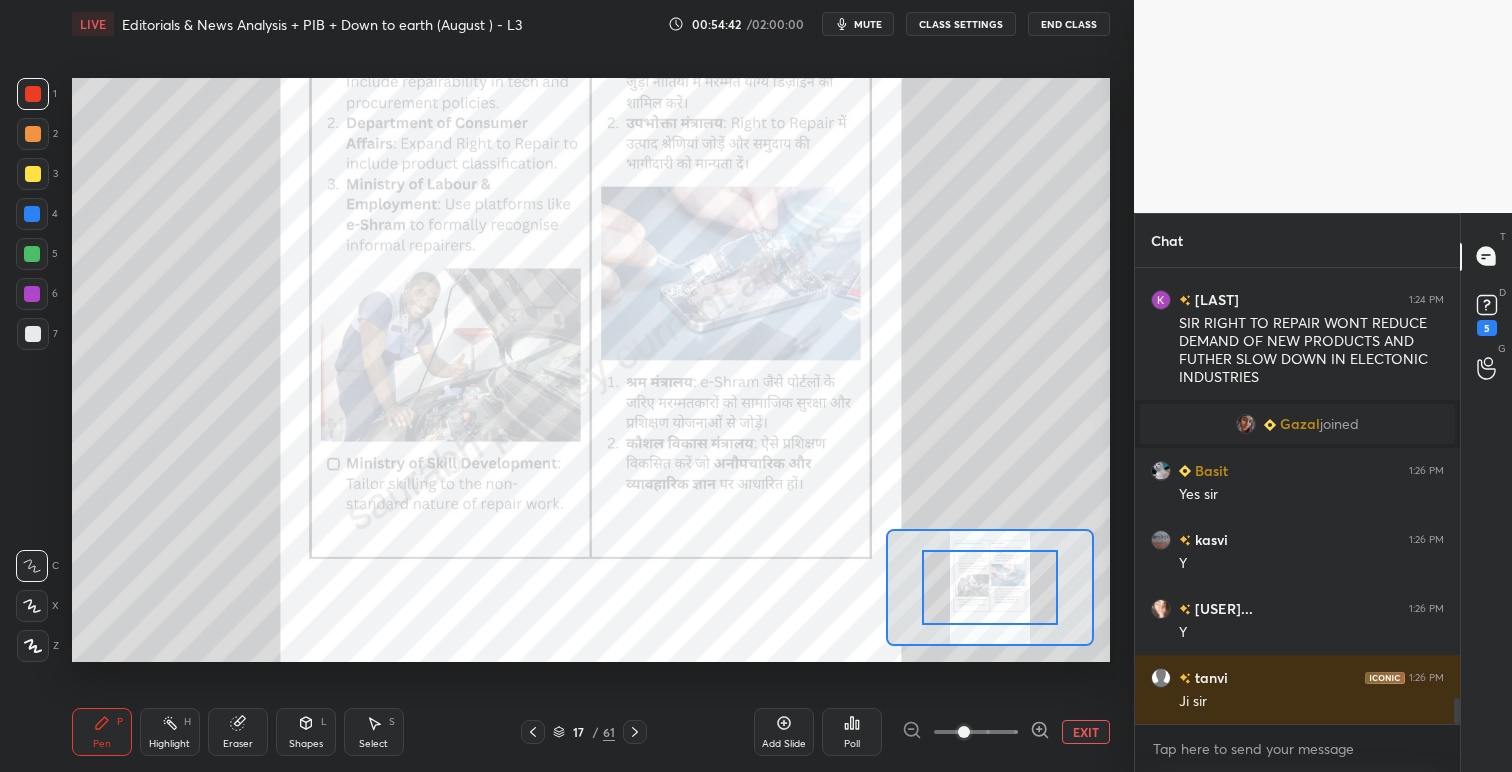 click at bounding box center [990, 587] 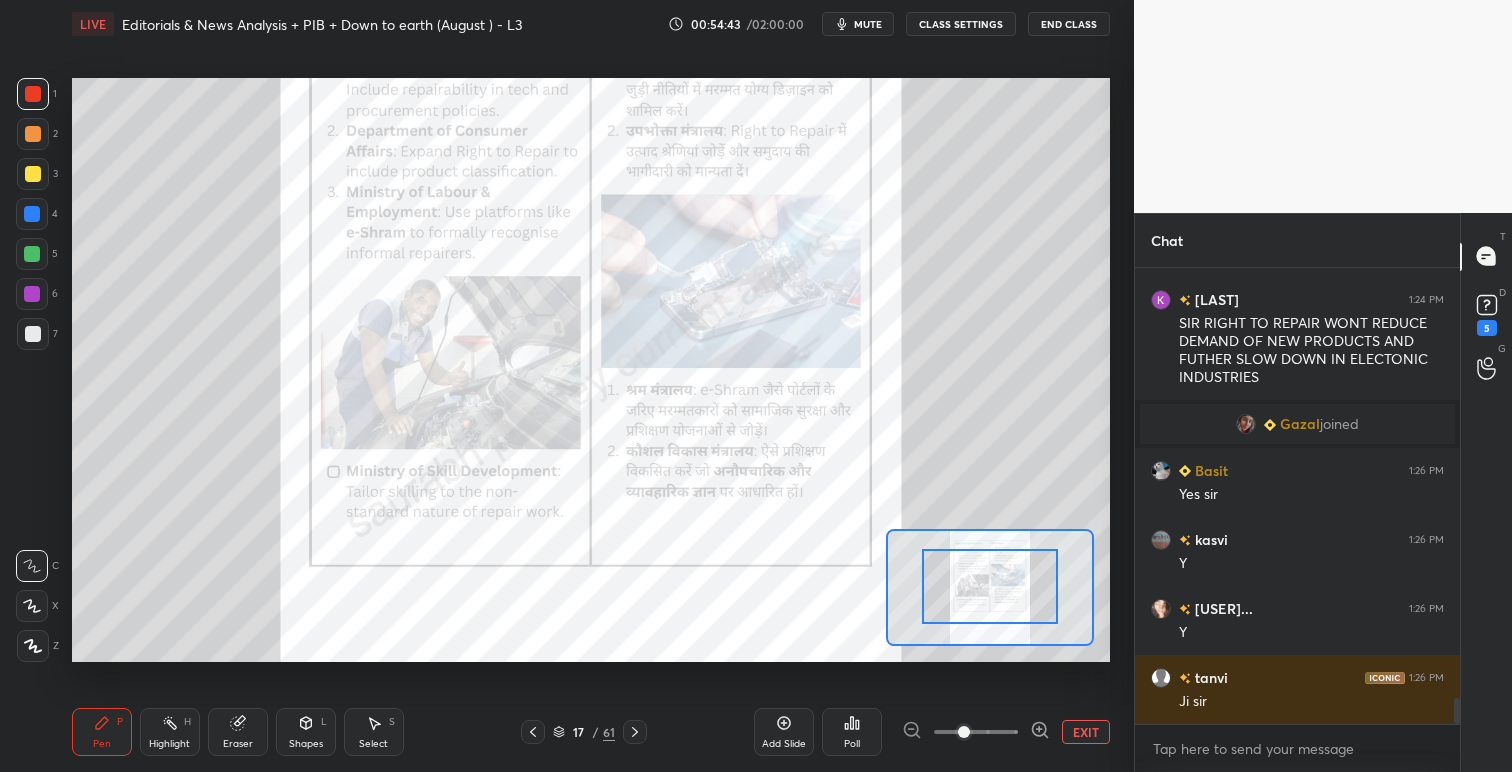 drag, startPoint x: 988, startPoint y: 608, endPoint x: 1011, endPoint y: 580, distance: 36.23534 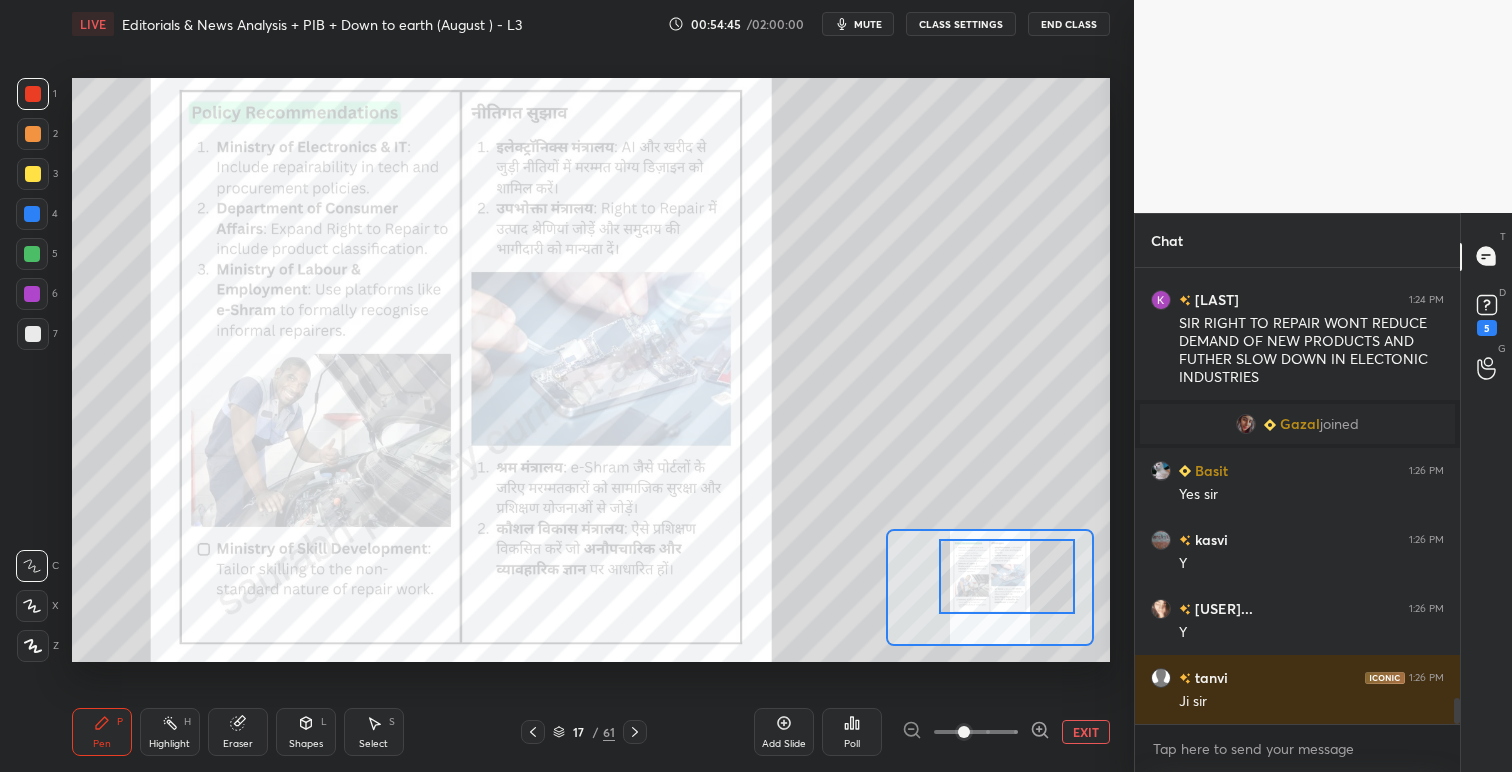 drag, startPoint x: 981, startPoint y: 598, endPoint x: 998, endPoint y: 588, distance: 19.723083 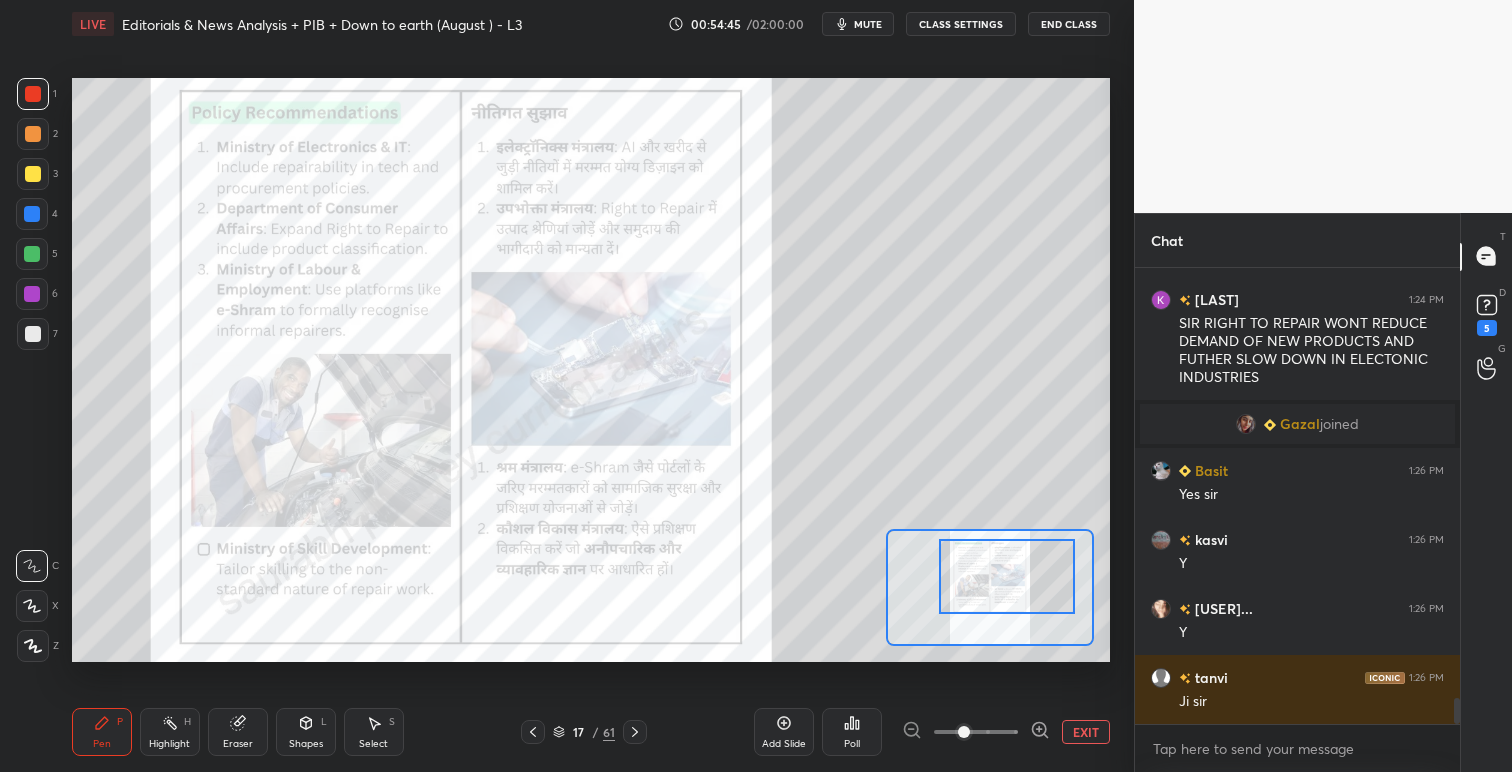 click at bounding box center [1007, 576] 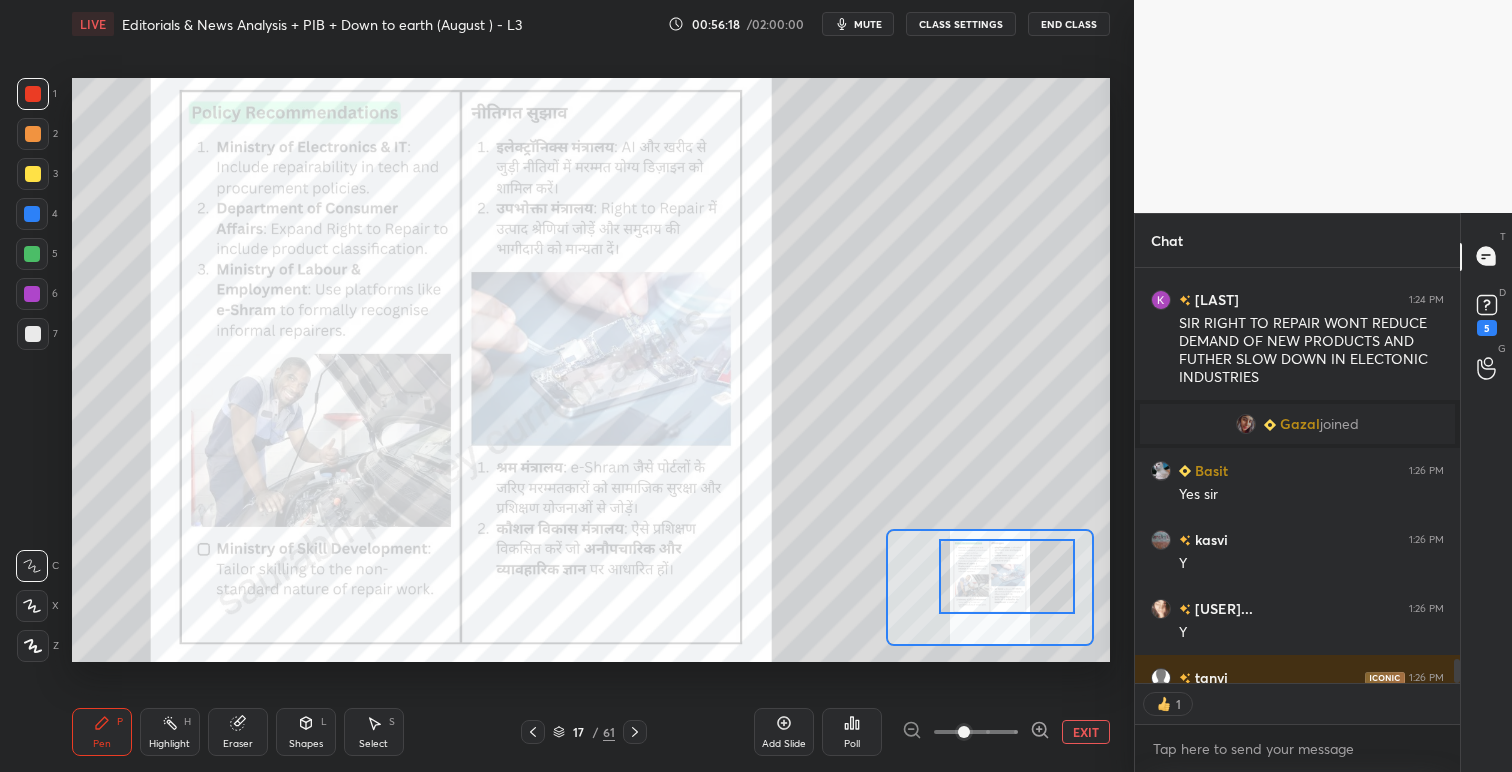scroll, scrollTop: 409, scrollLeft: 319, axis: both 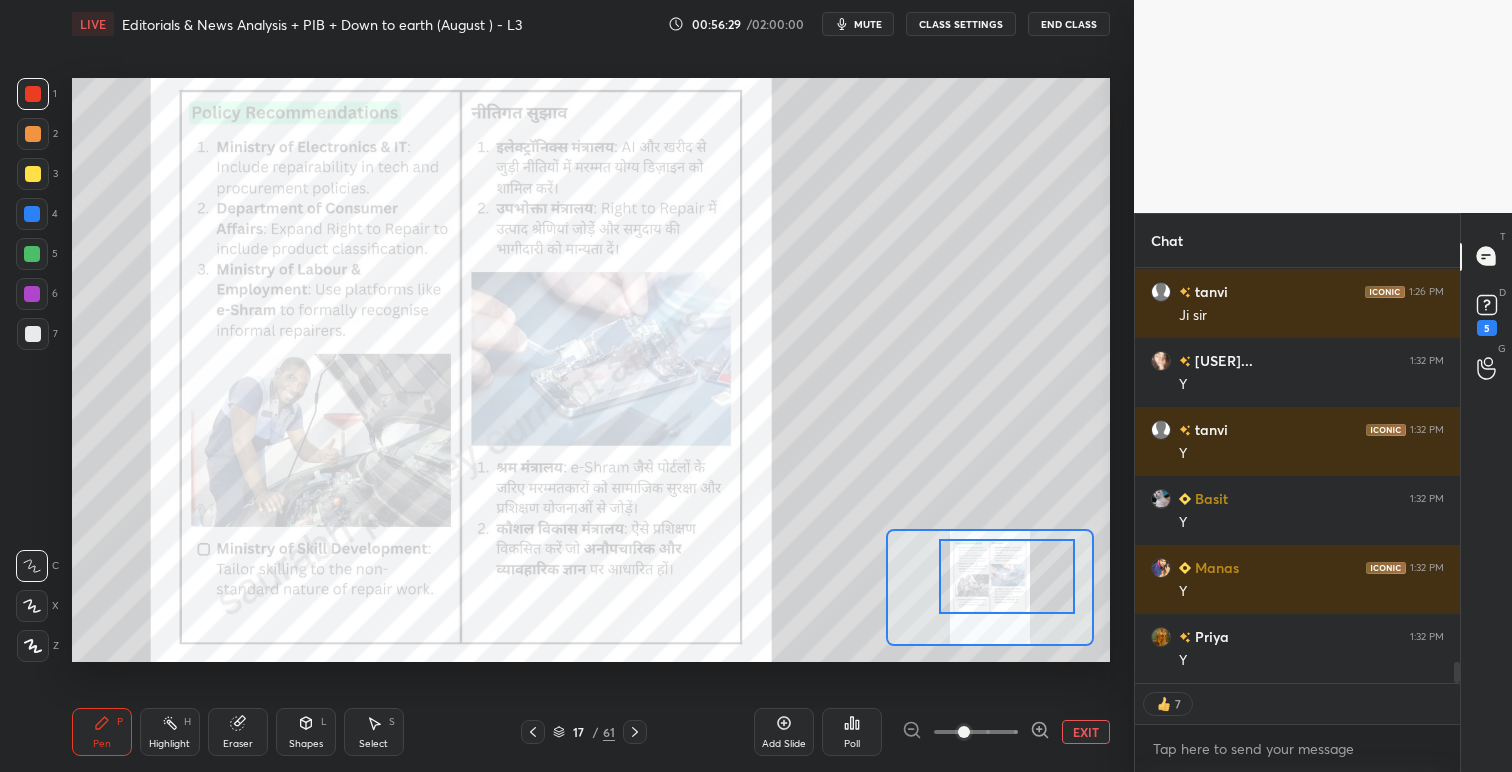 click 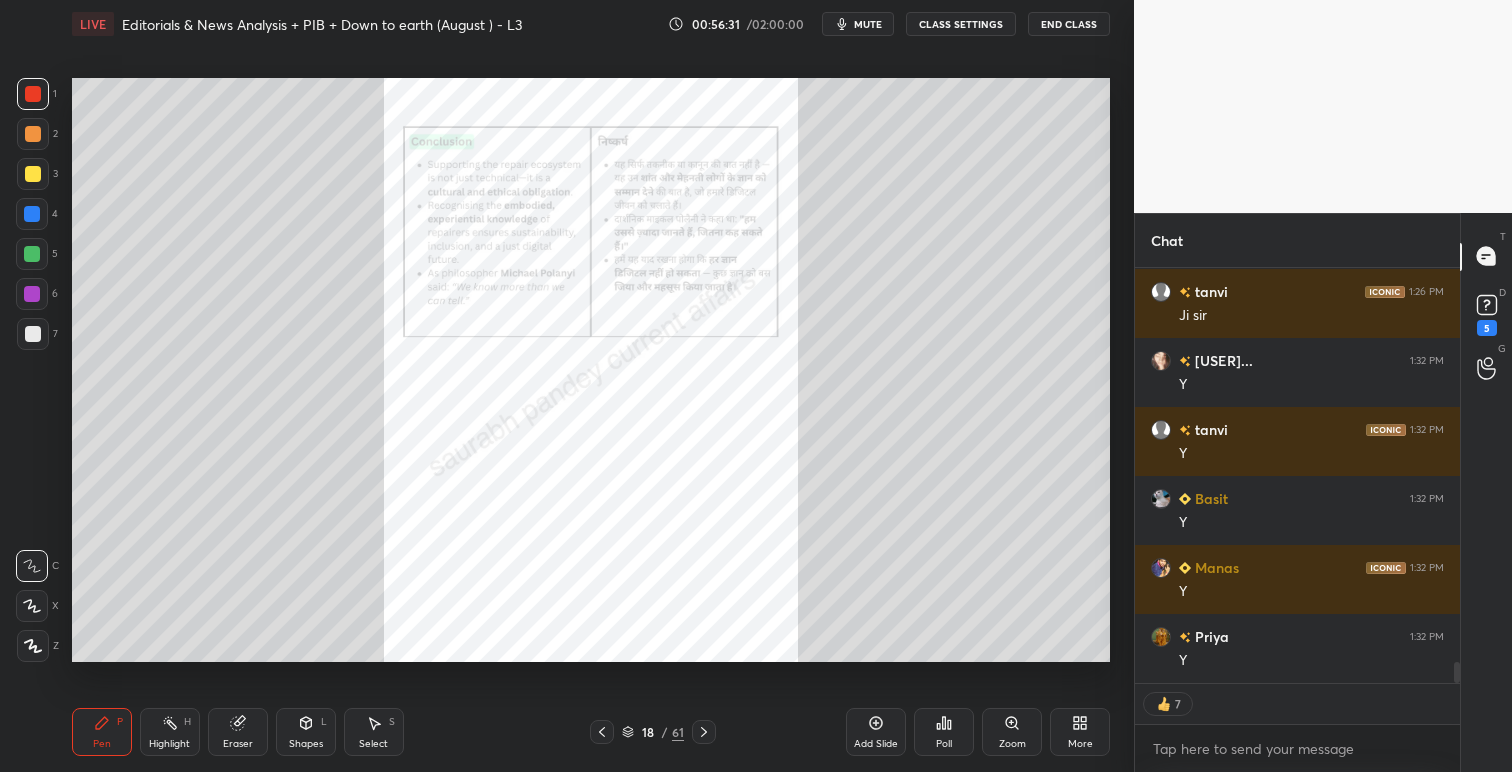 click 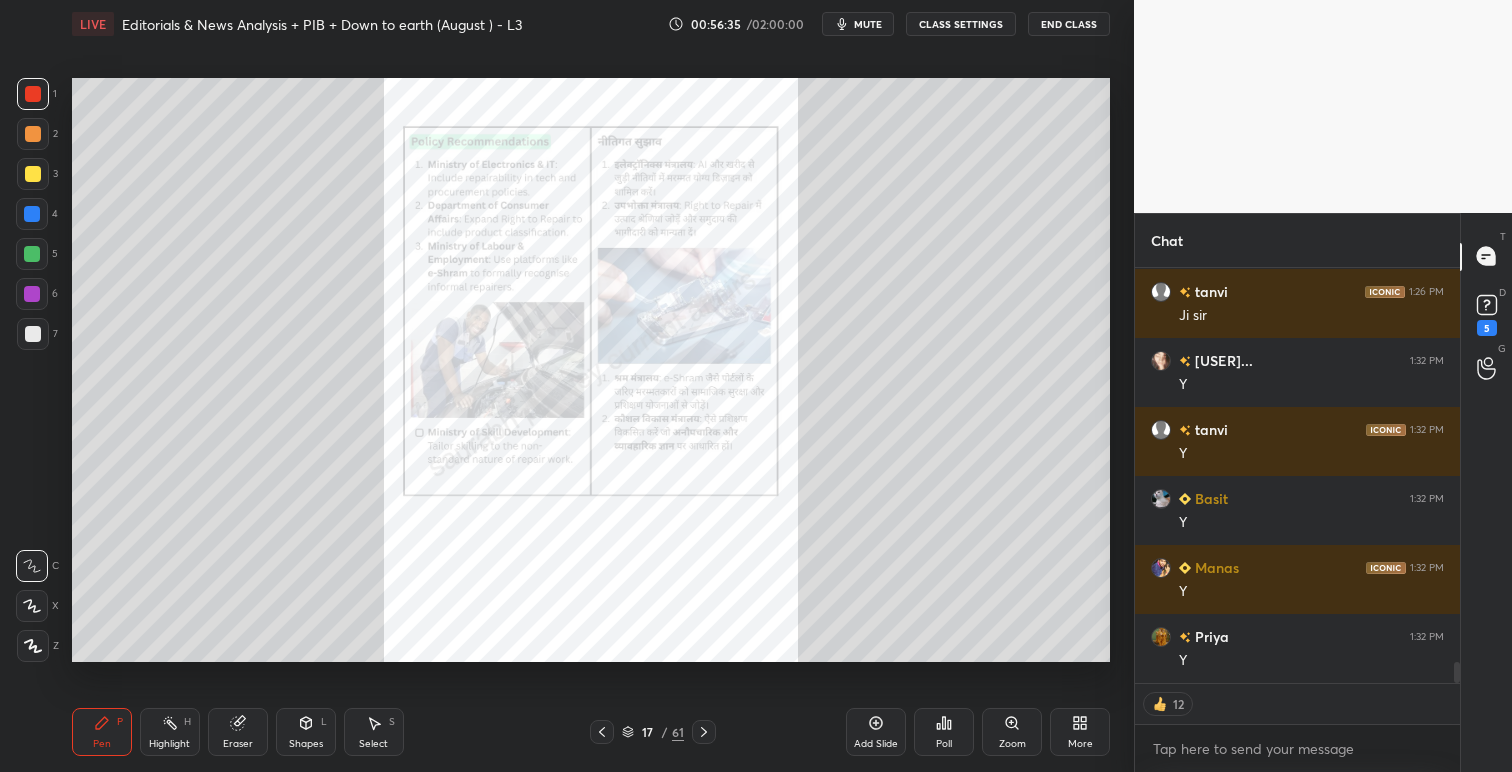 click 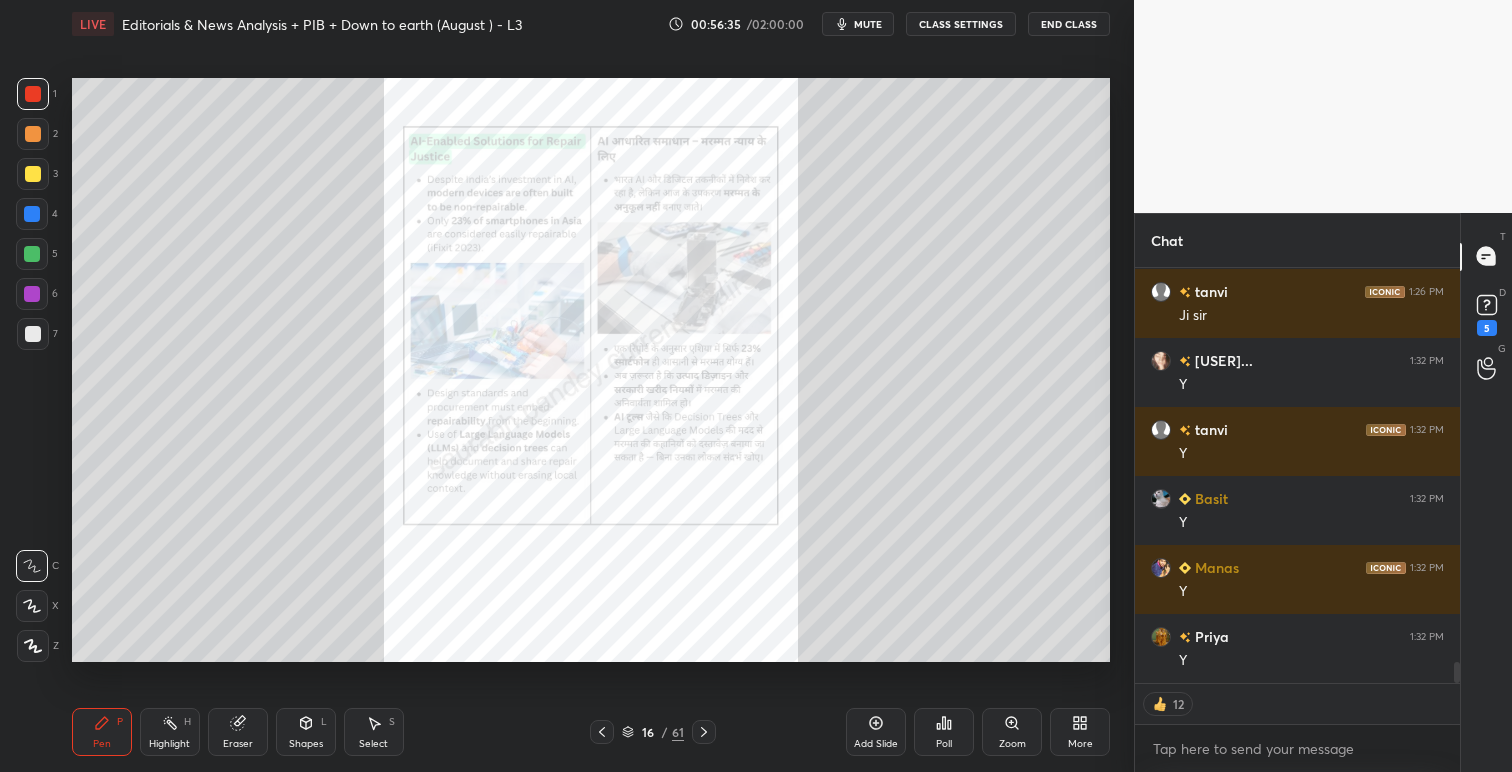 scroll, scrollTop: 8050, scrollLeft: 0, axis: vertical 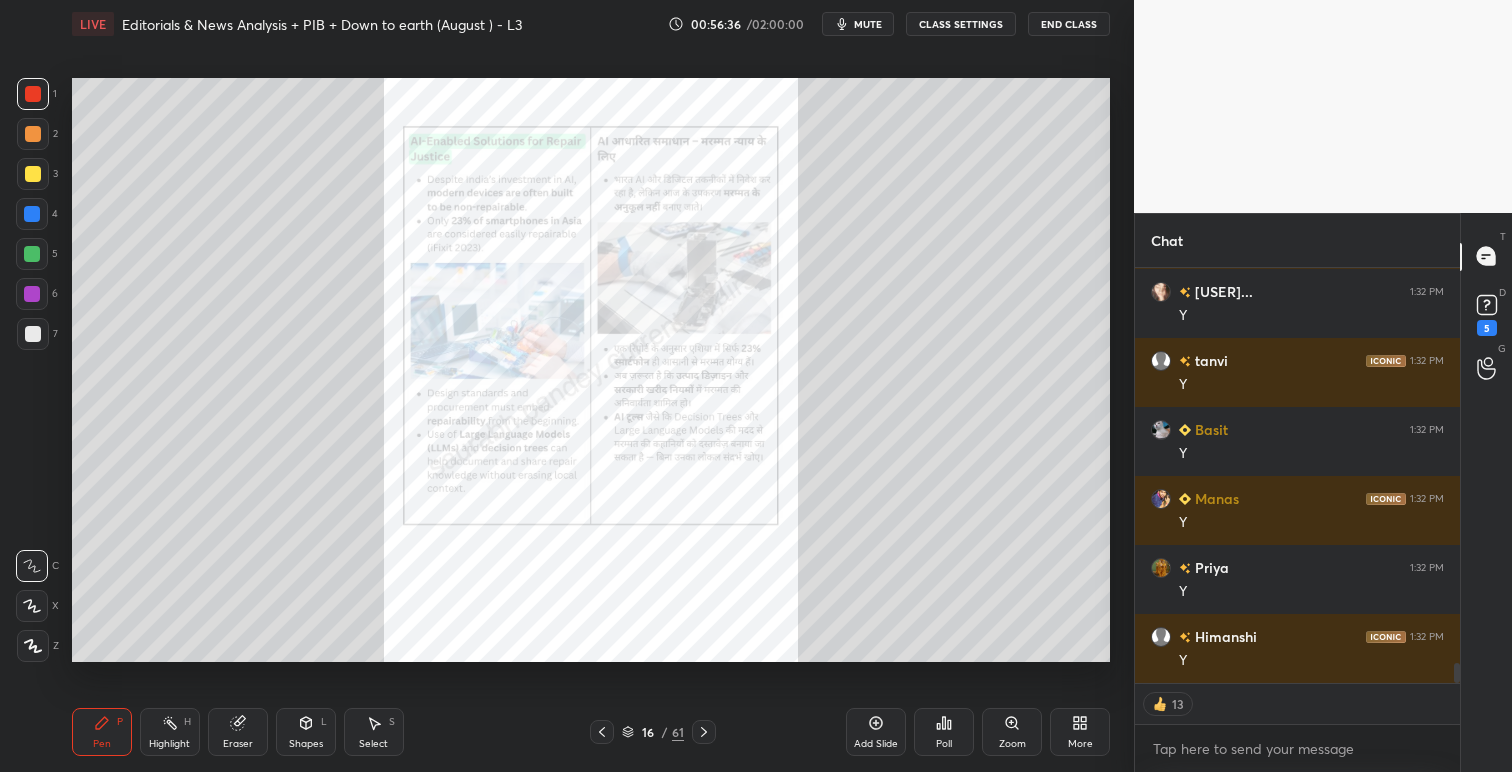 click 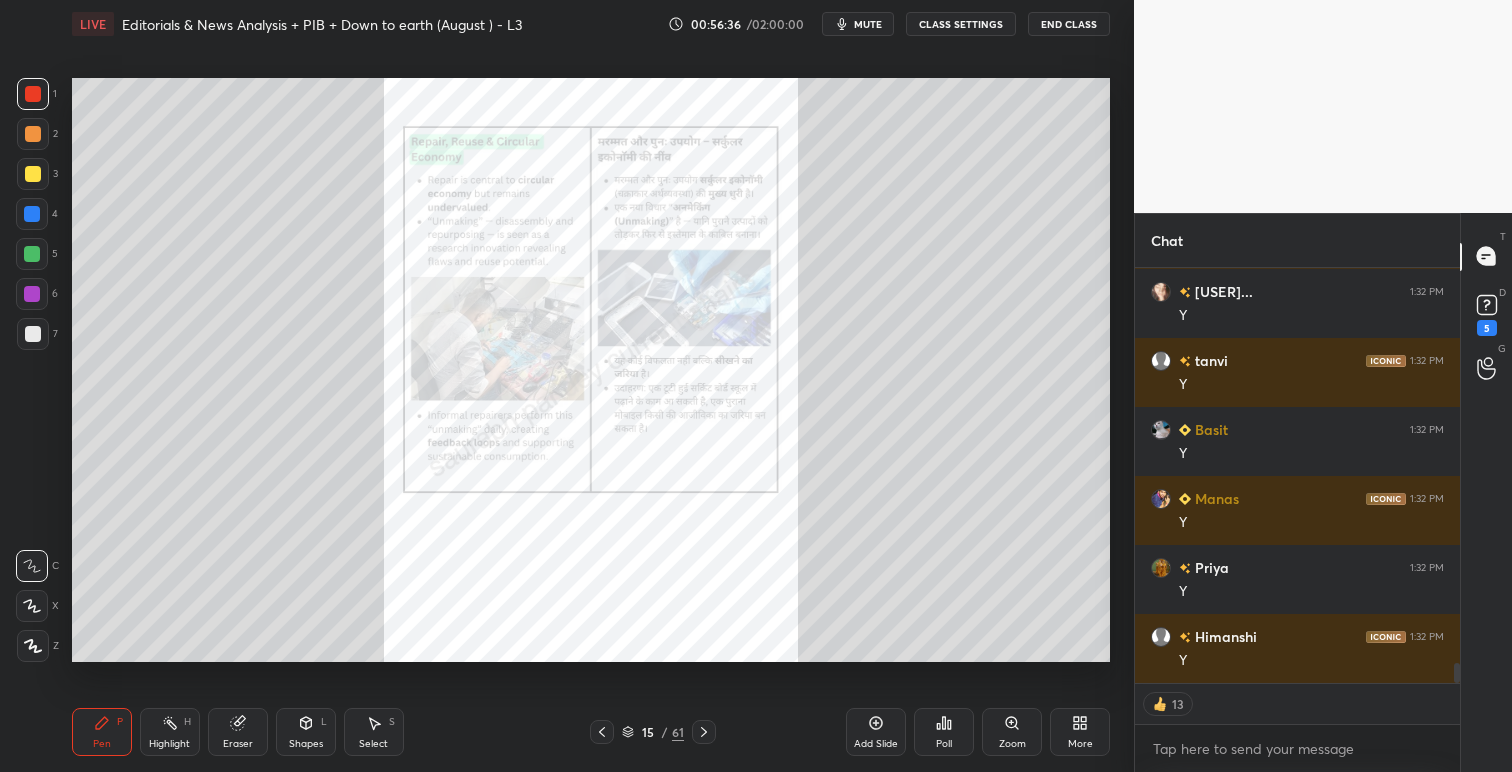 scroll, scrollTop: 8119, scrollLeft: 0, axis: vertical 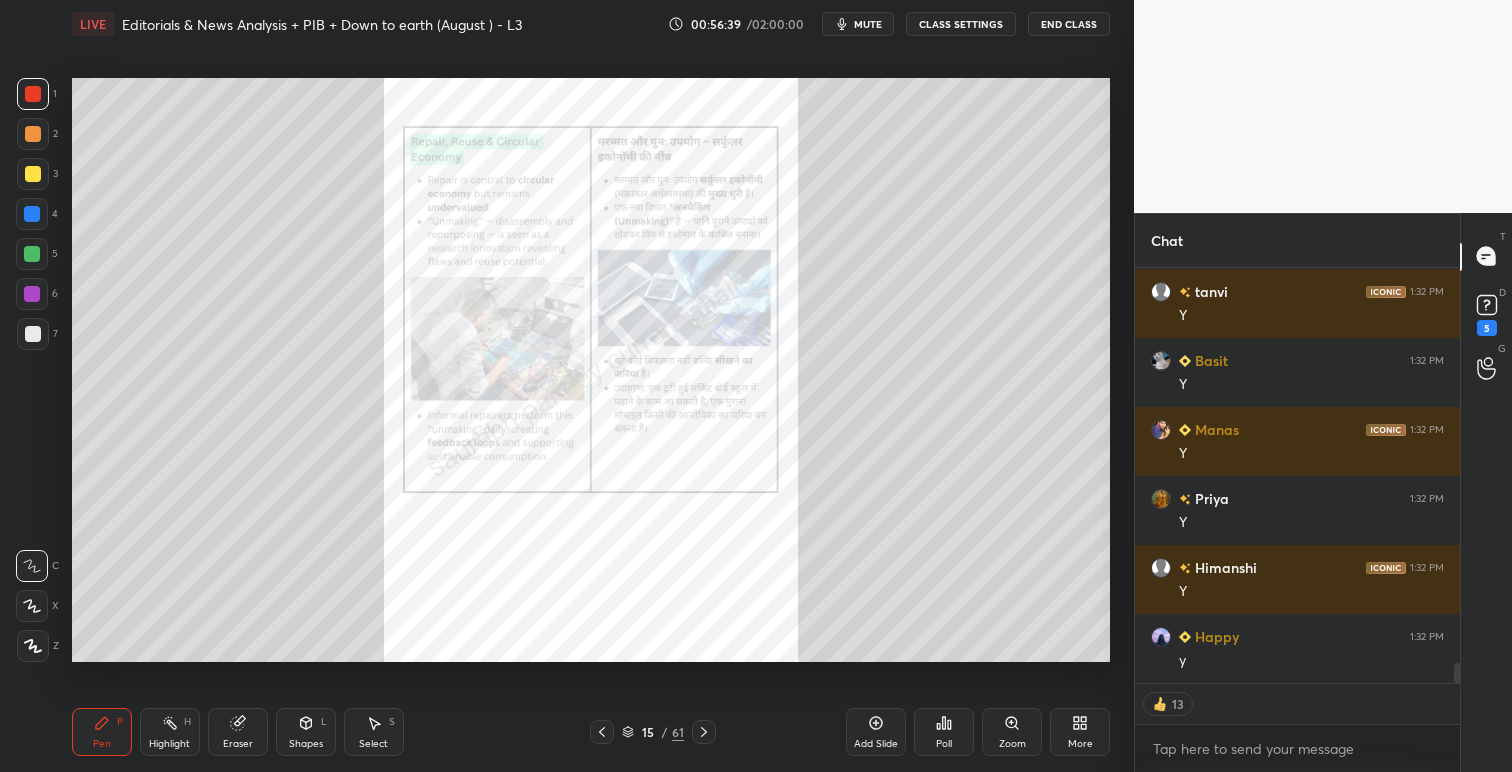 click on "15 / 61" at bounding box center (652, 732) 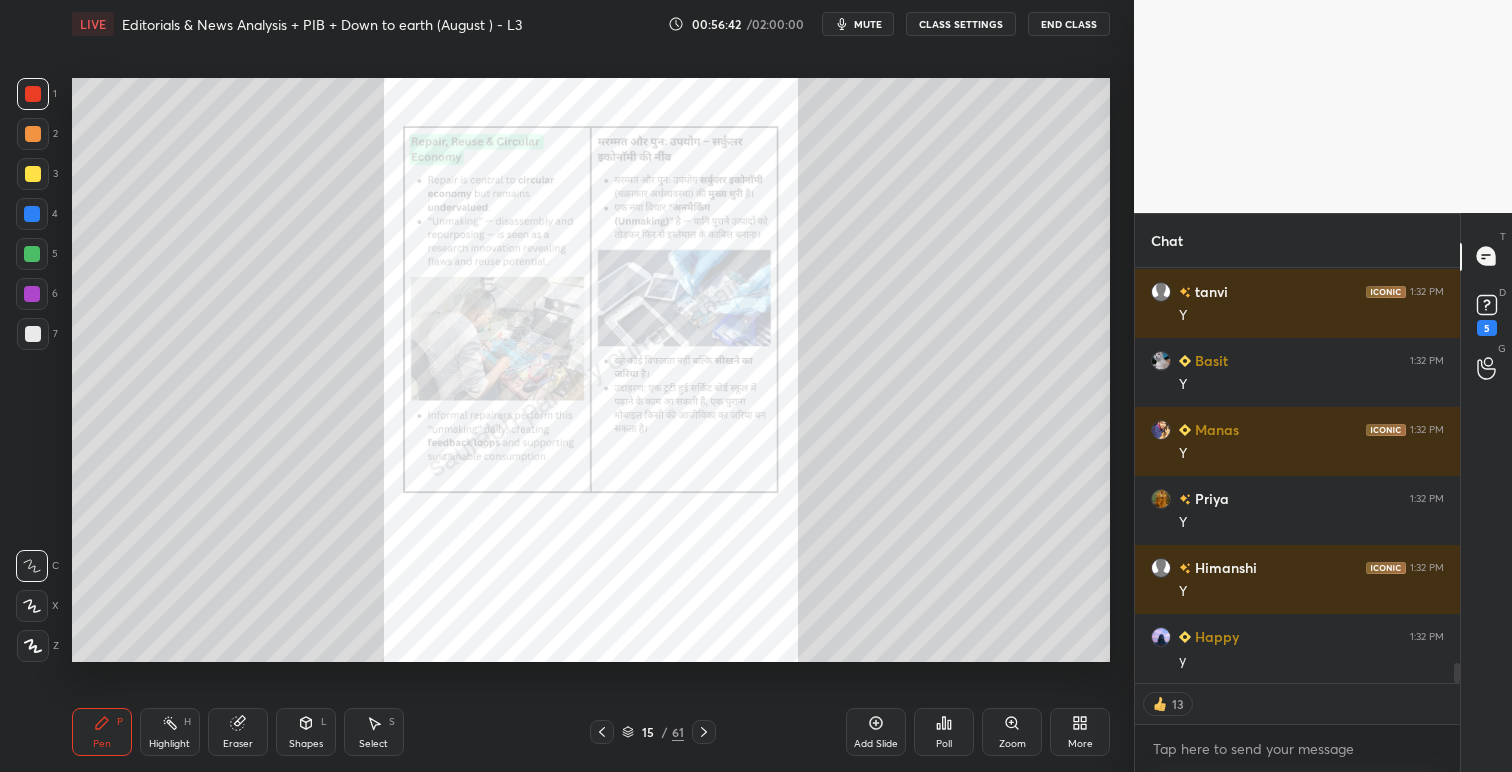 click 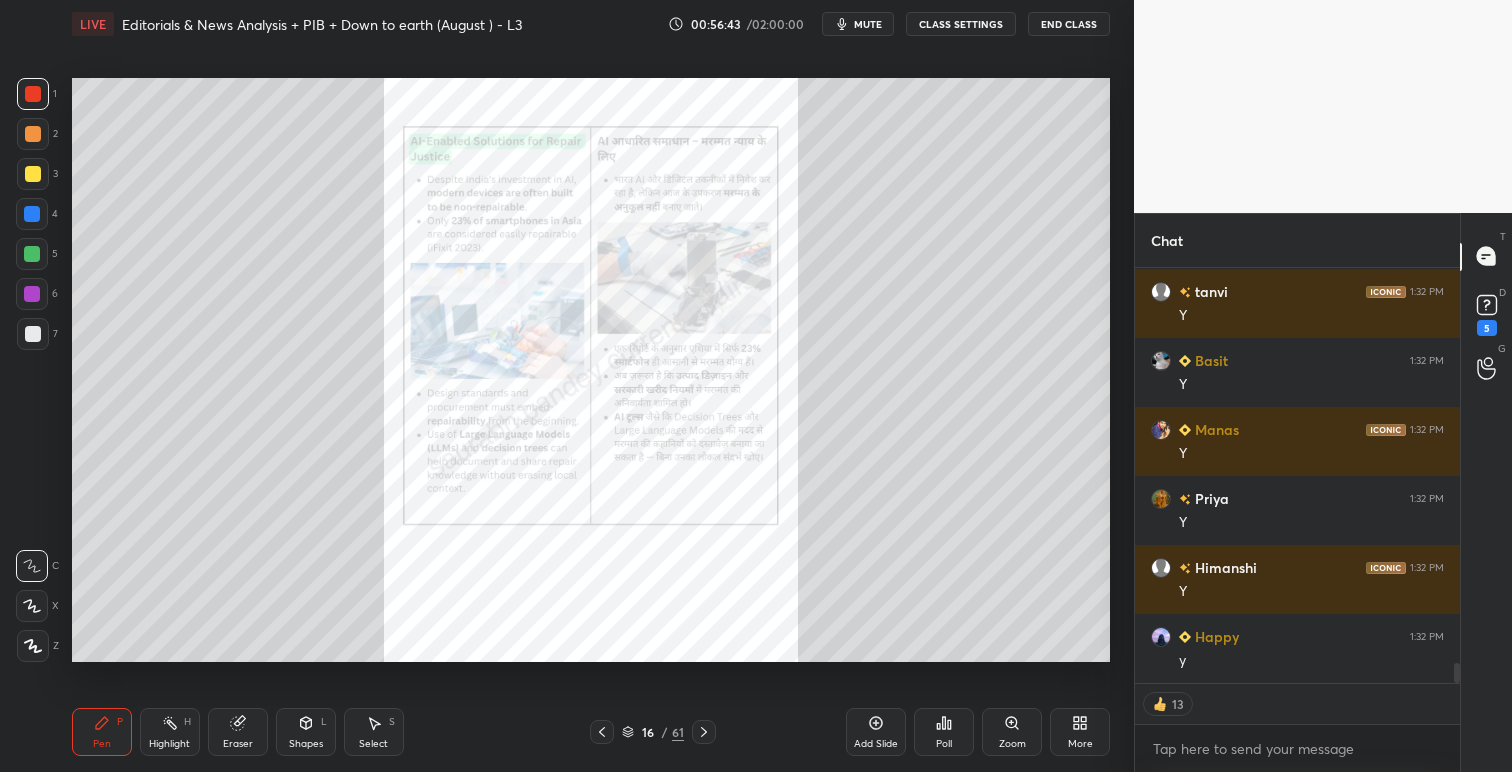 click 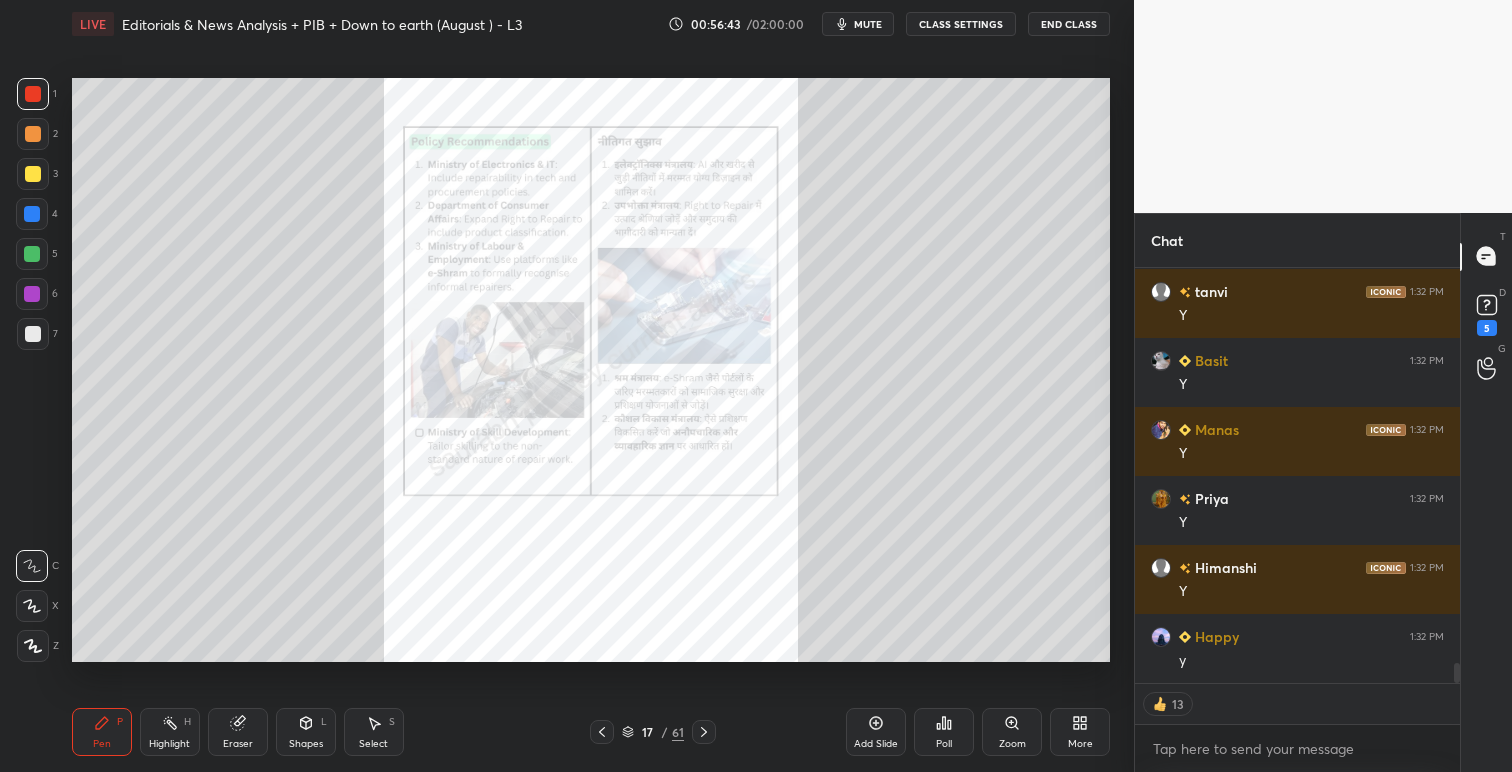 click 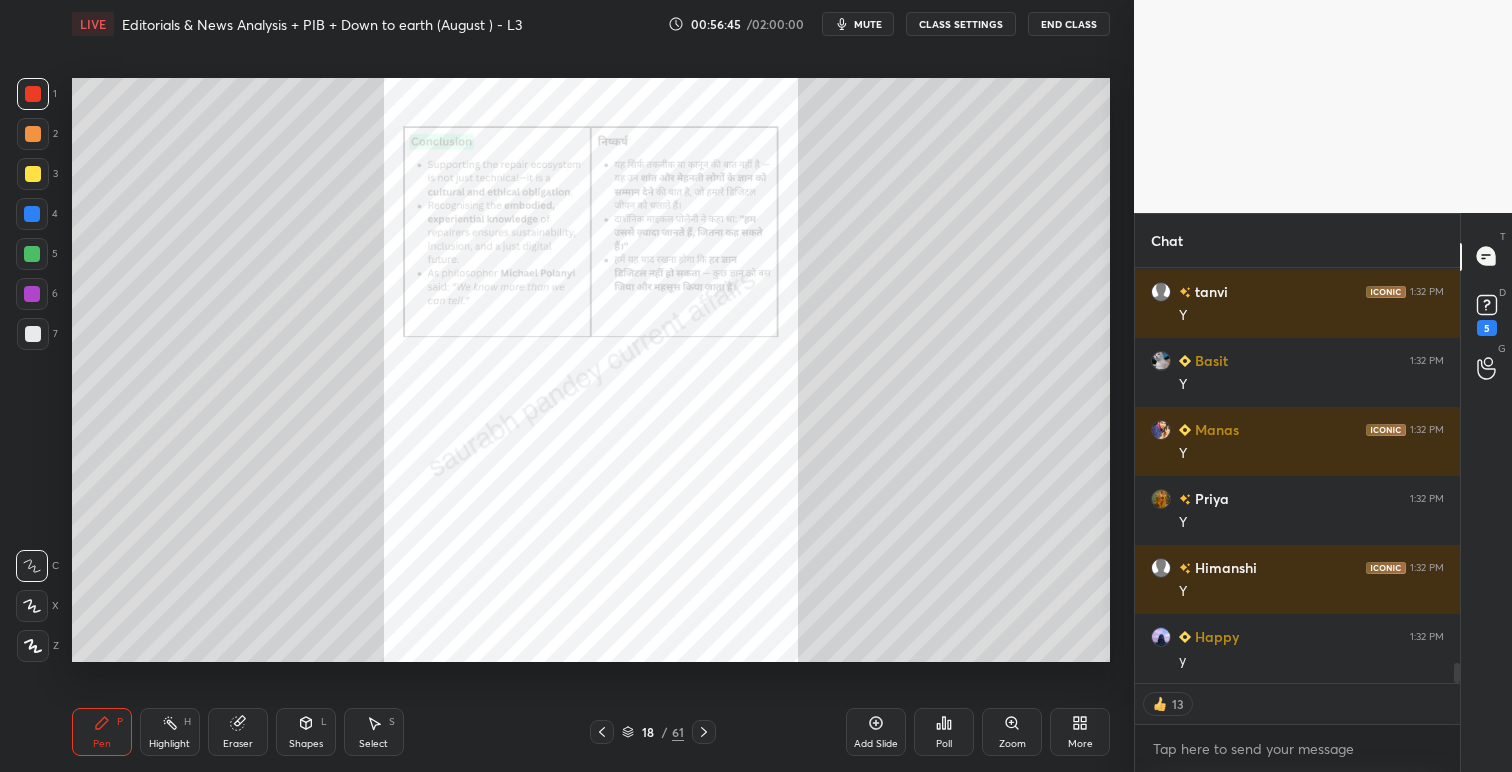 click 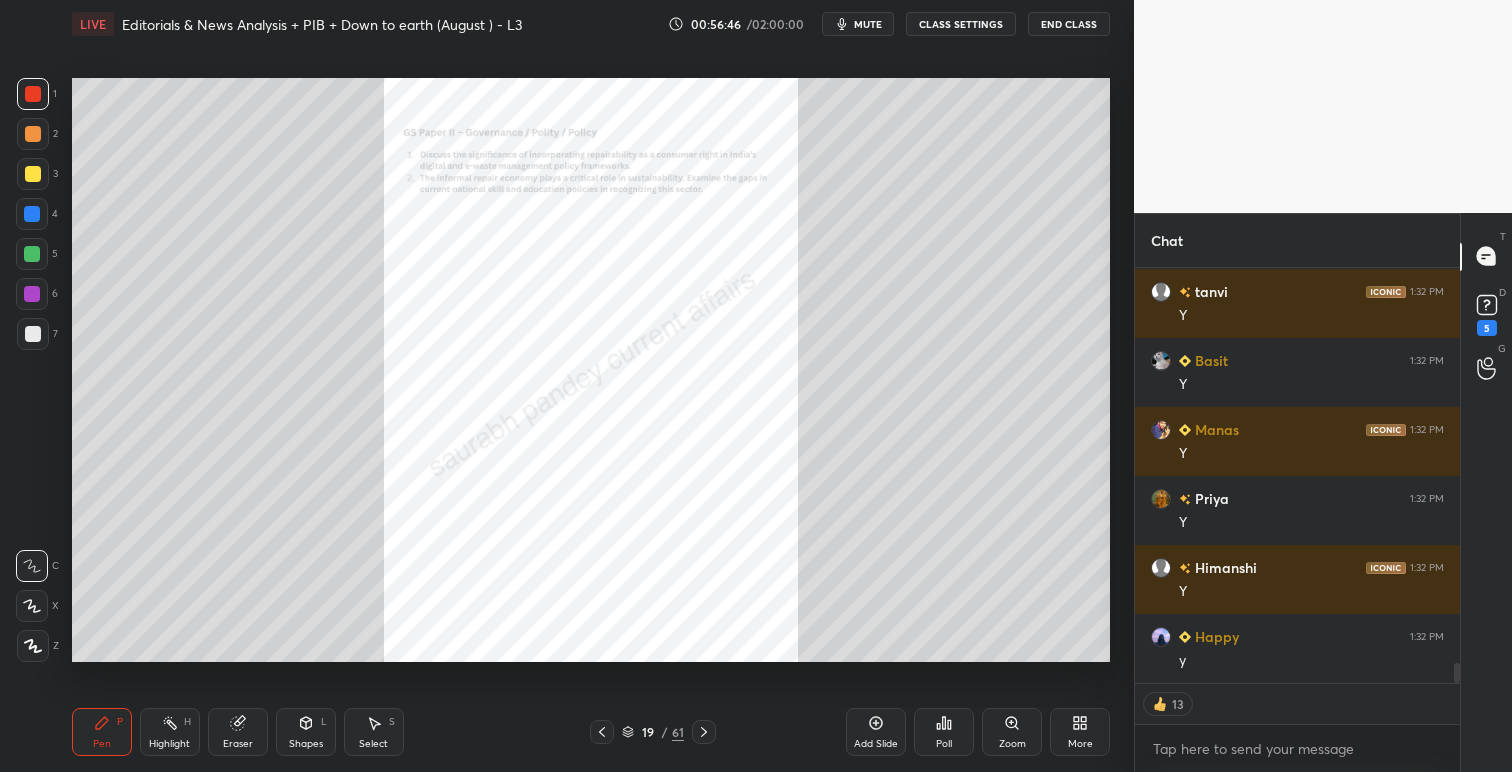 scroll, scrollTop: 7, scrollLeft: 7, axis: both 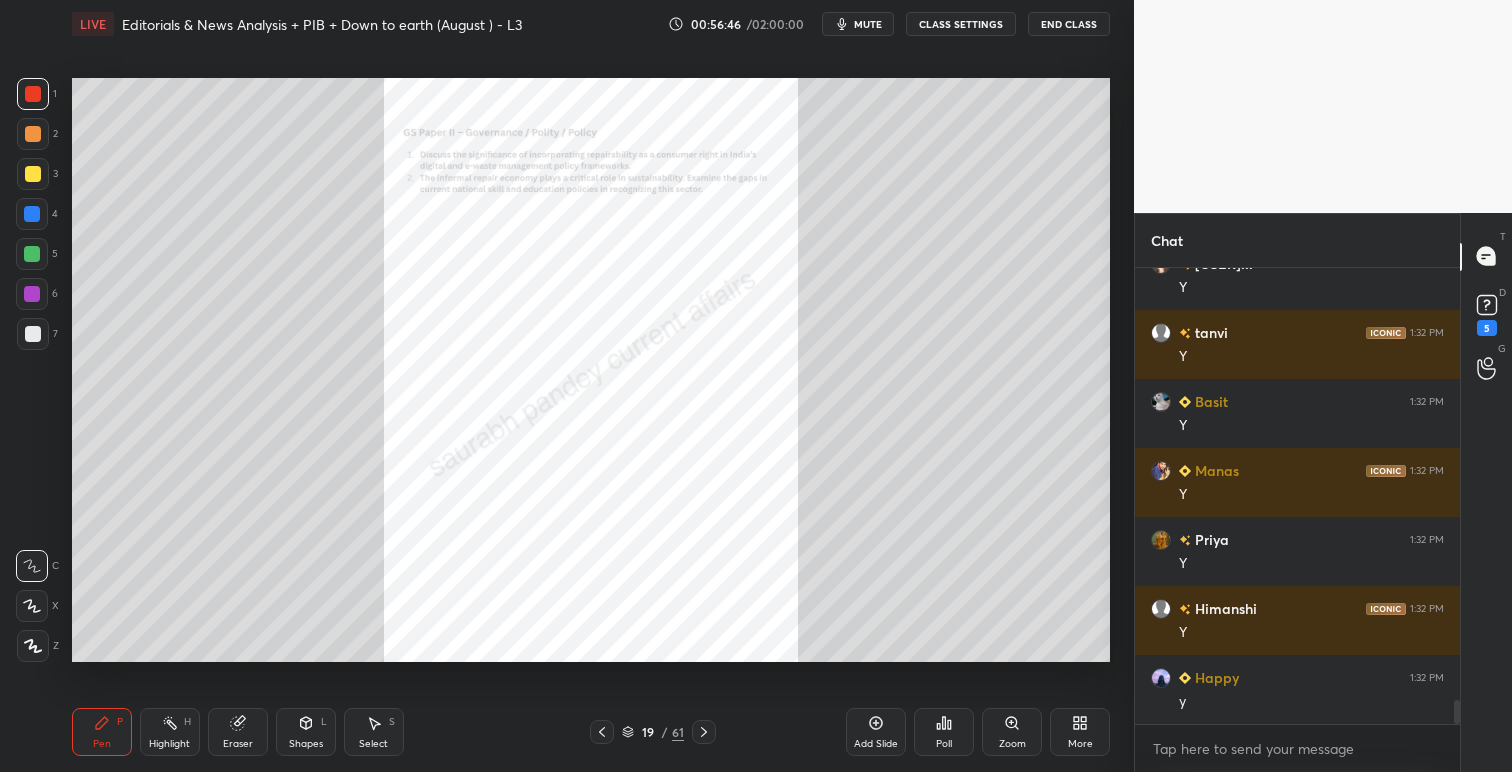 click 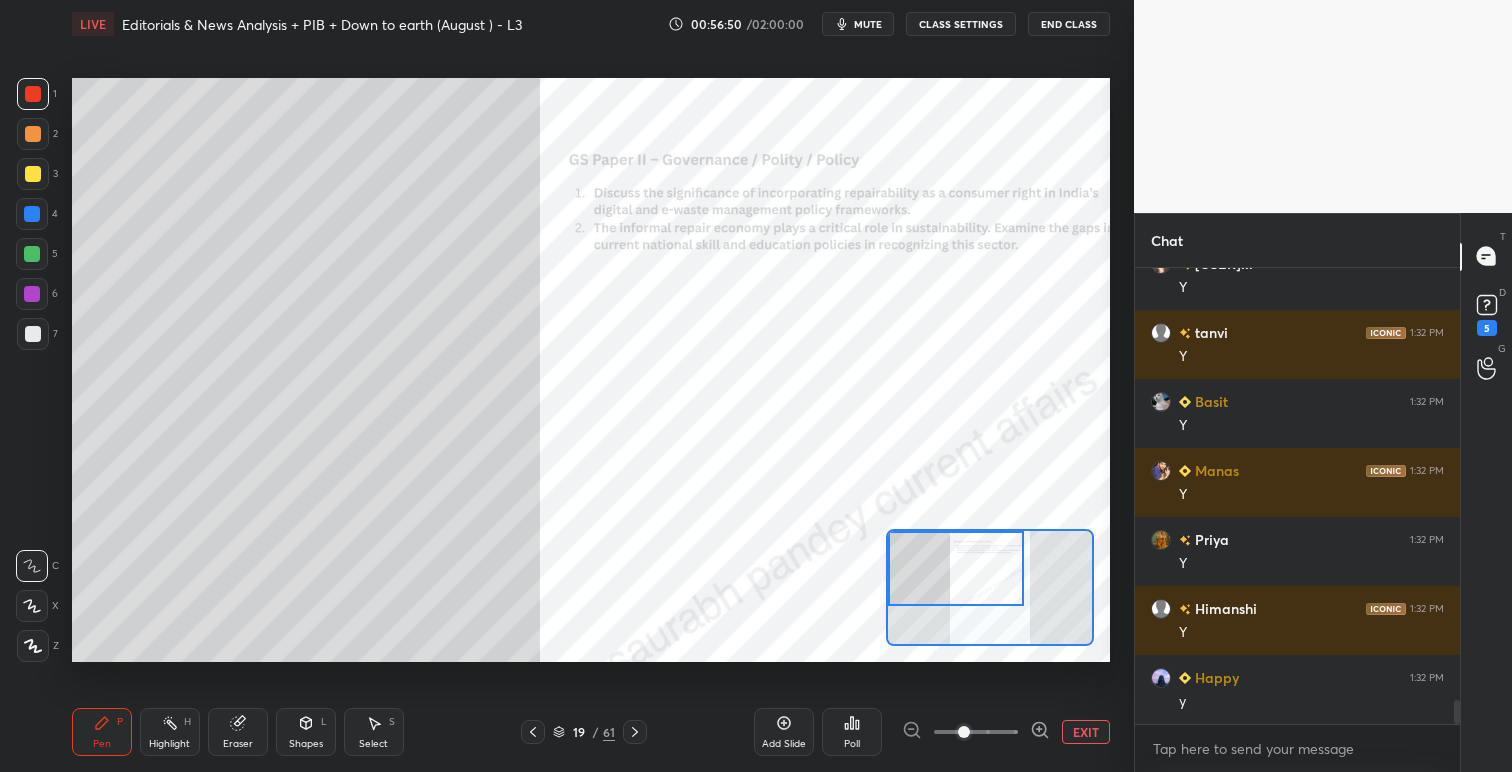 drag, startPoint x: 1012, startPoint y: 574, endPoint x: 1012, endPoint y: 547, distance: 27 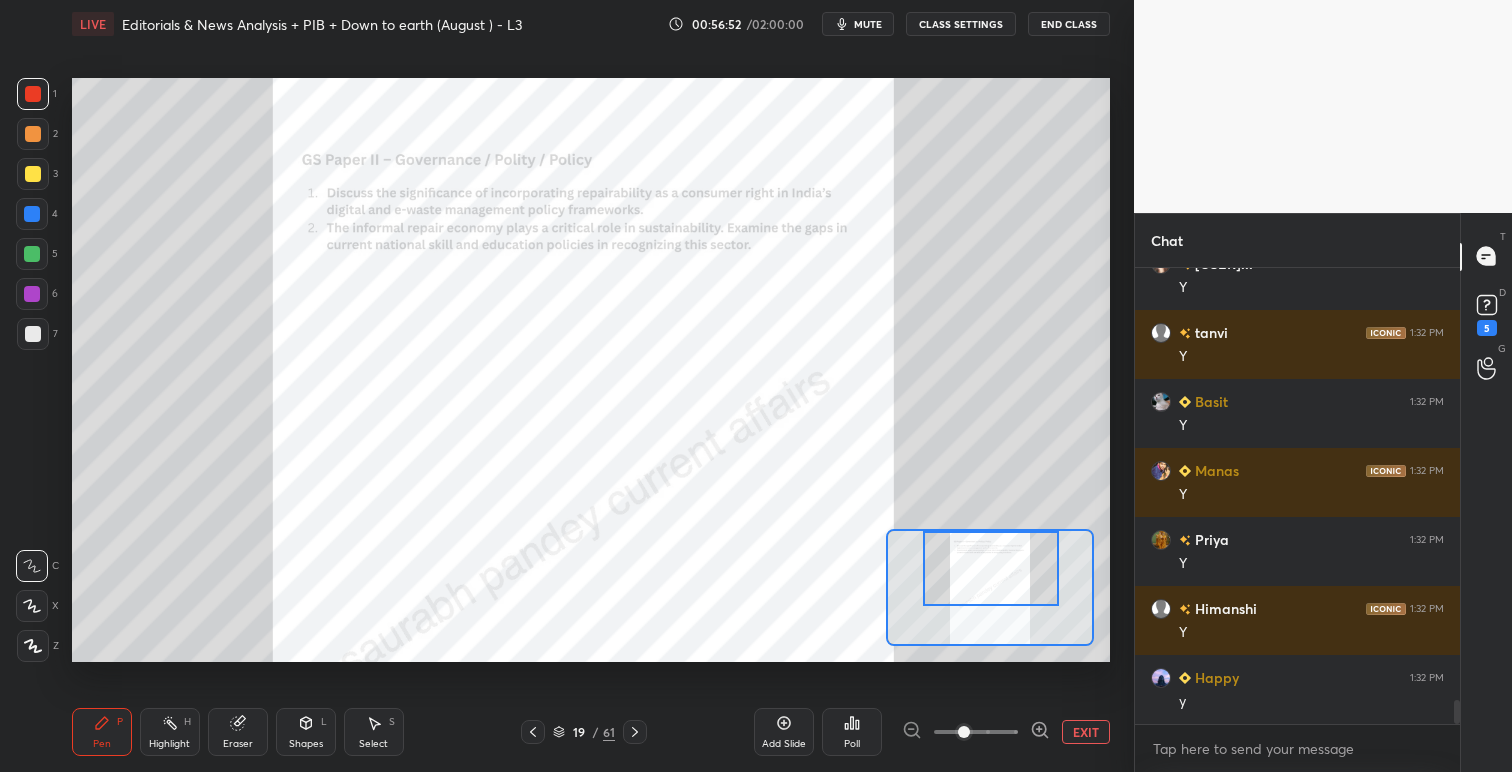 drag, startPoint x: 986, startPoint y: 589, endPoint x: 1021, endPoint y: 578, distance: 36.687874 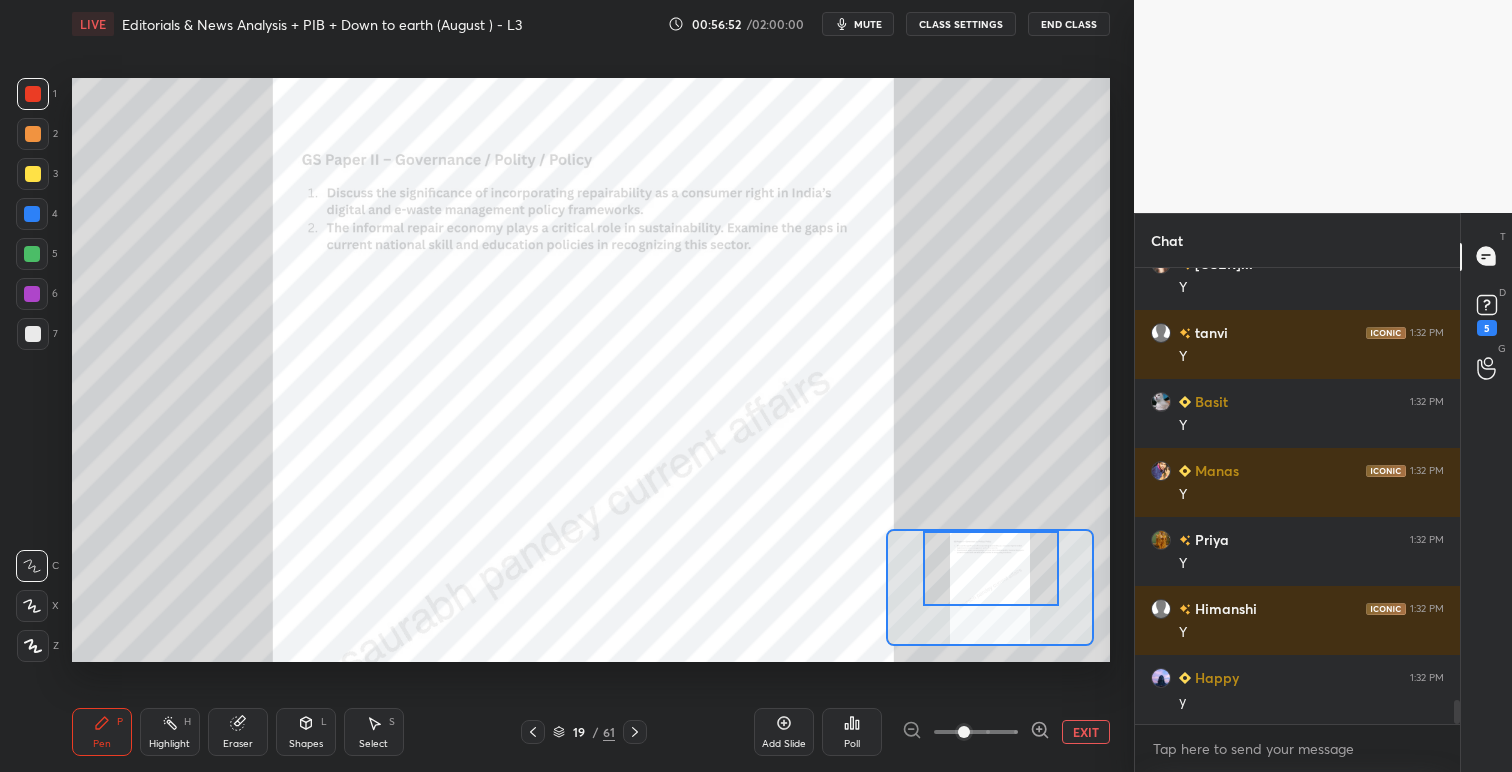 click at bounding box center (991, 568) 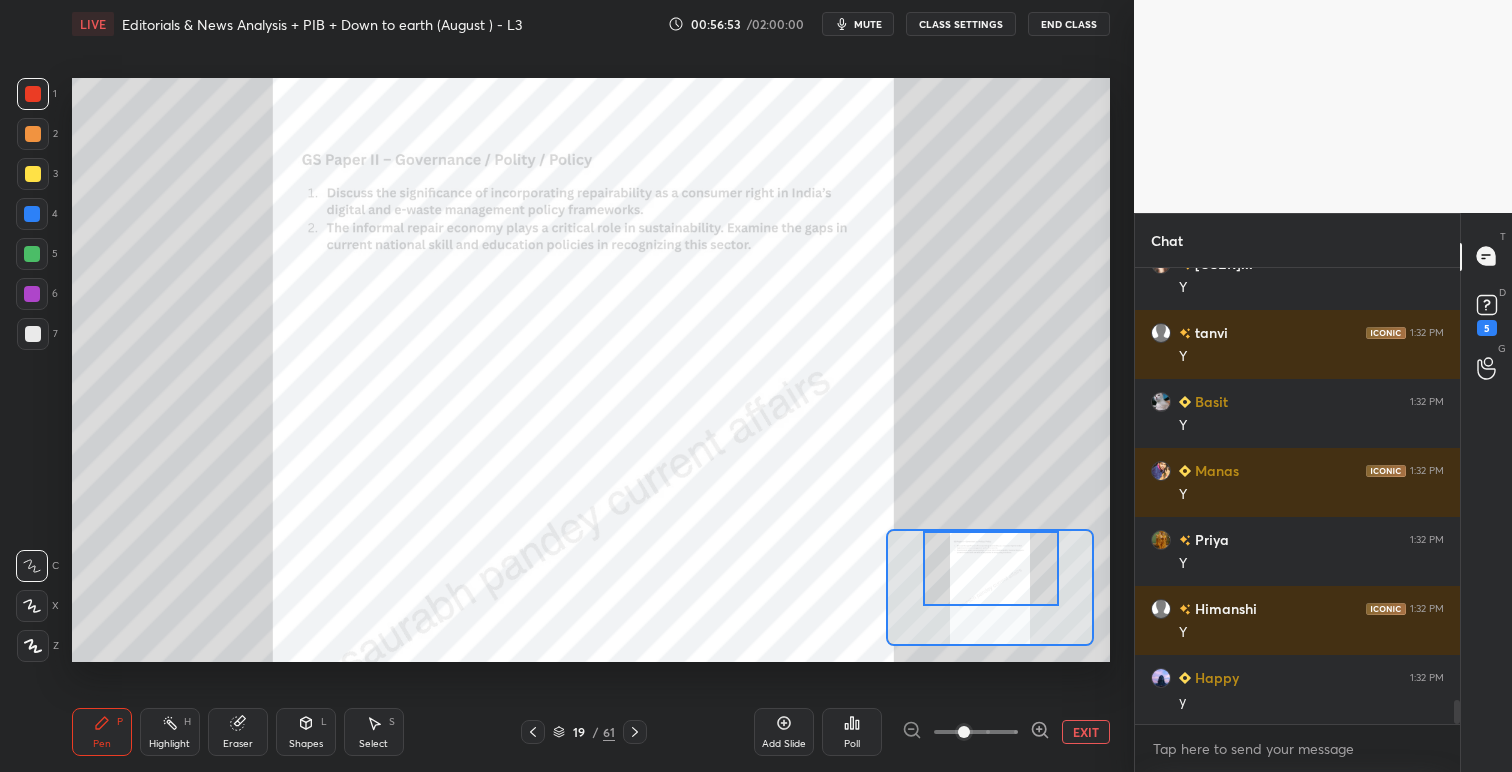click at bounding box center (964, 732) 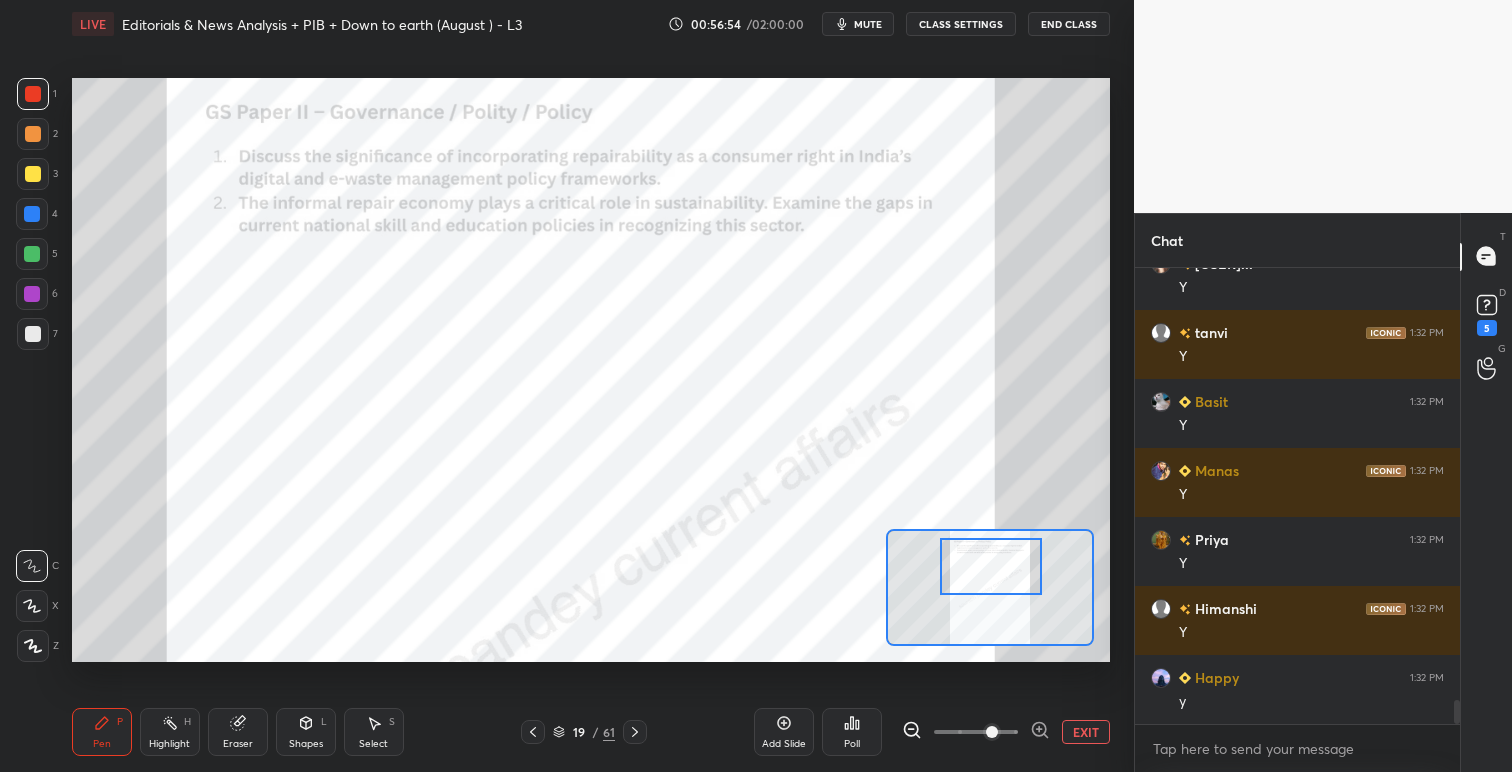 click at bounding box center [991, 566] 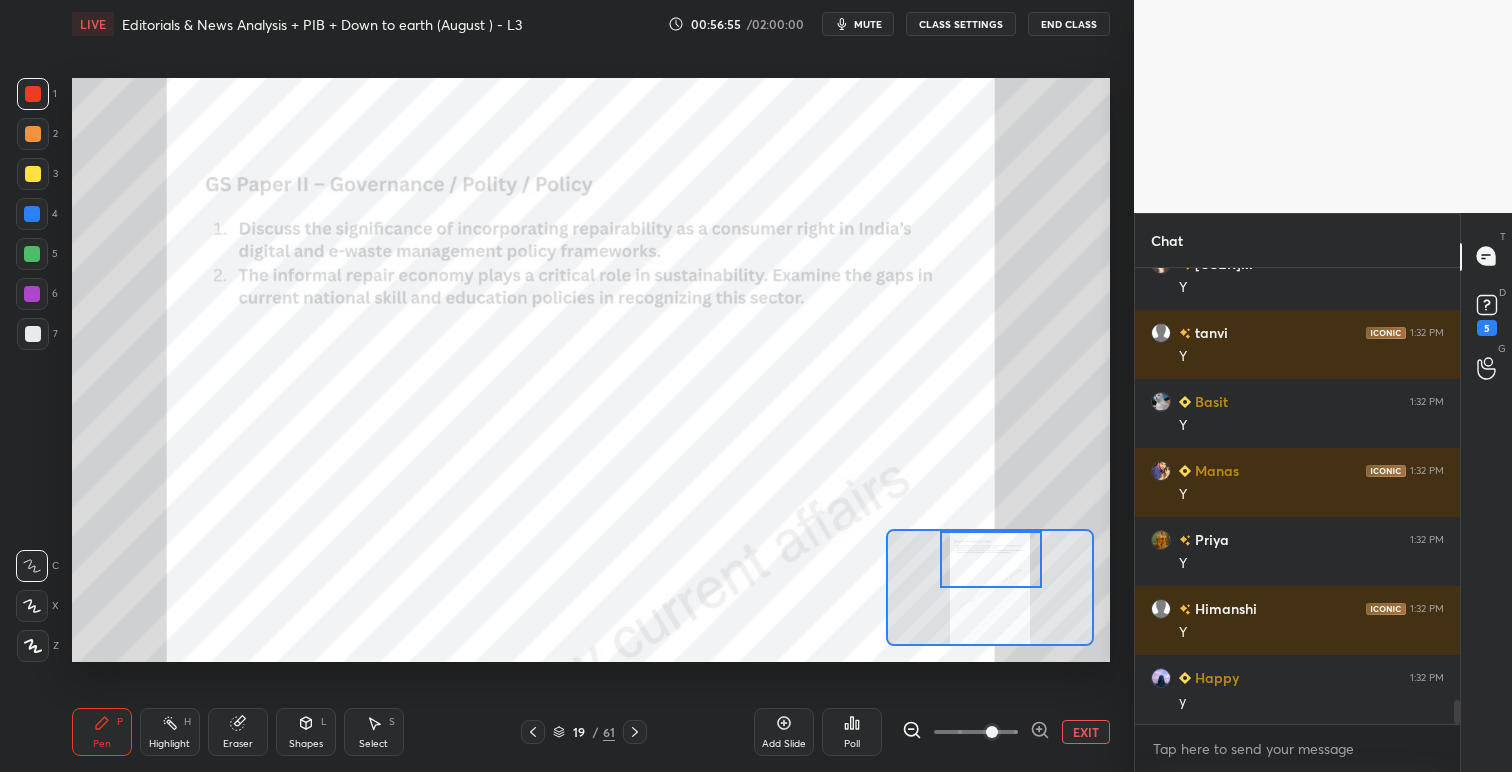 drag, startPoint x: 993, startPoint y: 580, endPoint x: 993, endPoint y: 564, distance: 16 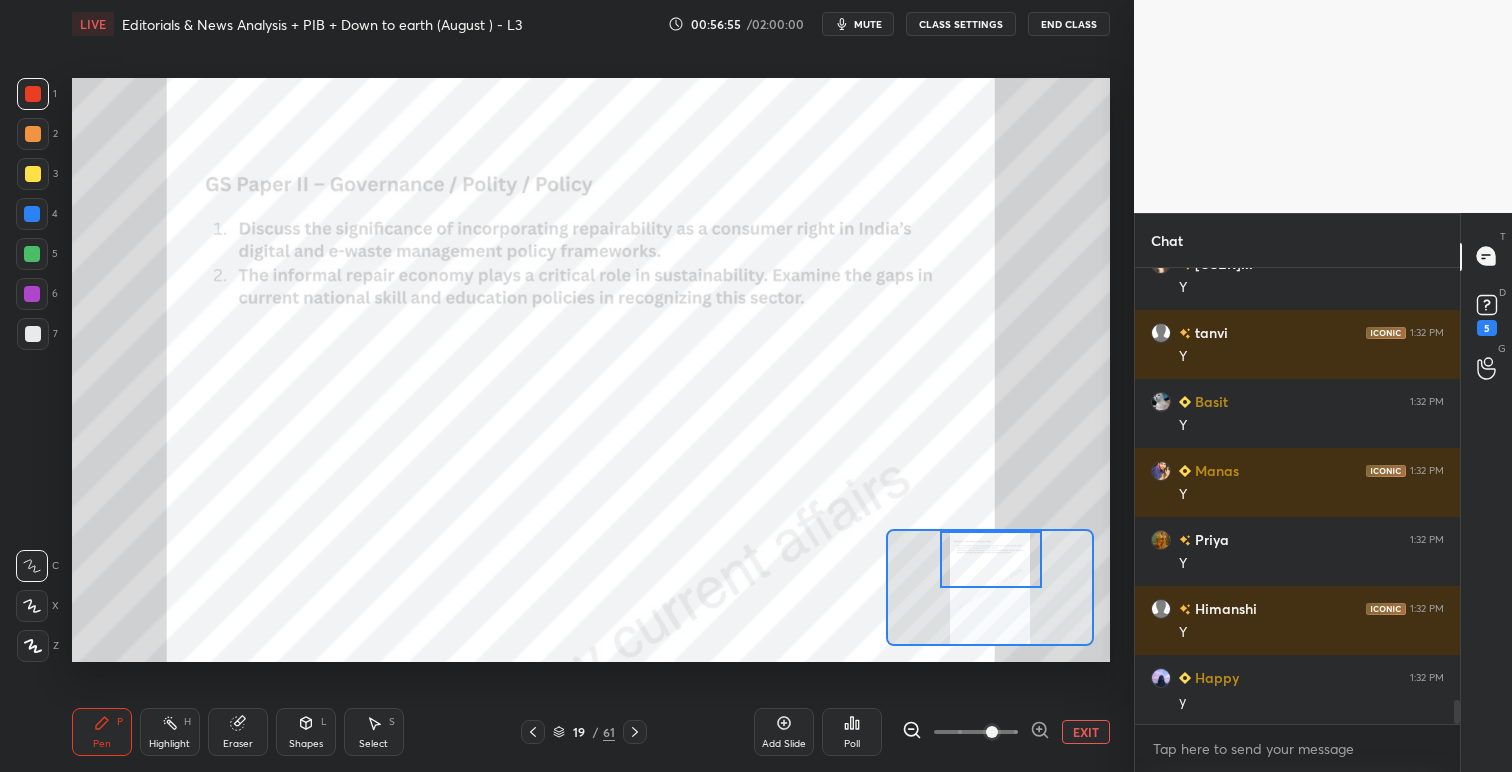 click at bounding box center (991, 559) 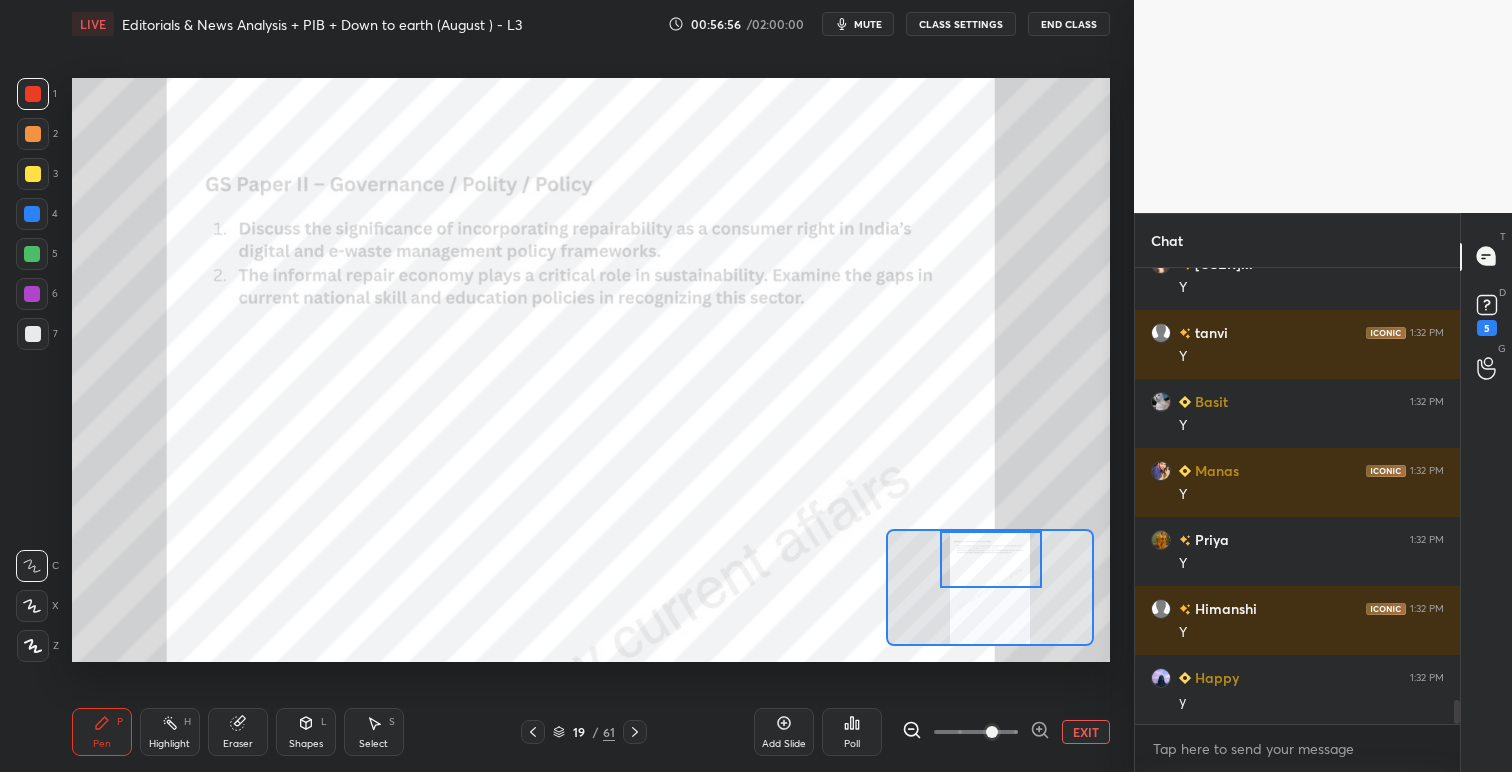 click on "mute" at bounding box center [868, 24] 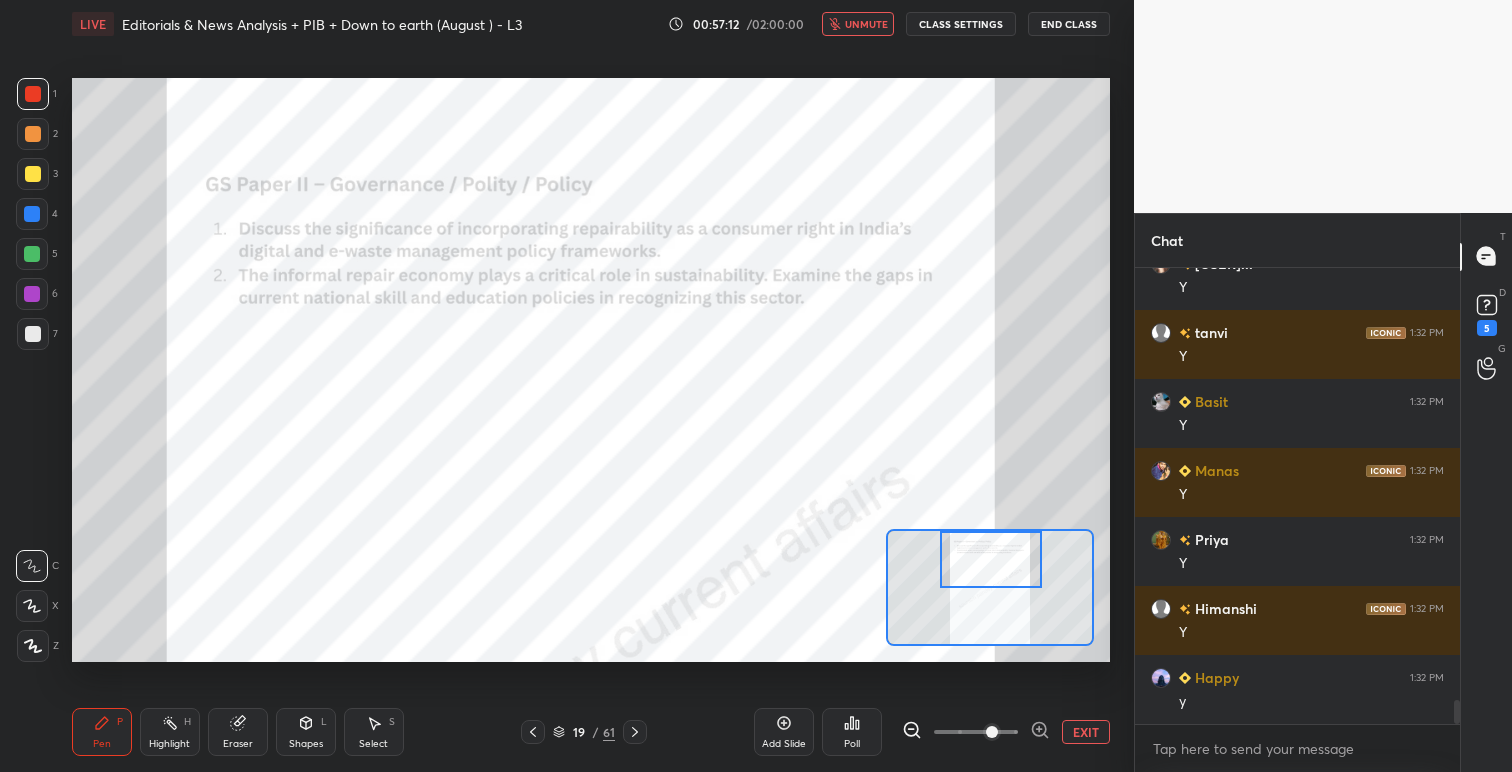 scroll, scrollTop: 8147, scrollLeft: 0, axis: vertical 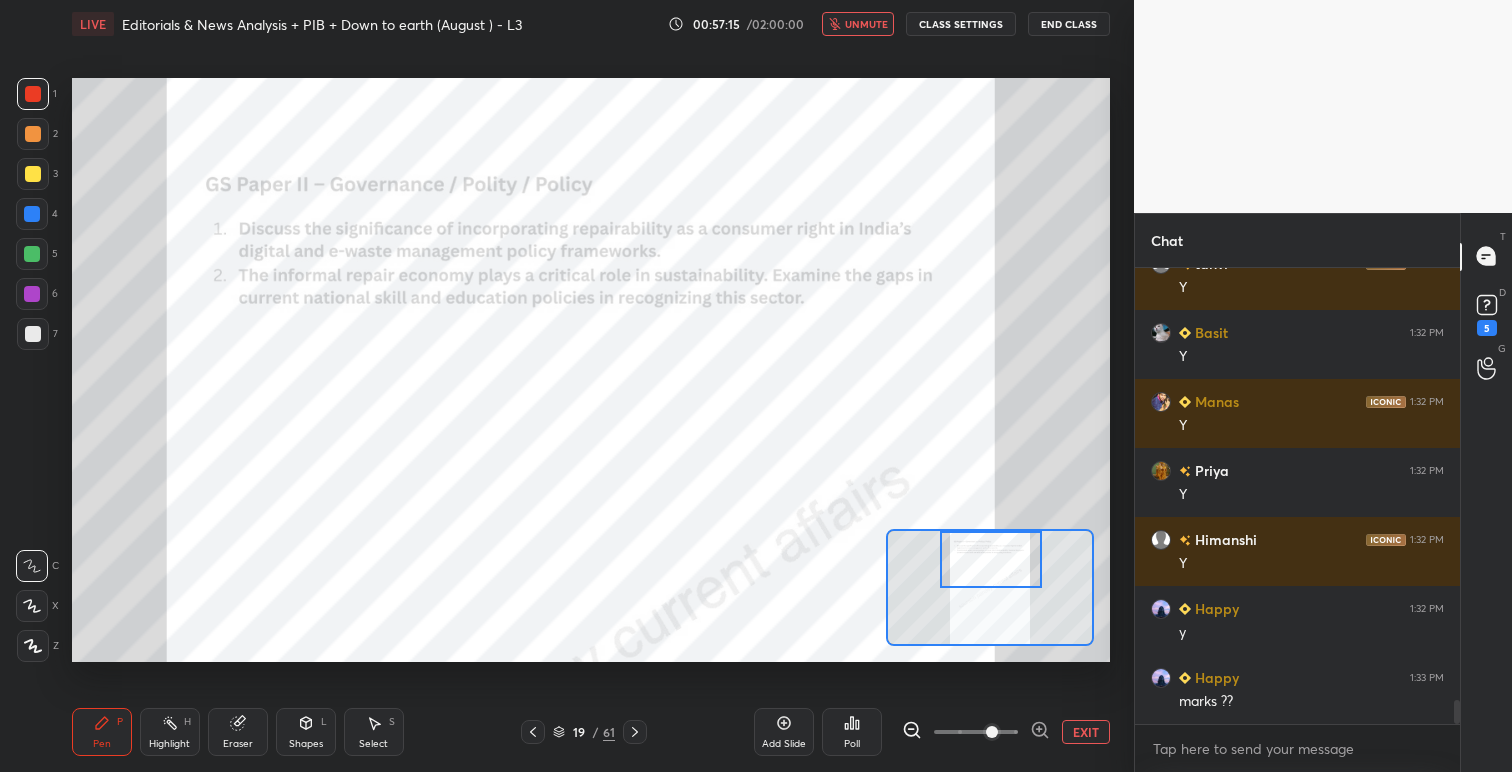 click on "unmute" at bounding box center [858, 24] 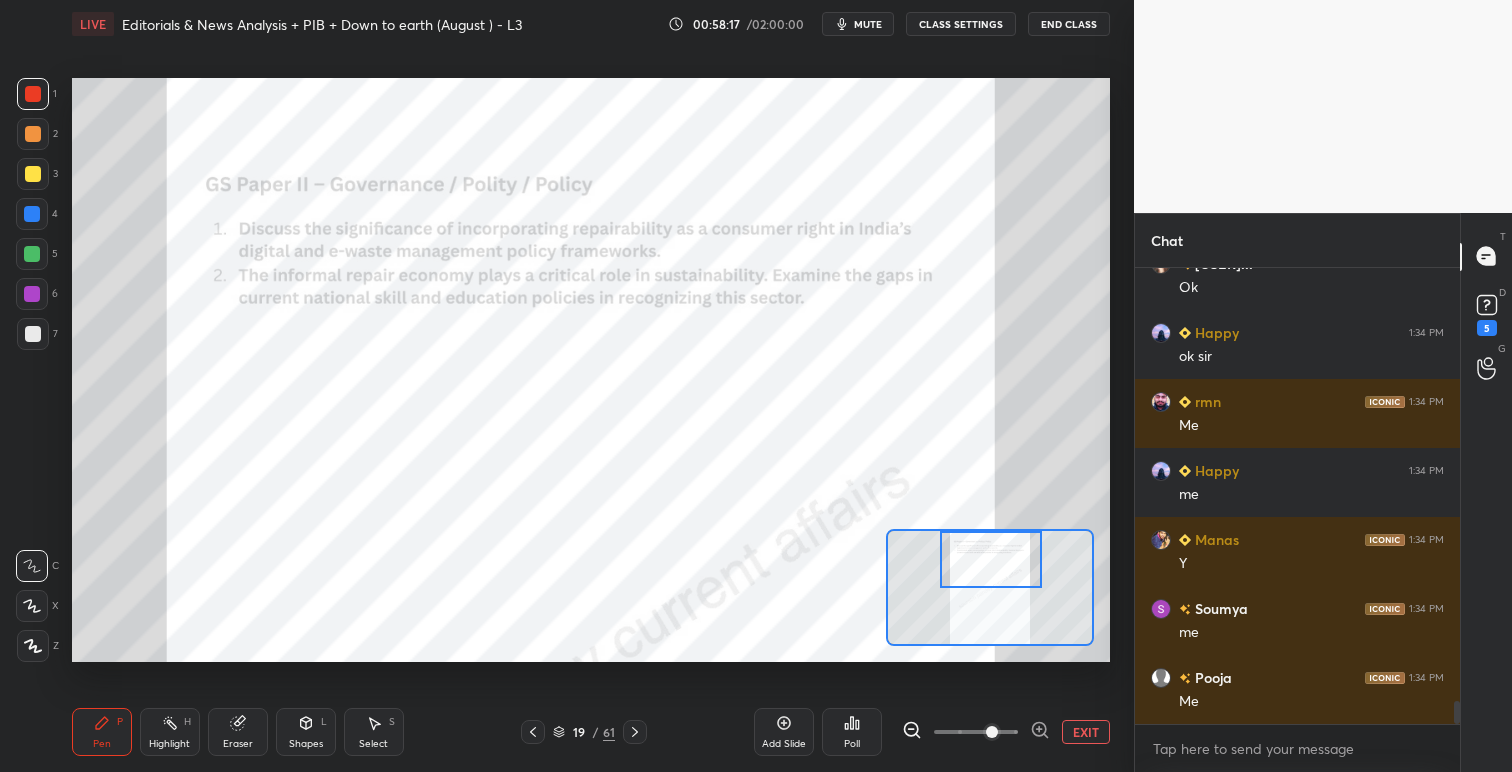 scroll, scrollTop: 8699, scrollLeft: 0, axis: vertical 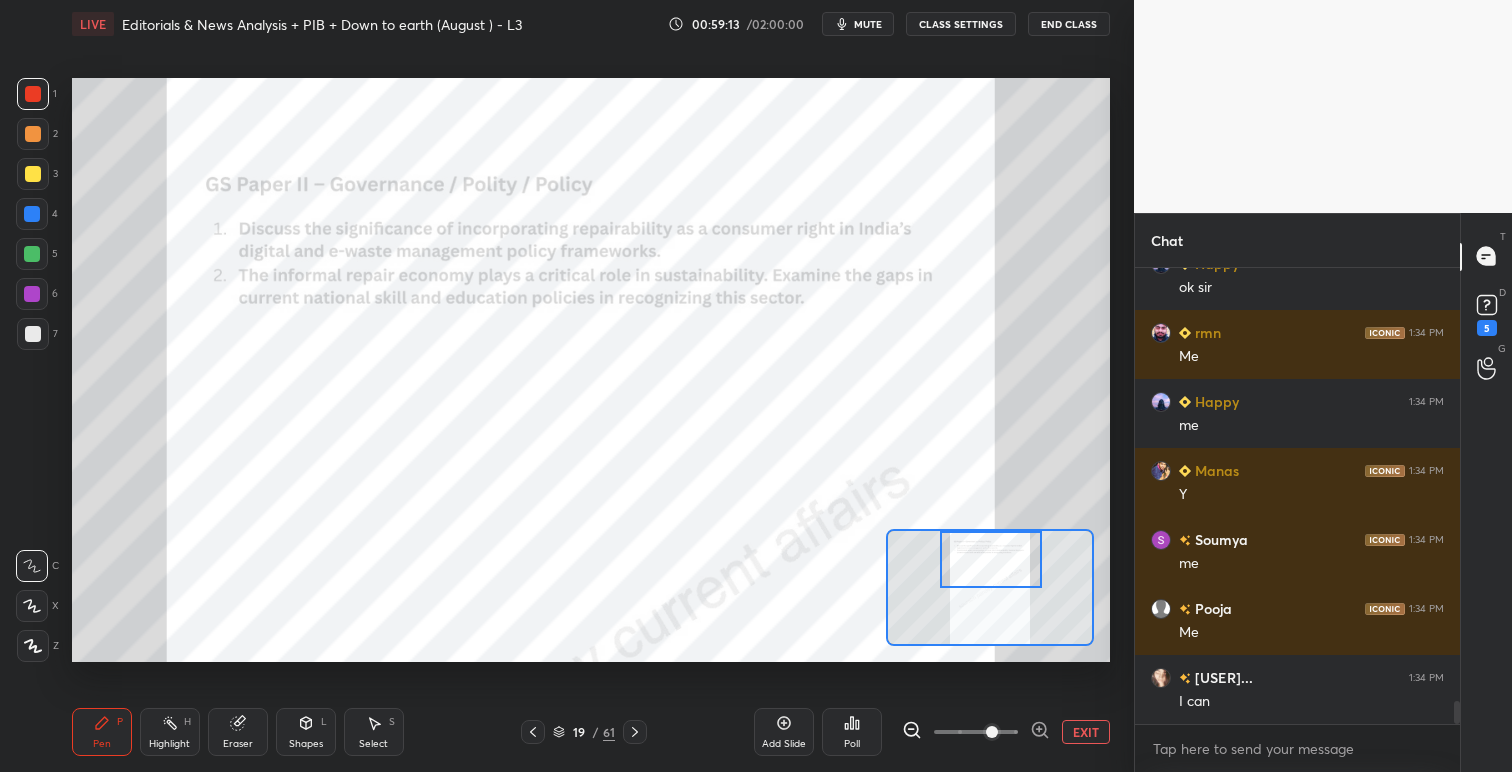 click 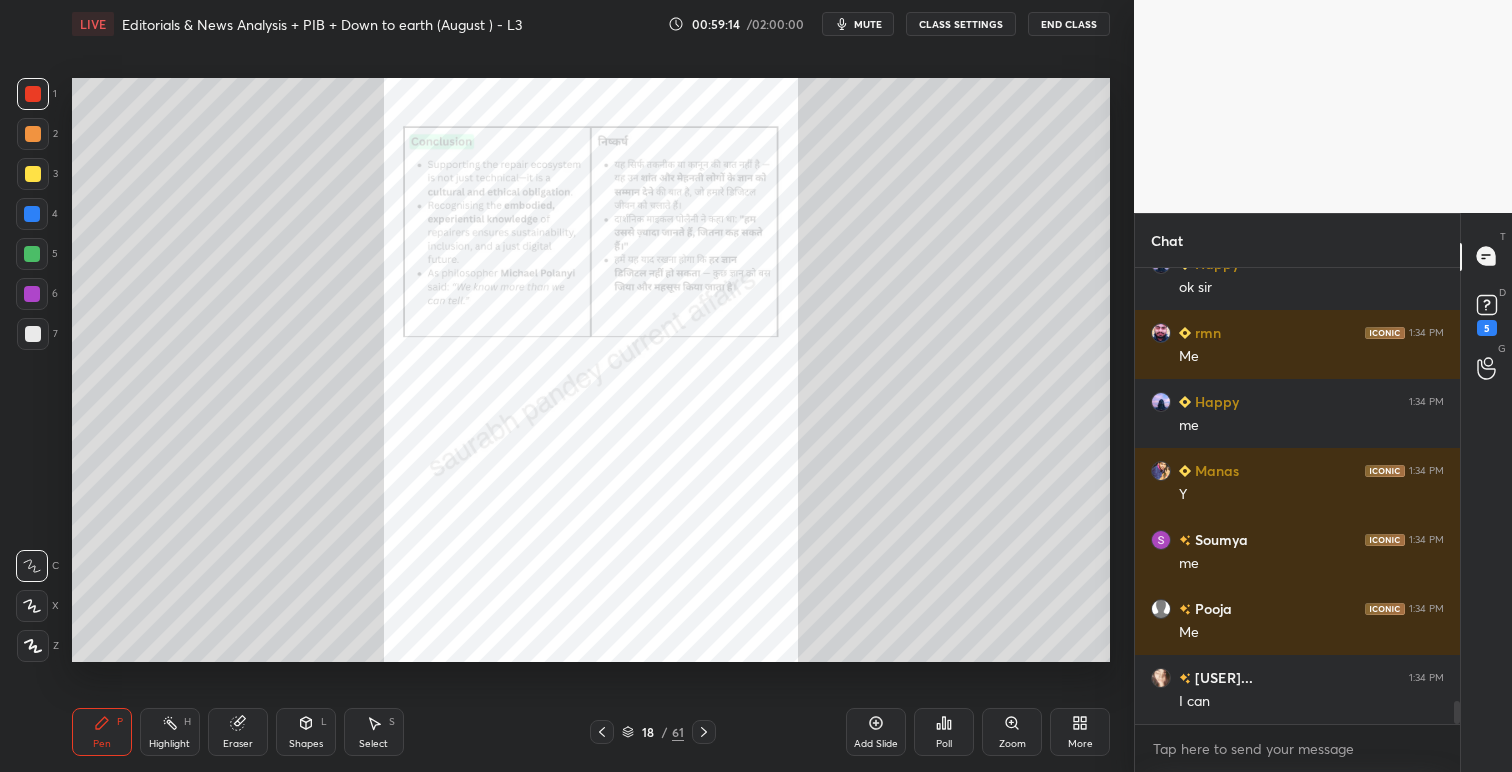 click 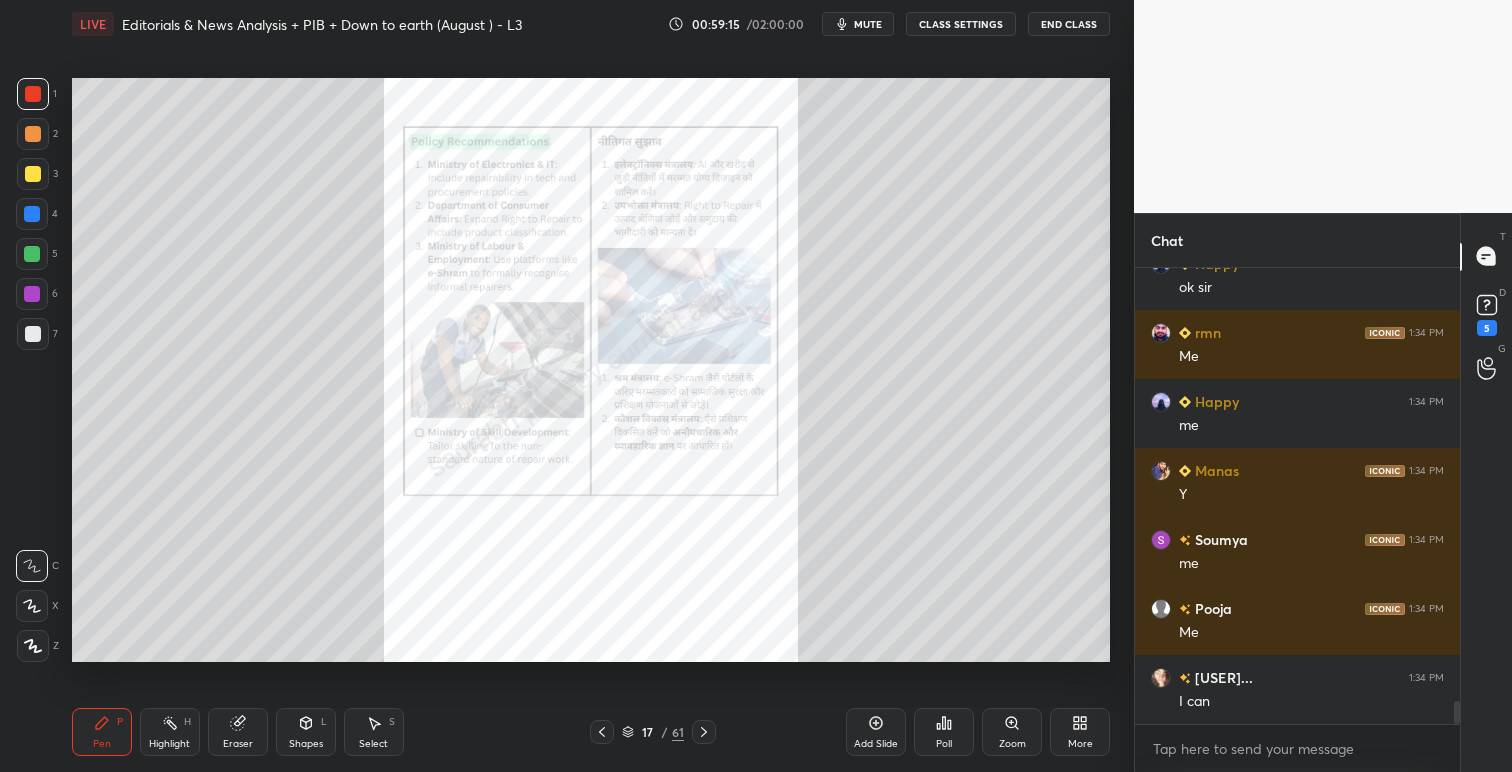 click 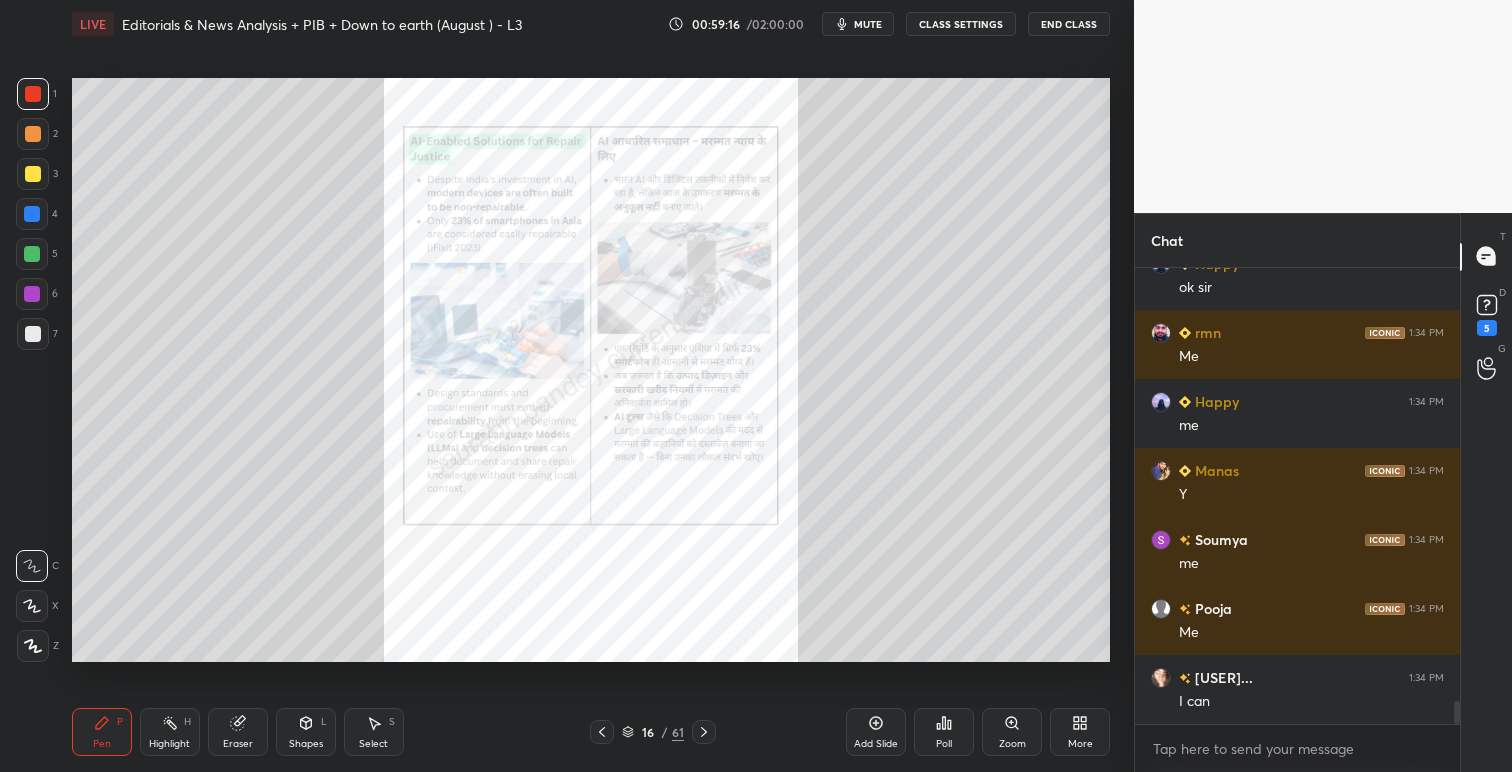 click 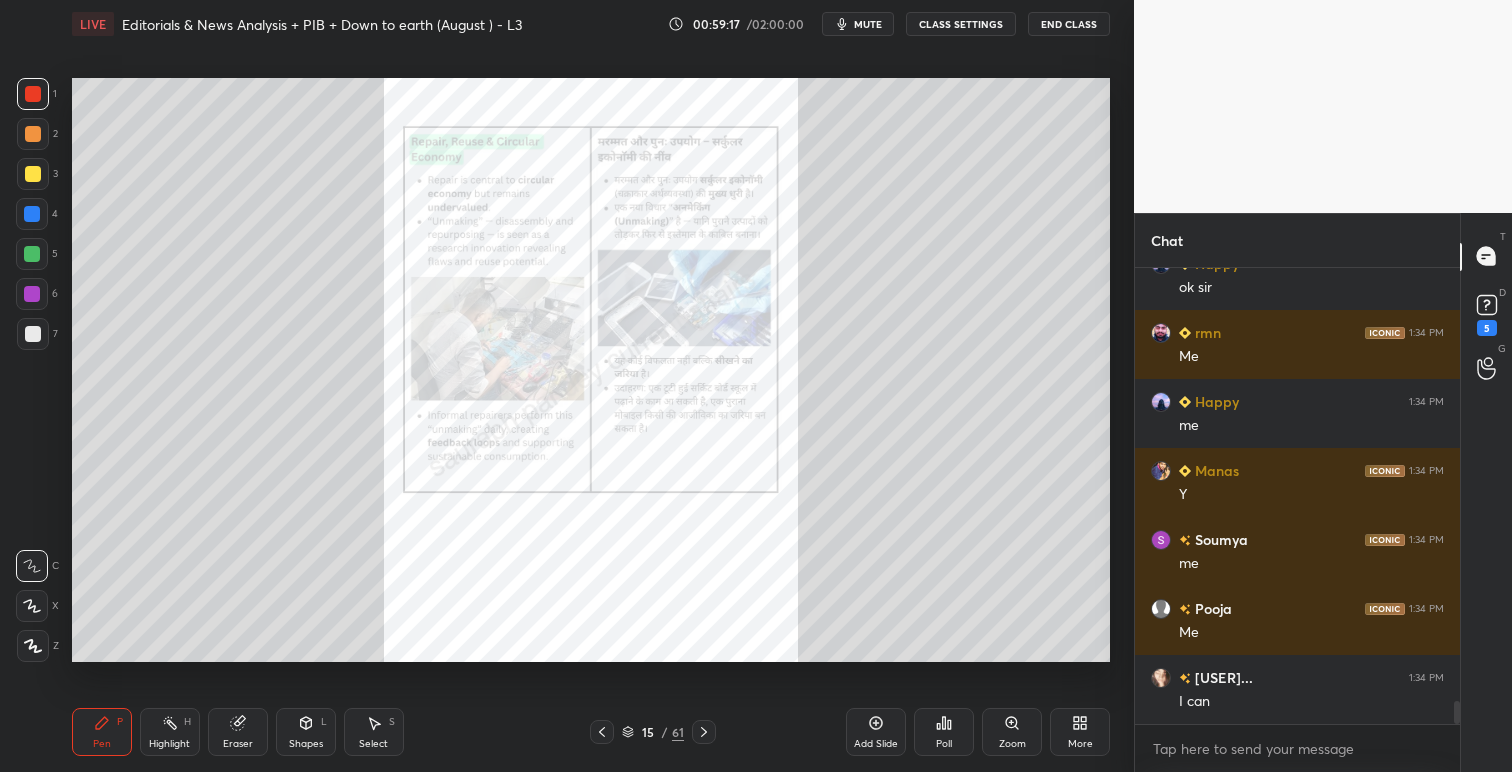 click 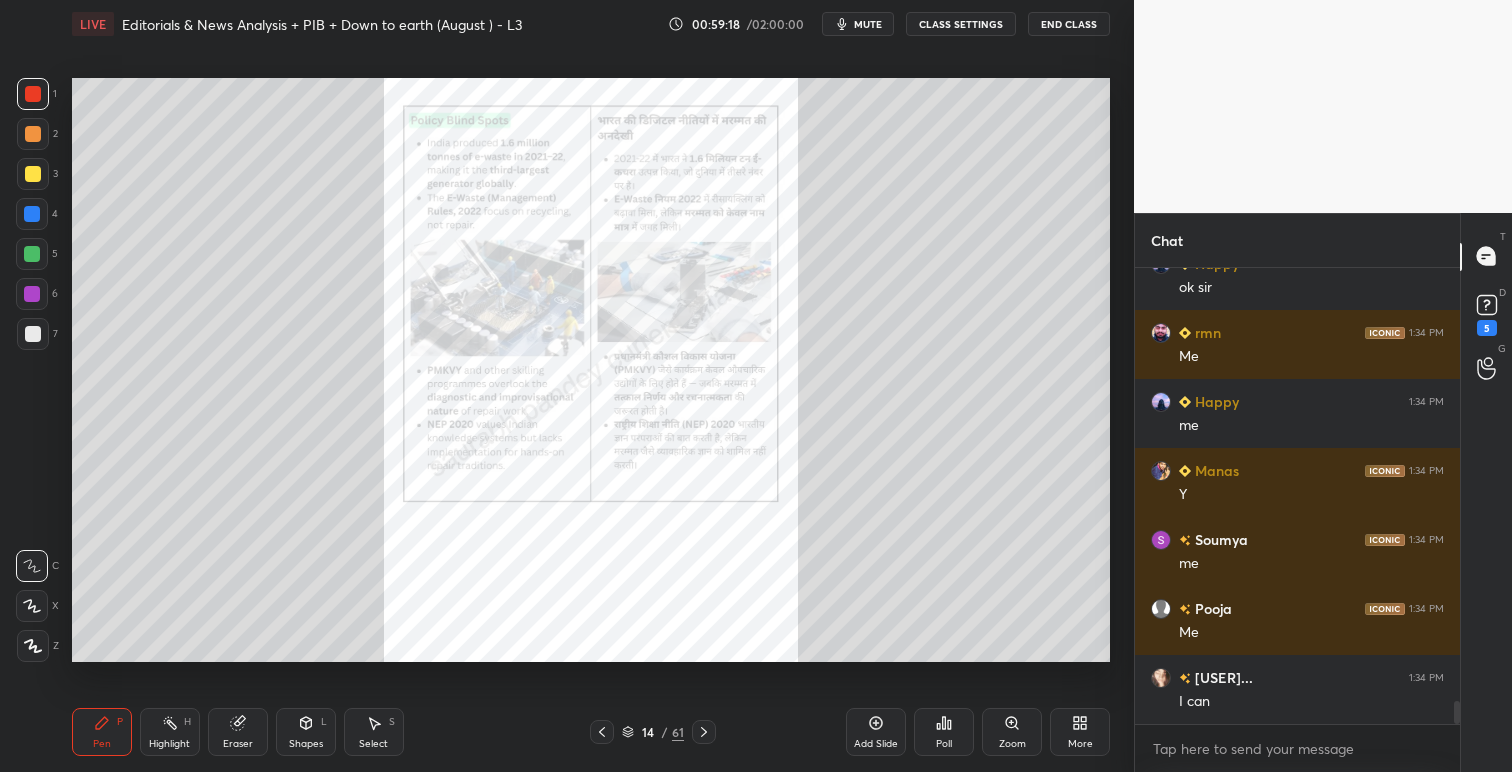 click 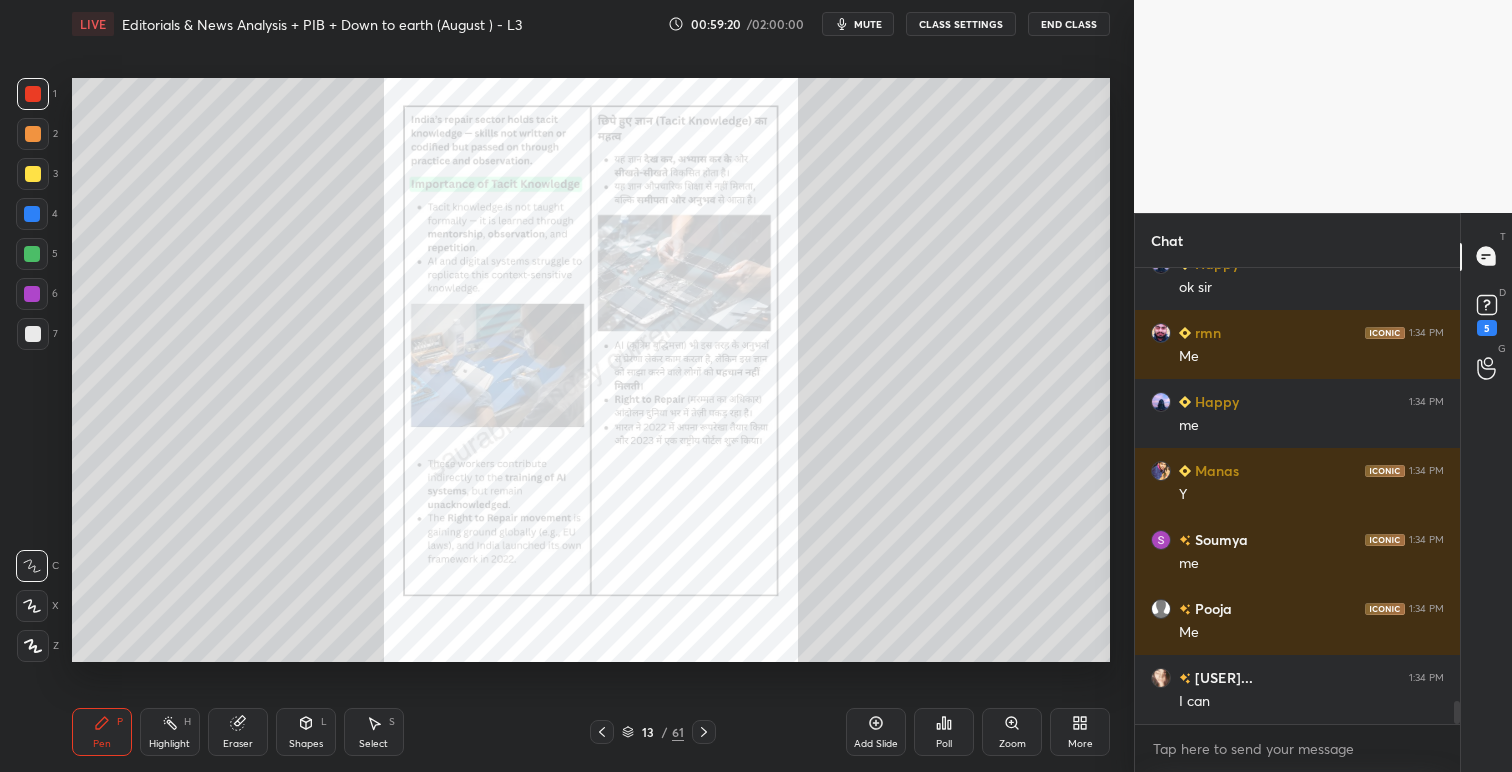 scroll, scrollTop: 8786, scrollLeft: 0, axis: vertical 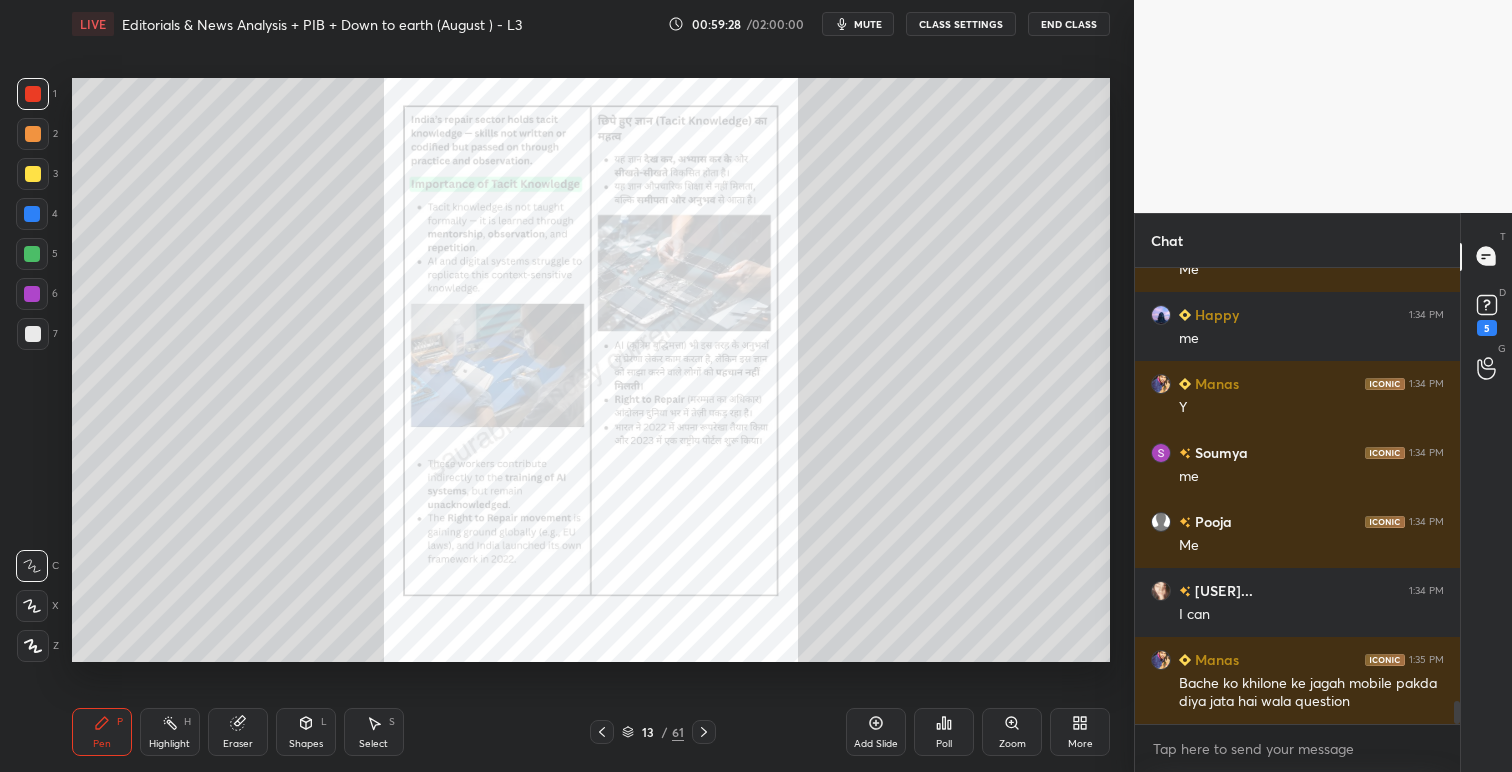 click 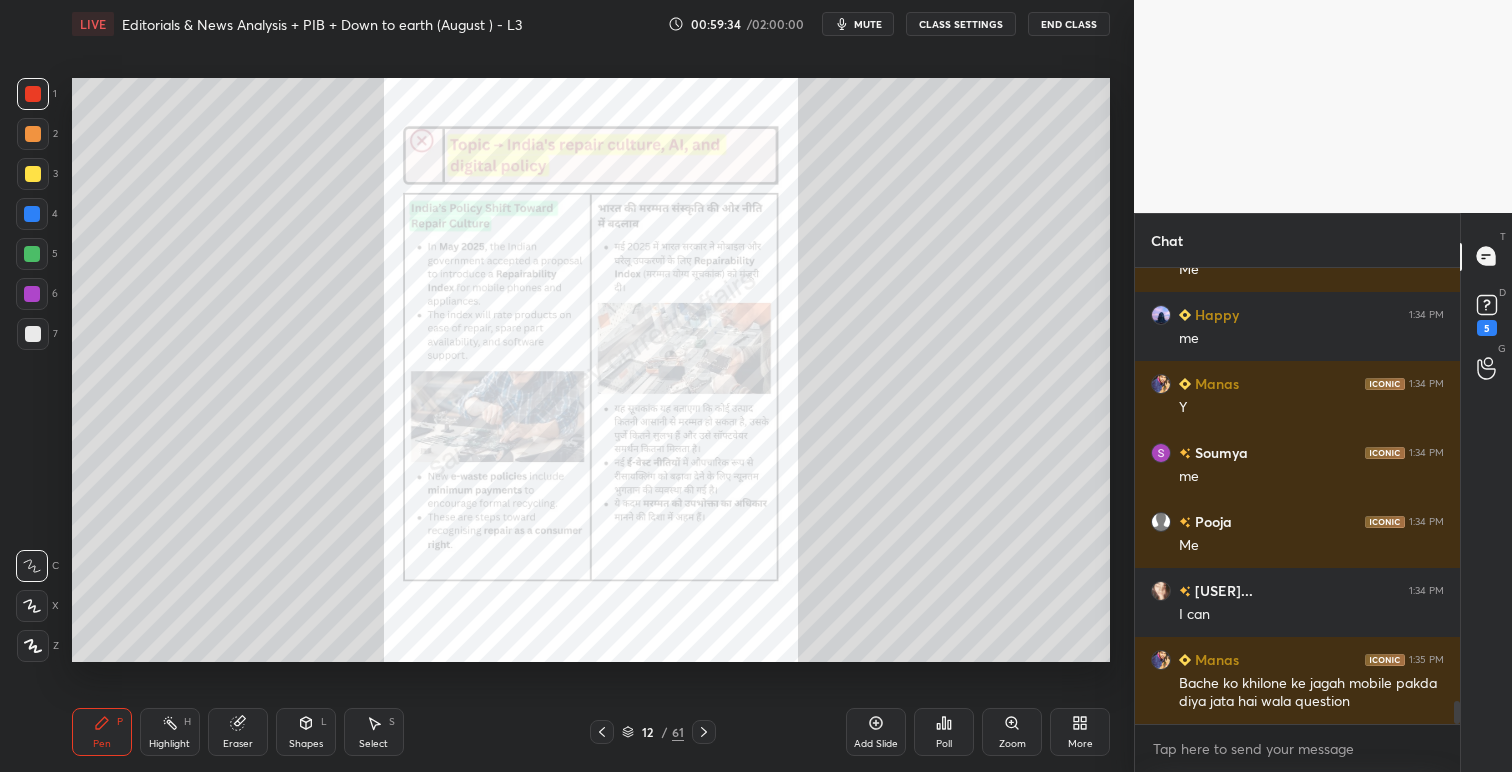 click 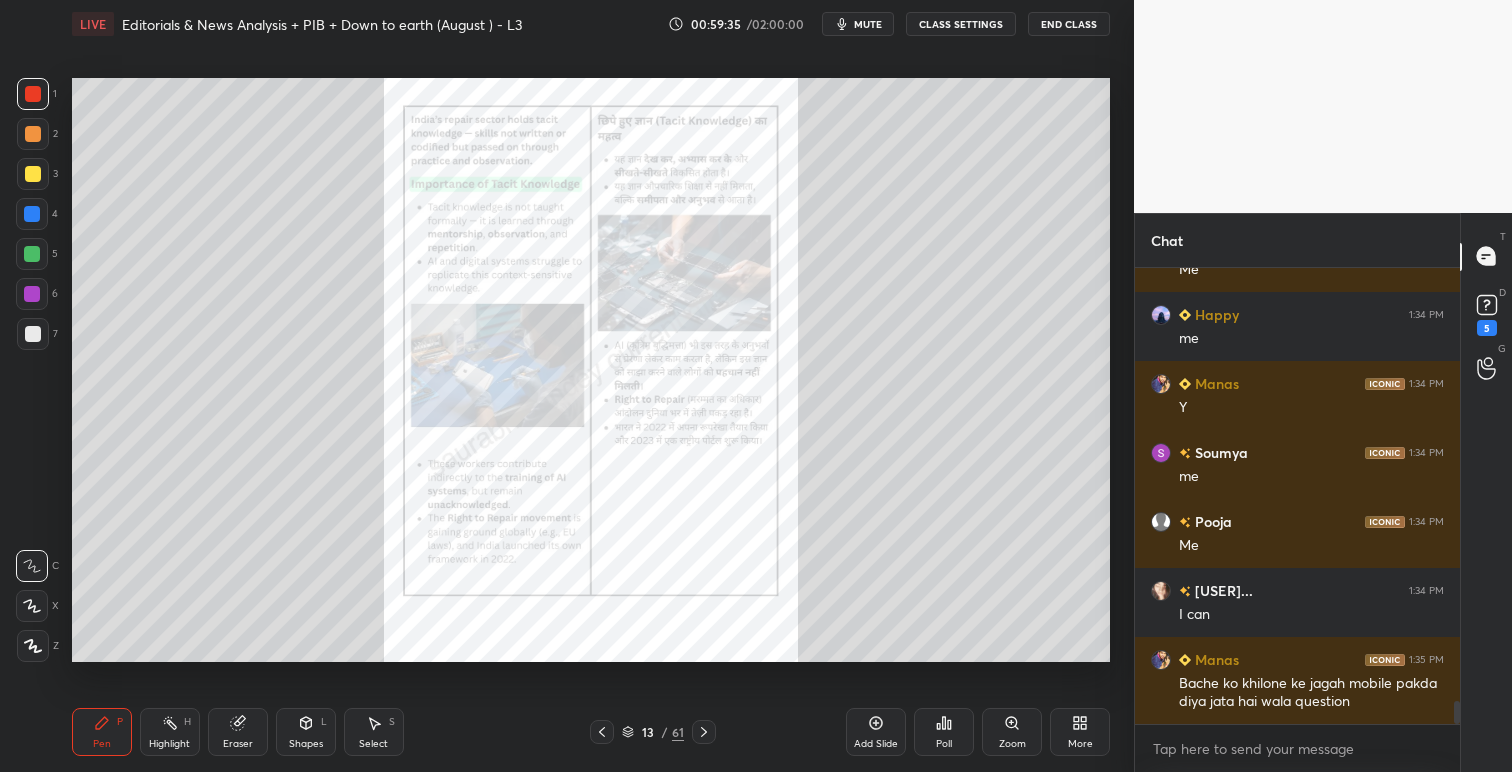 click 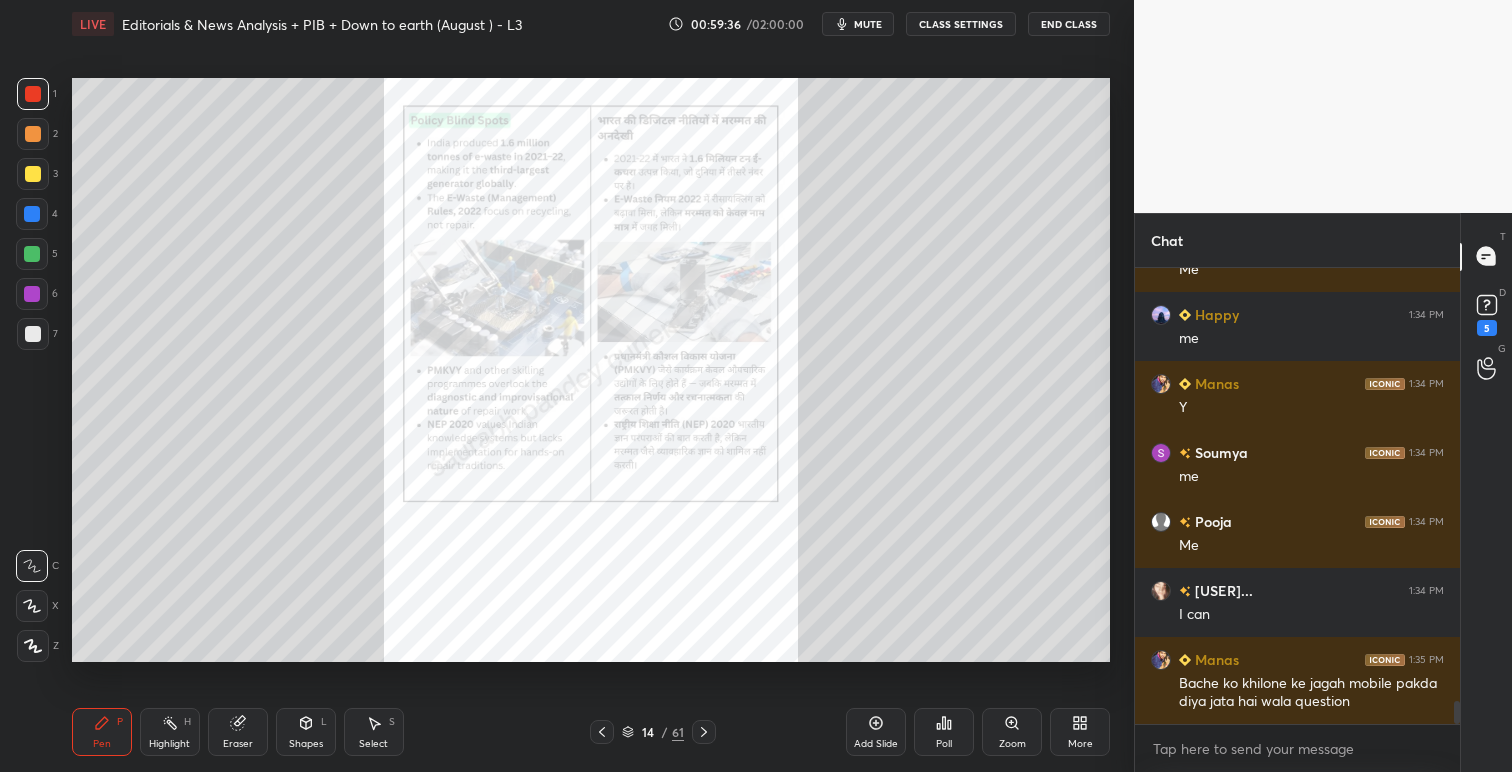 click 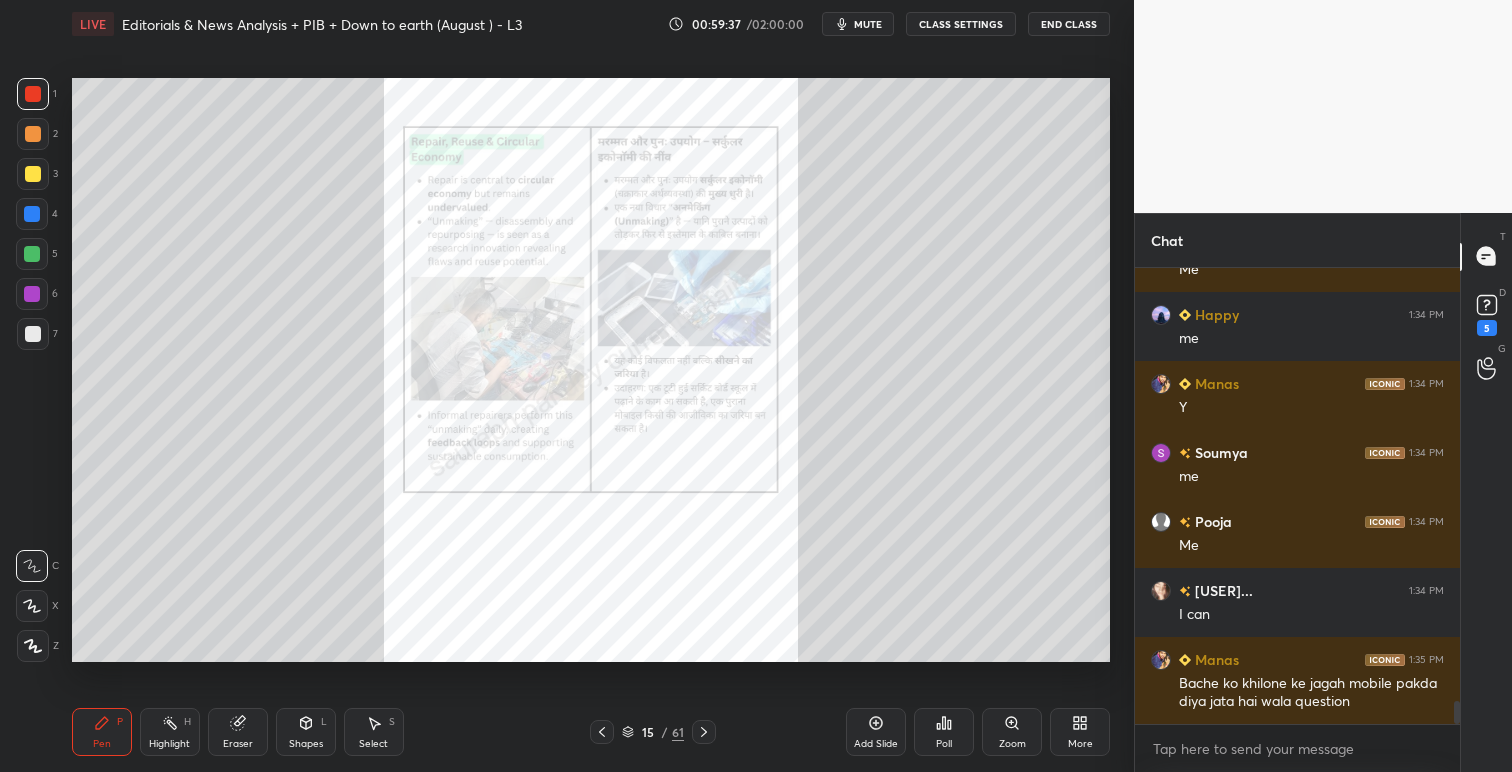click 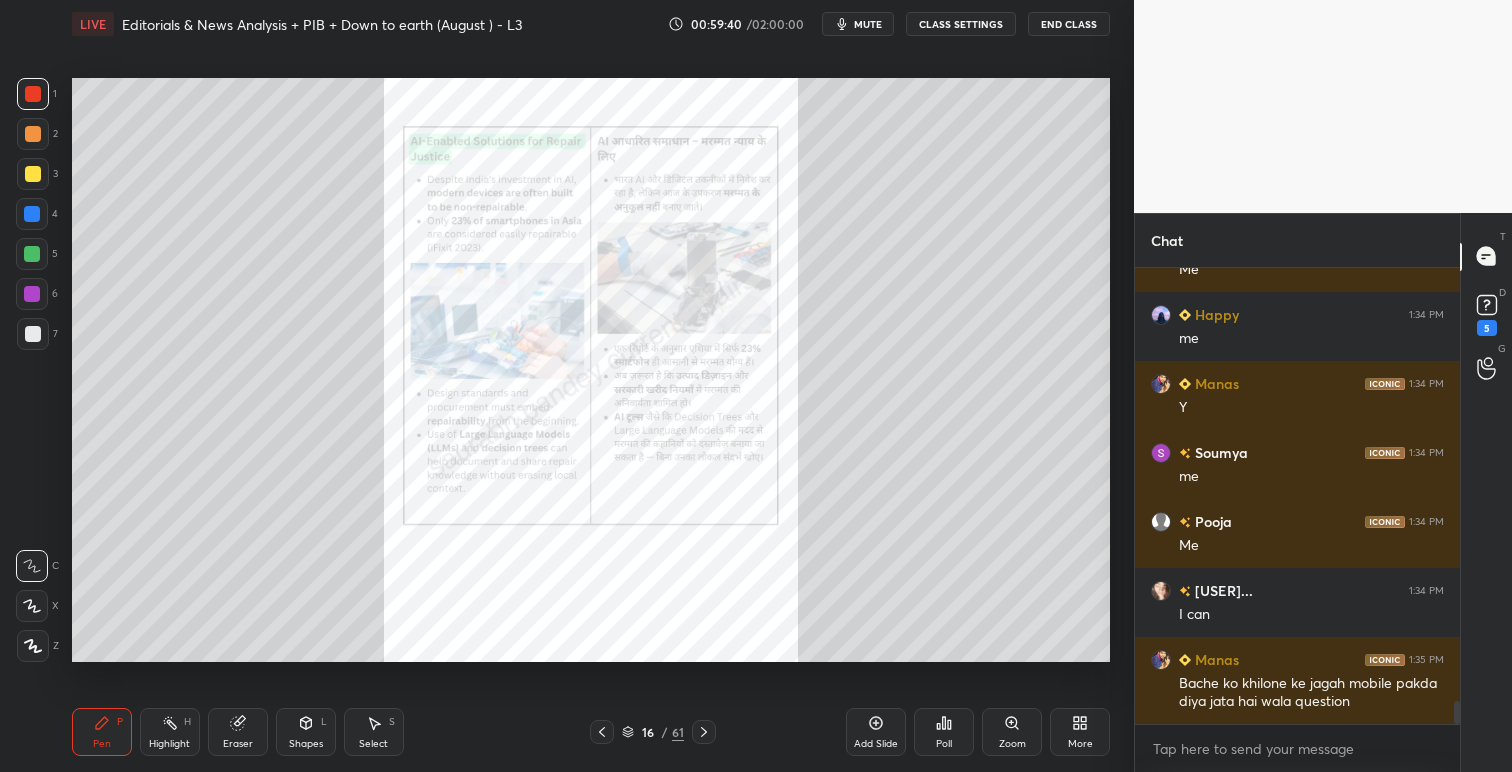 click 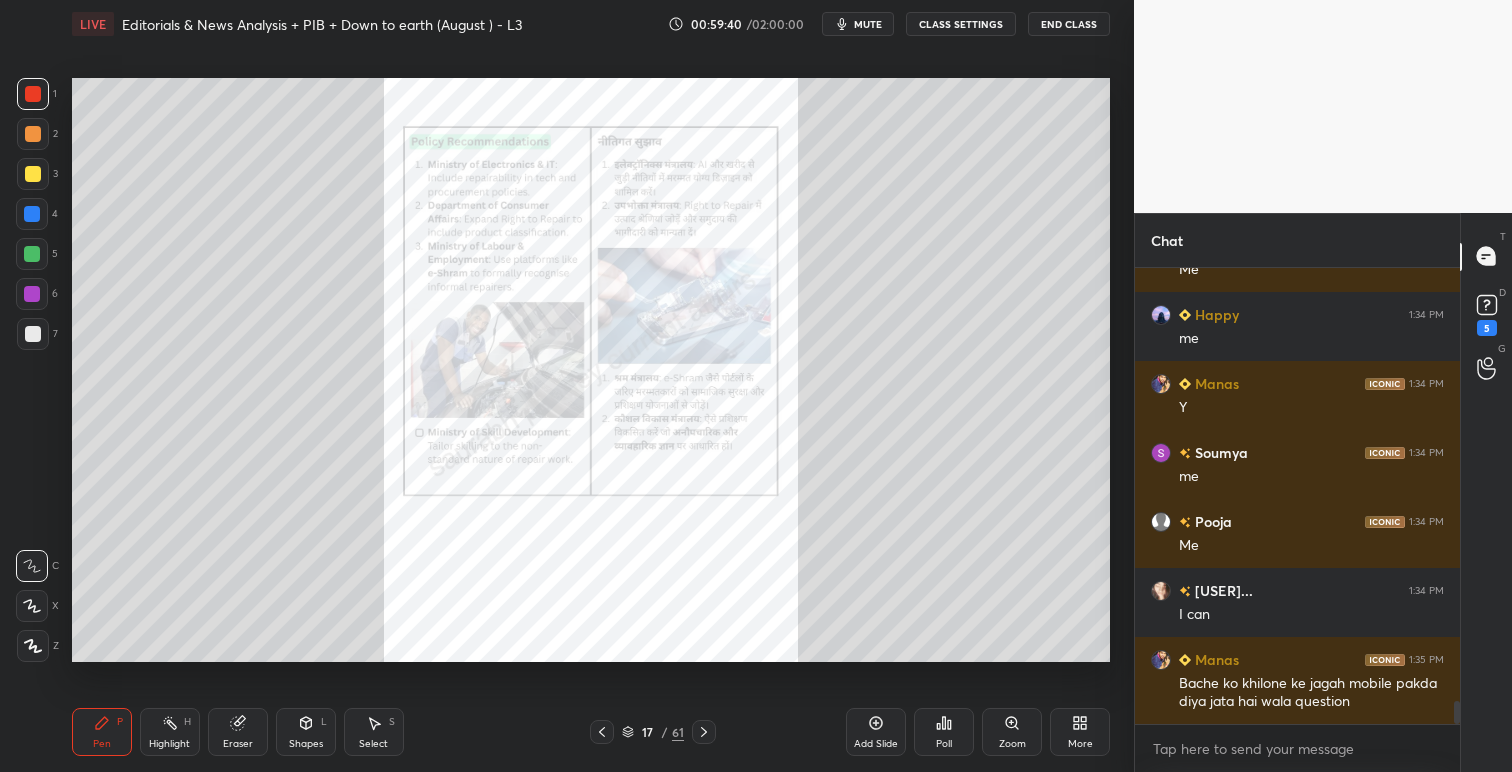click 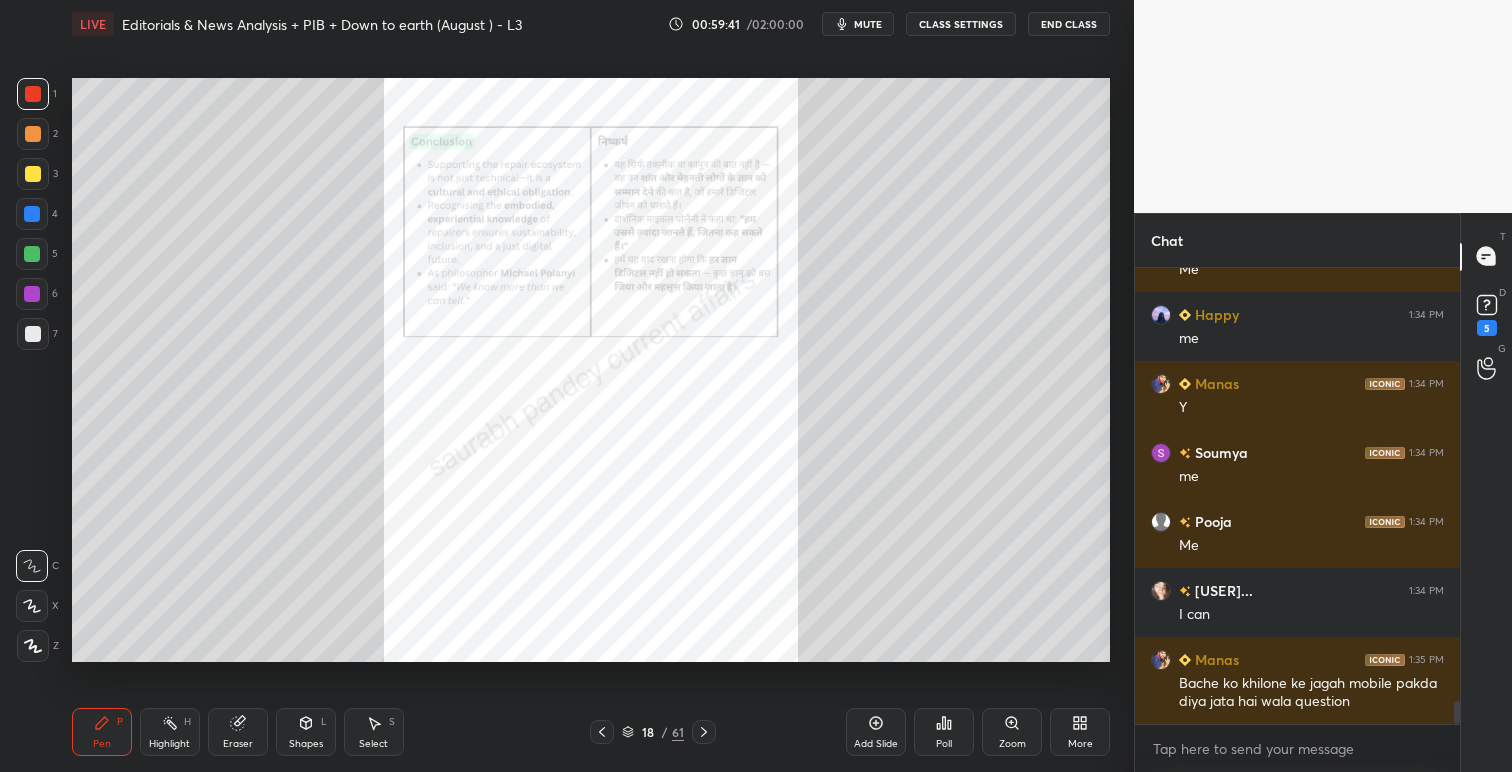 click 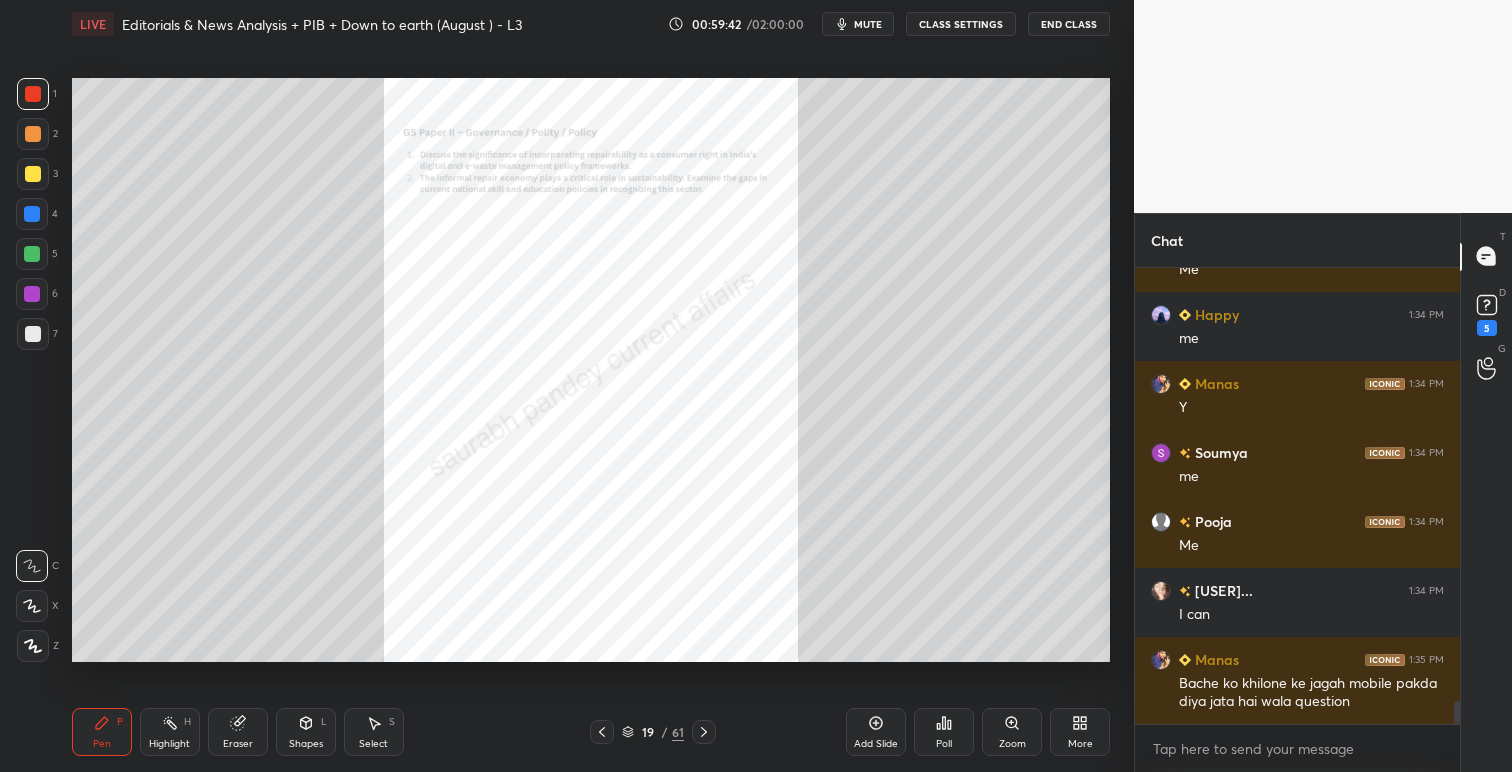 click 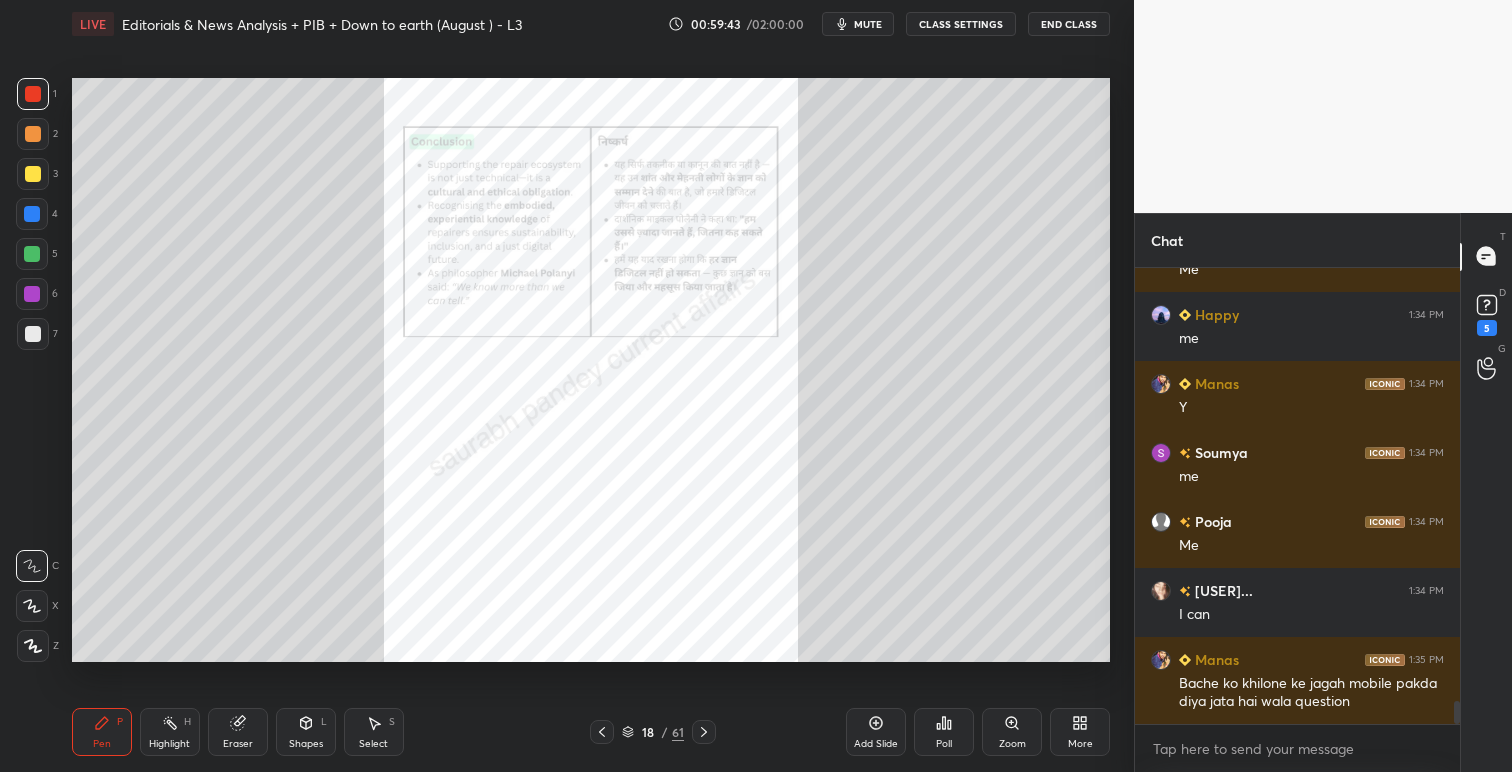 click 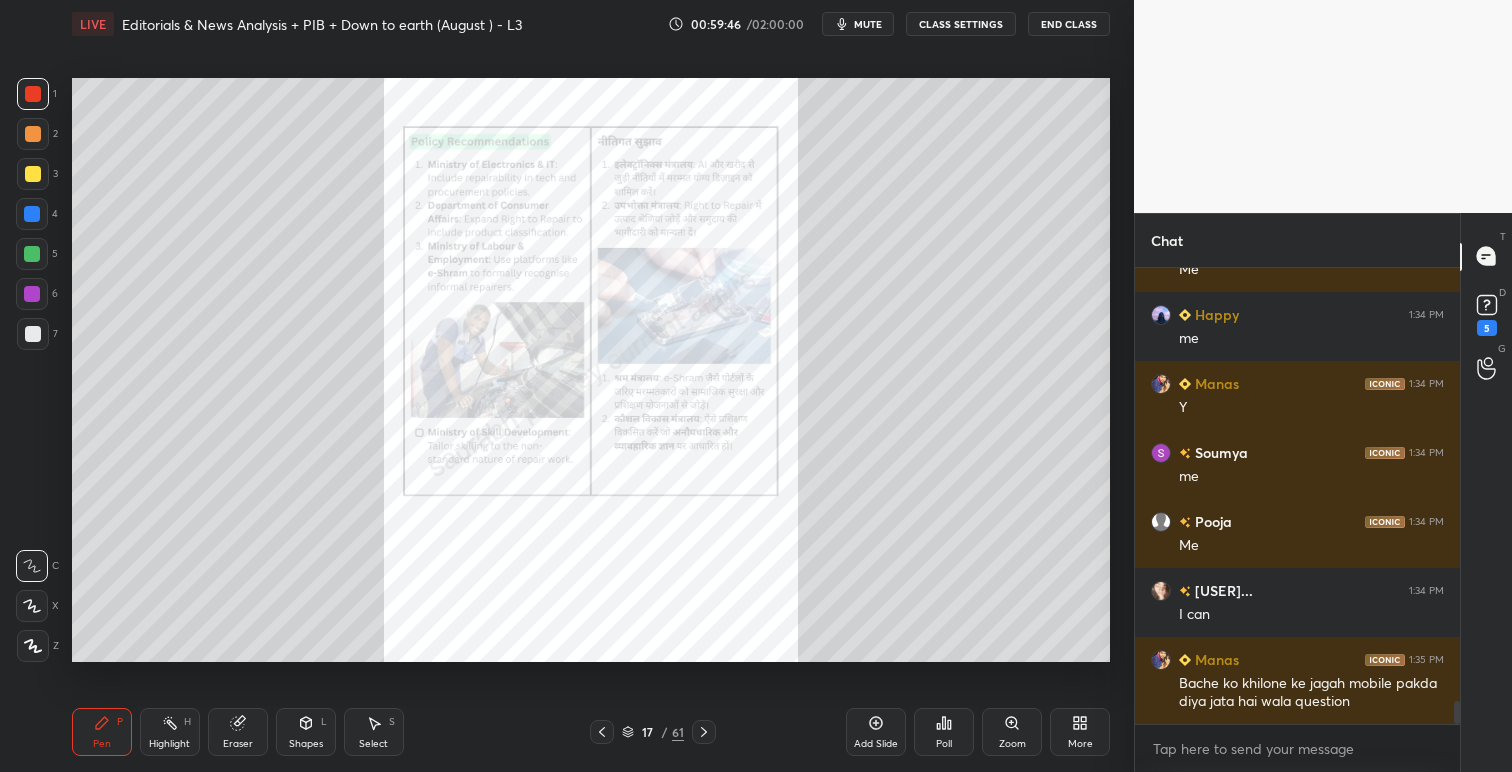click 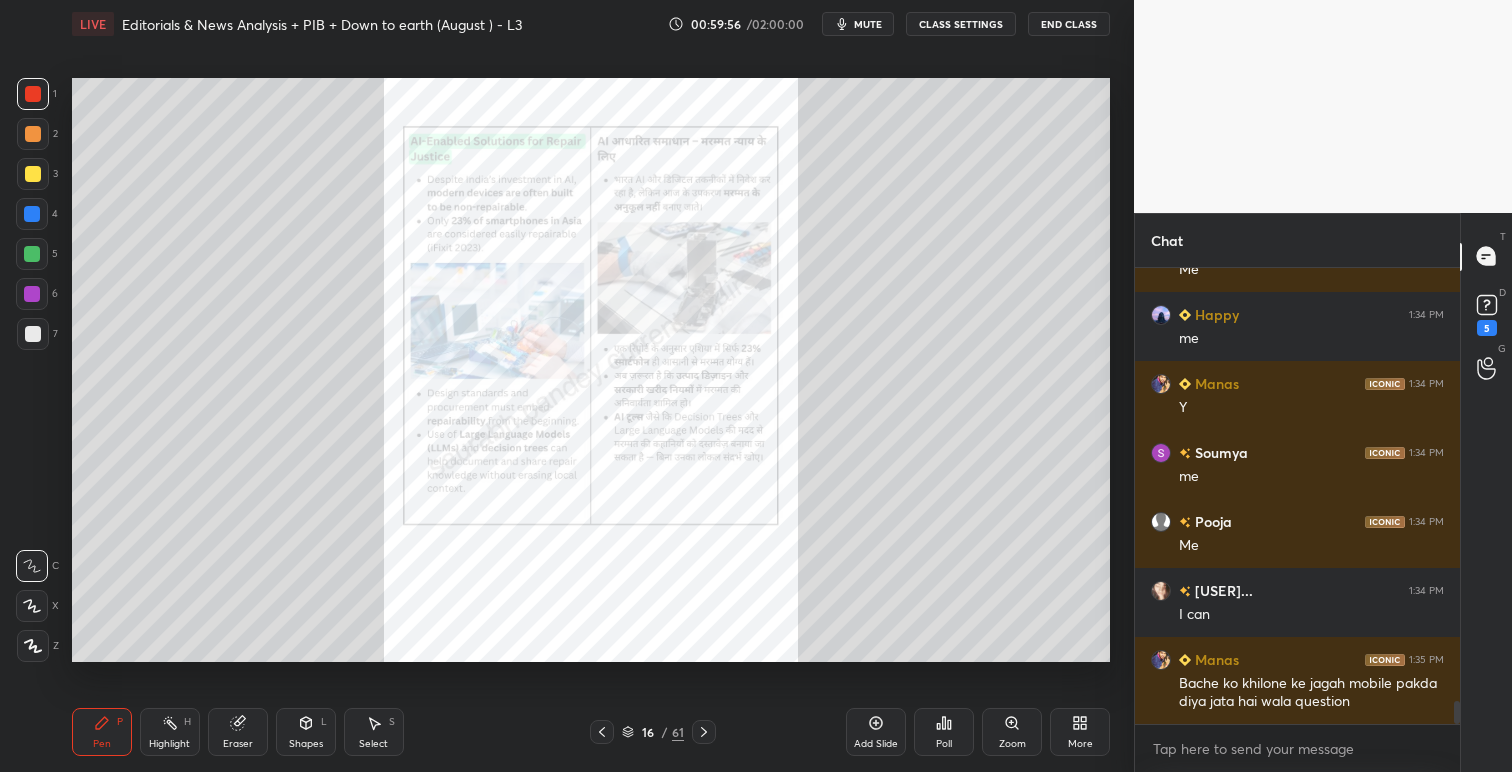 click 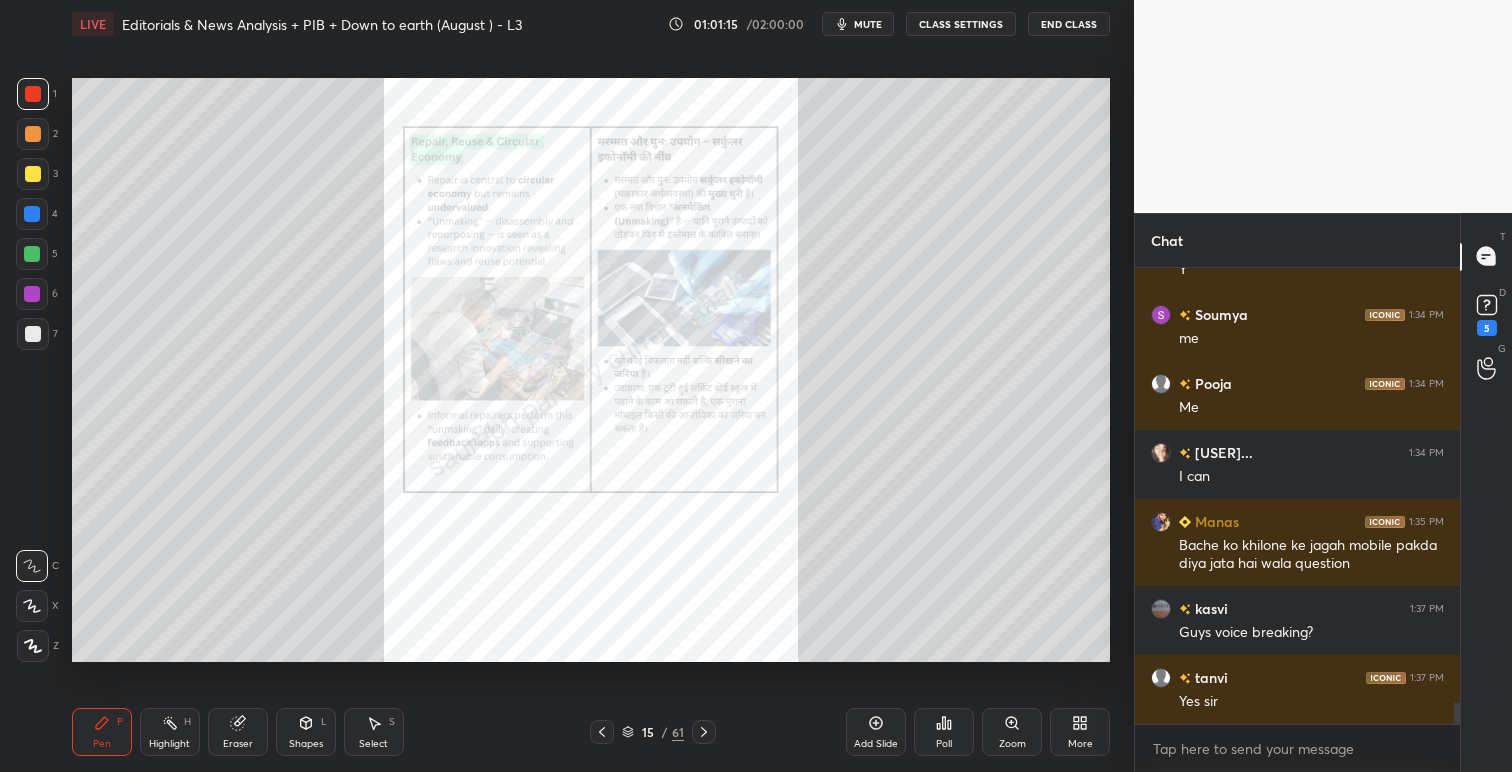 scroll, scrollTop: 8993, scrollLeft: 0, axis: vertical 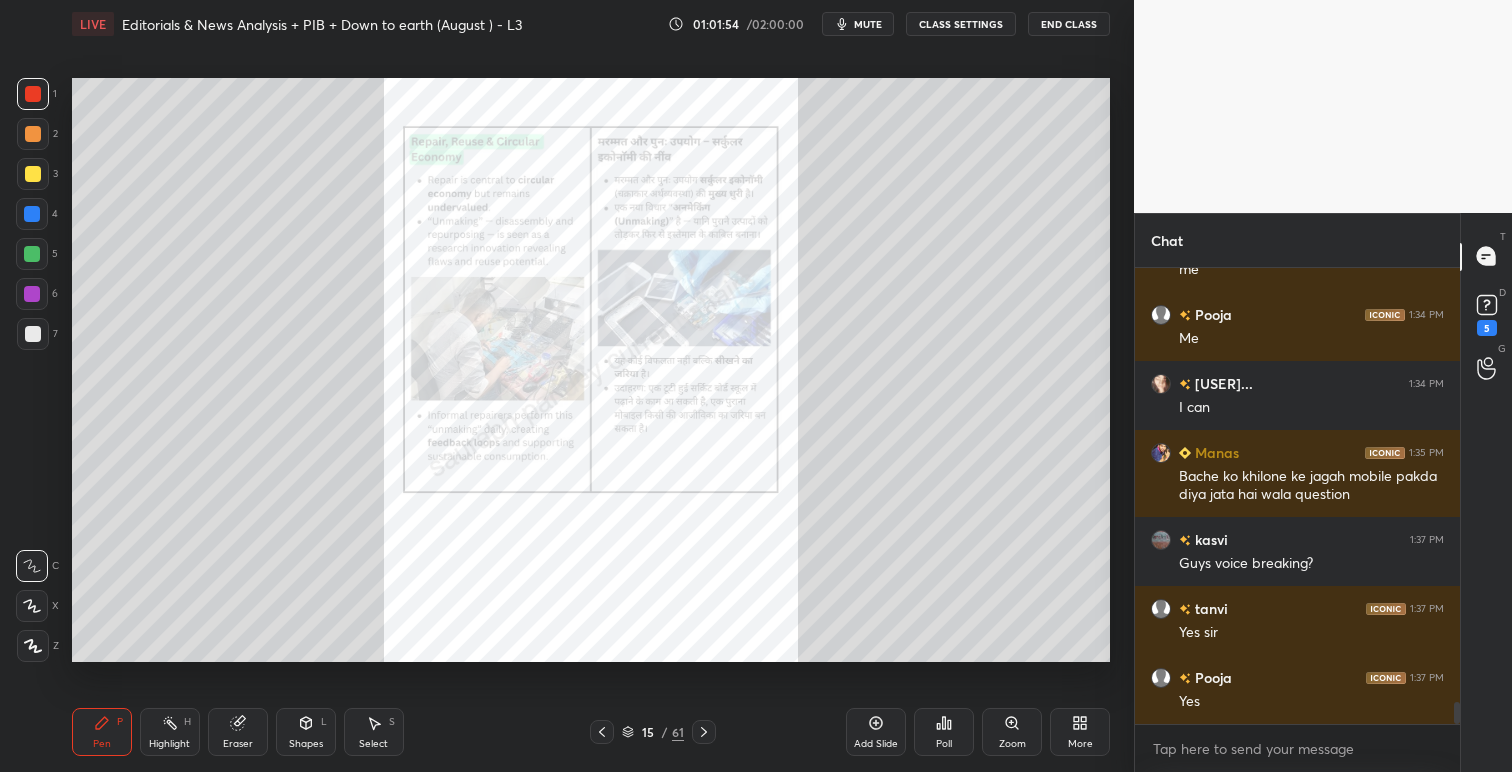 click 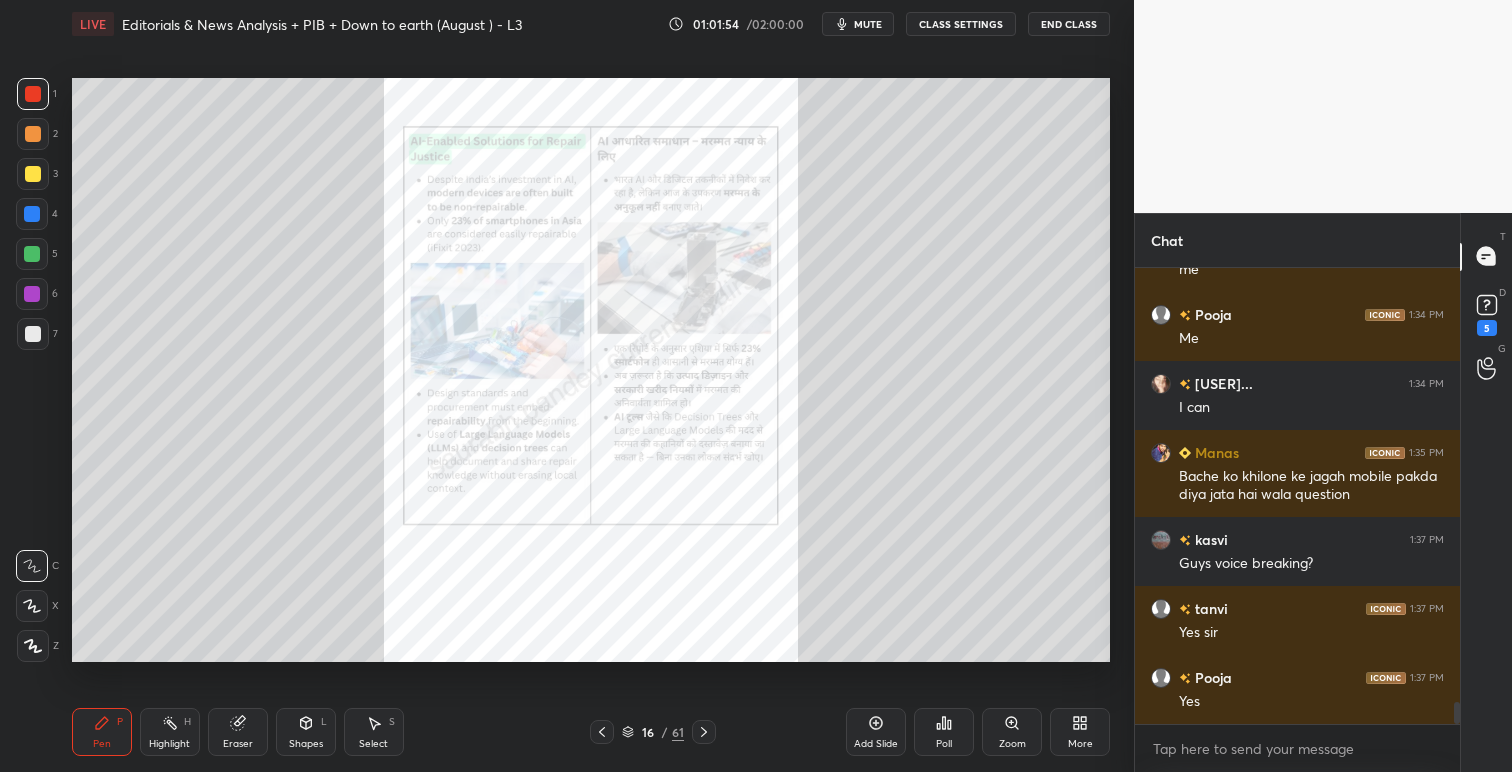 click 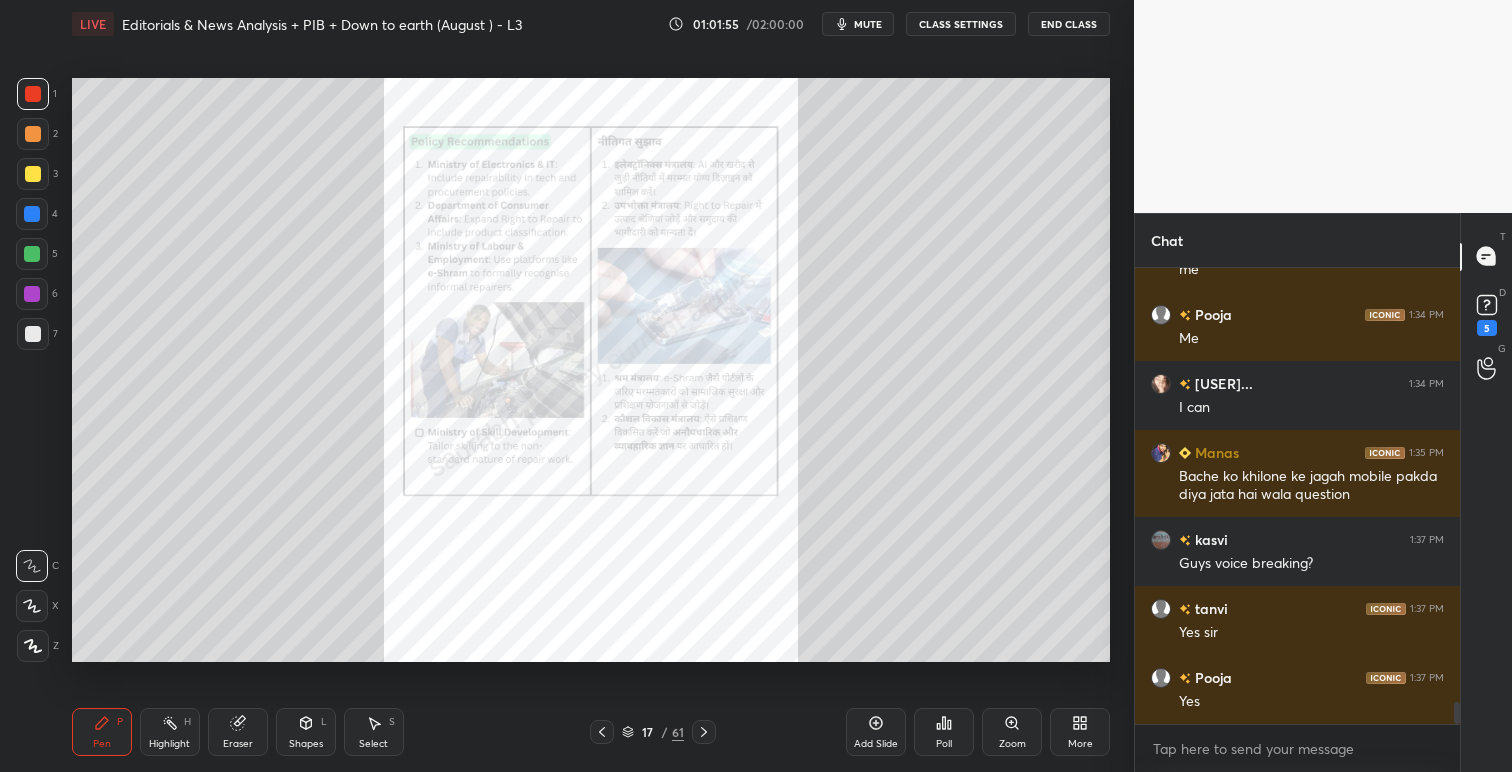 click on "mute" at bounding box center (868, 24) 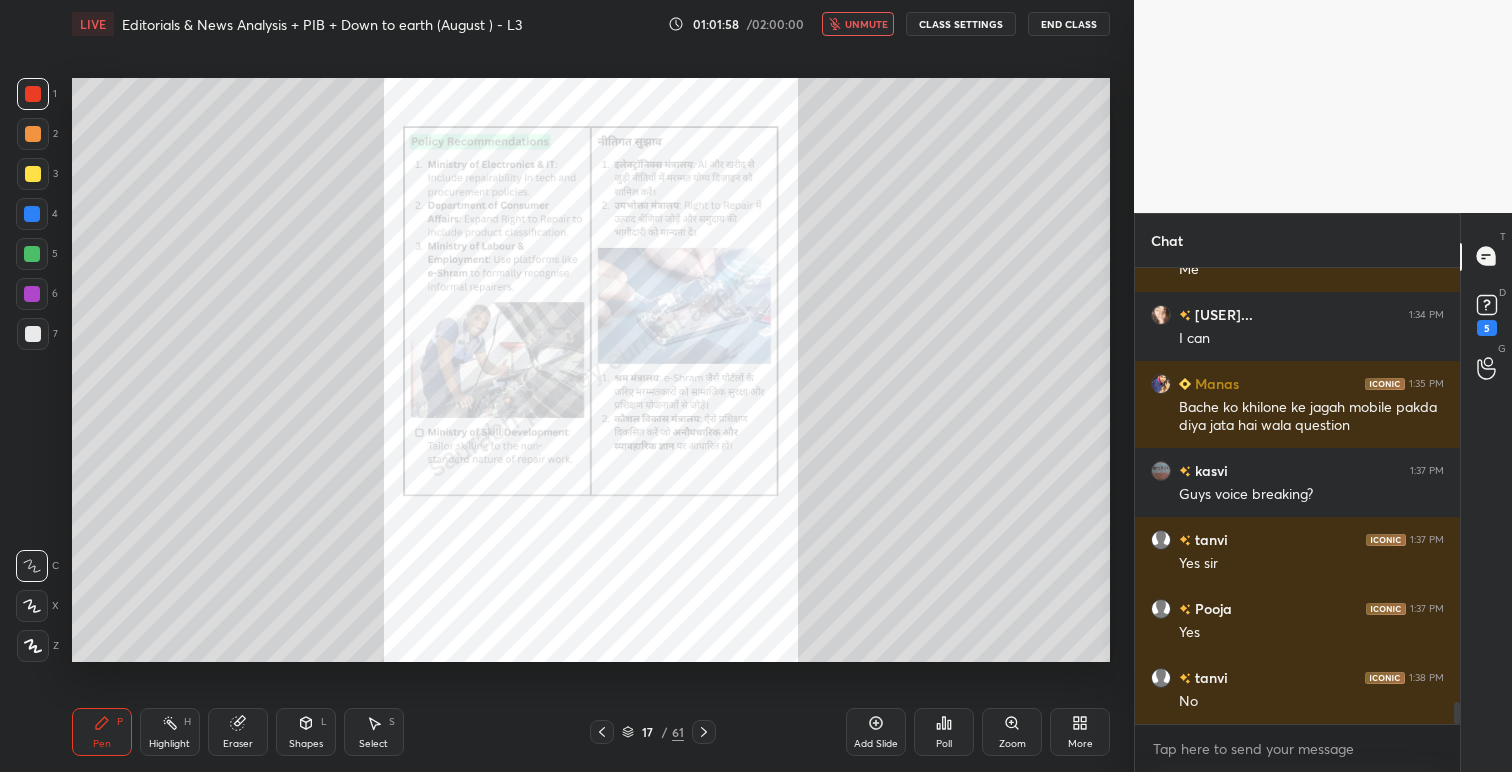 scroll, scrollTop: 9131, scrollLeft: 0, axis: vertical 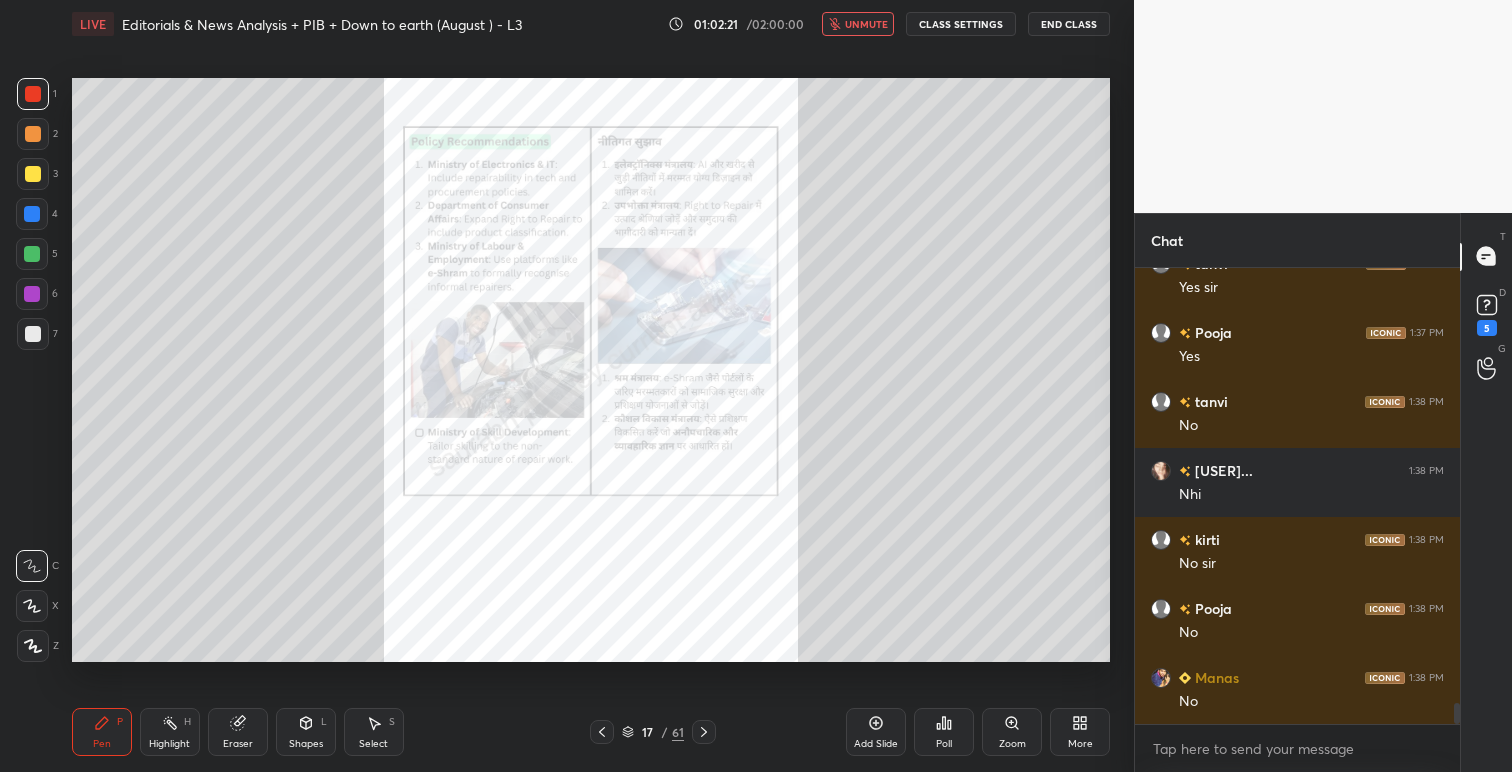 click on "unmute" at bounding box center (866, 24) 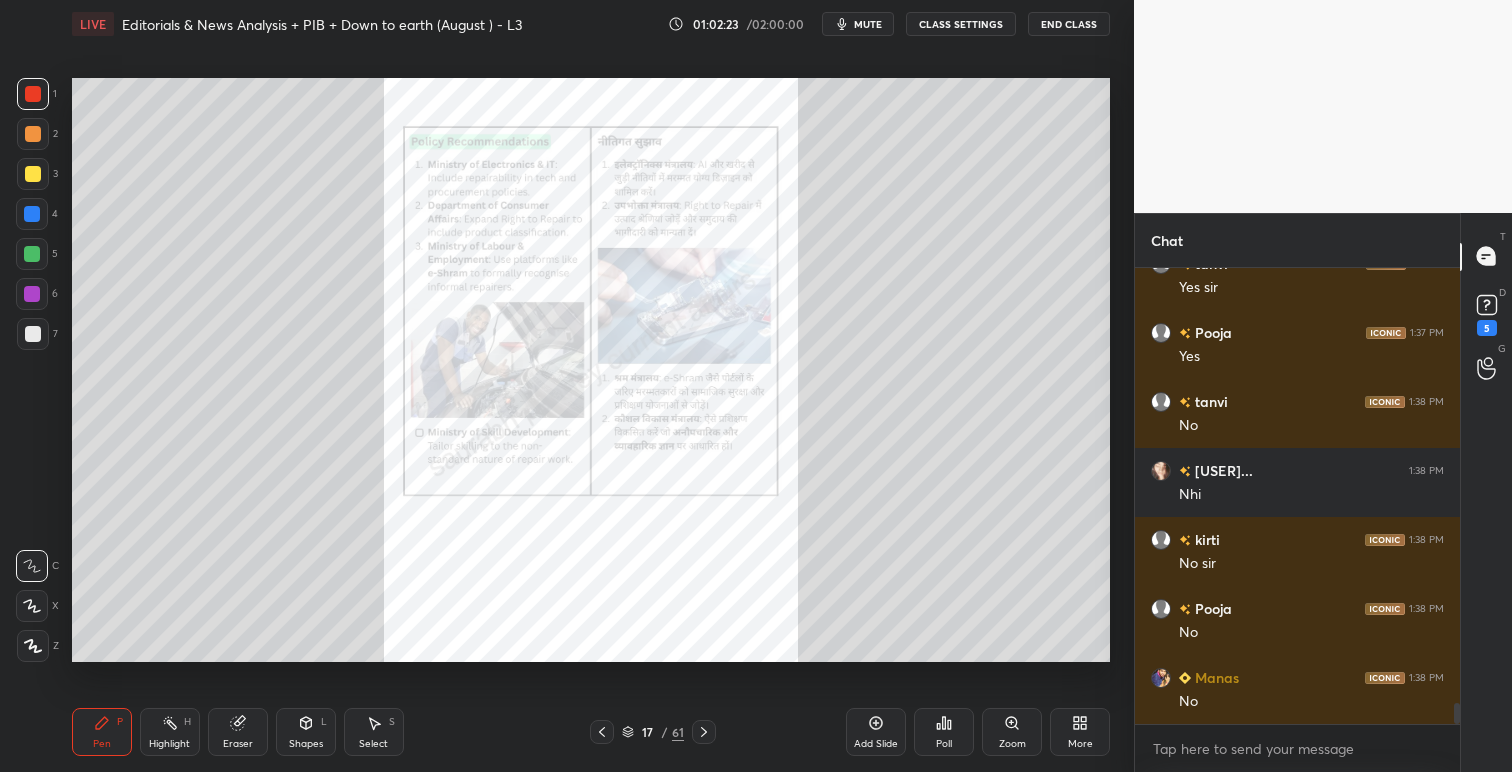 click 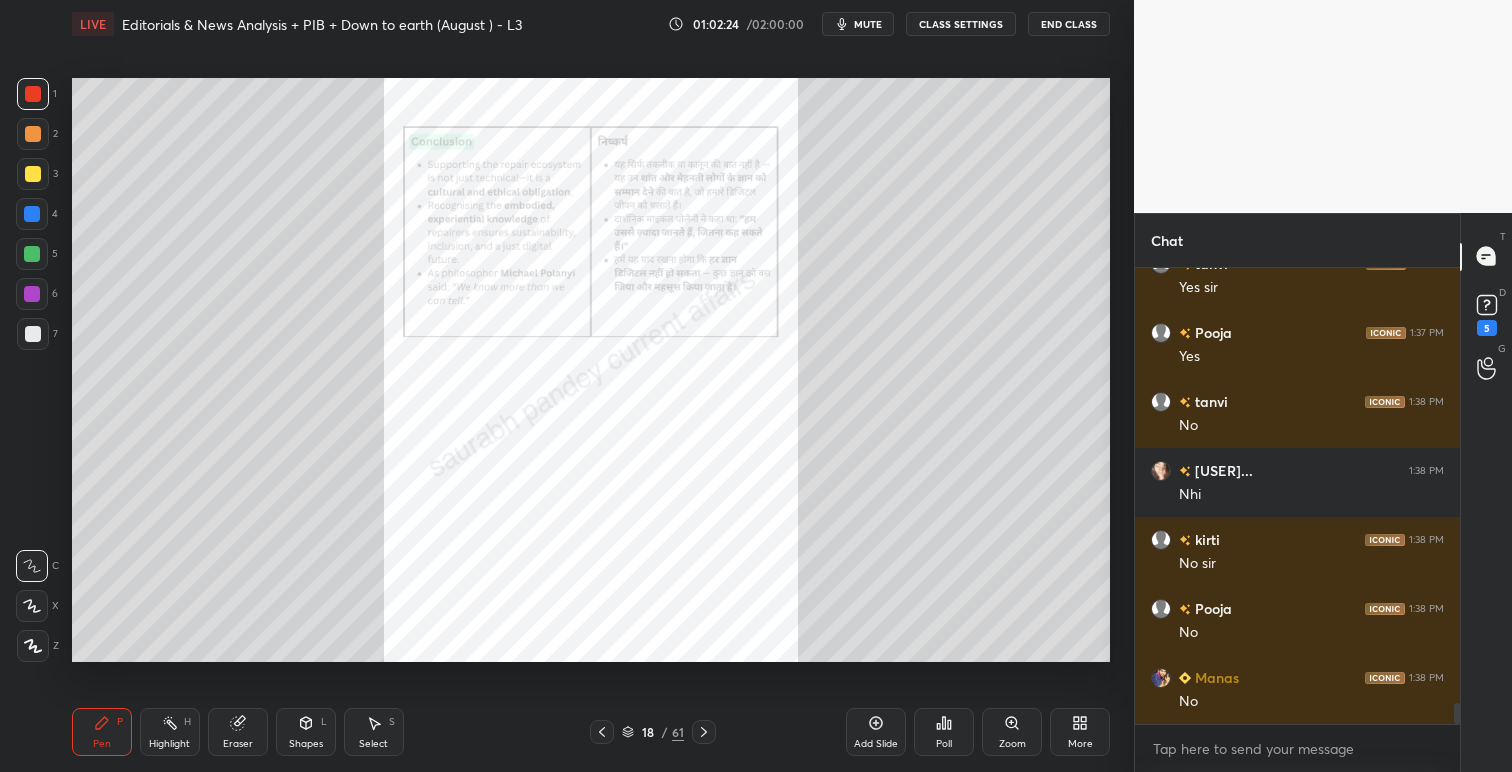 click at bounding box center (704, 732) 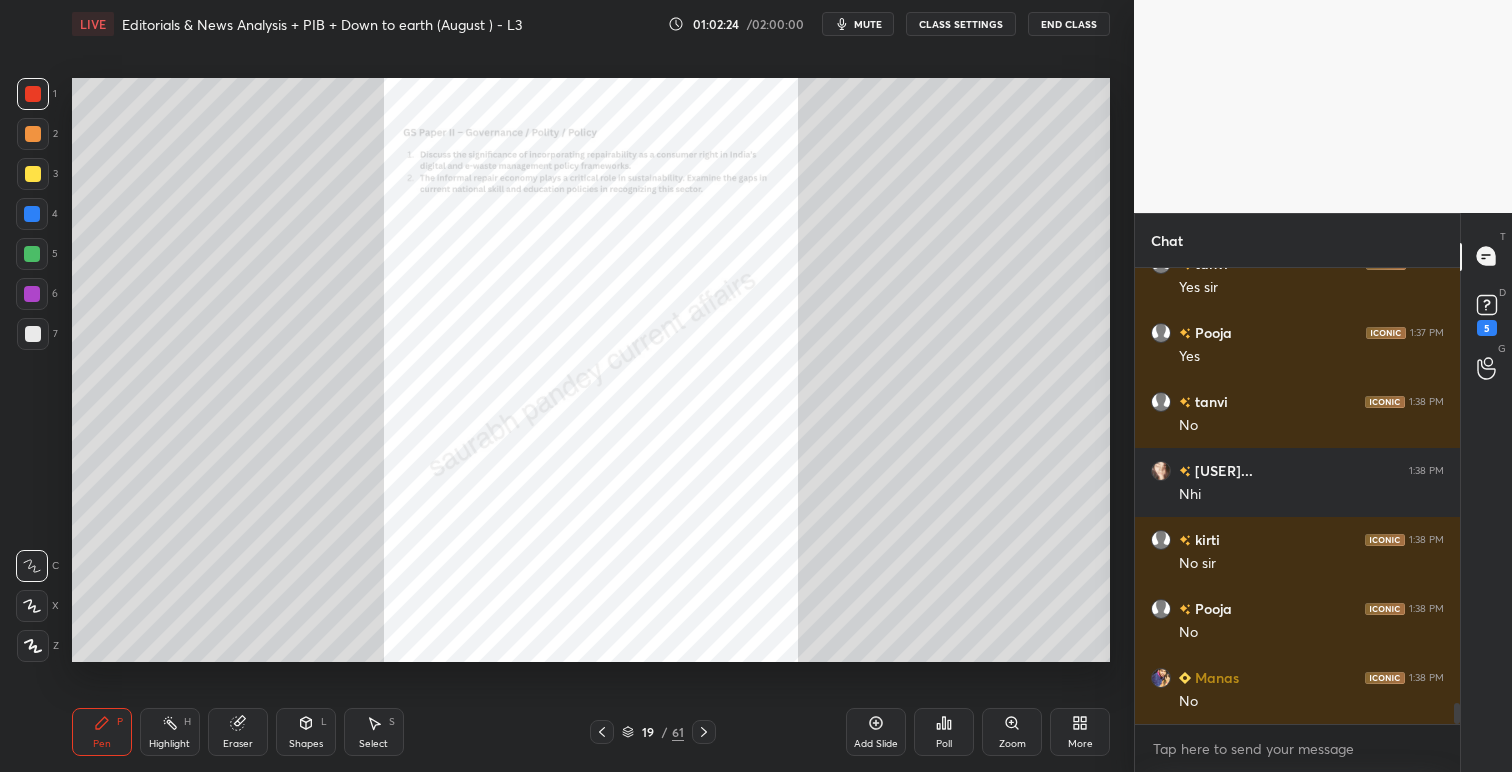 click at bounding box center (704, 732) 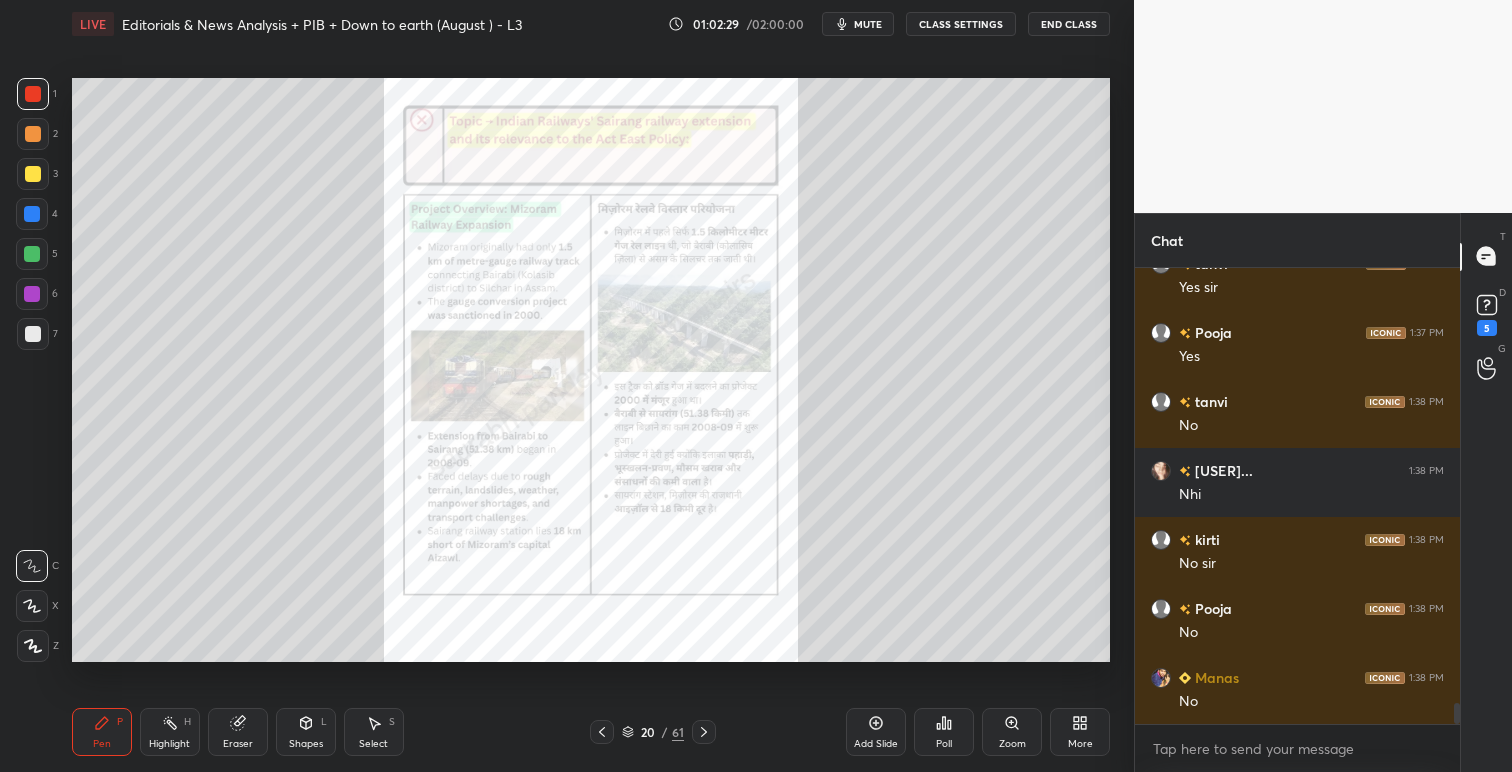 click 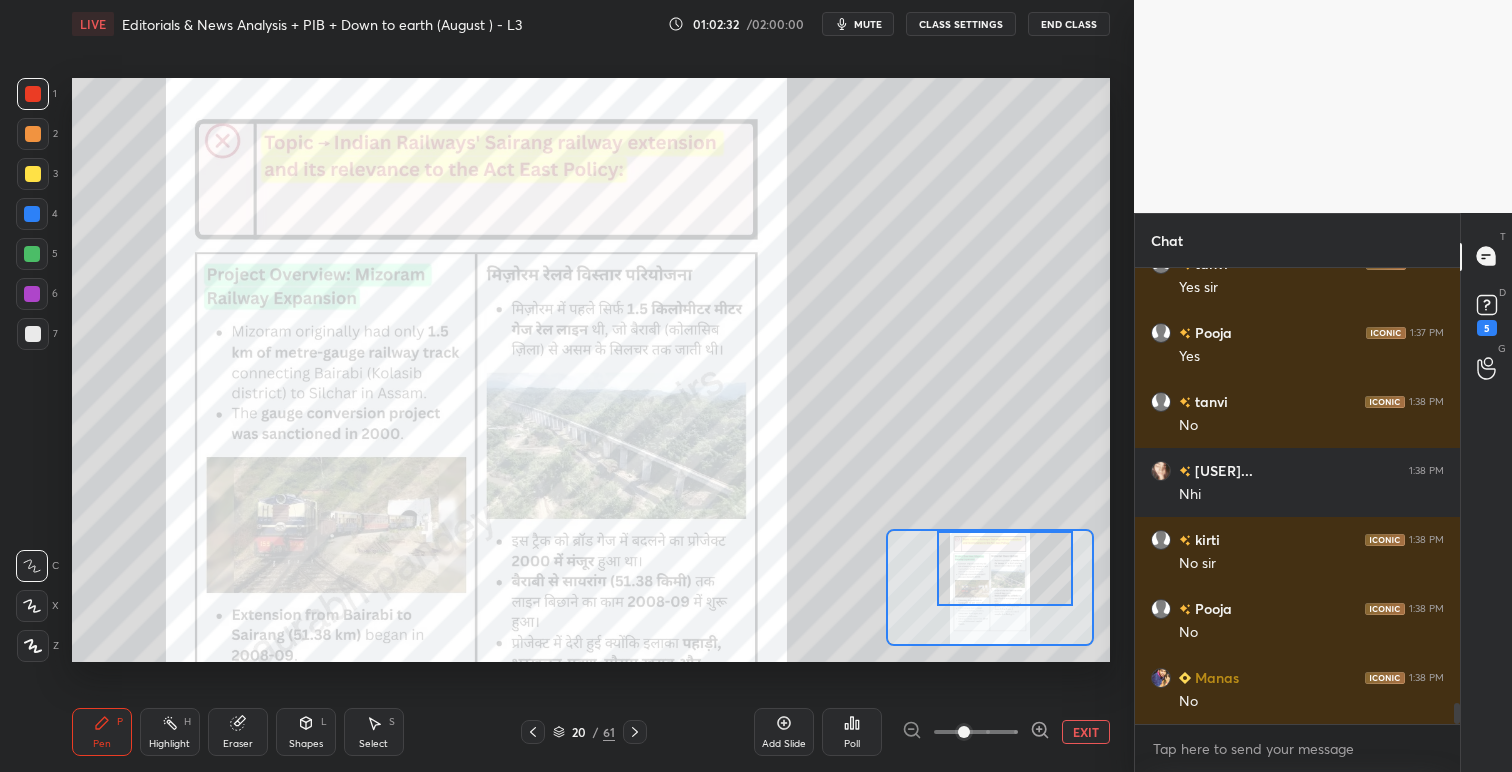 drag, startPoint x: 1011, startPoint y: 588, endPoint x: 1026, endPoint y: 566, distance: 26.627054 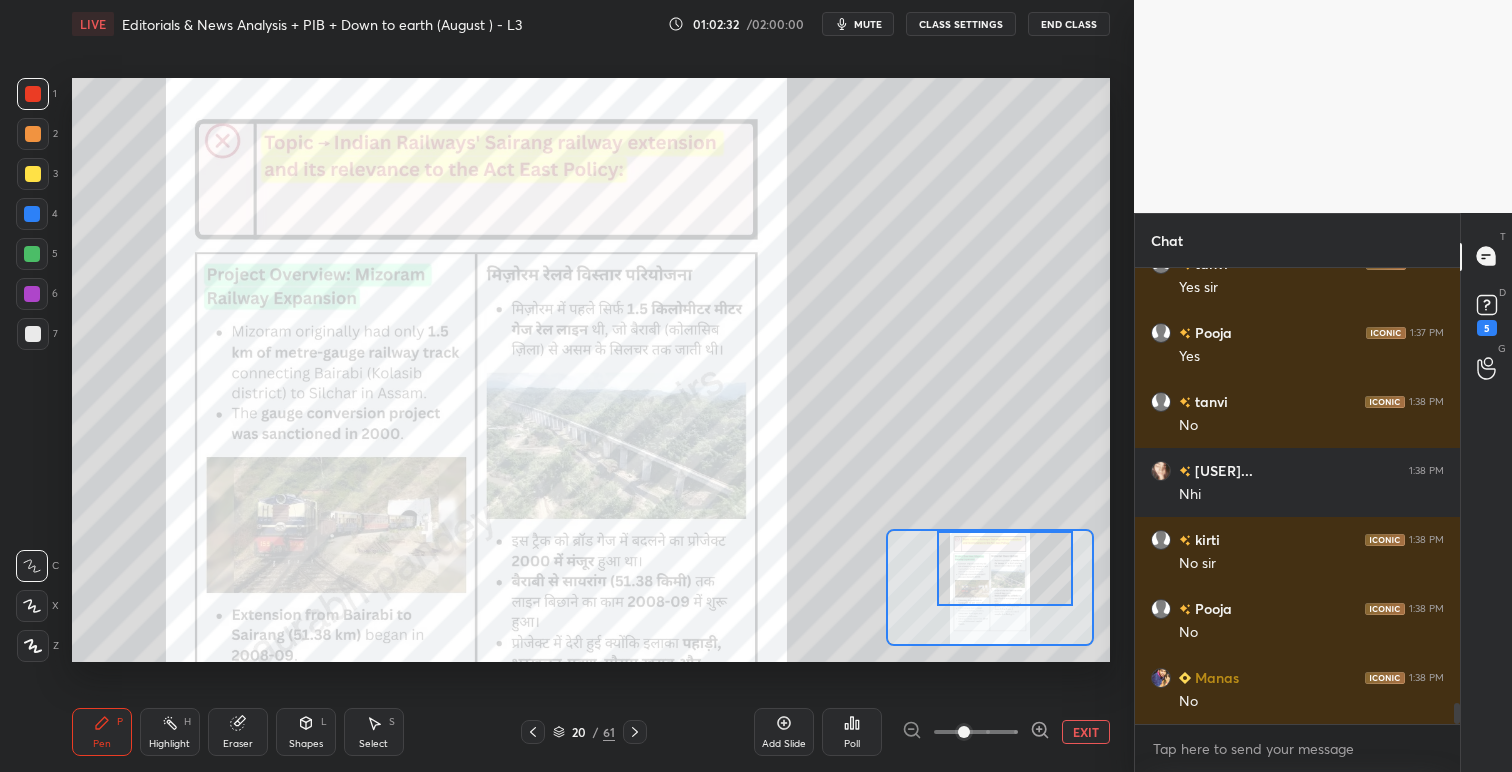click at bounding box center [1005, 568] 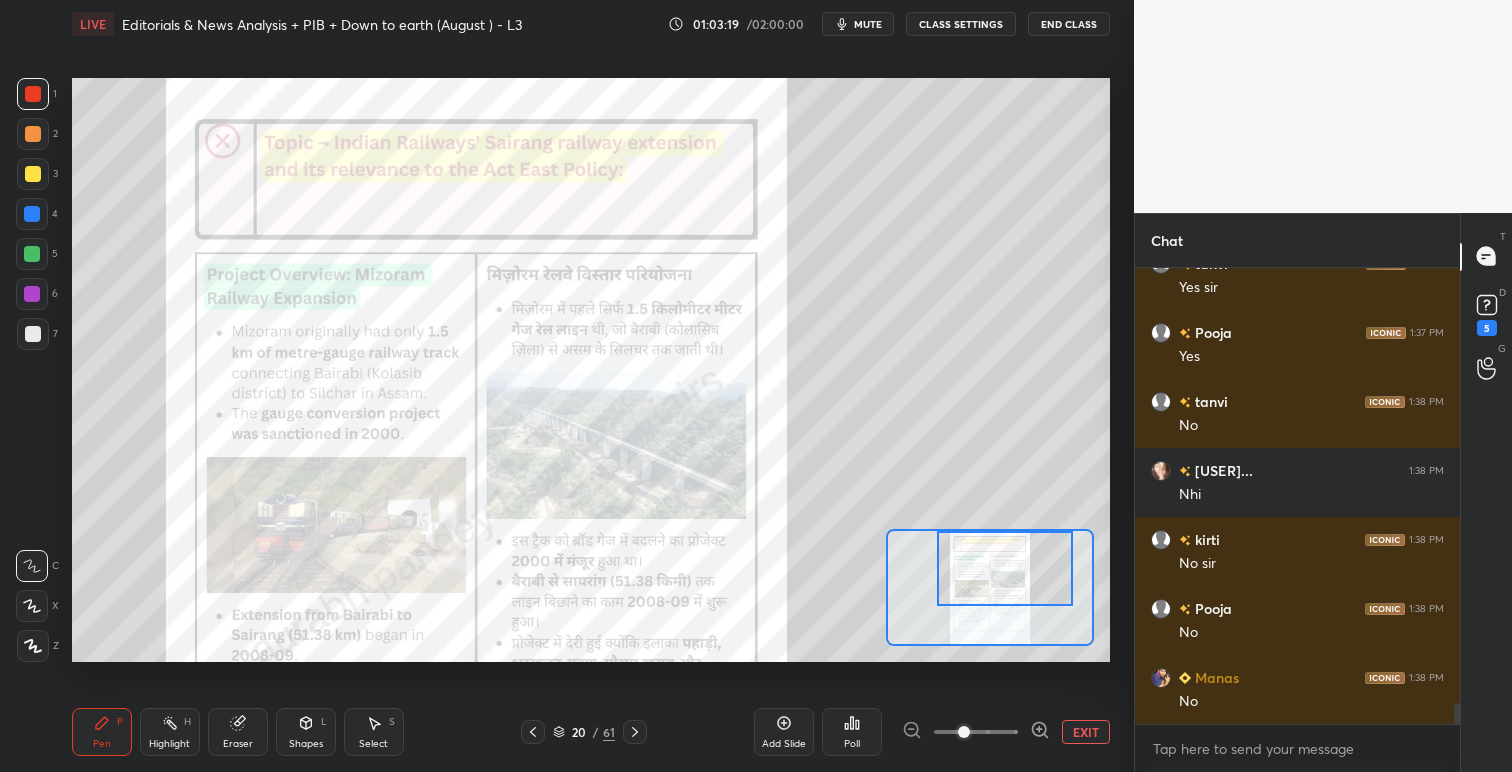 click 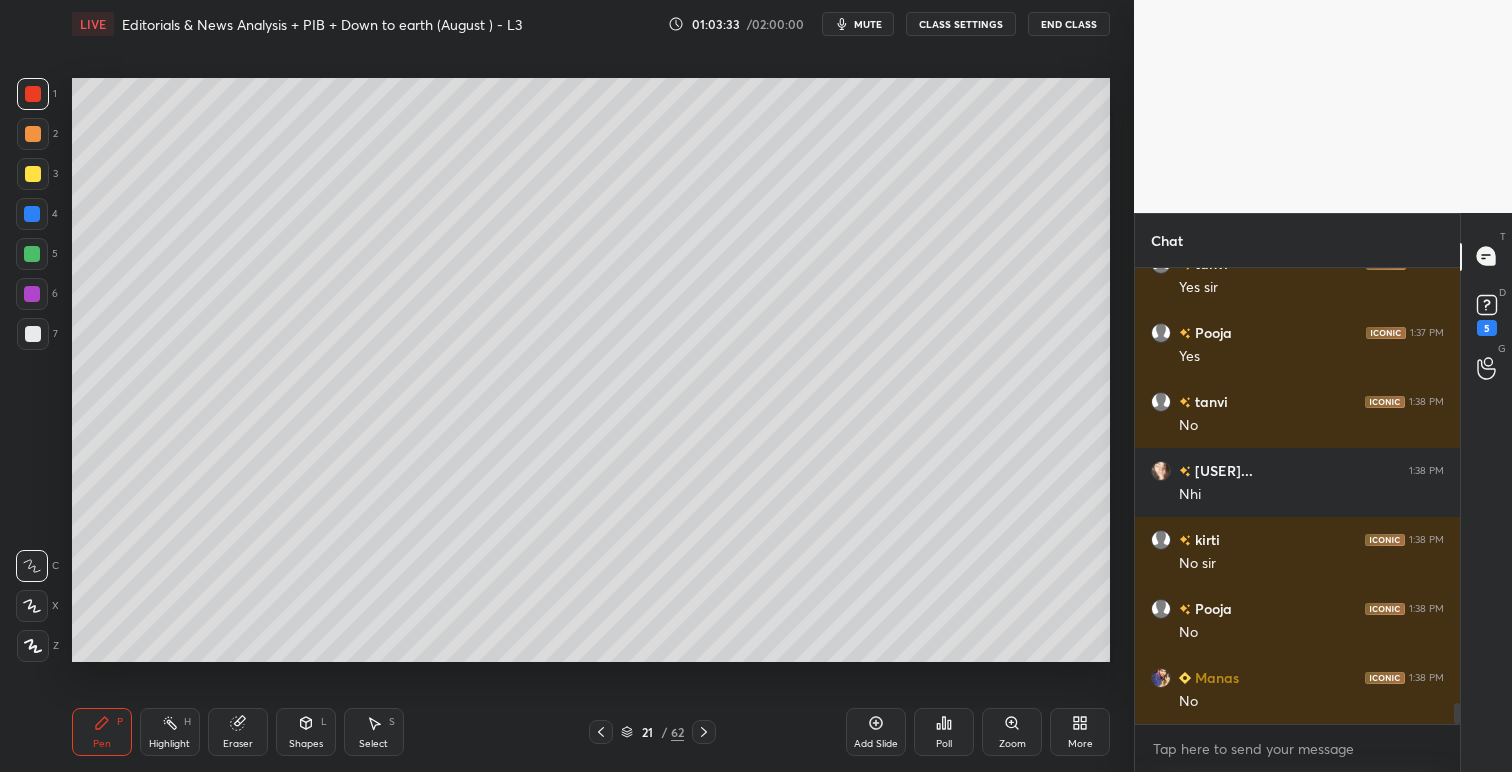 click at bounding box center (33, 174) 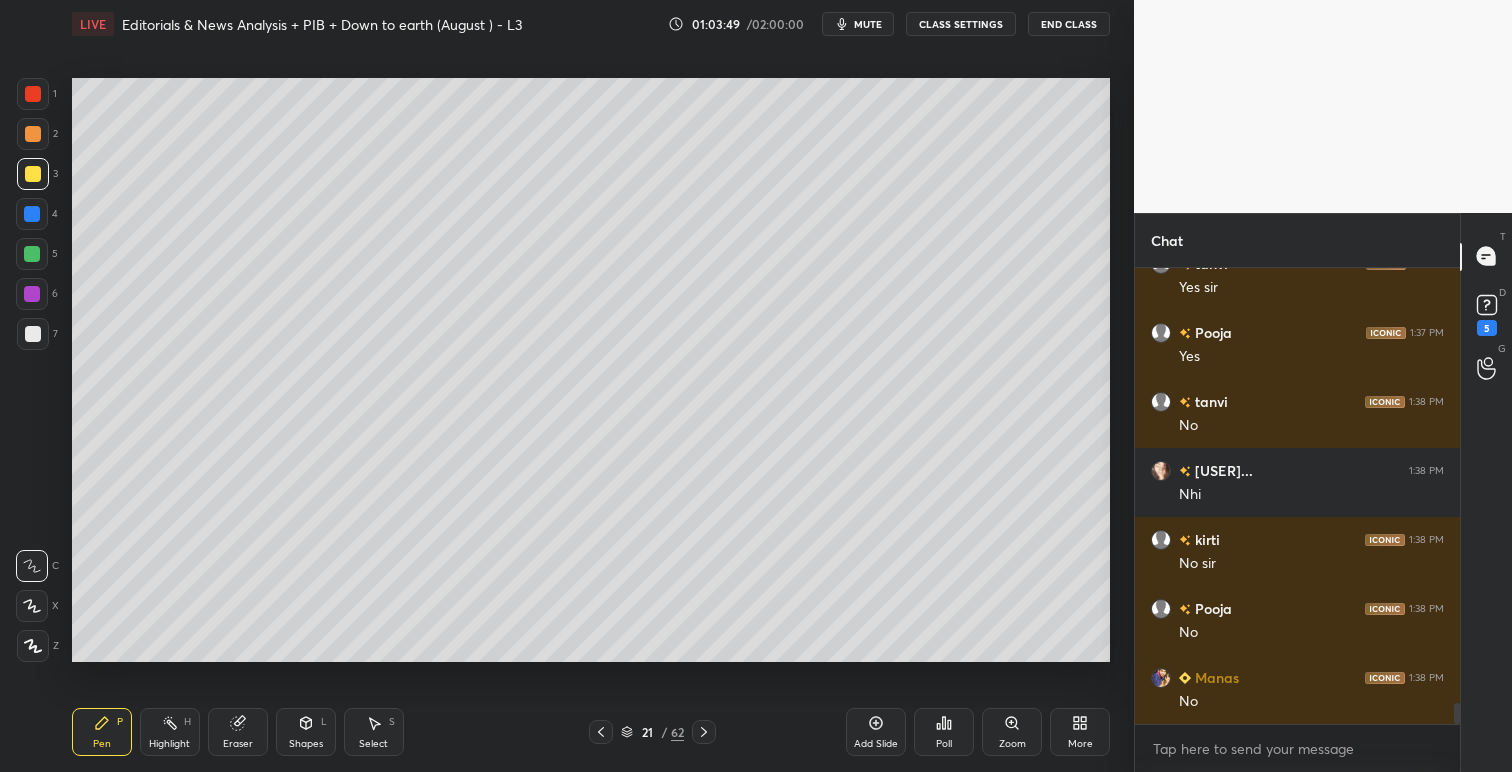 click on "mute" at bounding box center [868, 24] 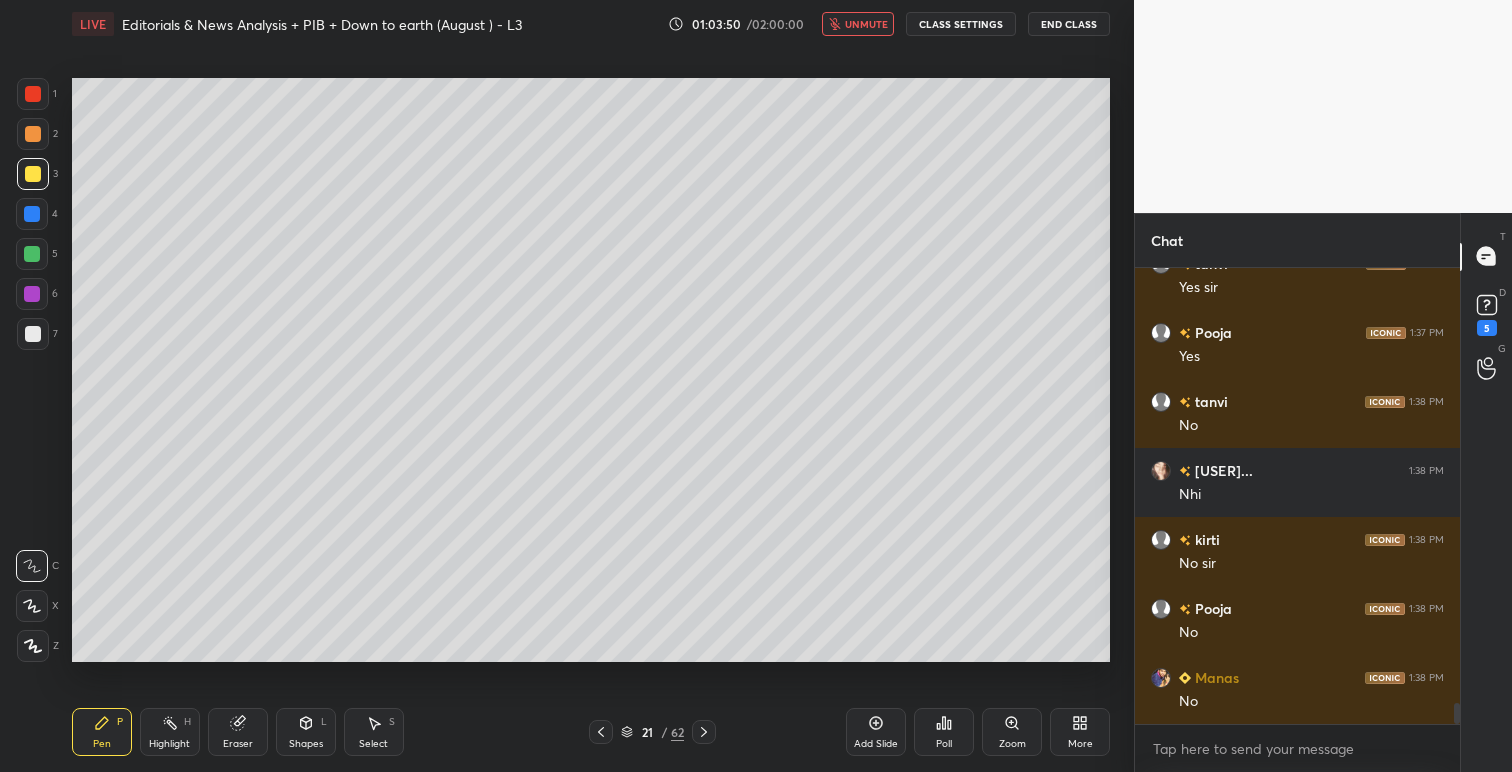 scroll, scrollTop: 9386, scrollLeft: 0, axis: vertical 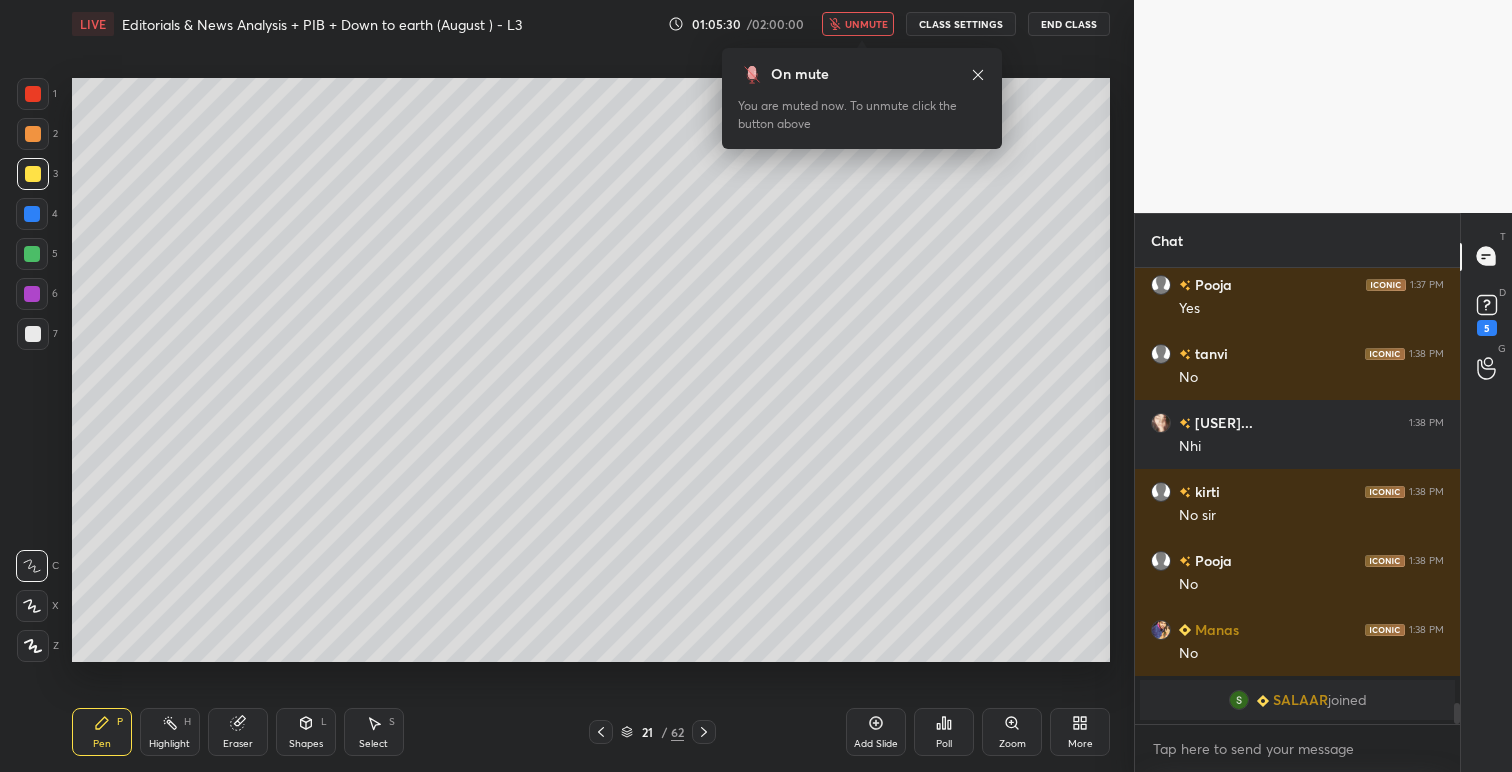 click on "unmute" at bounding box center [858, 24] 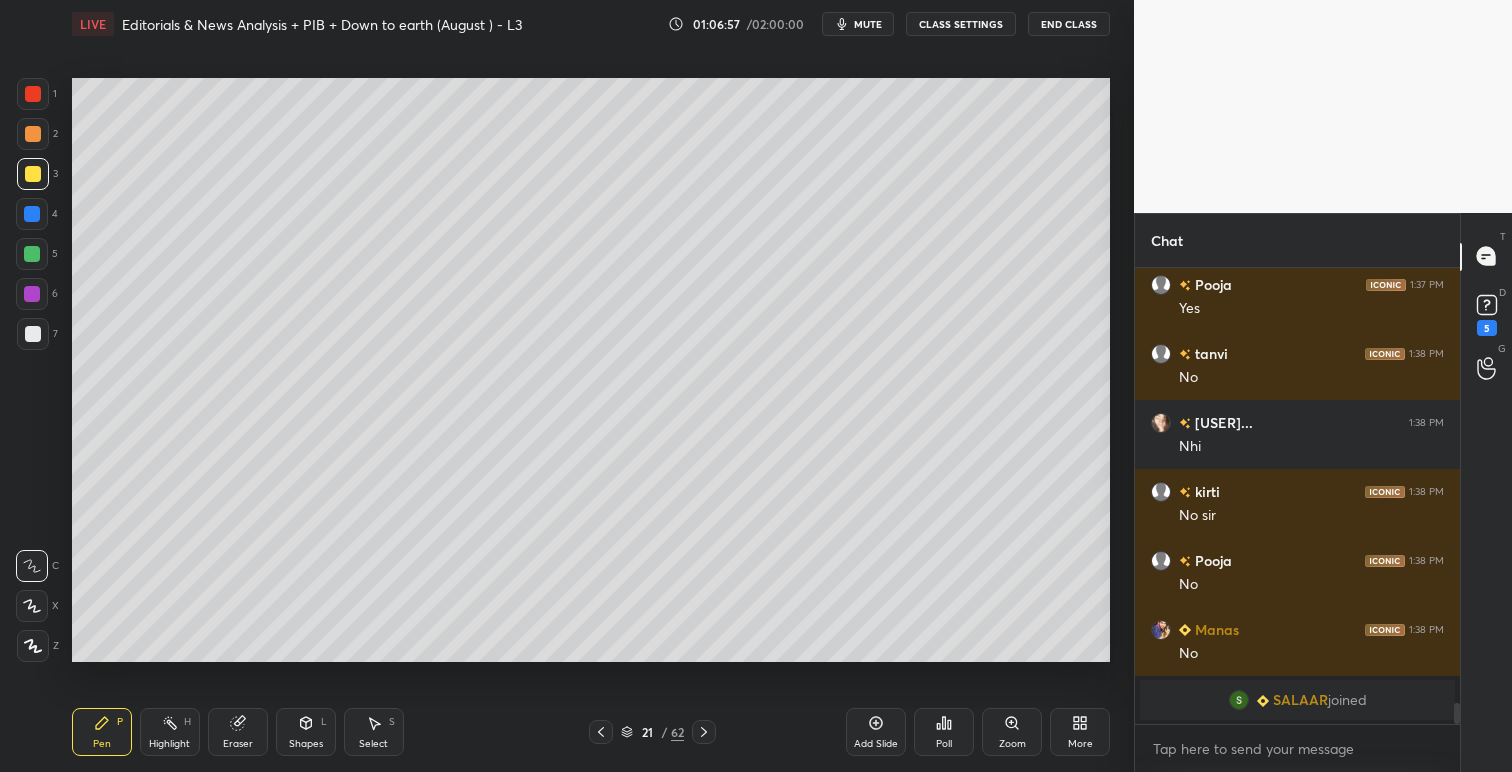 click at bounding box center [33, 94] 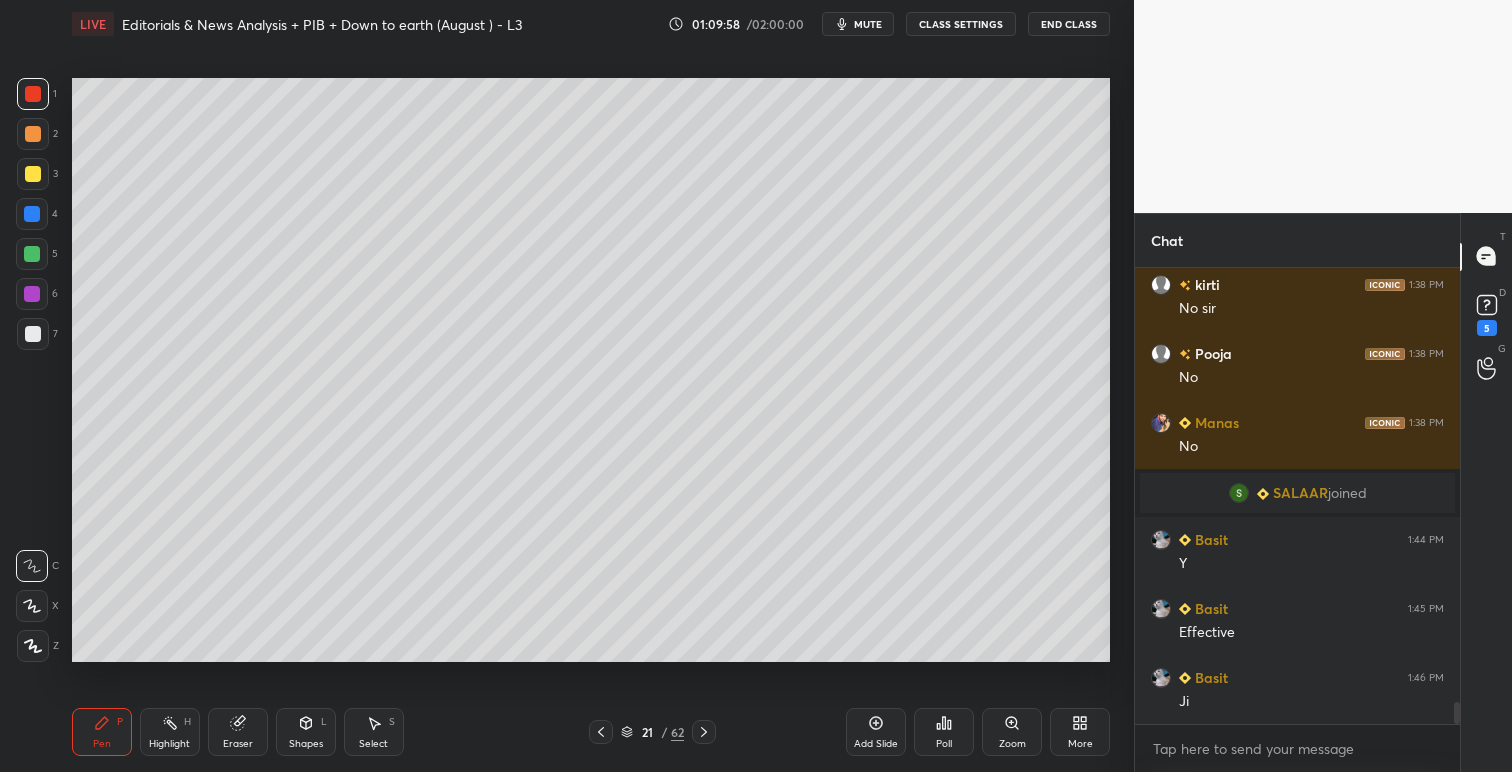 scroll, scrollTop: 9078, scrollLeft: 0, axis: vertical 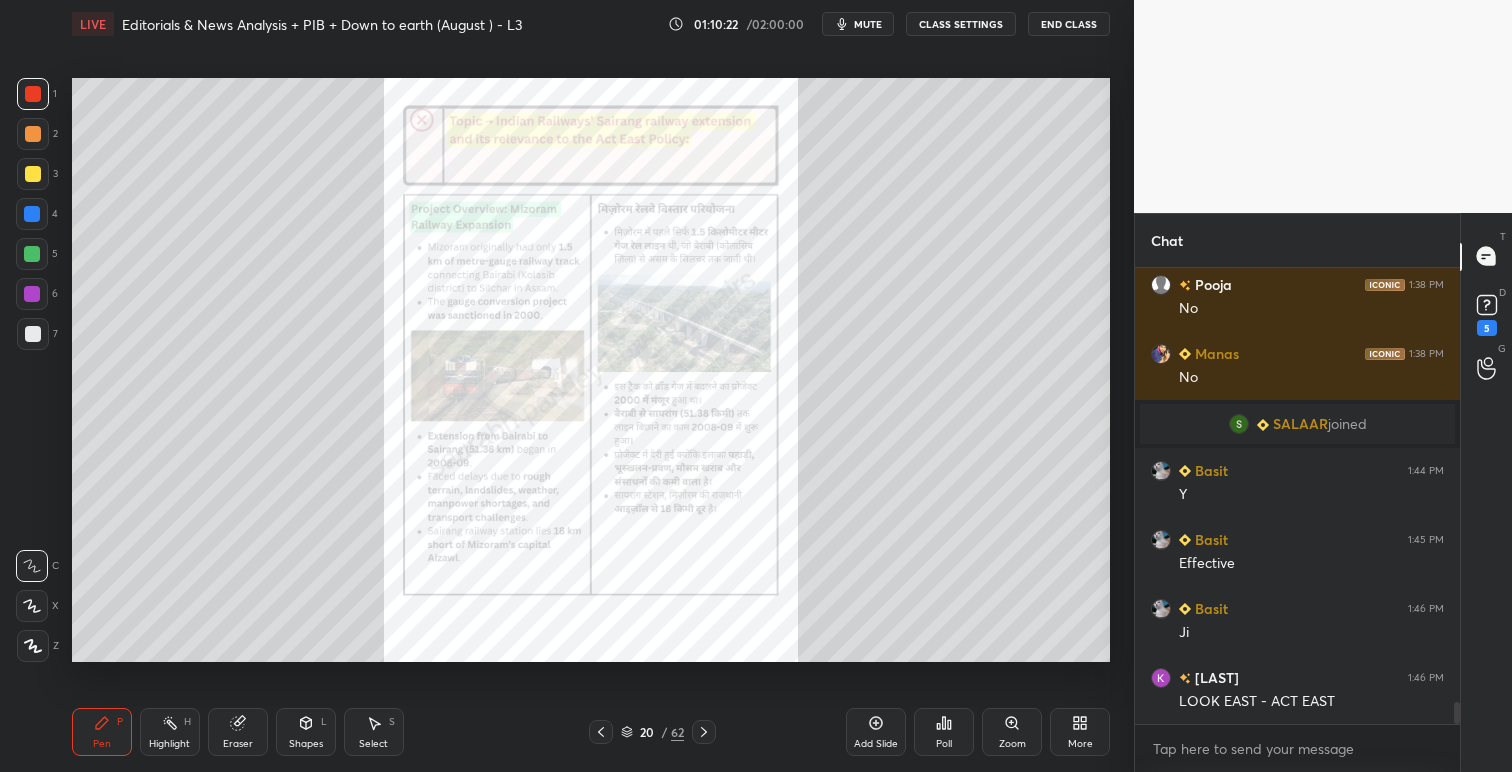 click 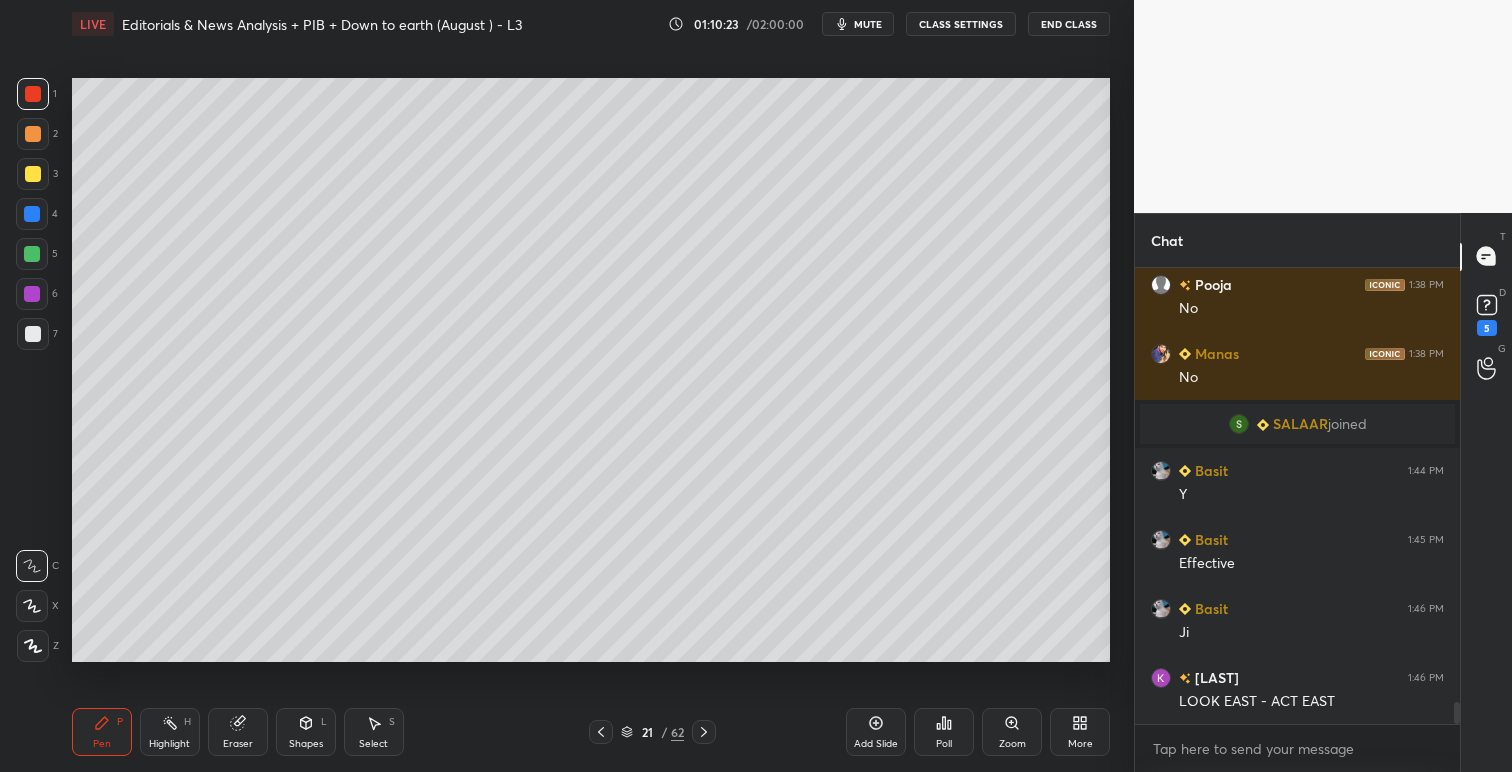 click 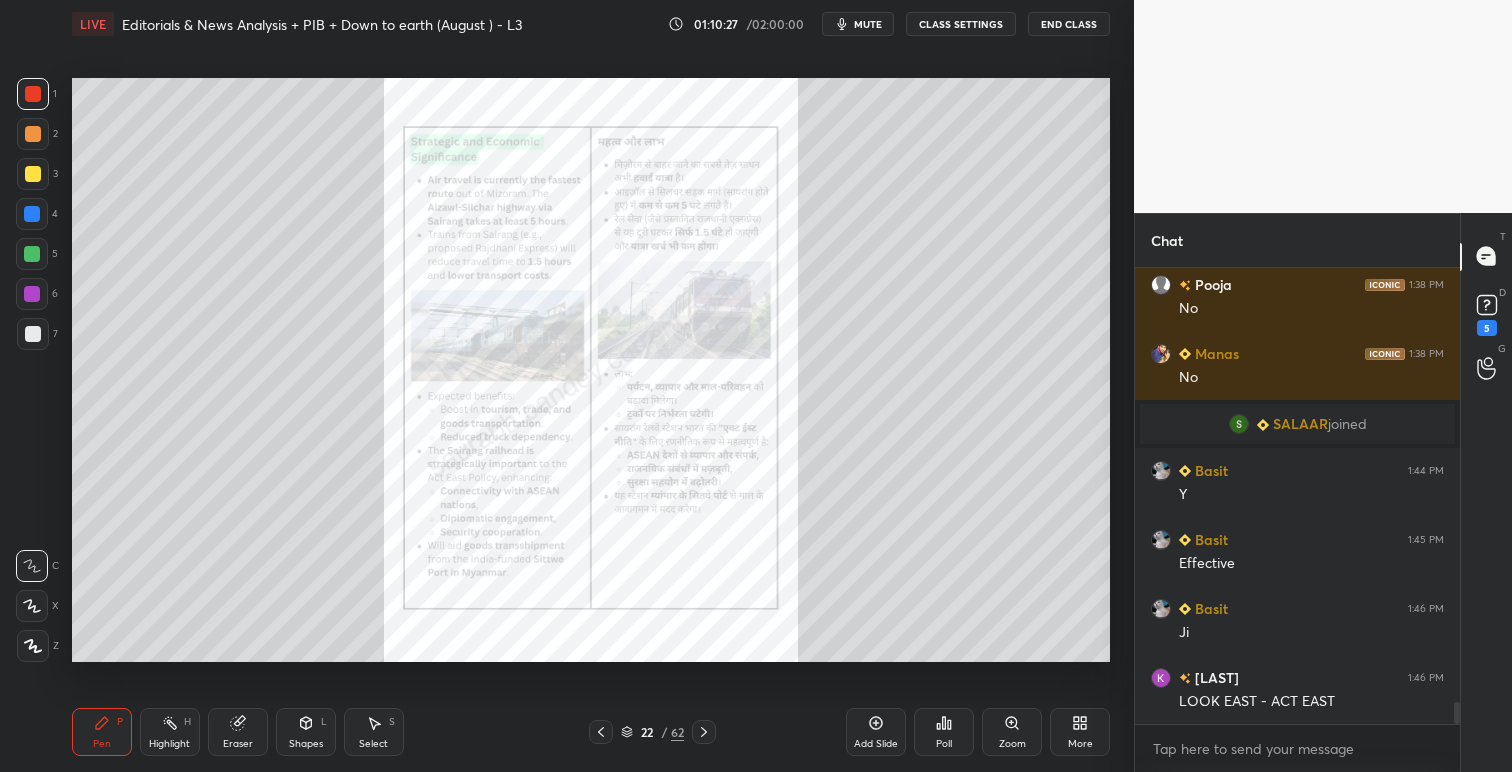 click 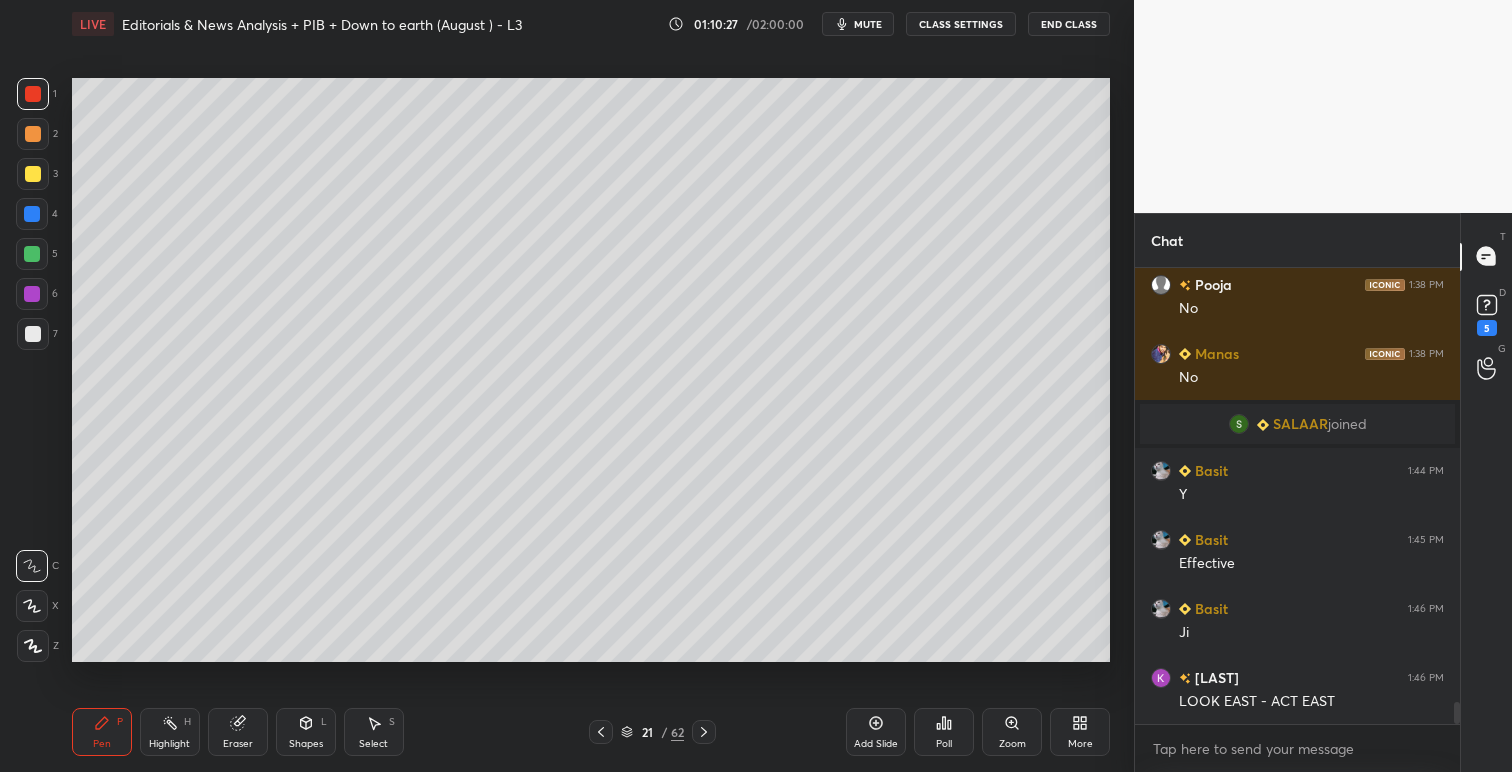 click 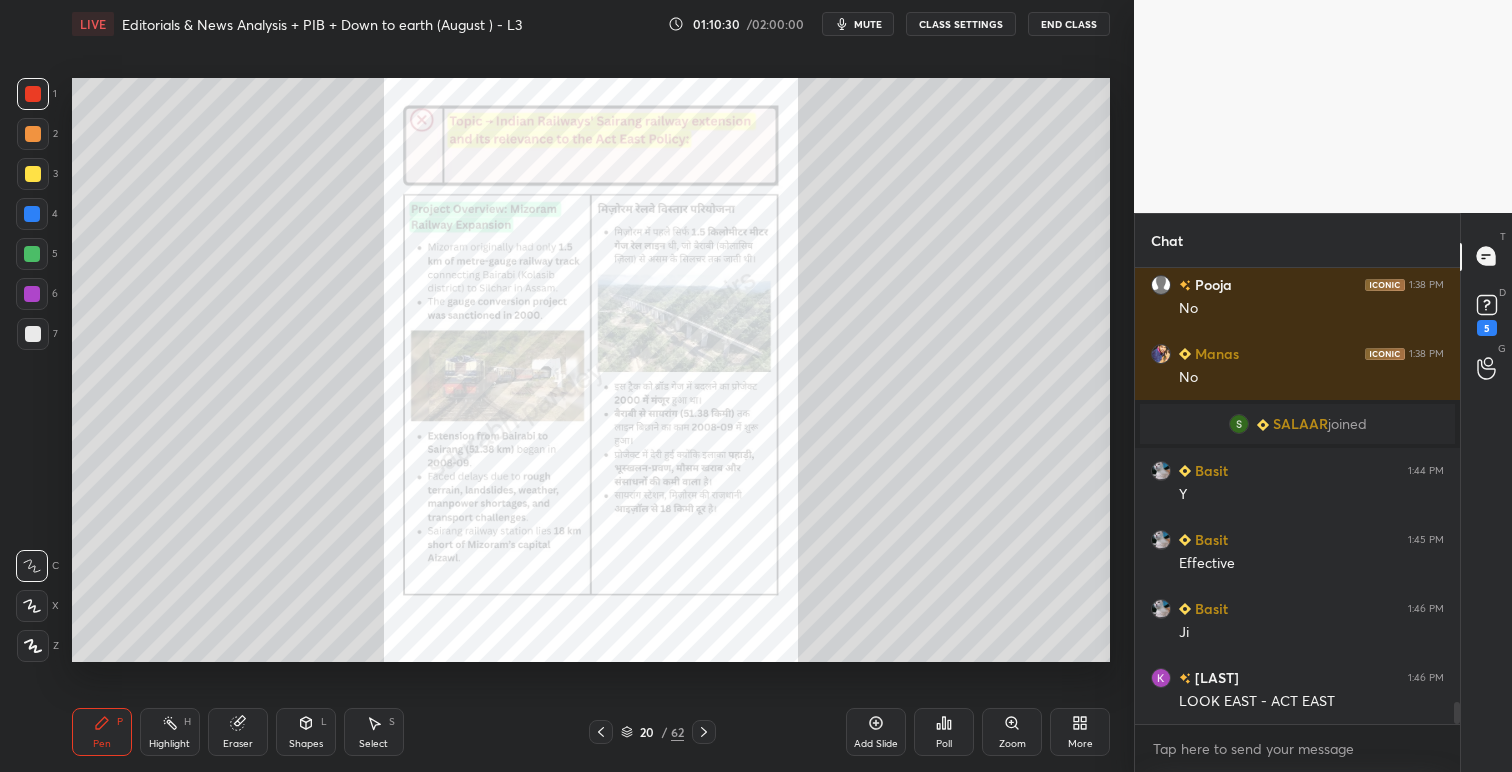 click 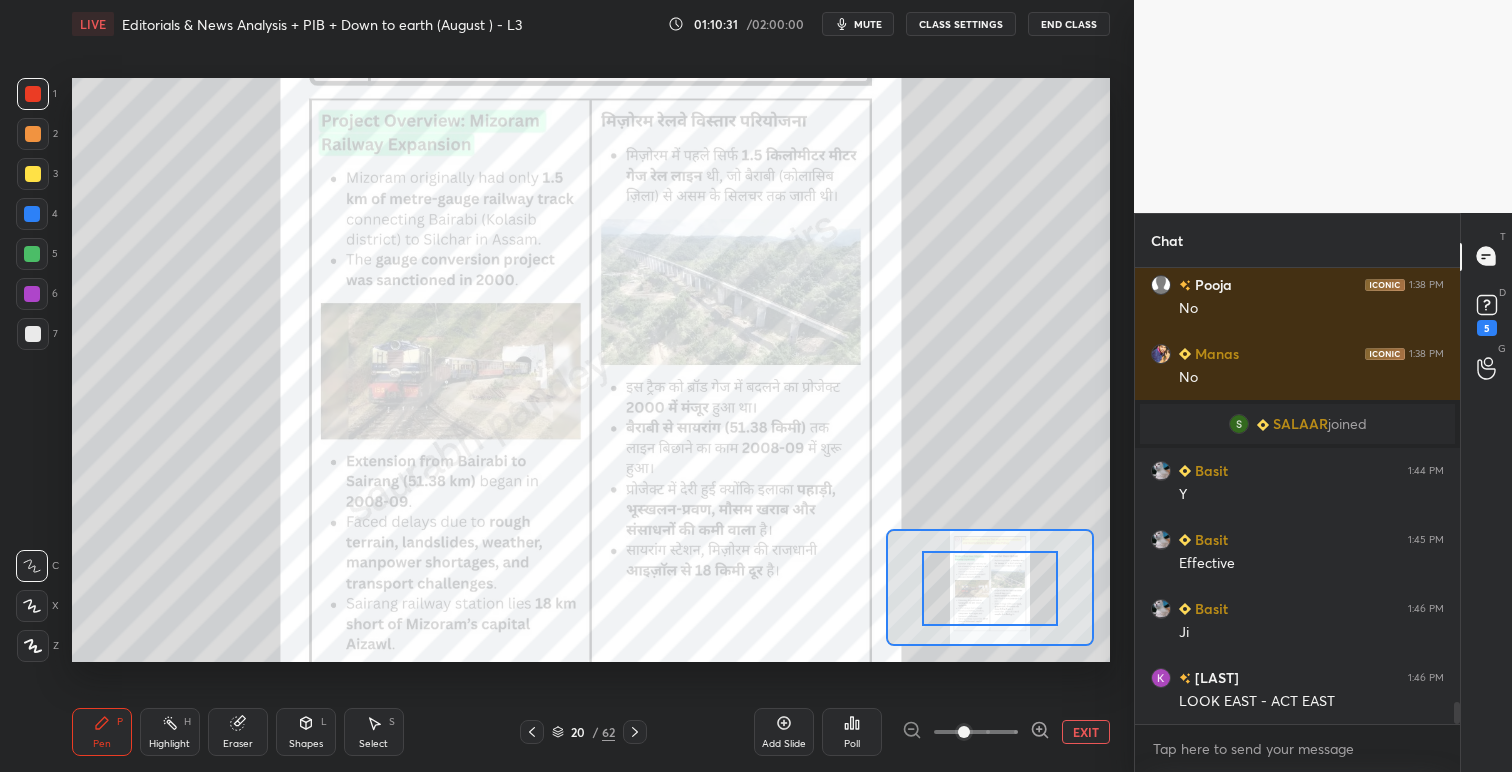 drag, startPoint x: 996, startPoint y: 574, endPoint x: 994, endPoint y: 600, distance: 26.076809 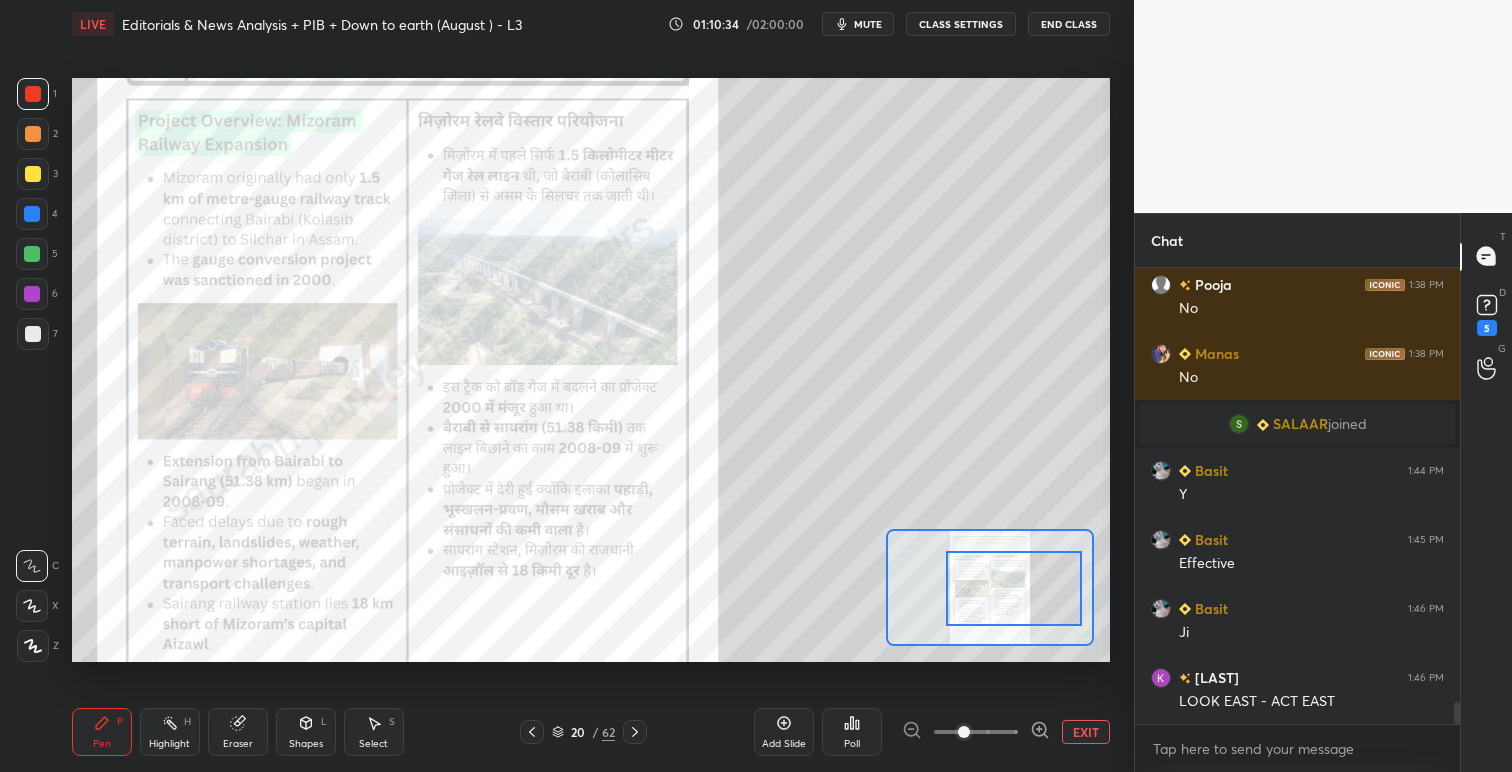 drag, startPoint x: 994, startPoint y: 600, endPoint x: 1018, endPoint y: 600, distance: 24 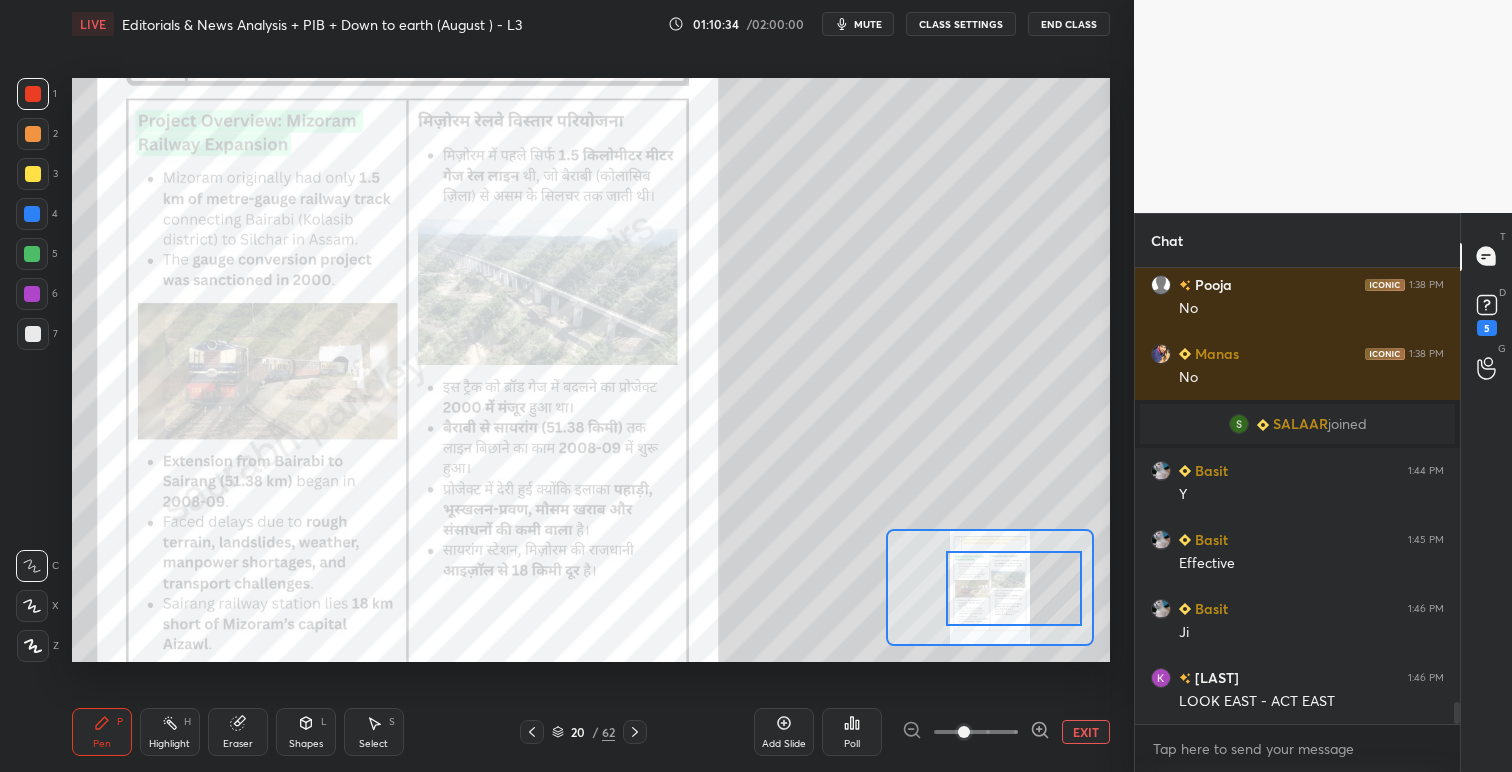 click at bounding box center (1014, 588) 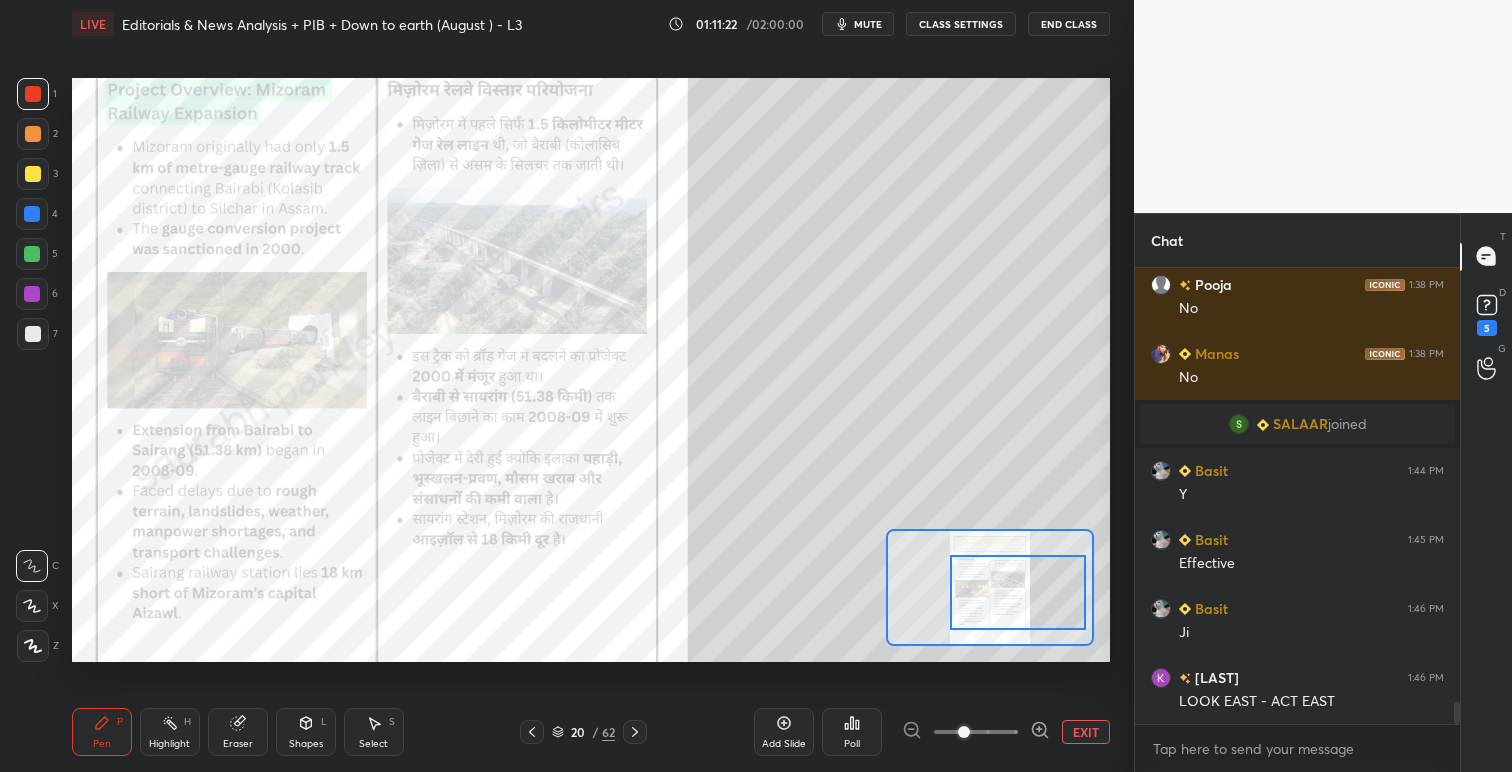 click at bounding box center [1018, 592] 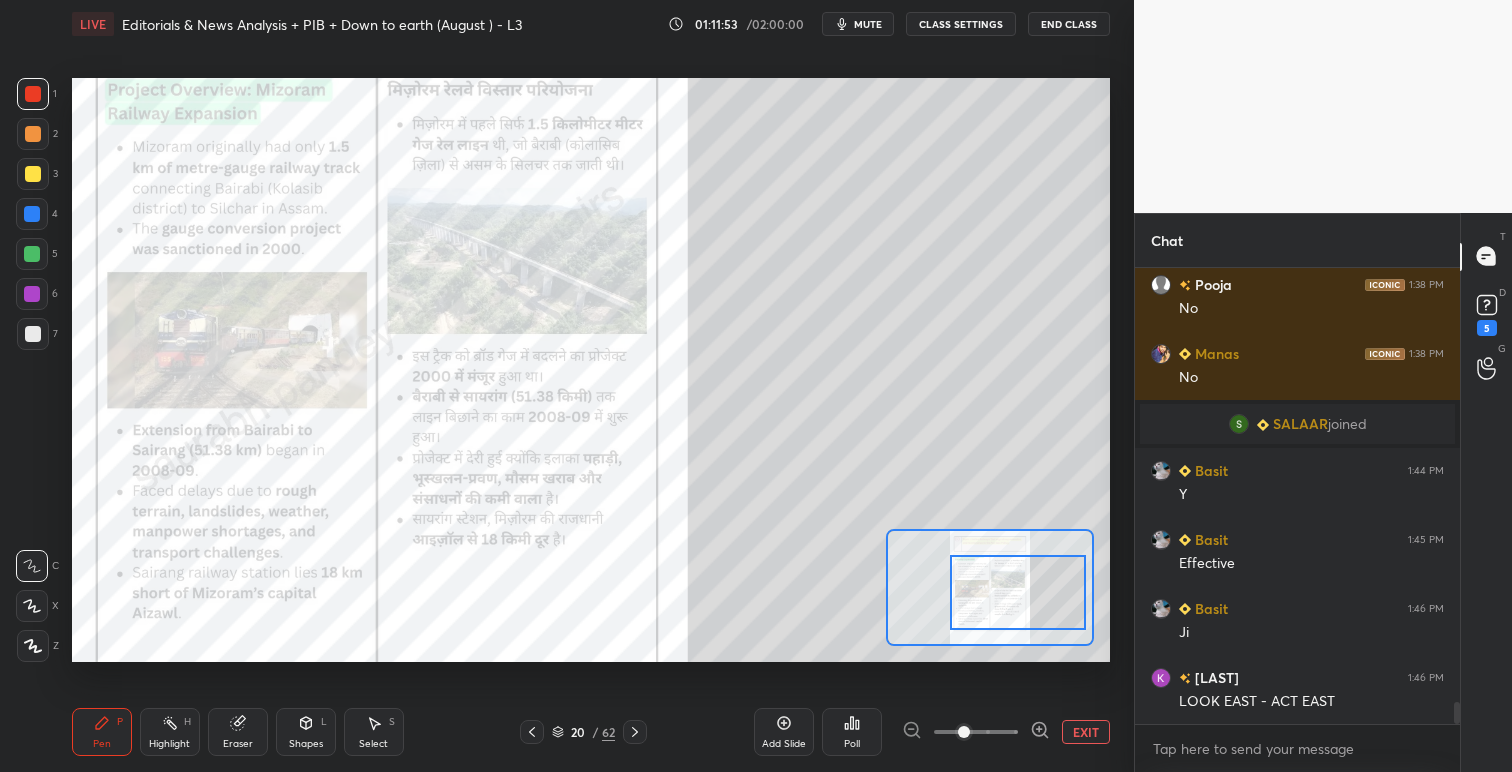 click 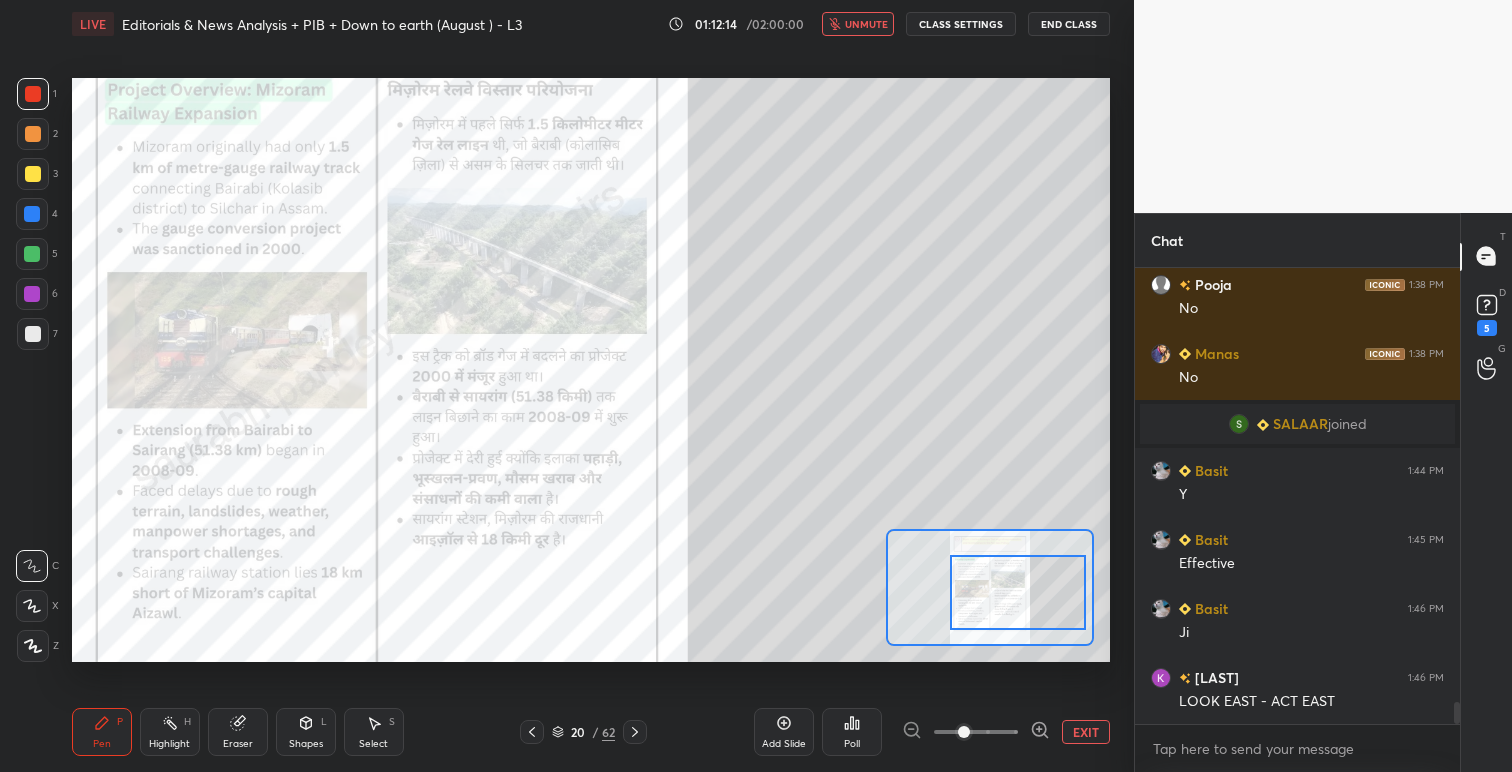 click on "EXIT" at bounding box center [1086, 732] 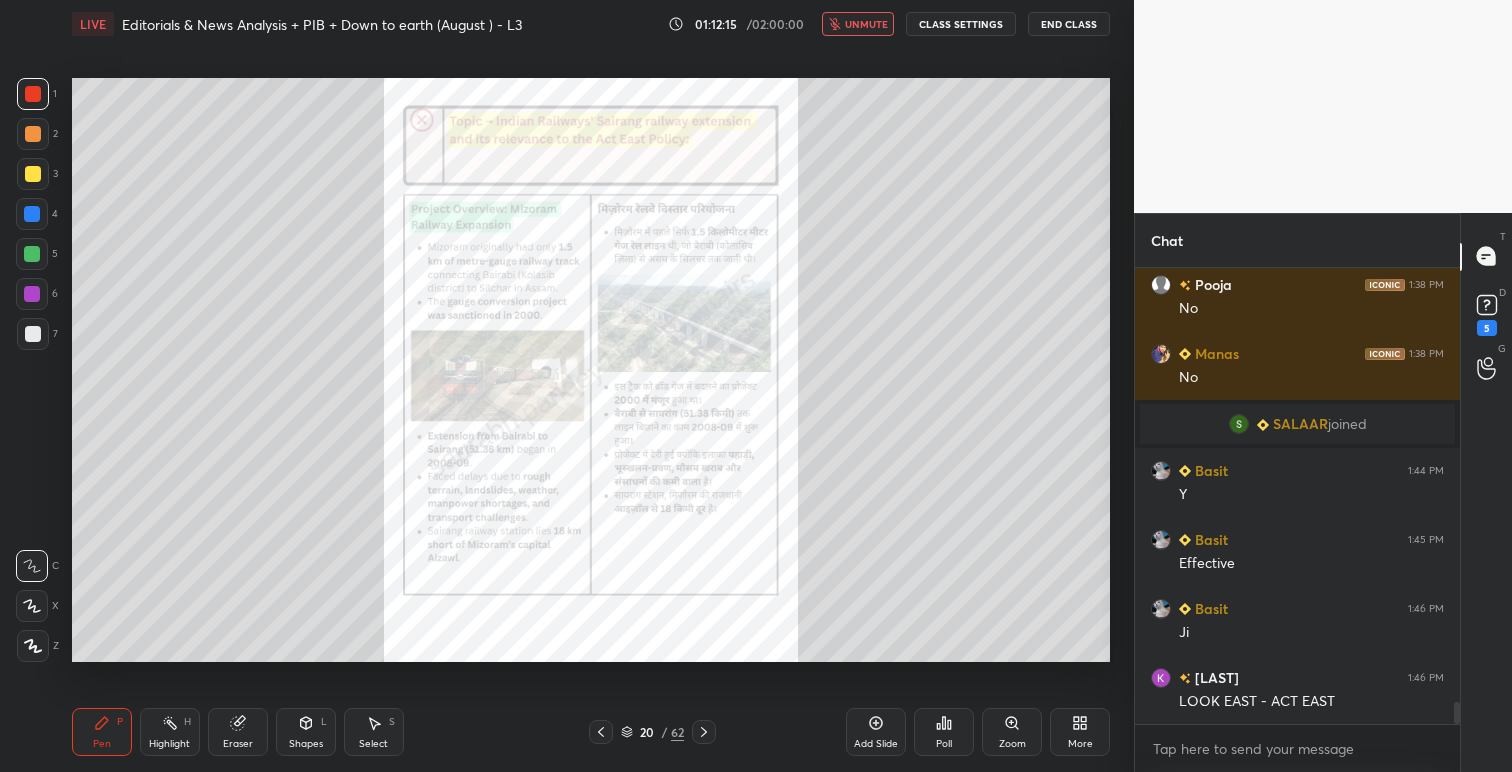 click 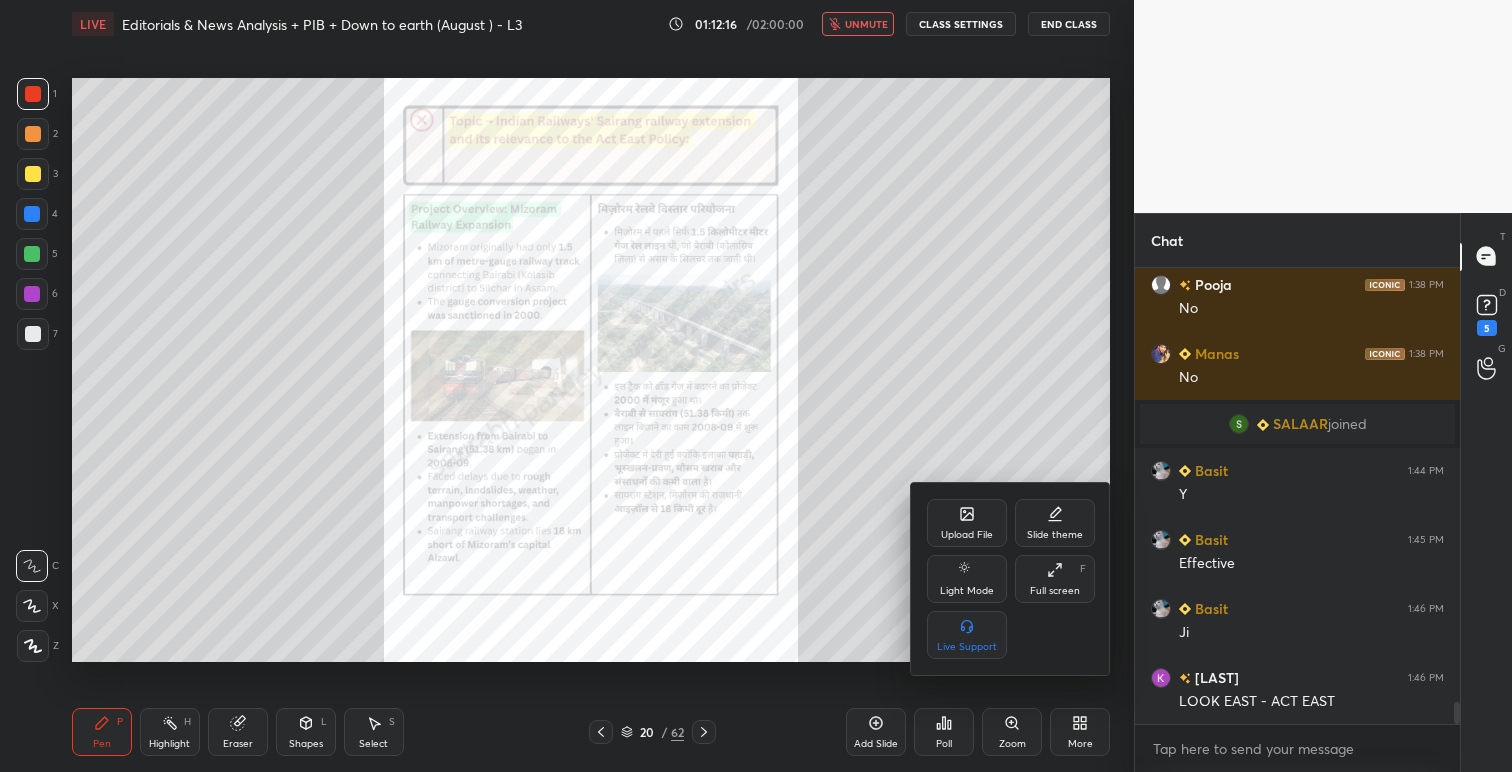 click on "Upload File" at bounding box center (967, 535) 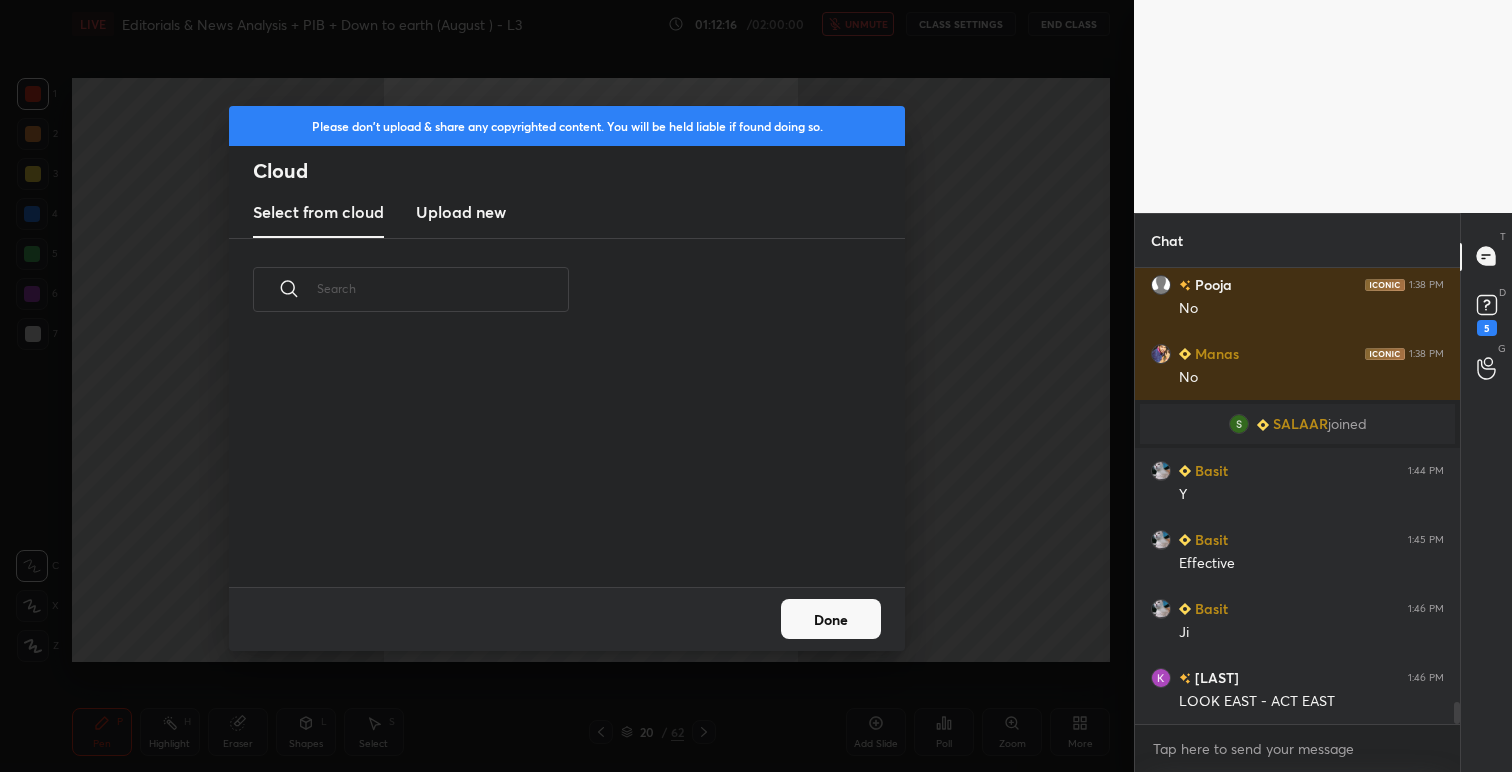 scroll, scrollTop: 7, scrollLeft: 11, axis: both 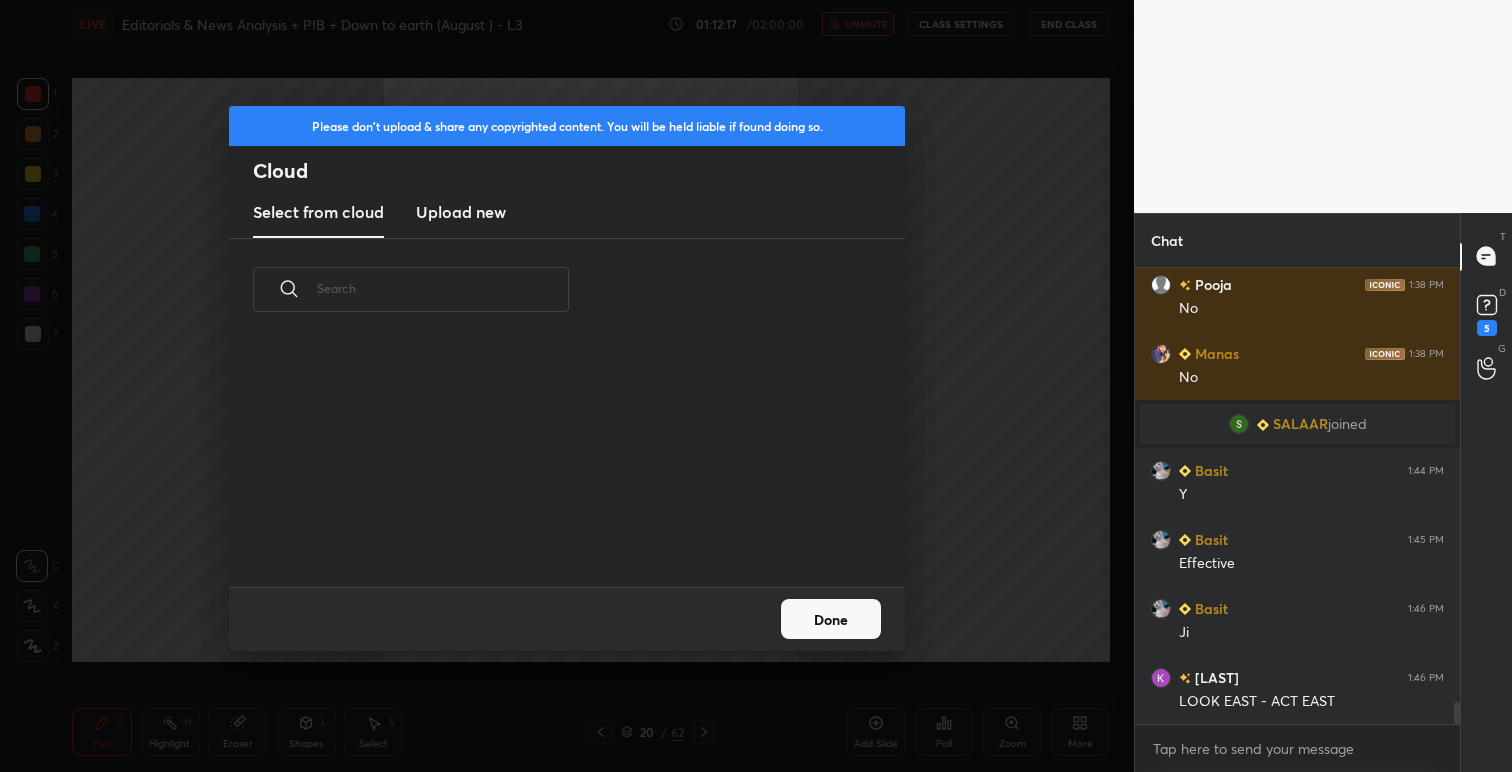 click on "Upload new" at bounding box center [461, 212] 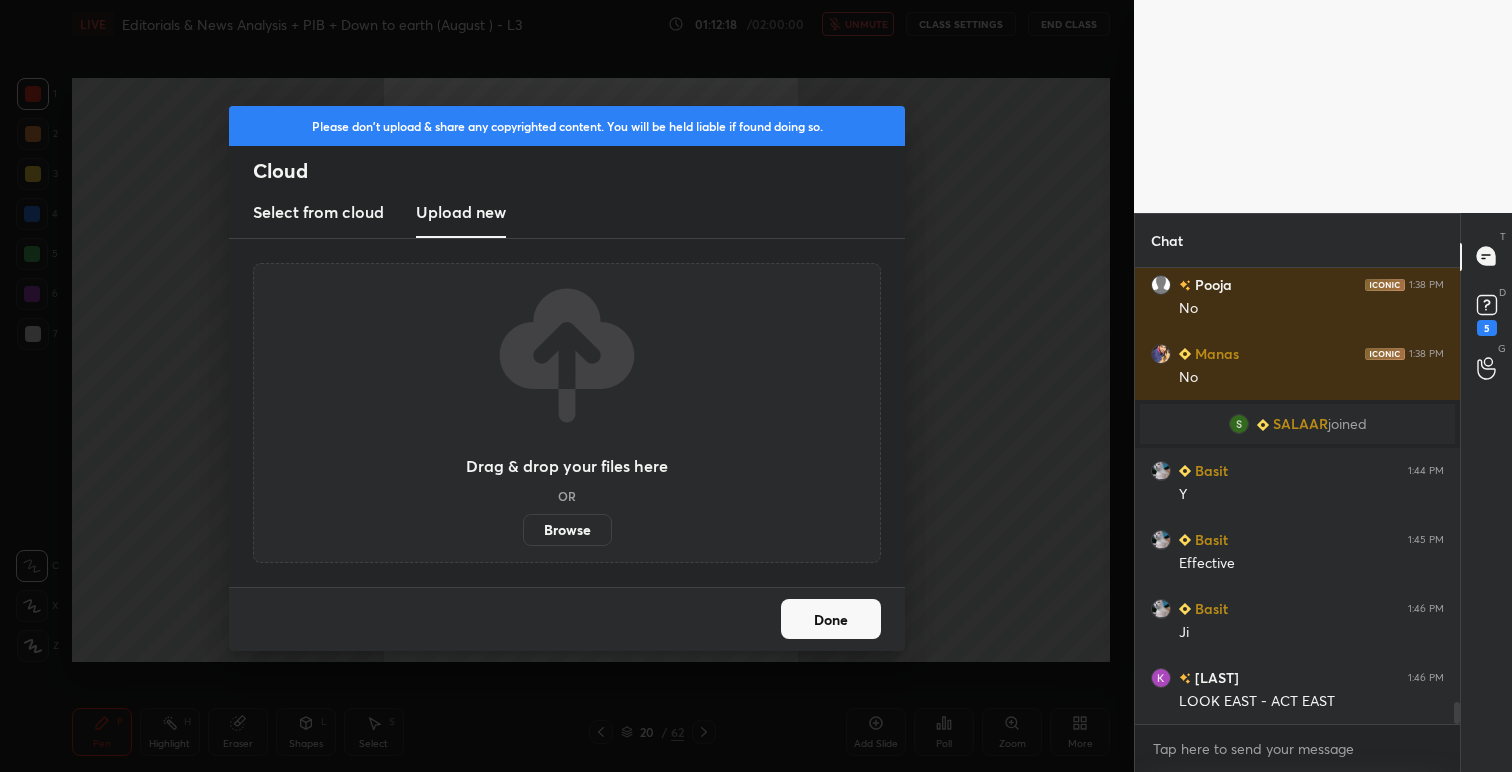 click on "Browse" at bounding box center (567, 530) 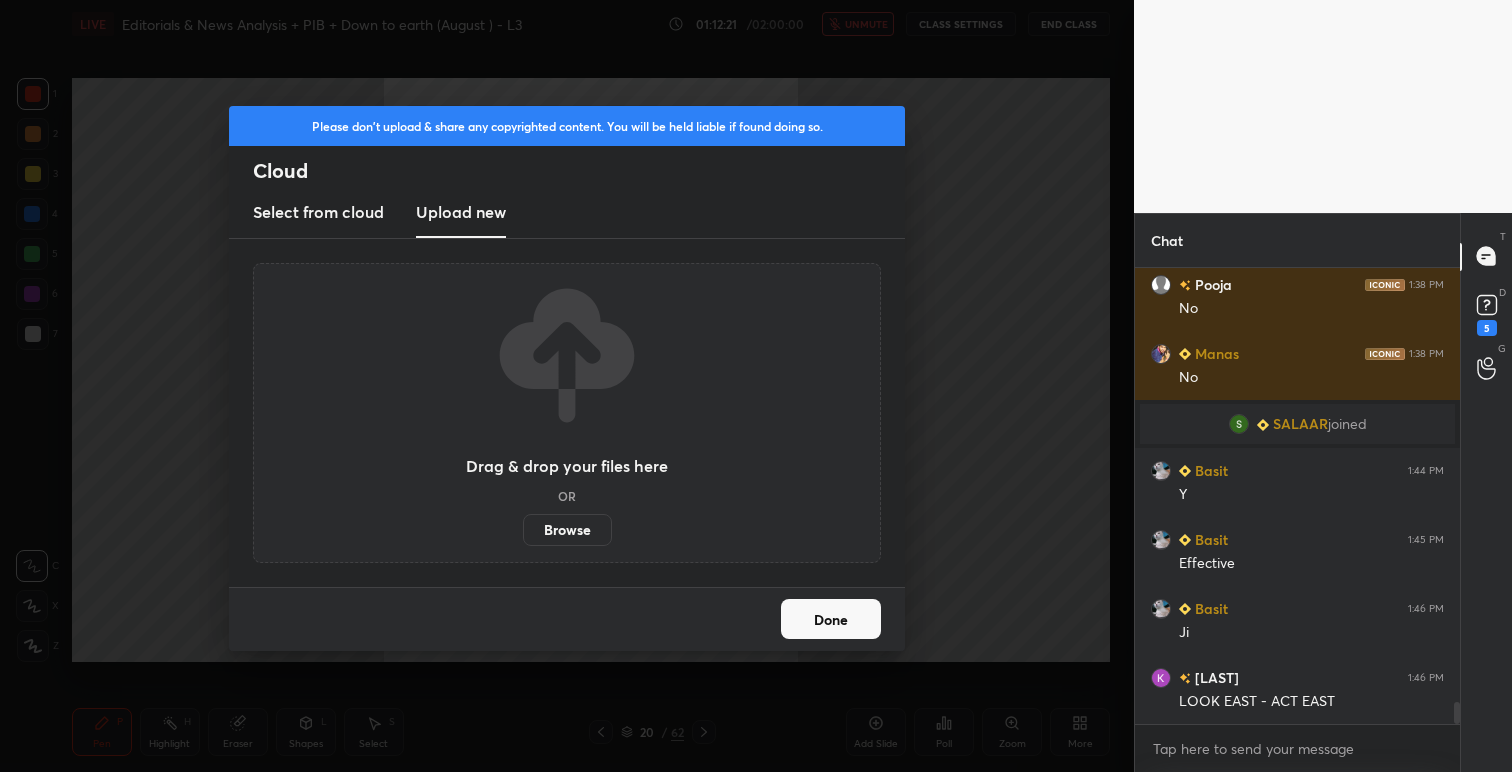 click on "Done" at bounding box center [831, 619] 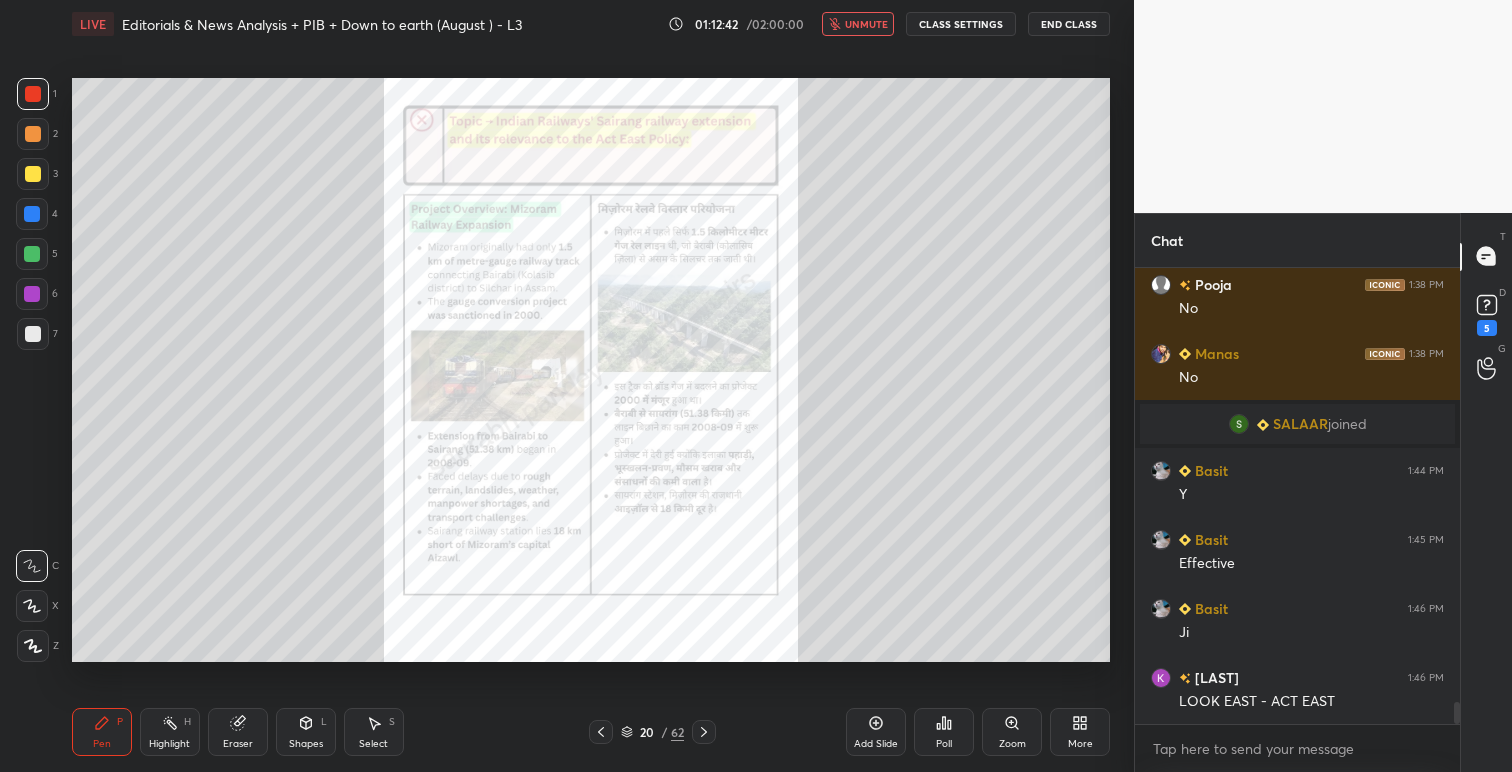 click 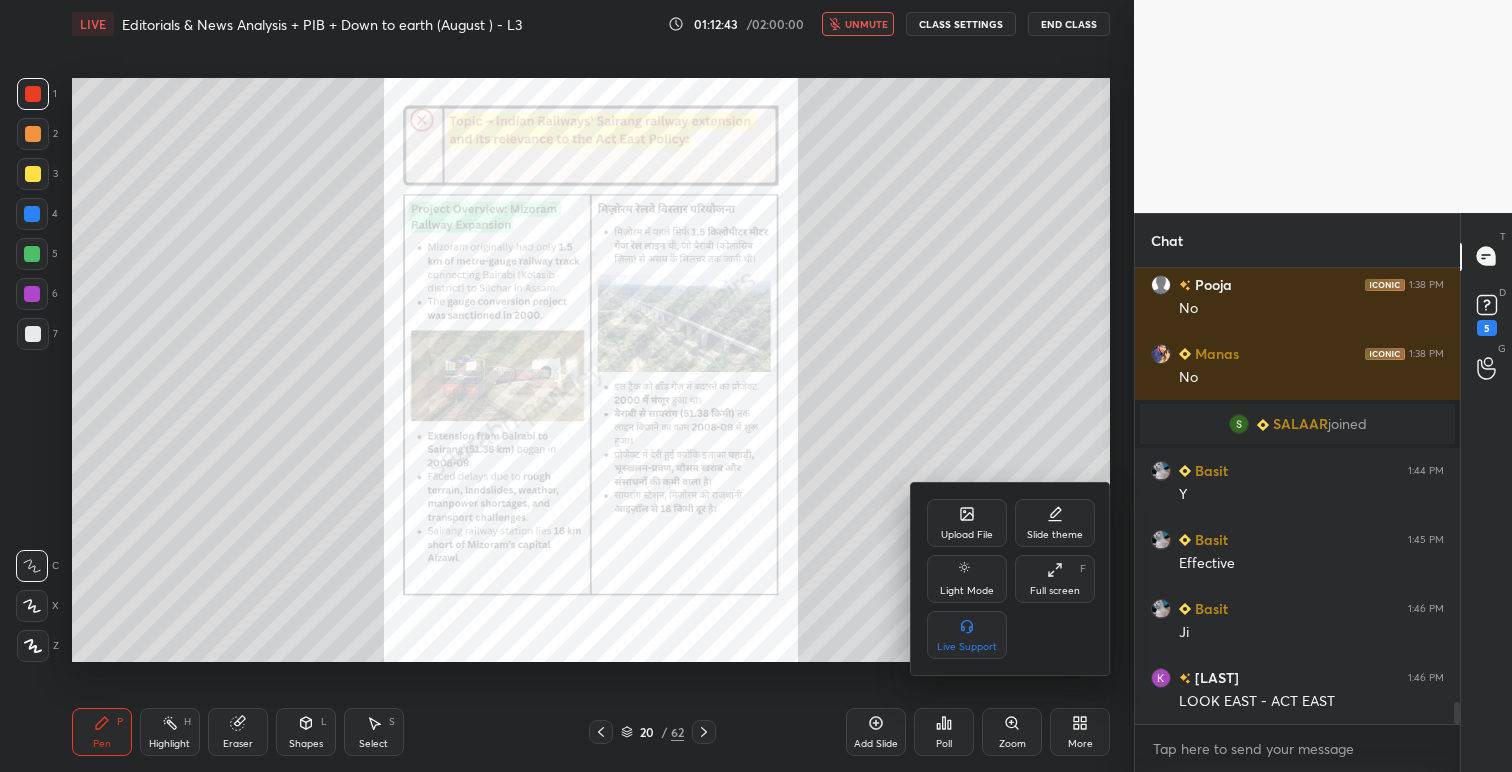 click on "Upload File" at bounding box center [967, 523] 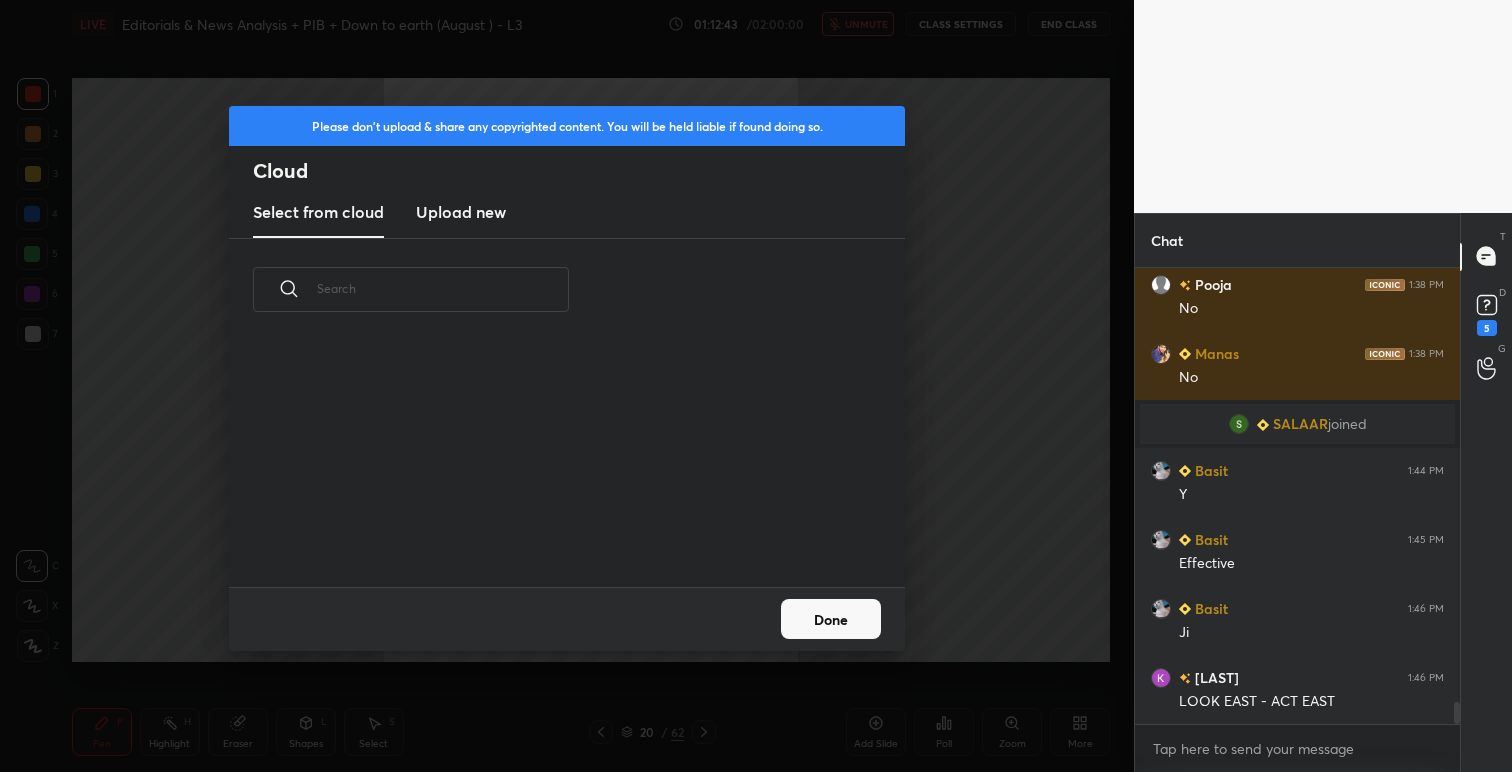 scroll, scrollTop: 7, scrollLeft: 11, axis: both 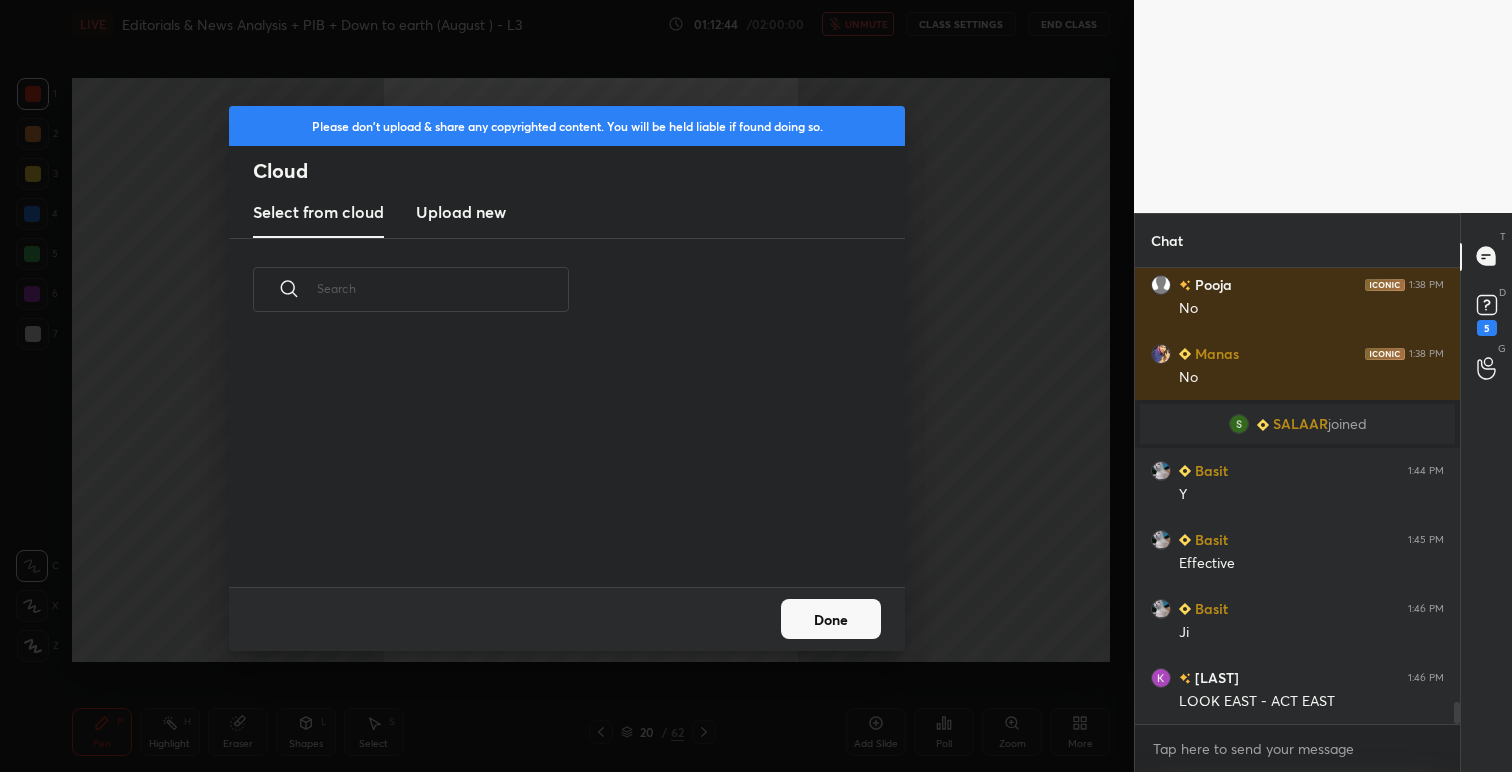 click on "Upload new" at bounding box center [461, 212] 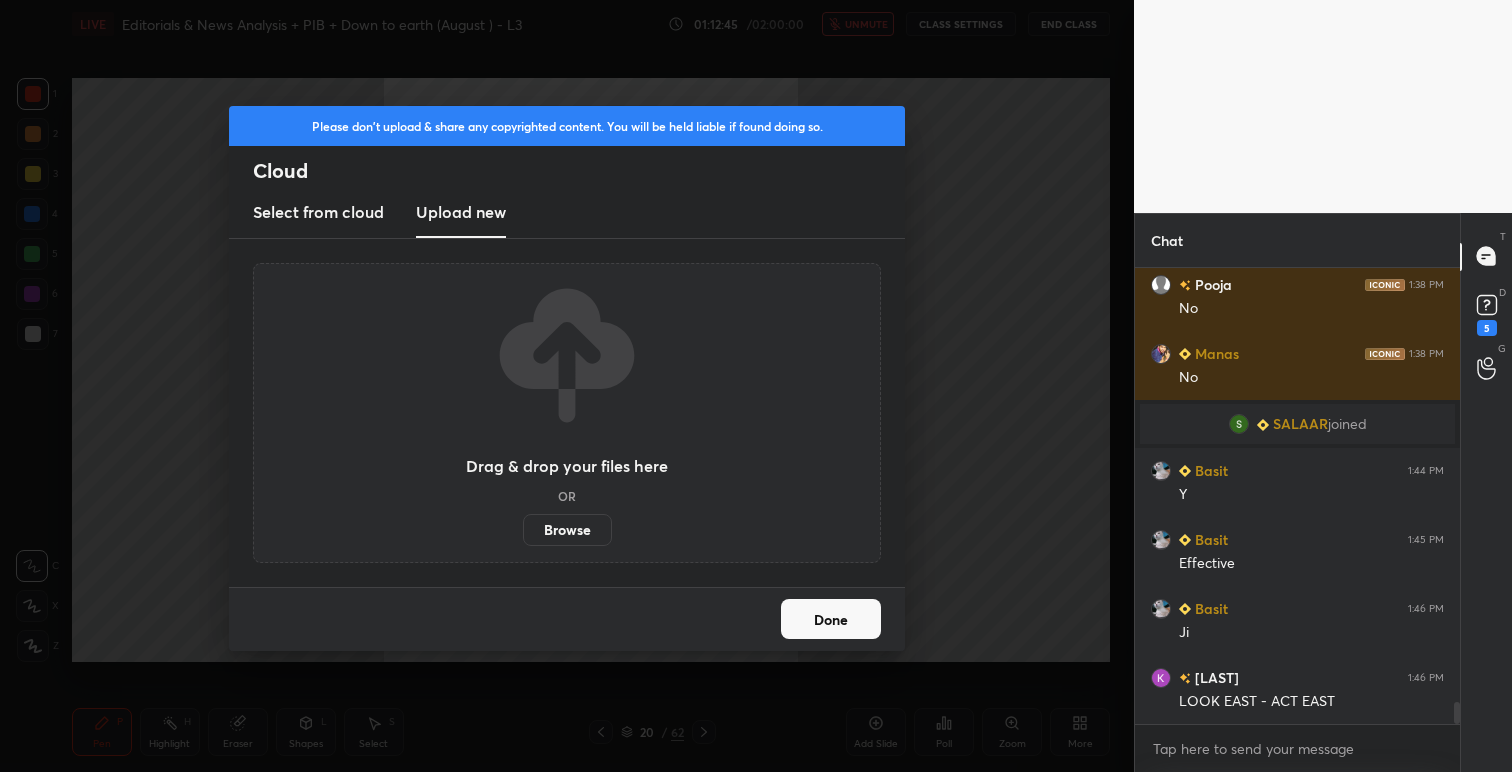 click on "Browse" at bounding box center [567, 530] 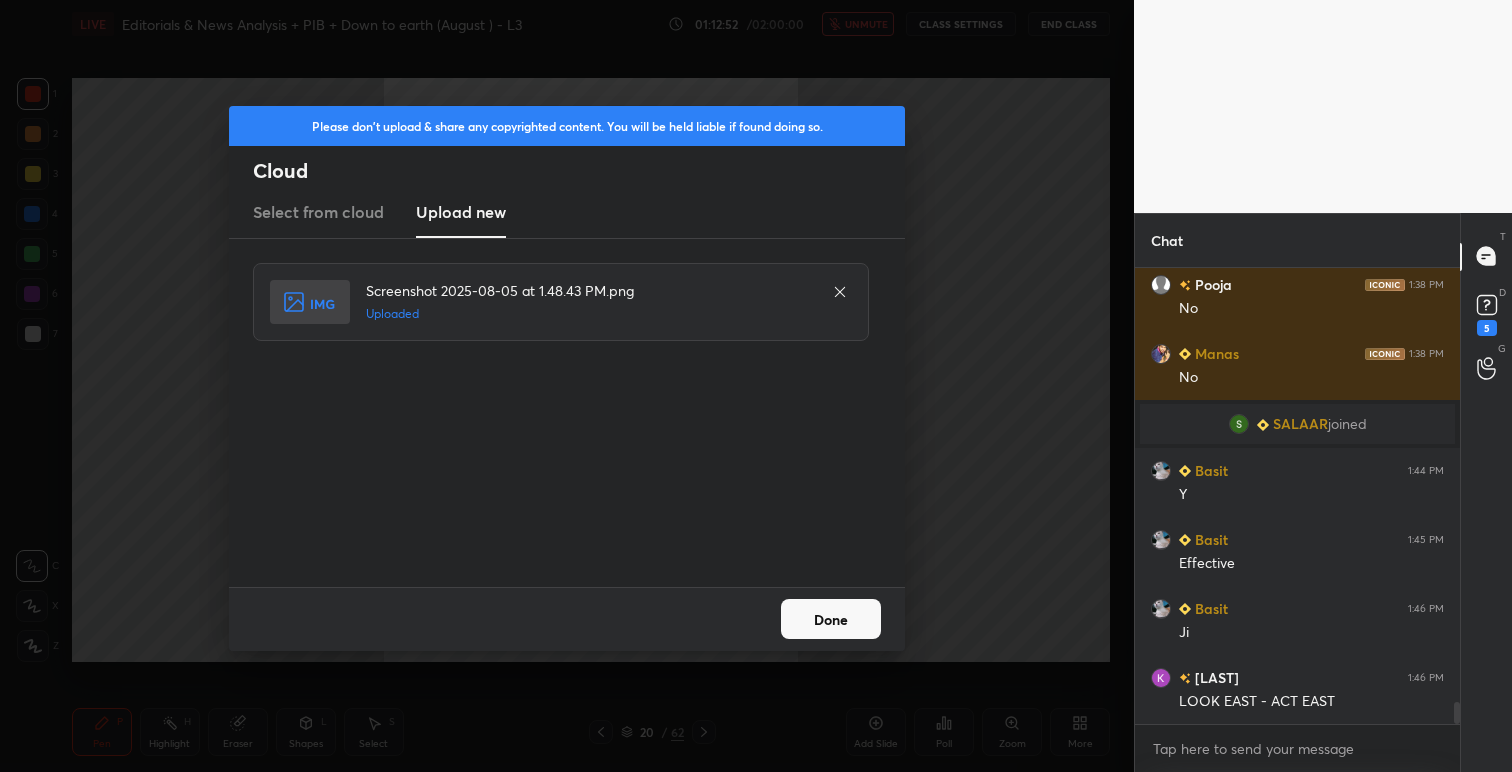 click on "Done" at bounding box center (831, 619) 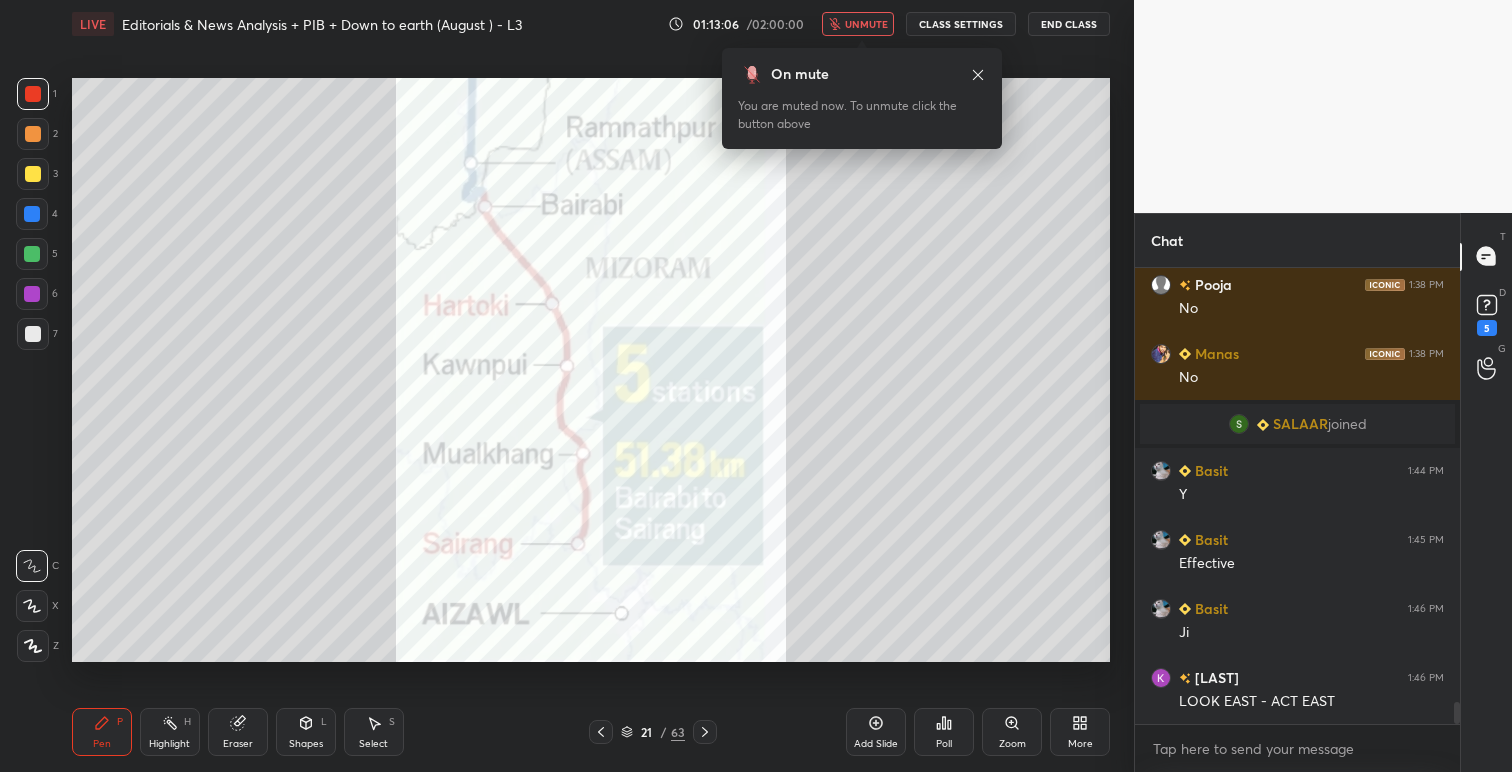 click on "unmute" at bounding box center [858, 24] 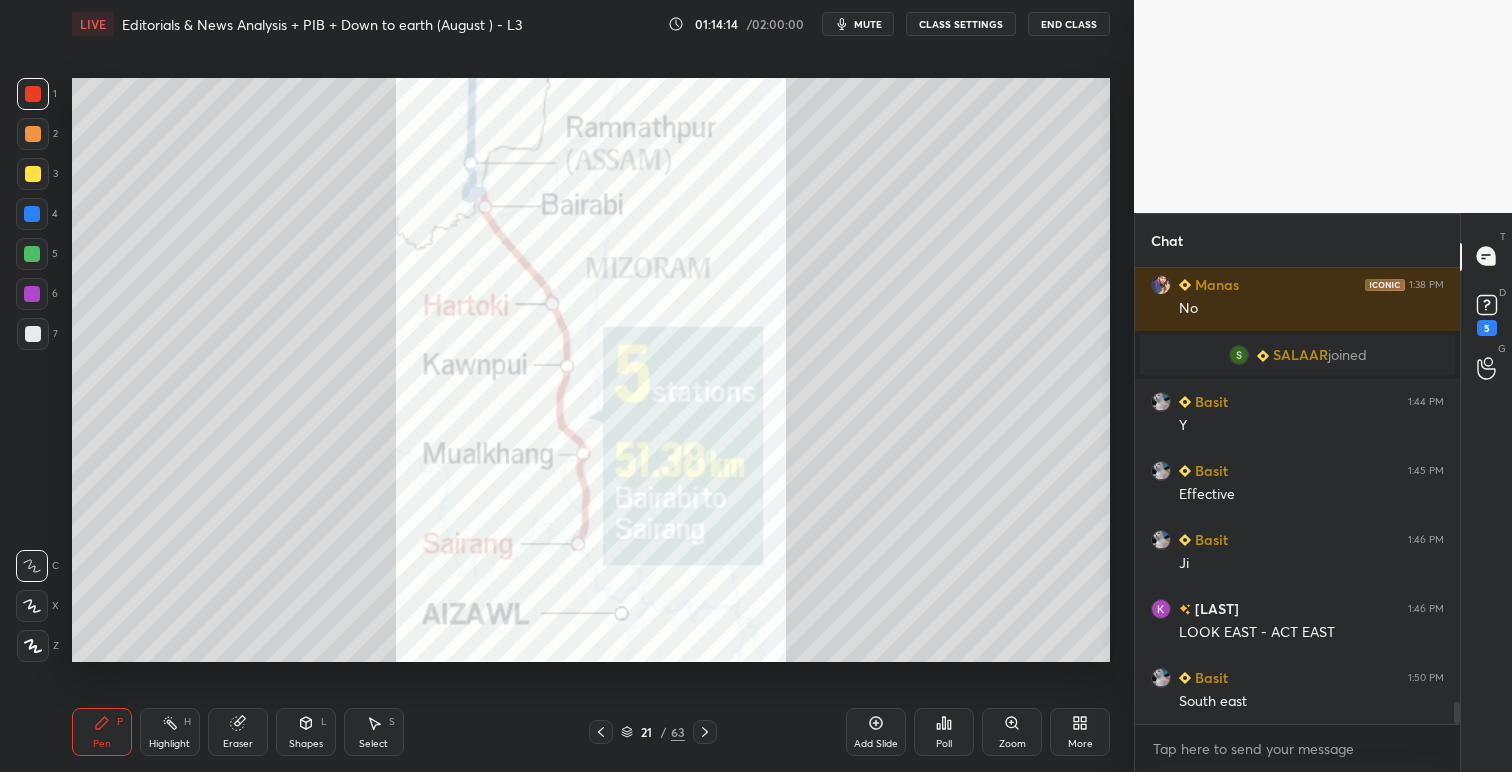 scroll, scrollTop: 9216, scrollLeft: 0, axis: vertical 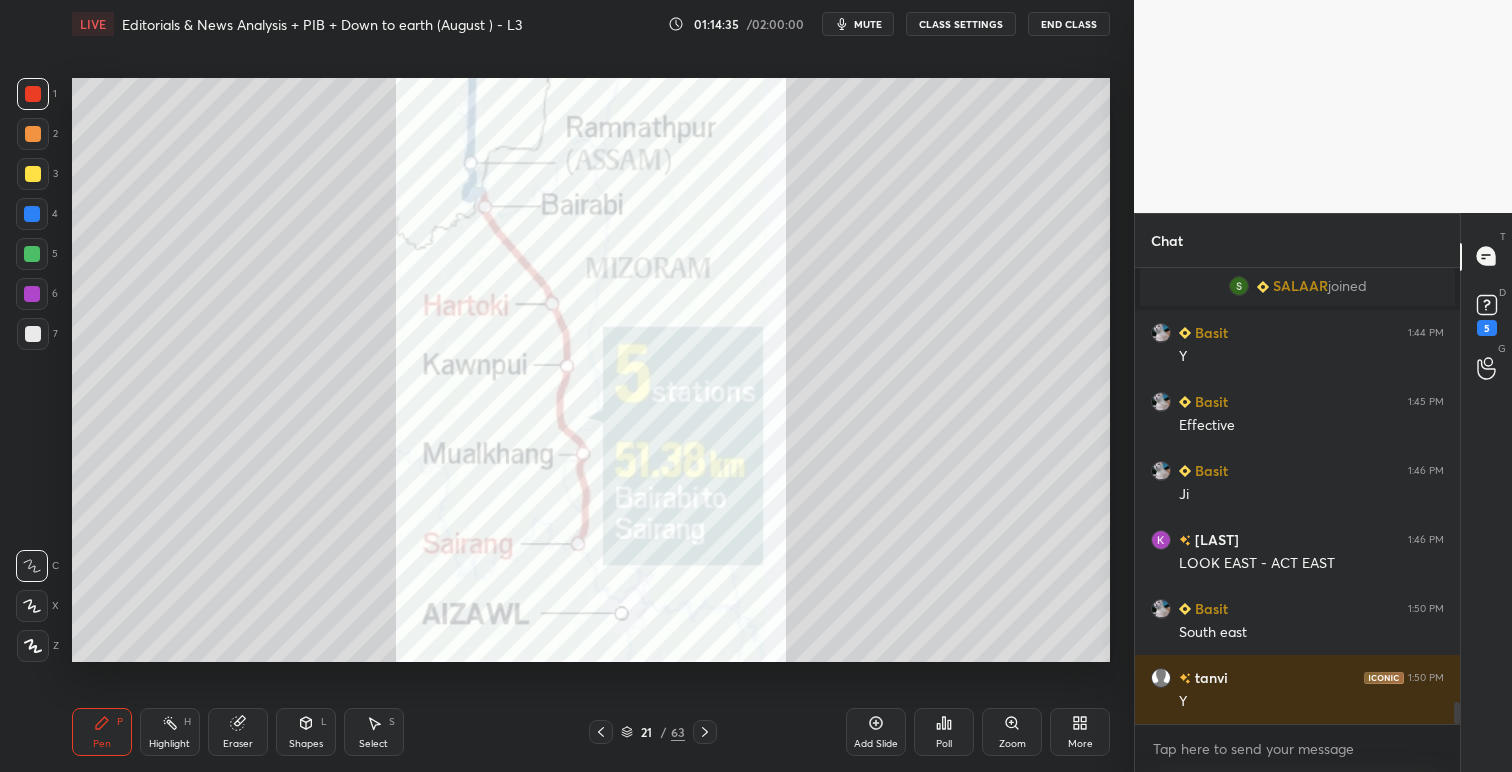 click at bounding box center [705, 732] 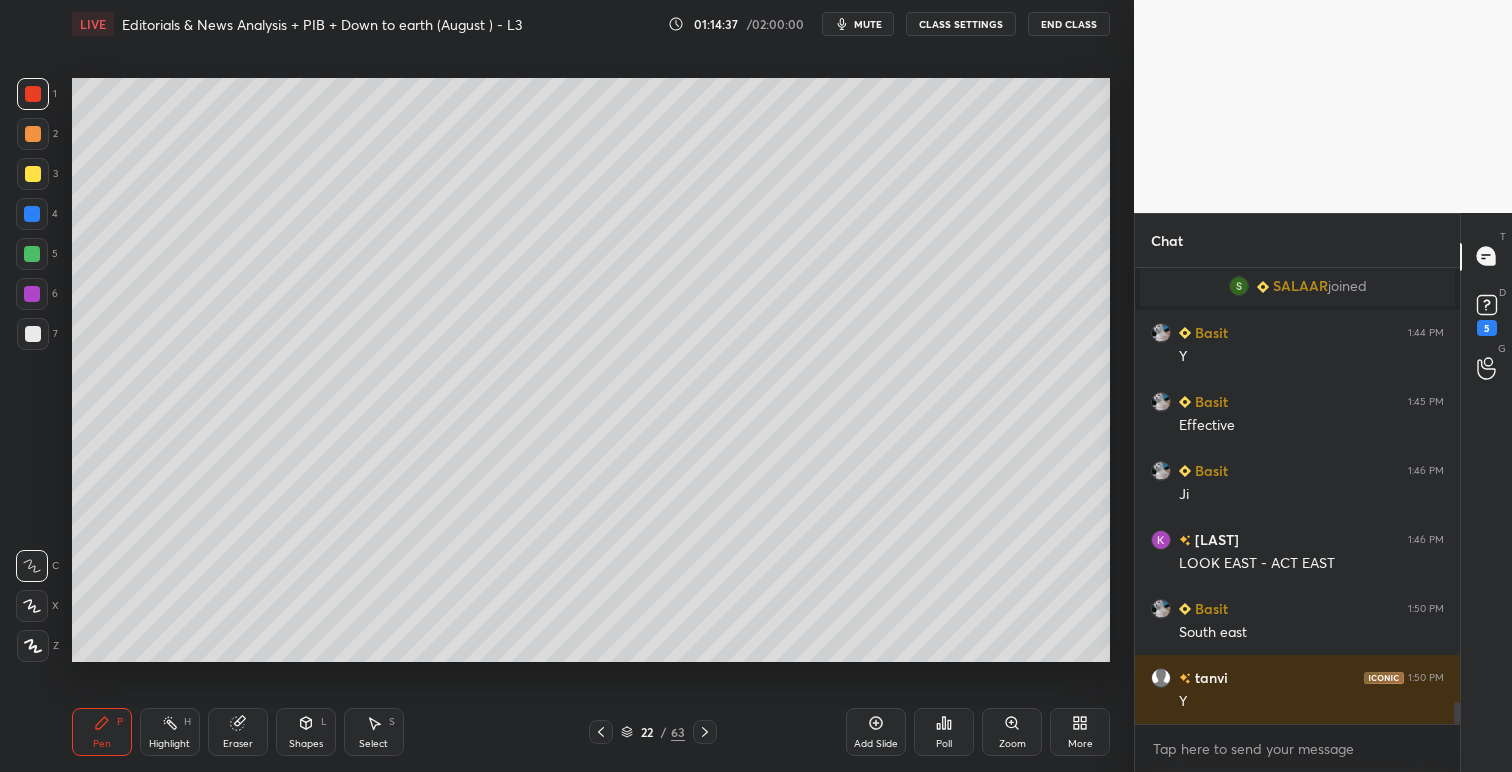 click 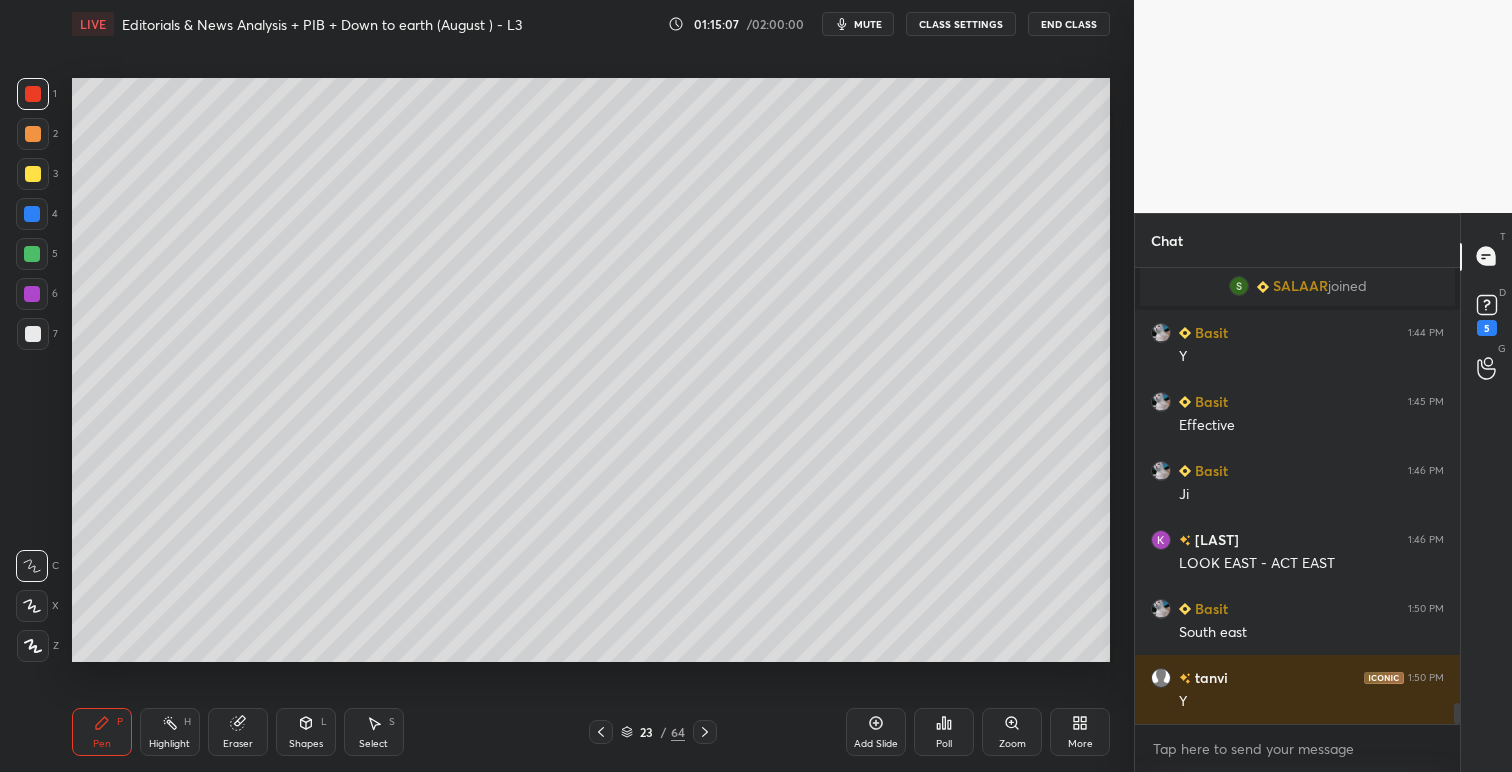 scroll, scrollTop: 9285, scrollLeft: 0, axis: vertical 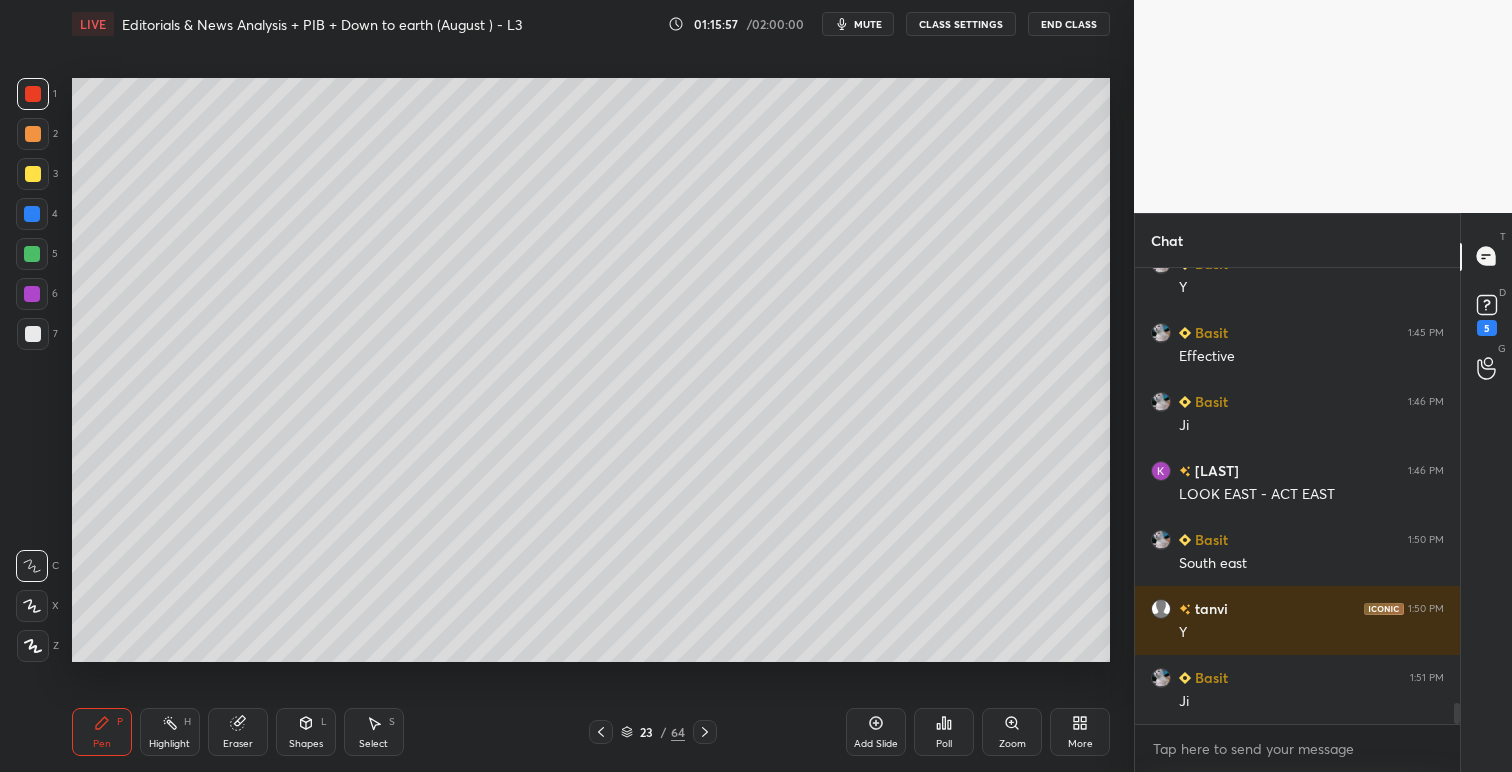 click 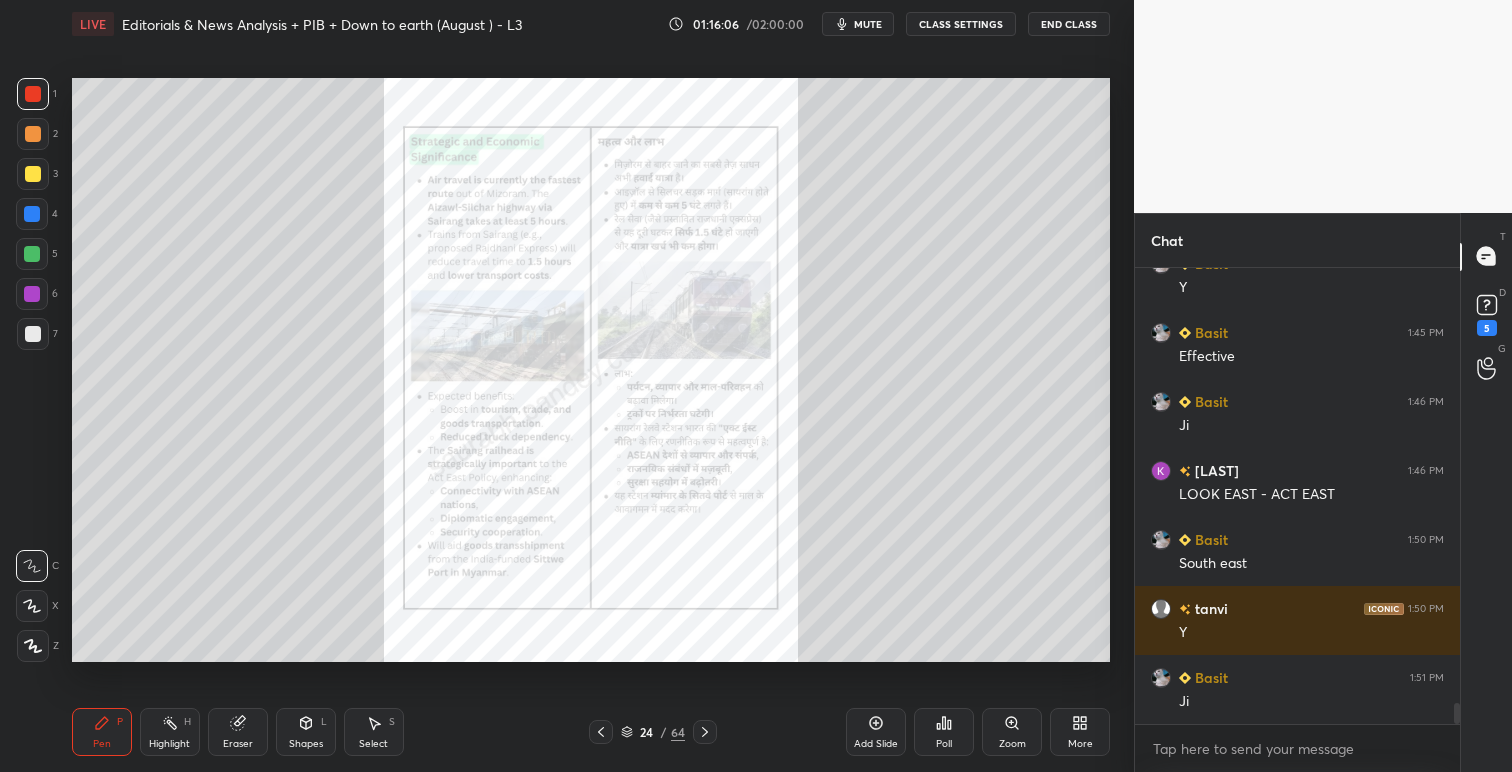 click on "Zoom" at bounding box center (1012, 732) 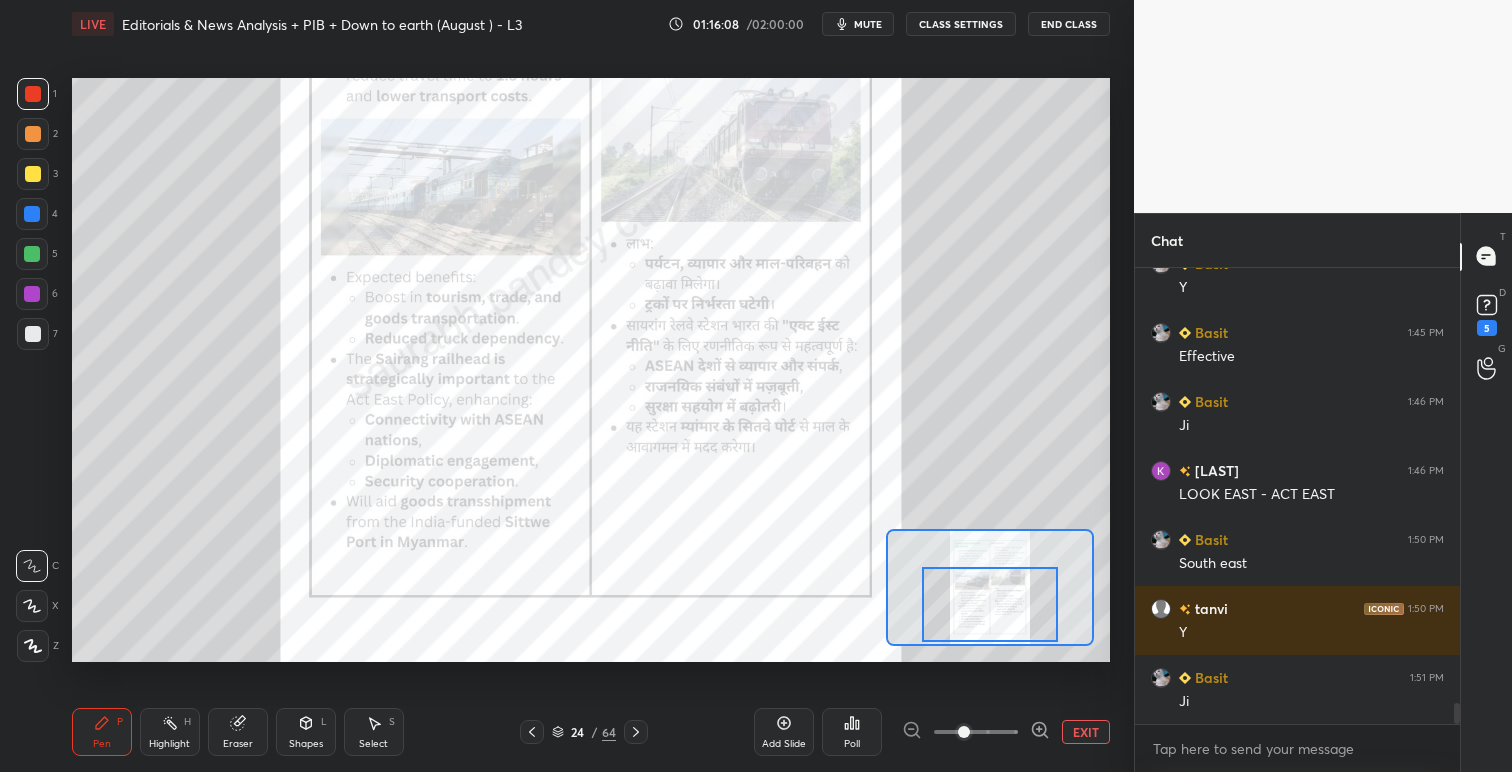 drag, startPoint x: 994, startPoint y: 600, endPoint x: 993, endPoint y: 618, distance: 18.027756 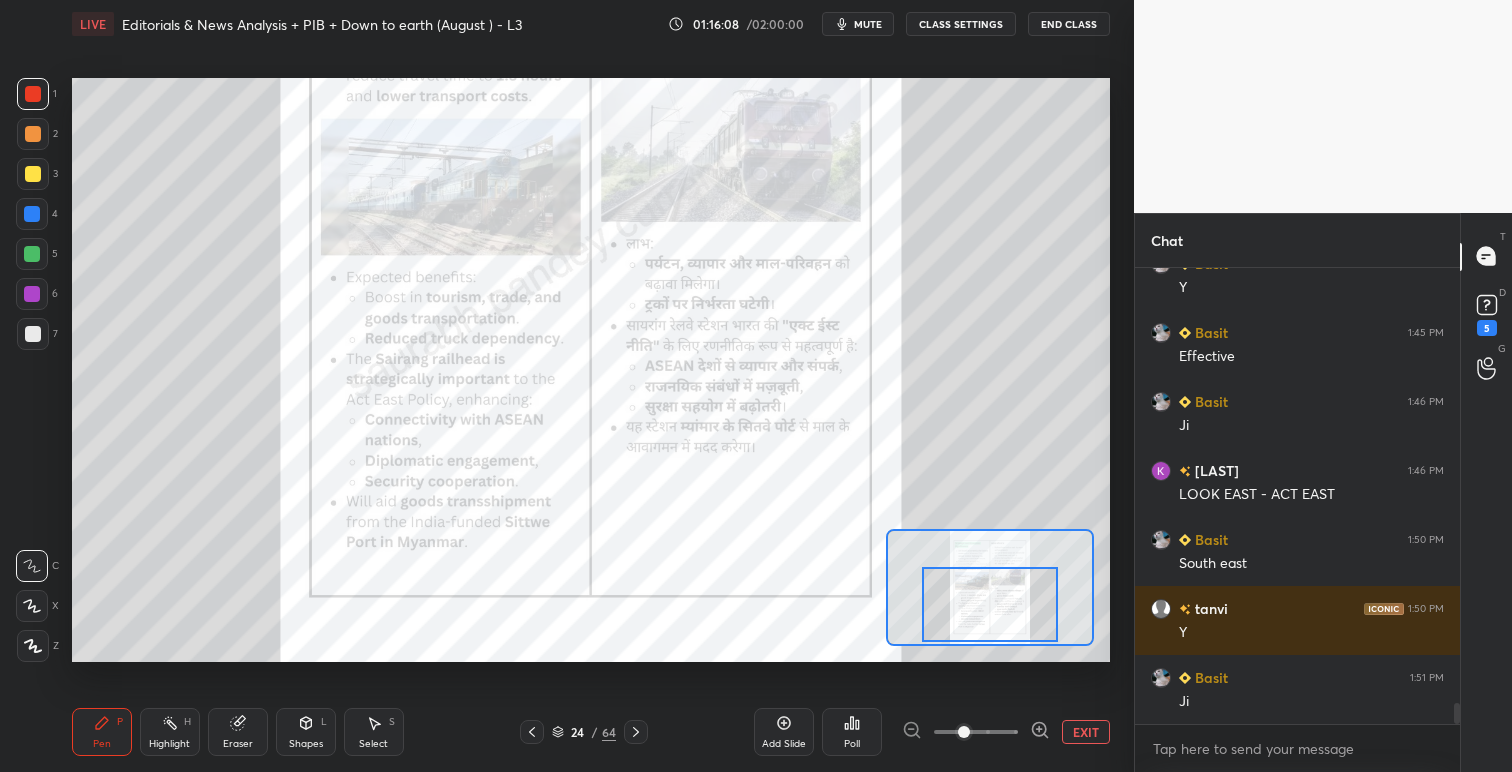 click at bounding box center (990, 604) 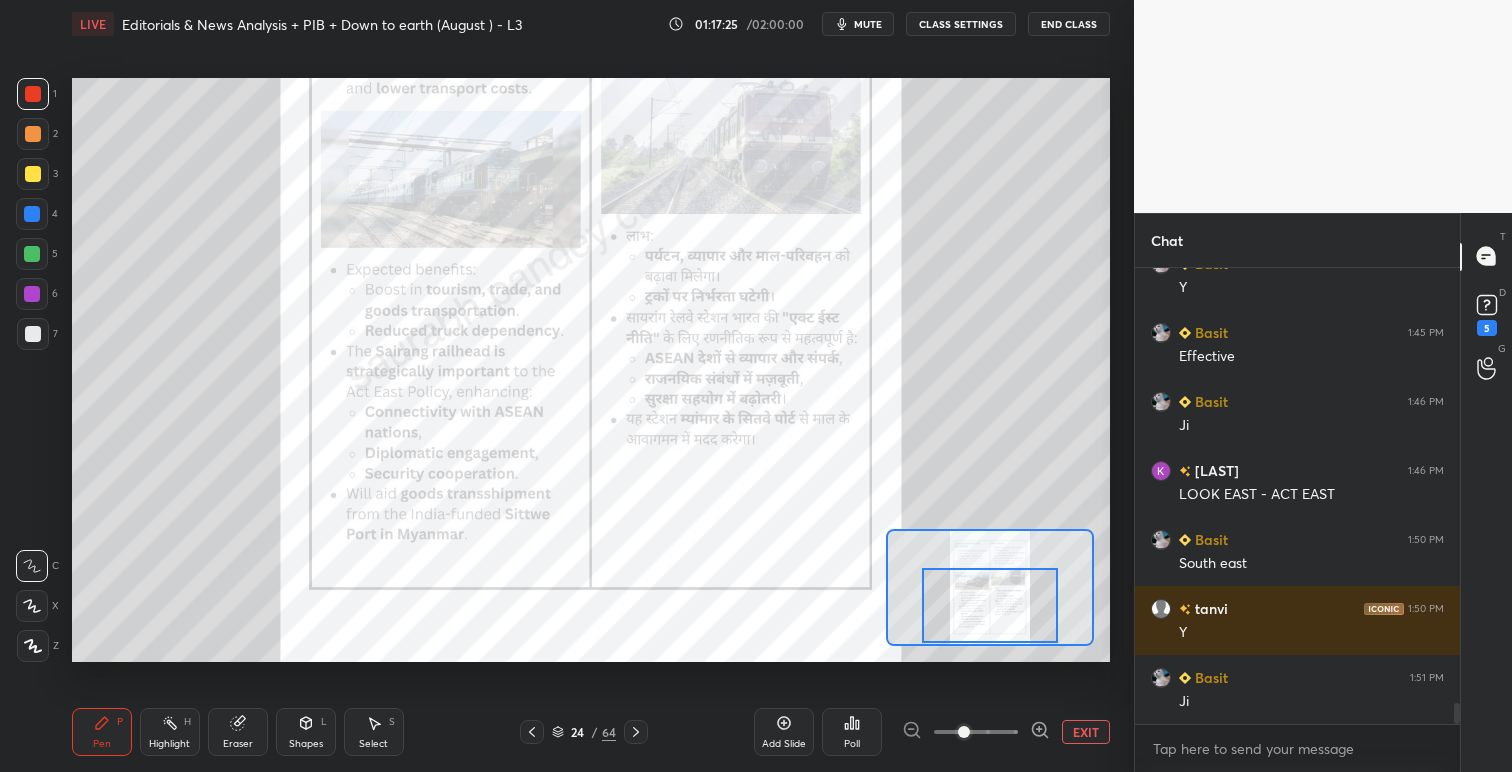 scroll, scrollTop: 9372, scrollLeft: 0, axis: vertical 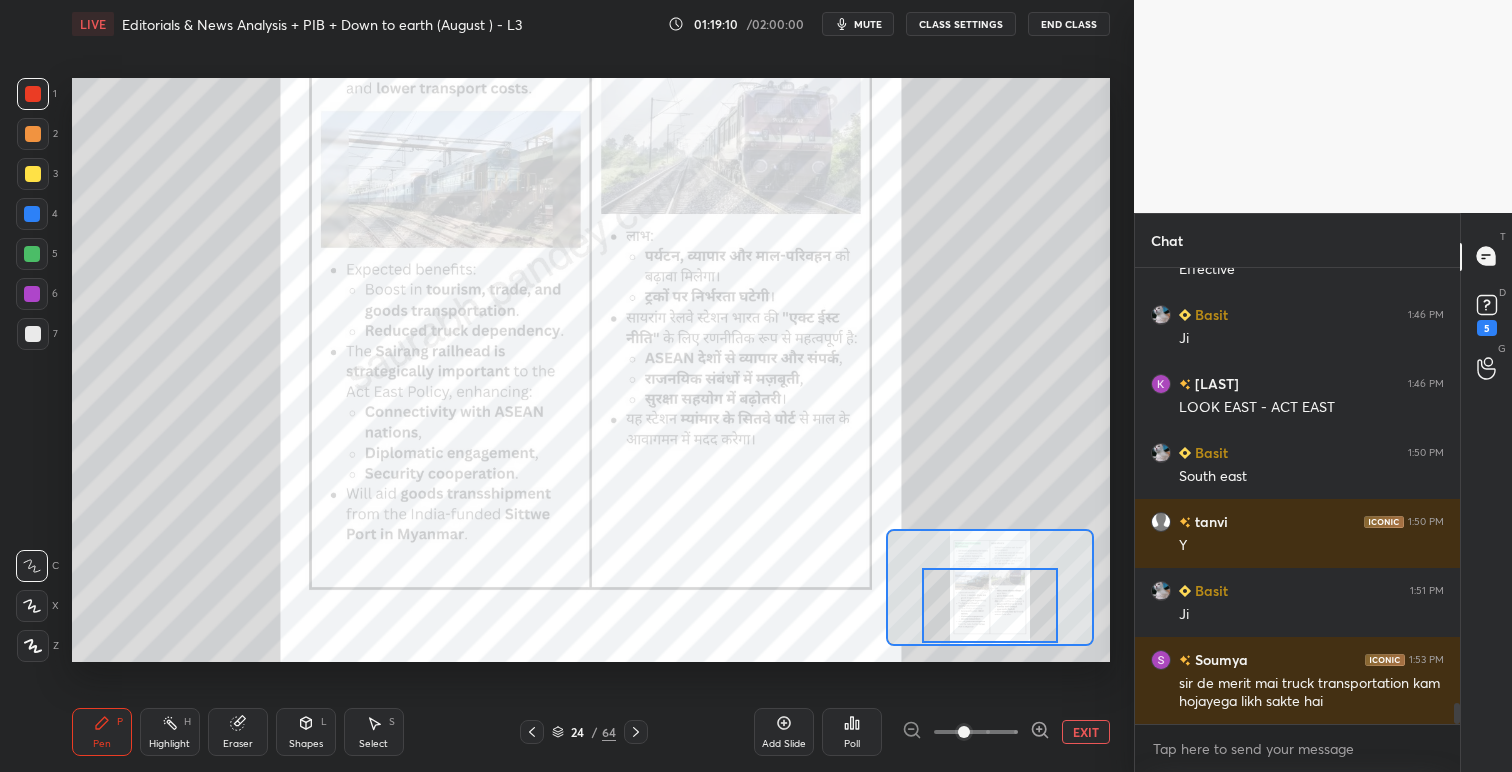click 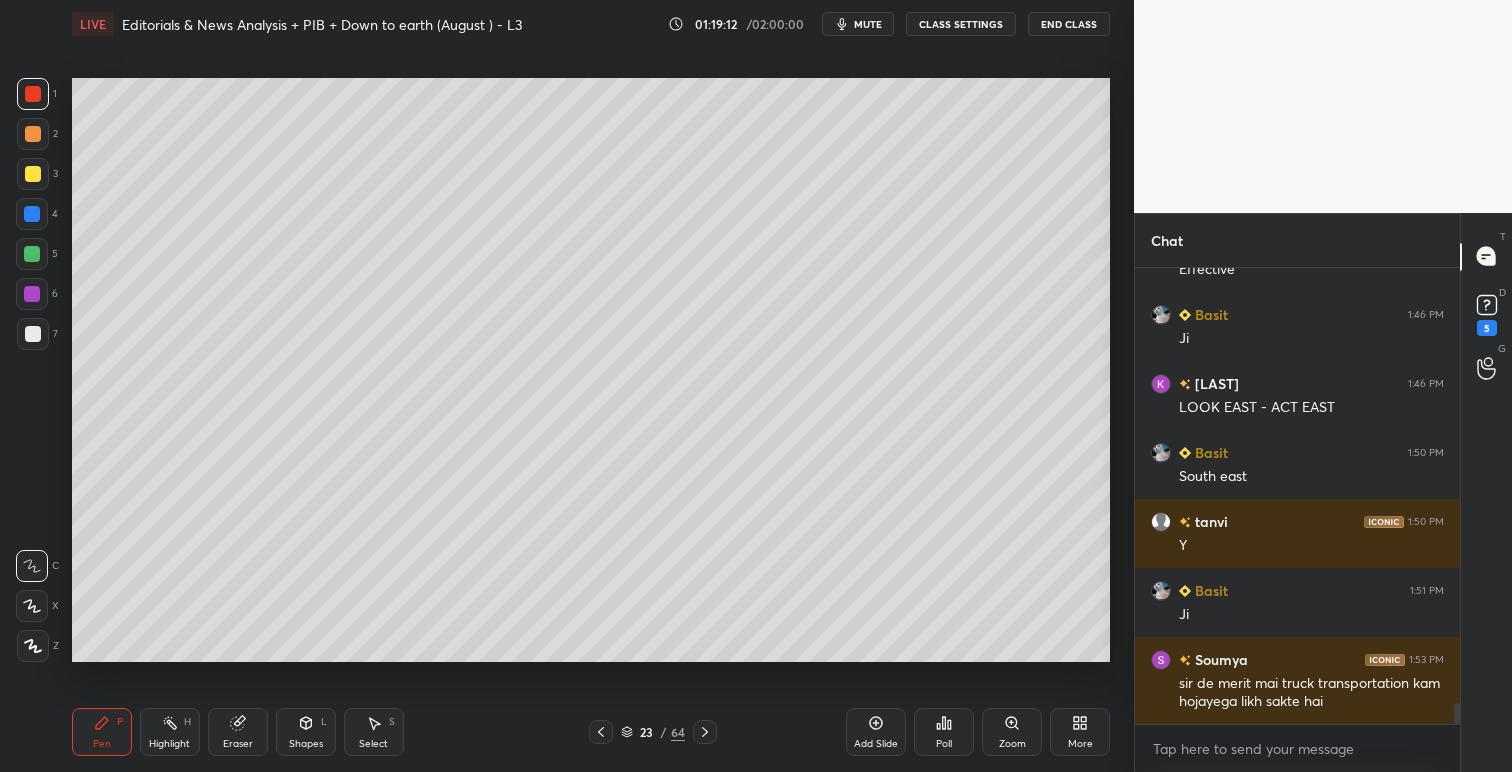 click 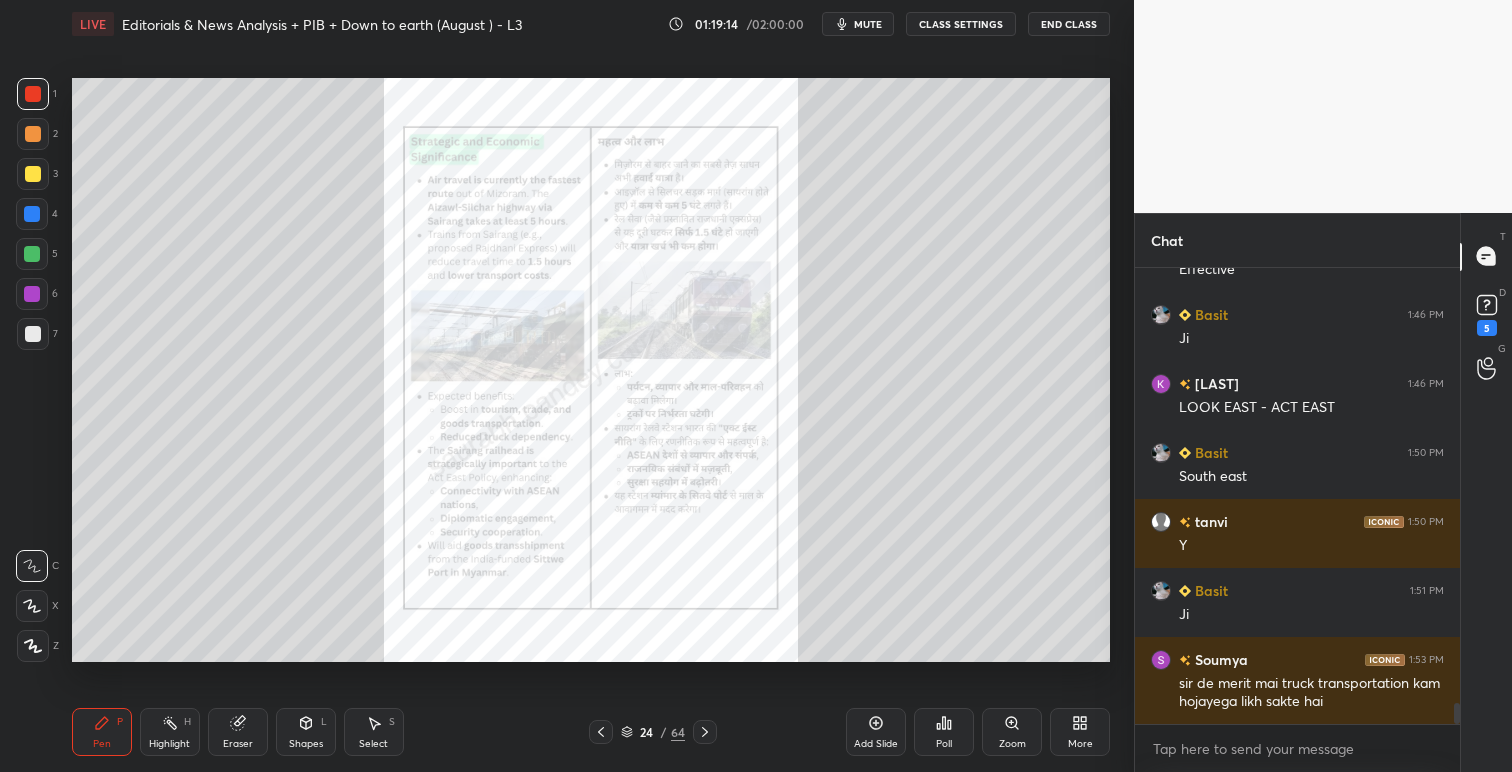 click 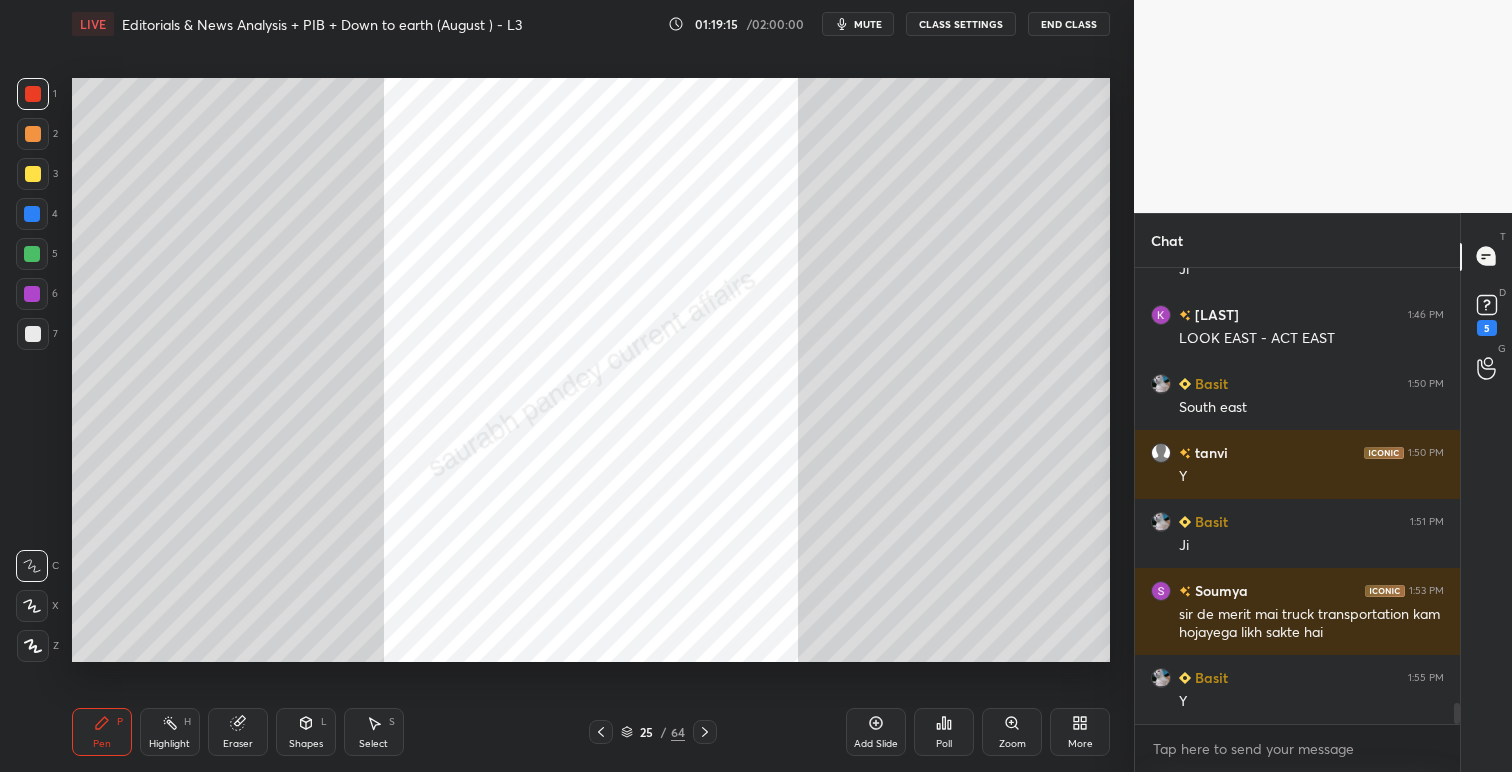 click 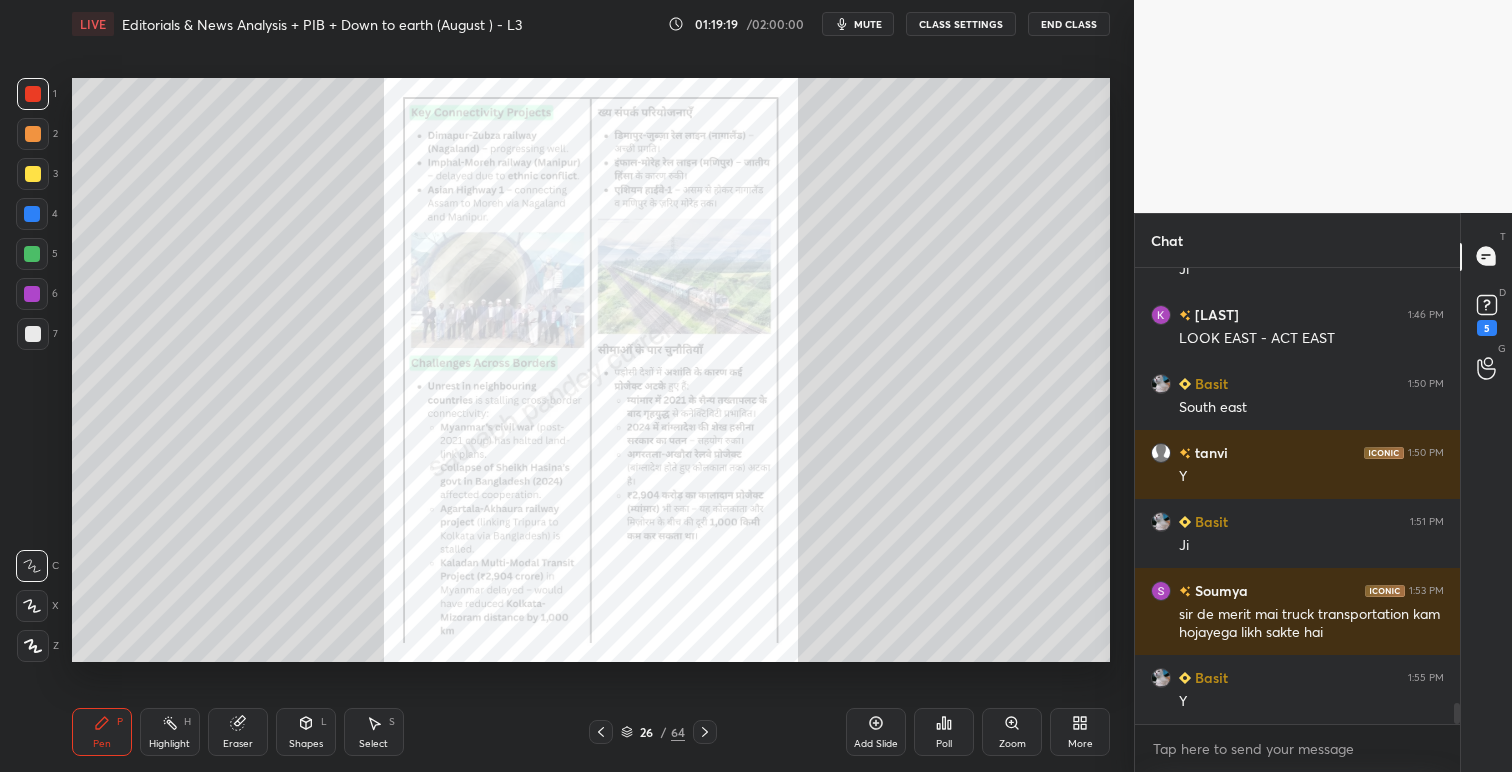 click 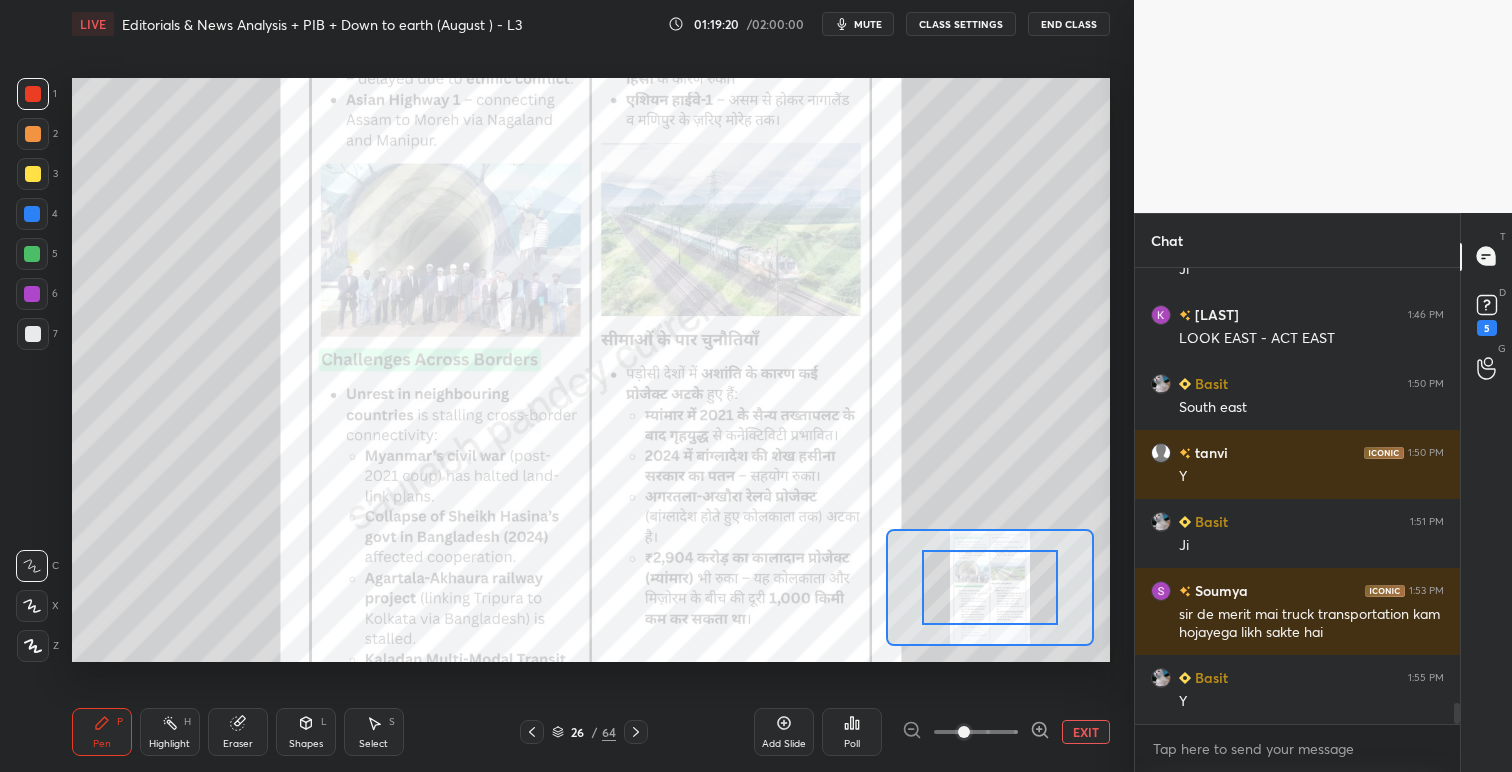 click at bounding box center (990, 587) 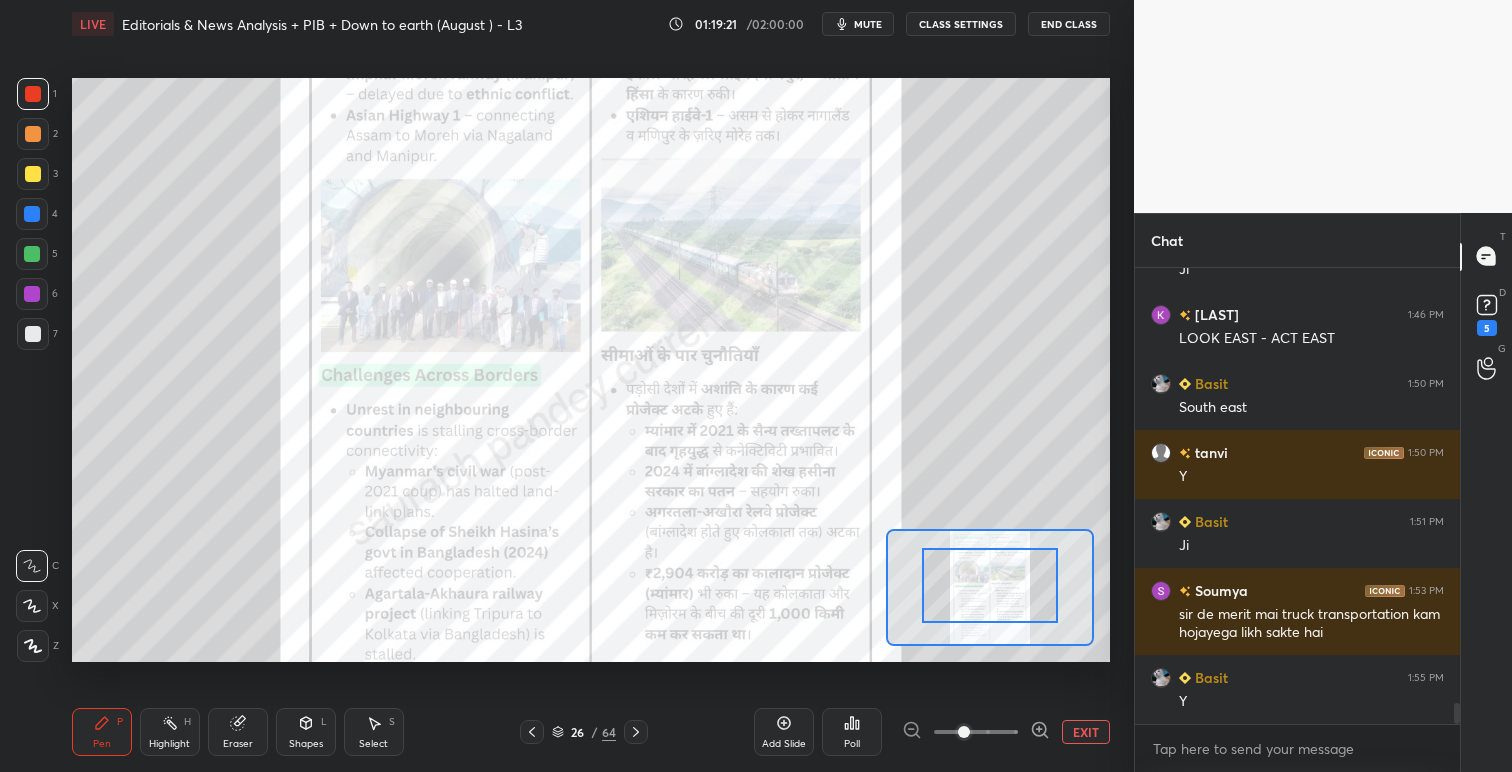 drag, startPoint x: 989, startPoint y: 594, endPoint x: 1000, endPoint y: 566, distance: 30.083218 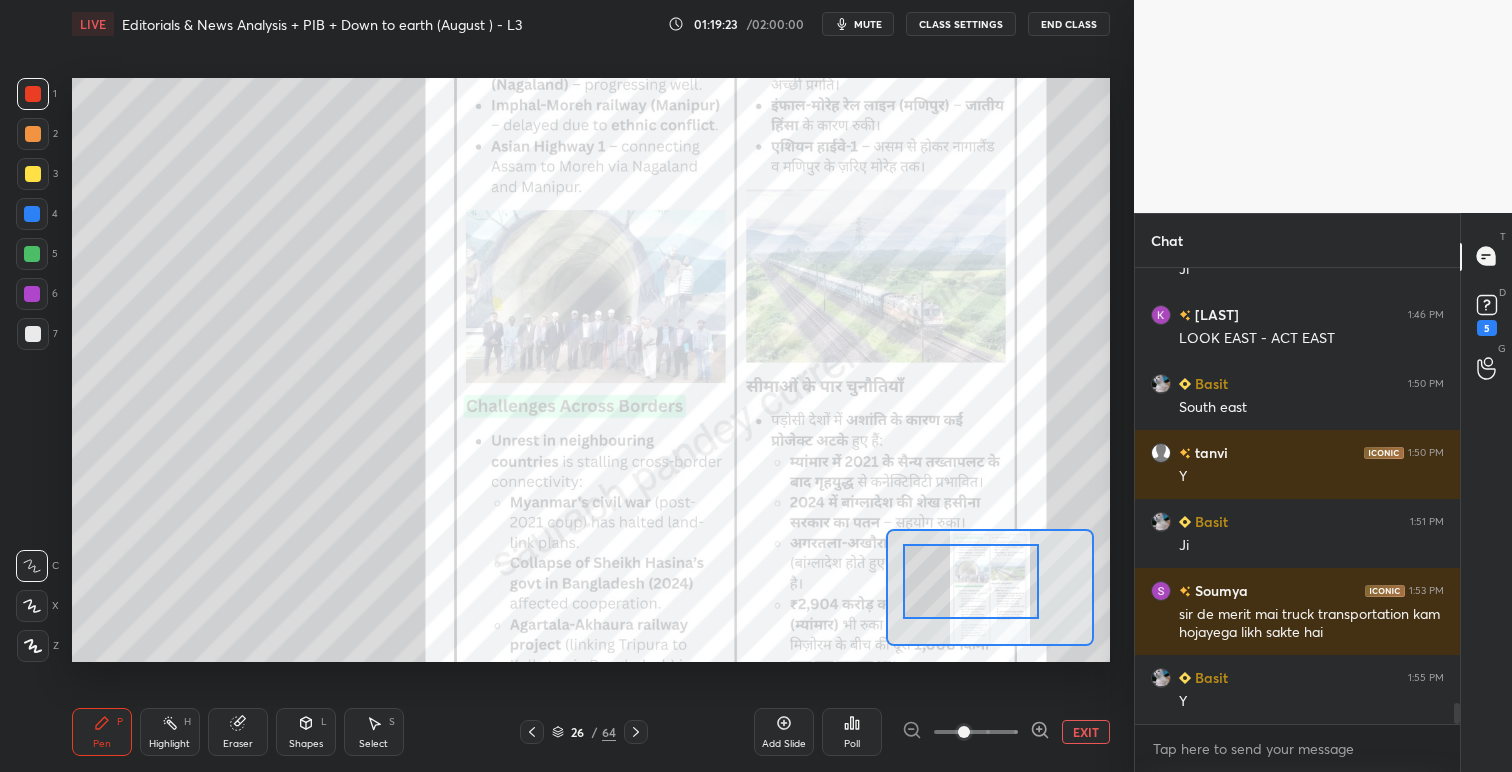 scroll, scrollTop: 9510, scrollLeft: 0, axis: vertical 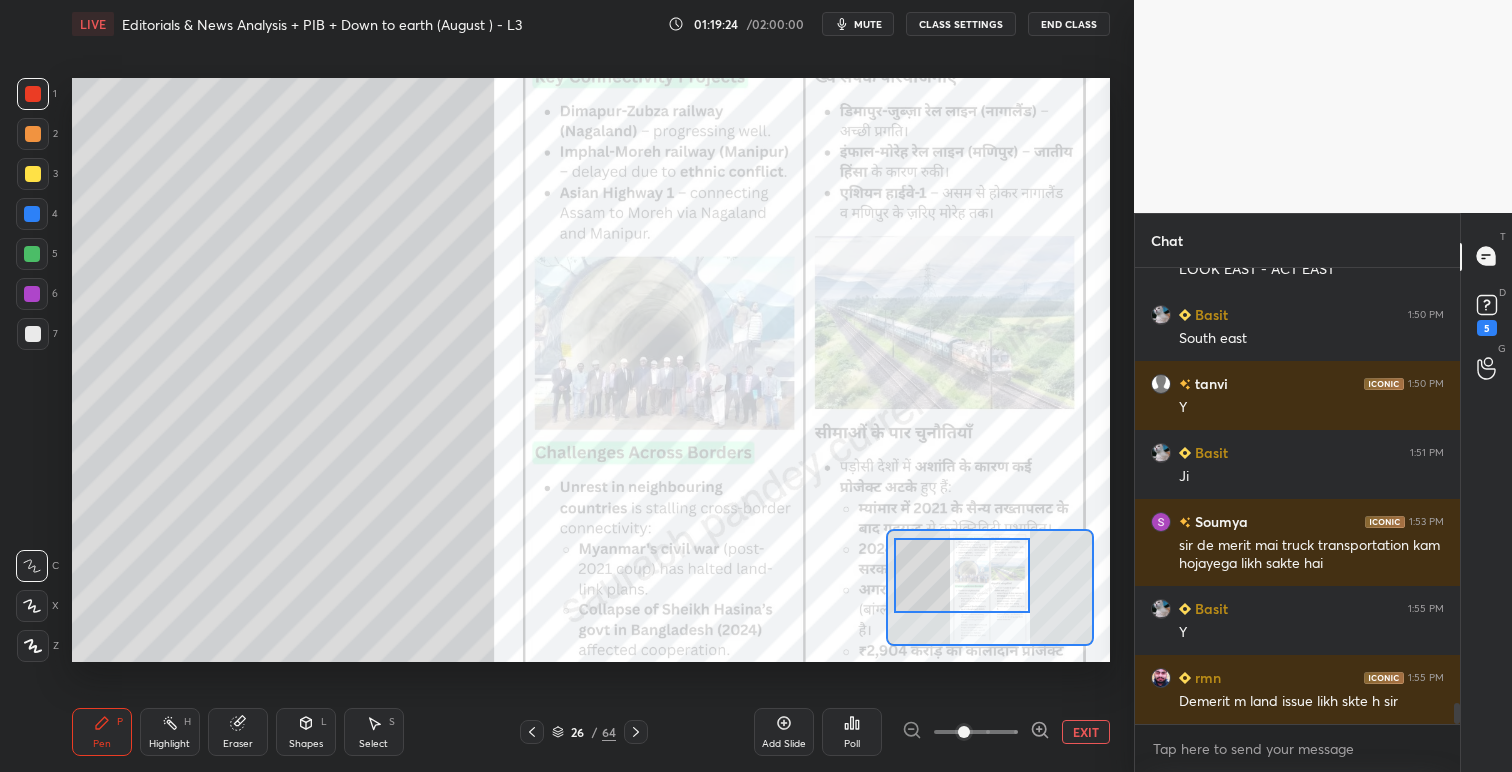 click at bounding box center [962, 575] 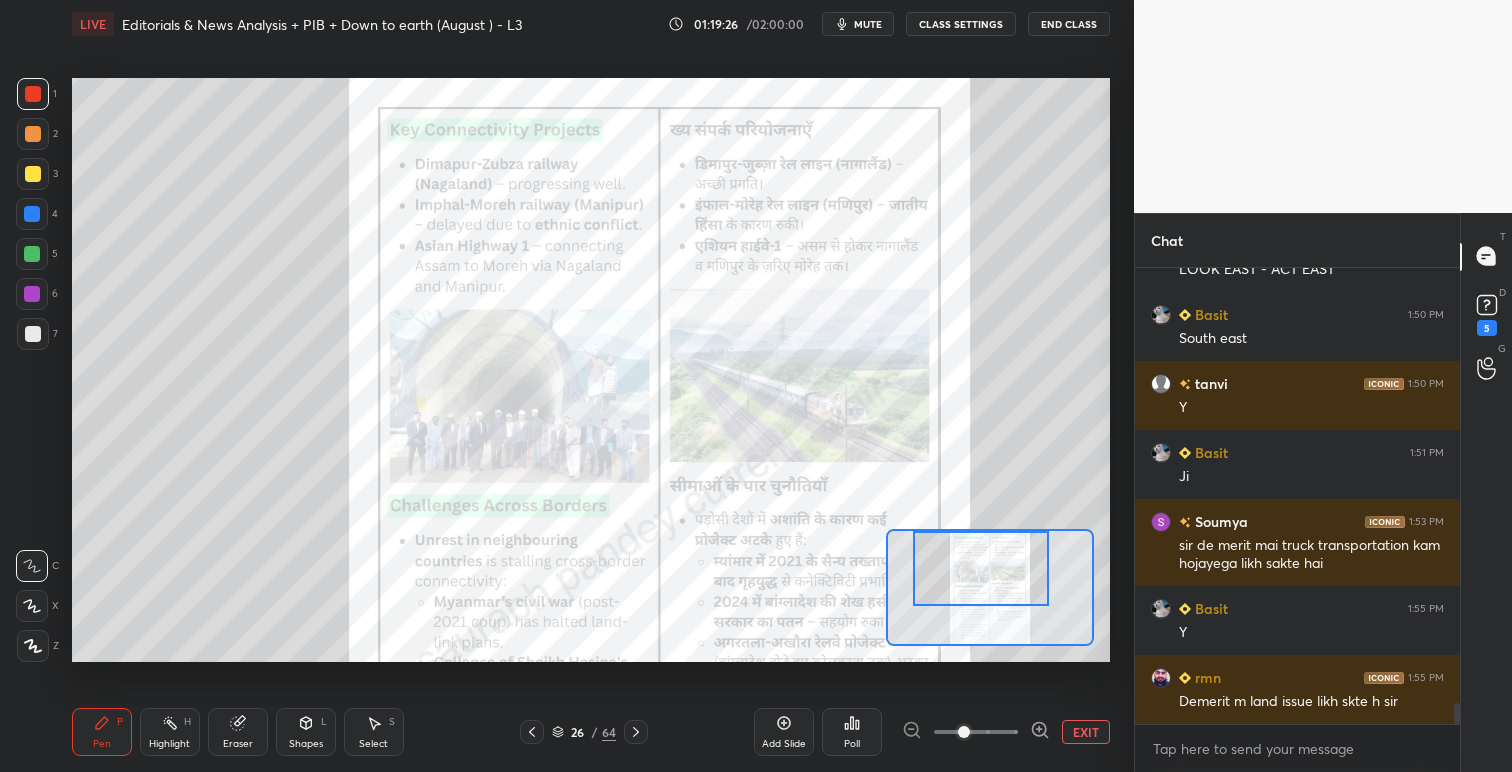 drag, startPoint x: 992, startPoint y: 556, endPoint x: 1011, endPoint y: 535, distance: 28.319605 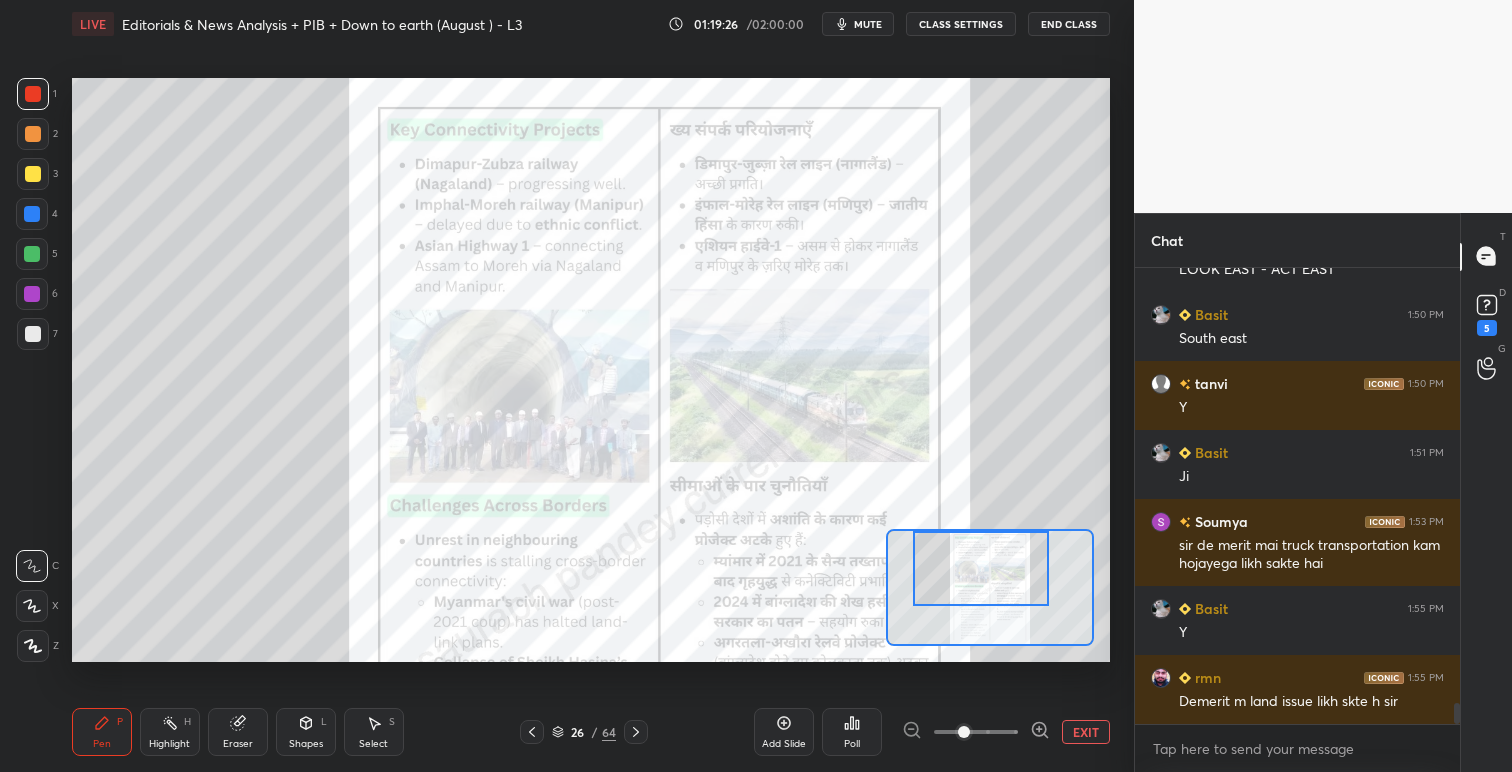 click at bounding box center [981, 568] 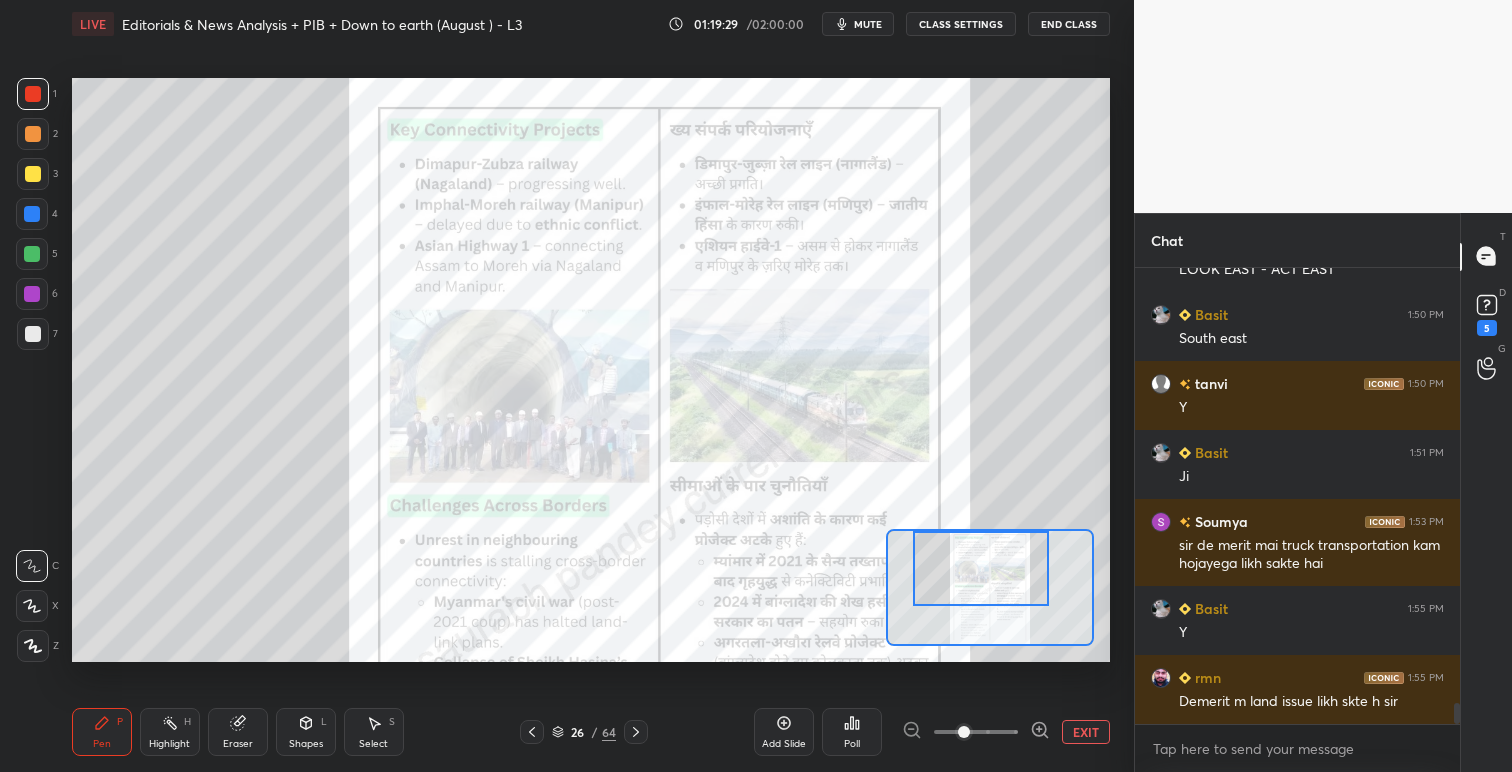 click on "mute" at bounding box center [868, 24] 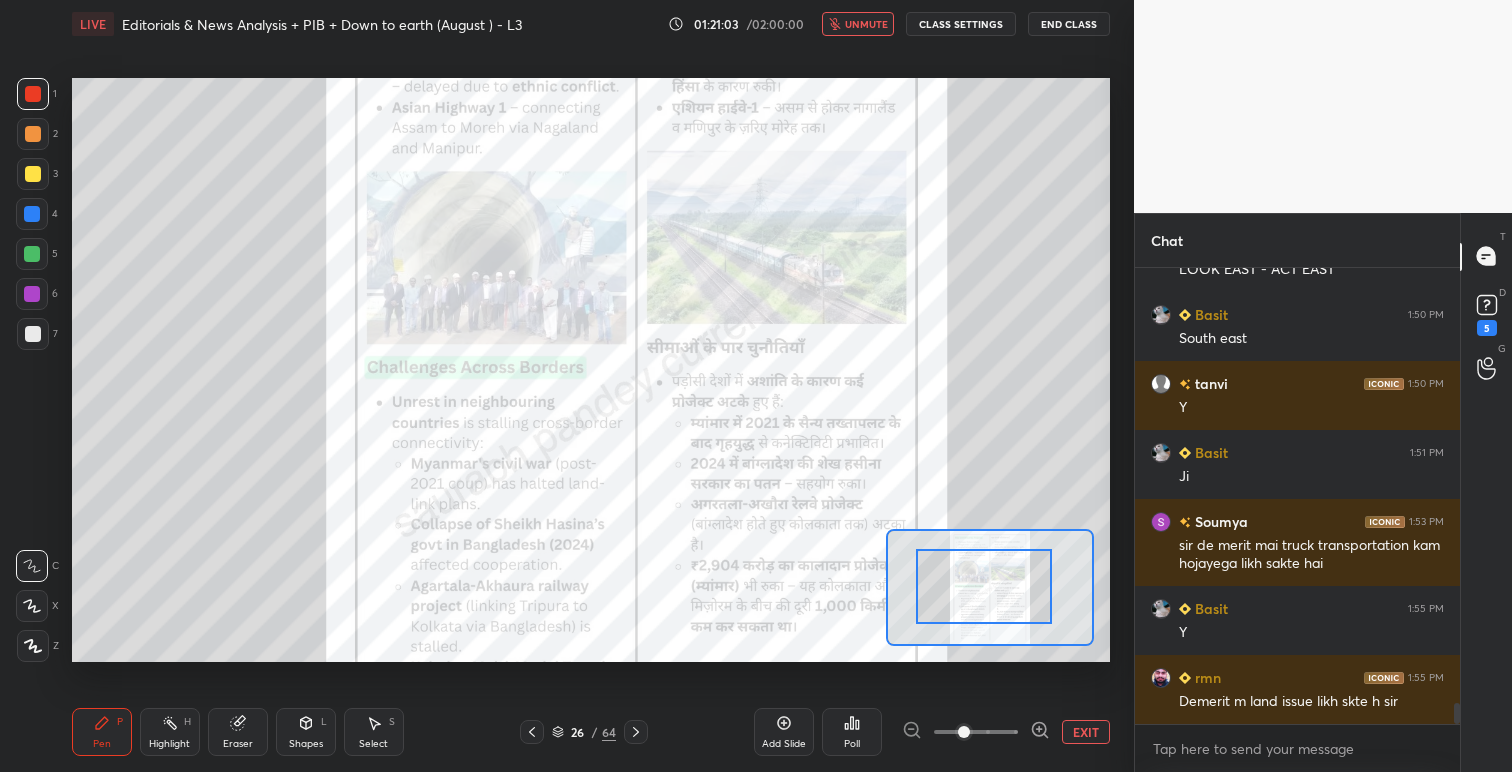drag, startPoint x: 1017, startPoint y: 583, endPoint x: 1020, endPoint y: 601, distance: 18.248287 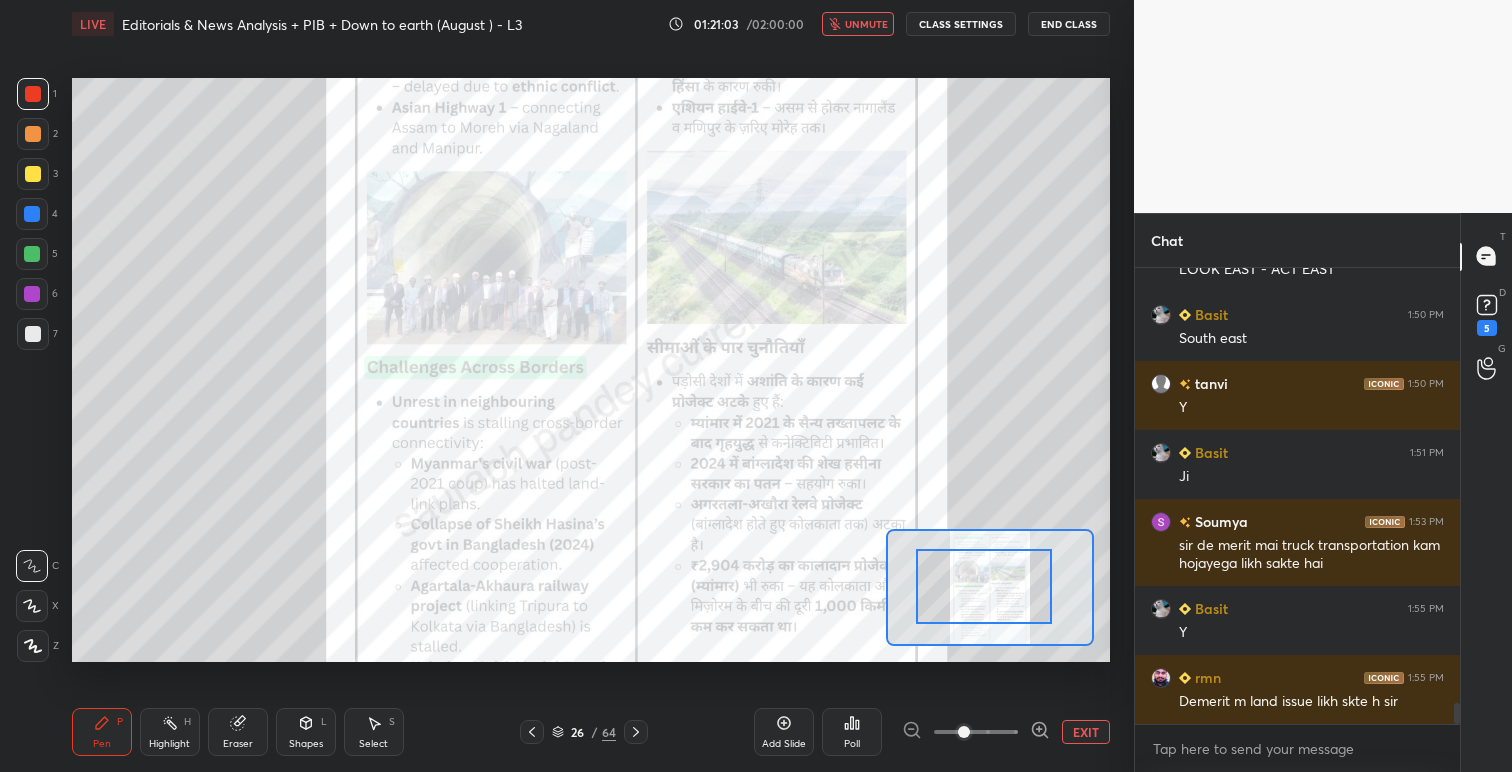 click at bounding box center [984, 586] 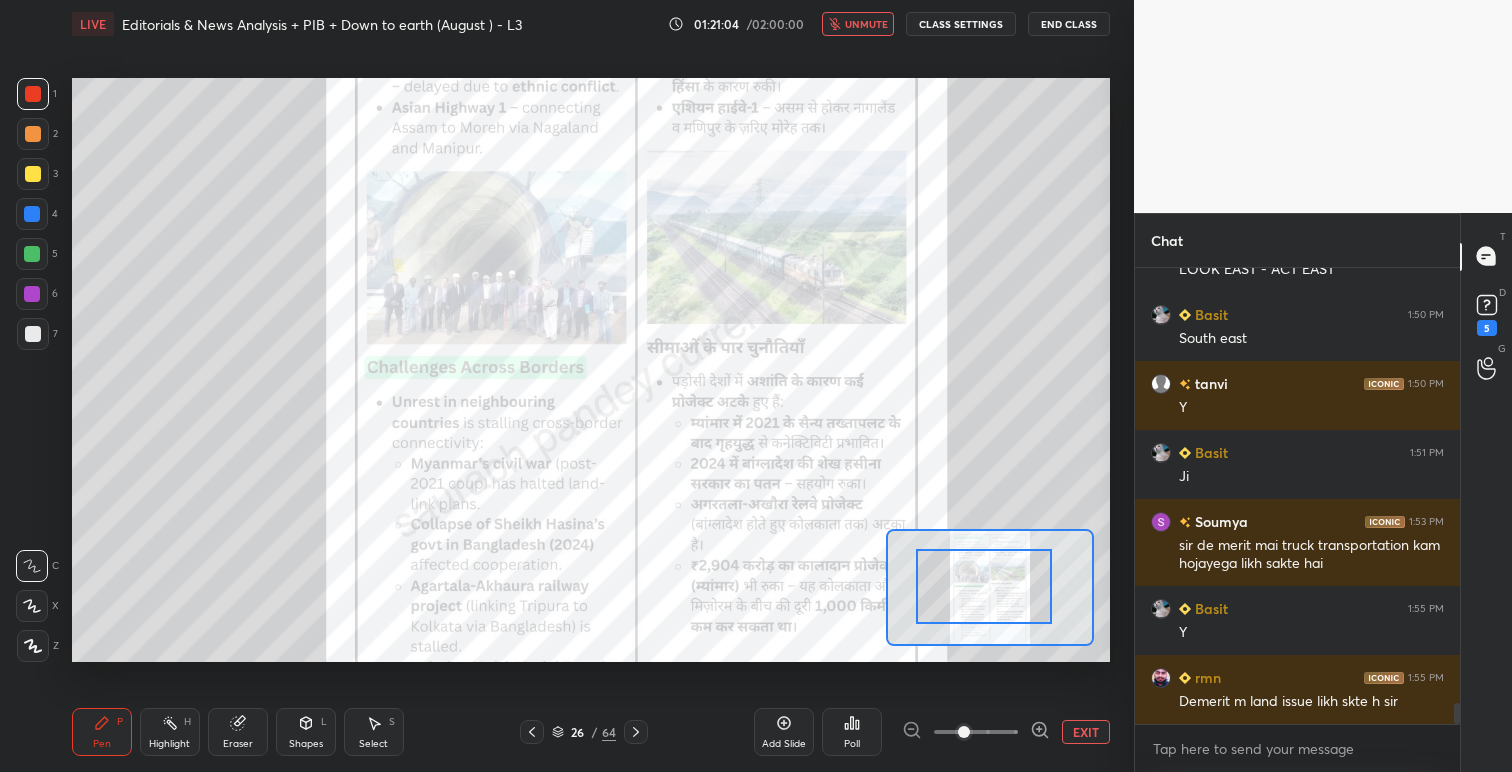 click on "unmute" at bounding box center (866, 24) 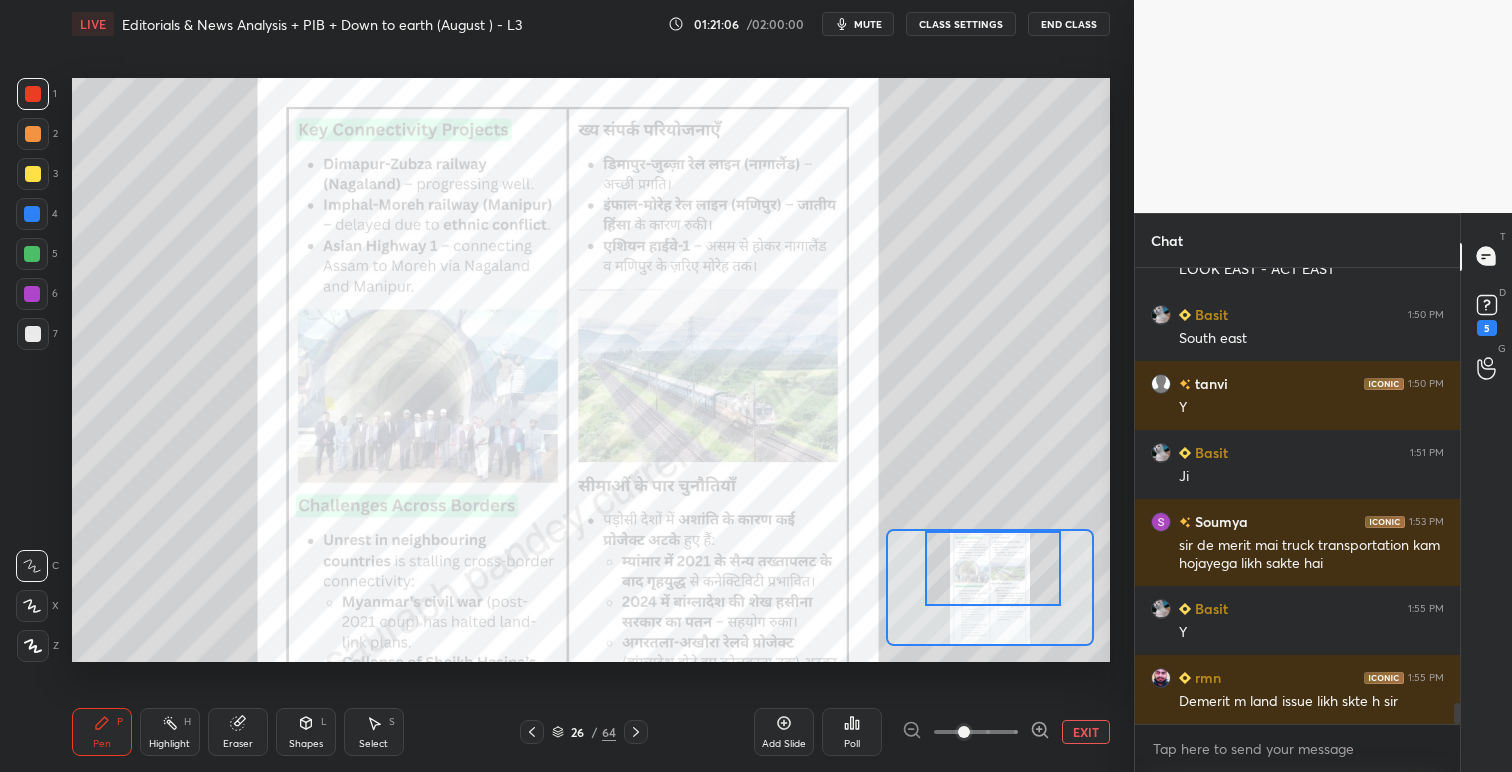 drag, startPoint x: 982, startPoint y: 599, endPoint x: 990, endPoint y: 570, distance: 30.083218 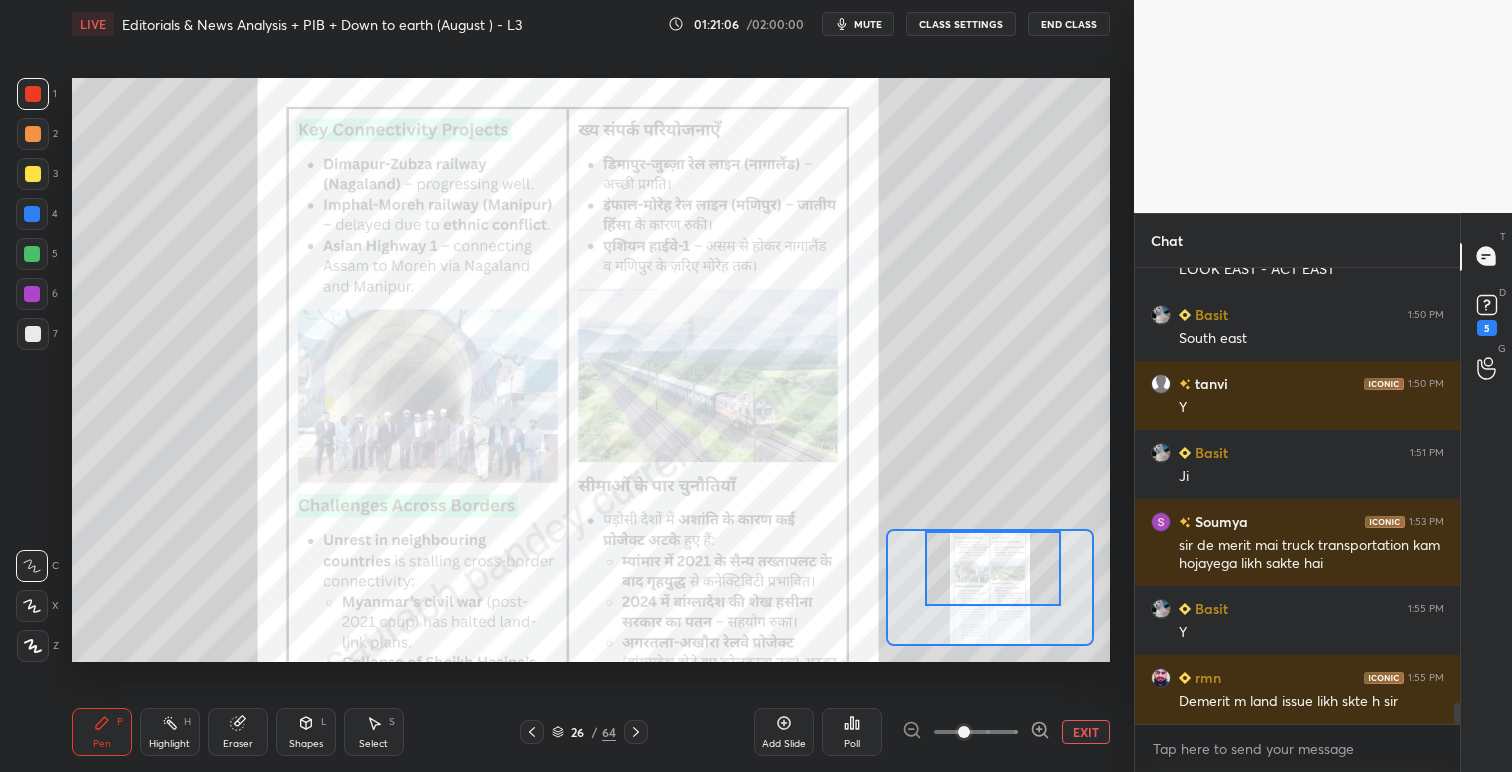 click at bounding box center [993, 568] 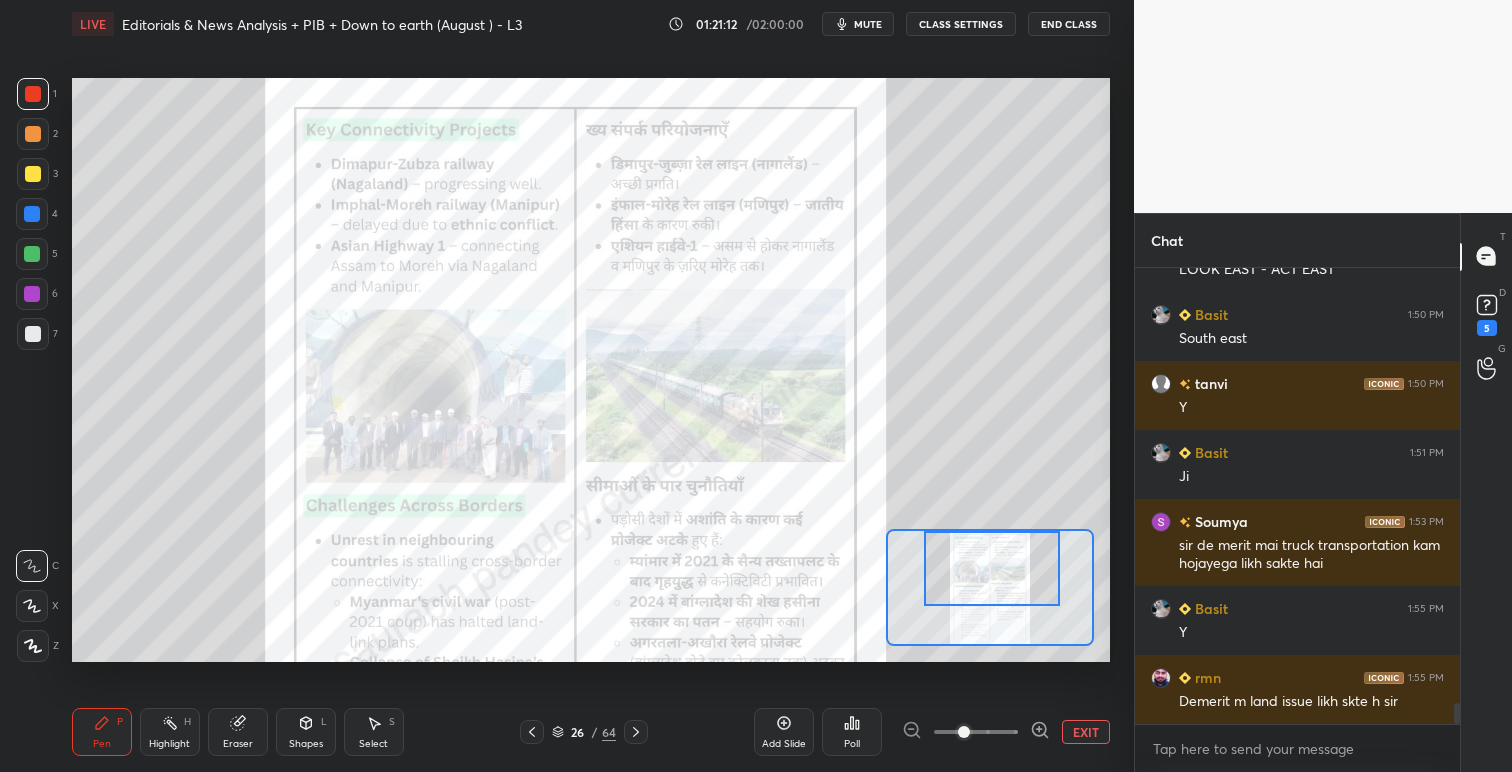 click on "mute" at bounding box center [868, 24] 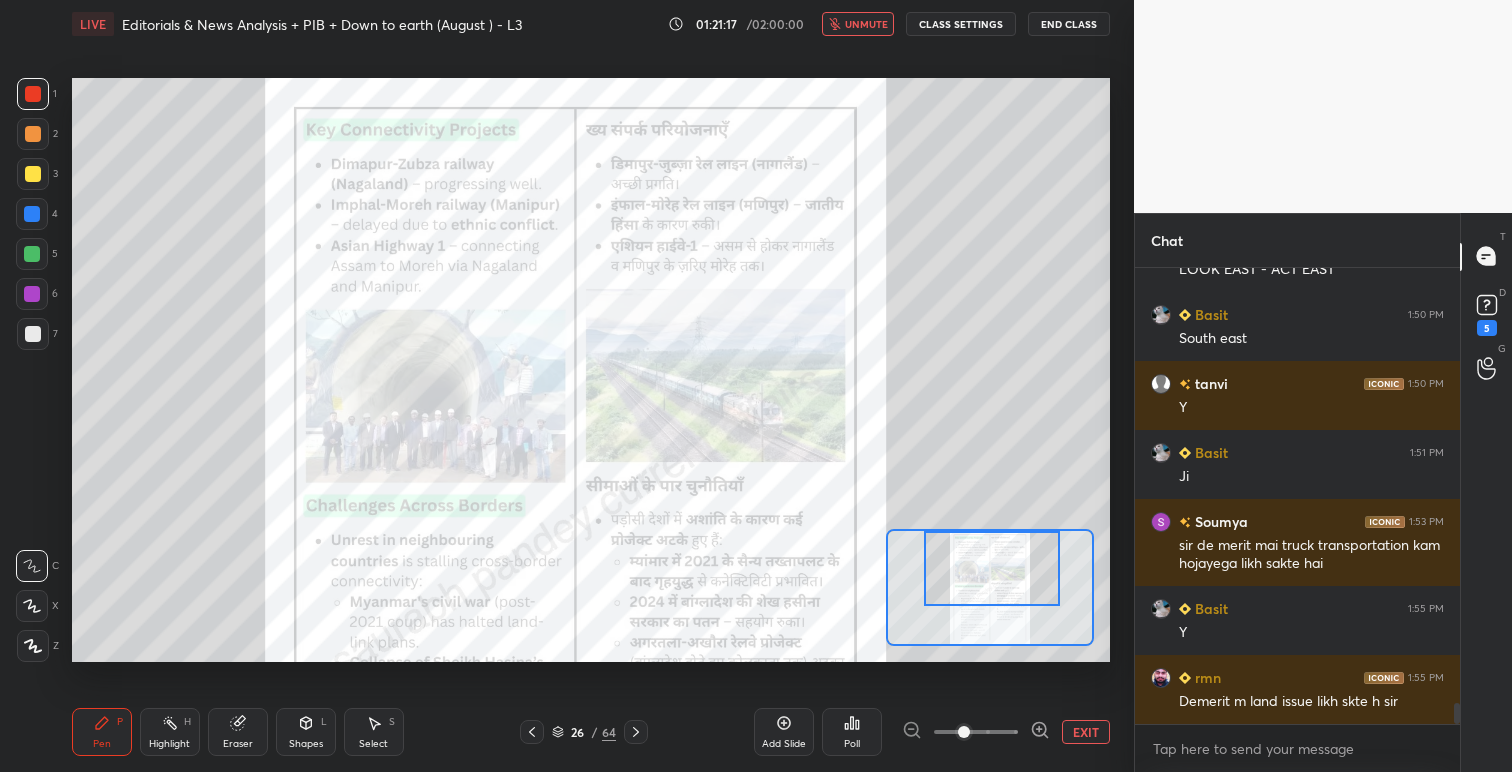 click on "unmute" at bounding box center [866, 24] 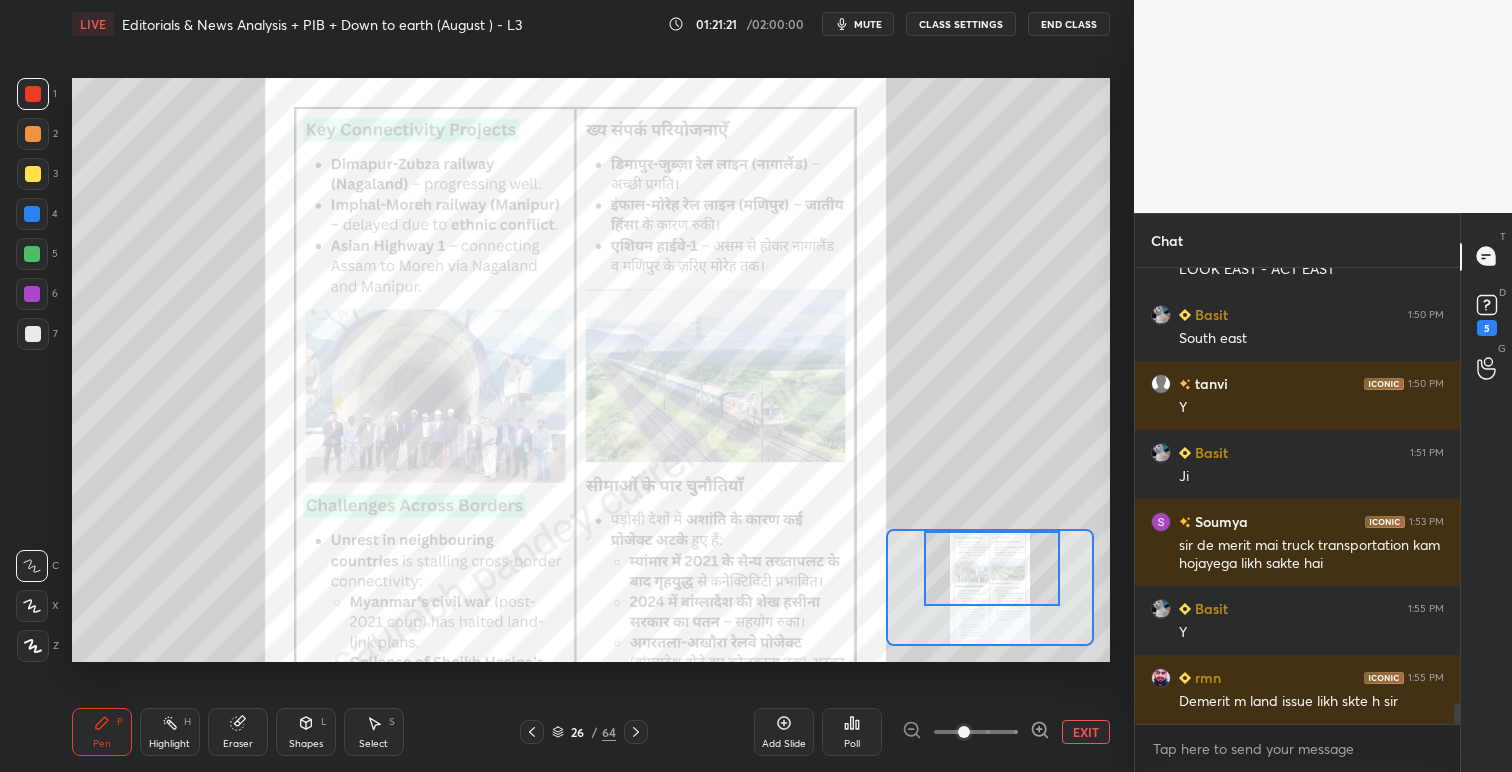 click on "mute" at bounding box center (868, 24) 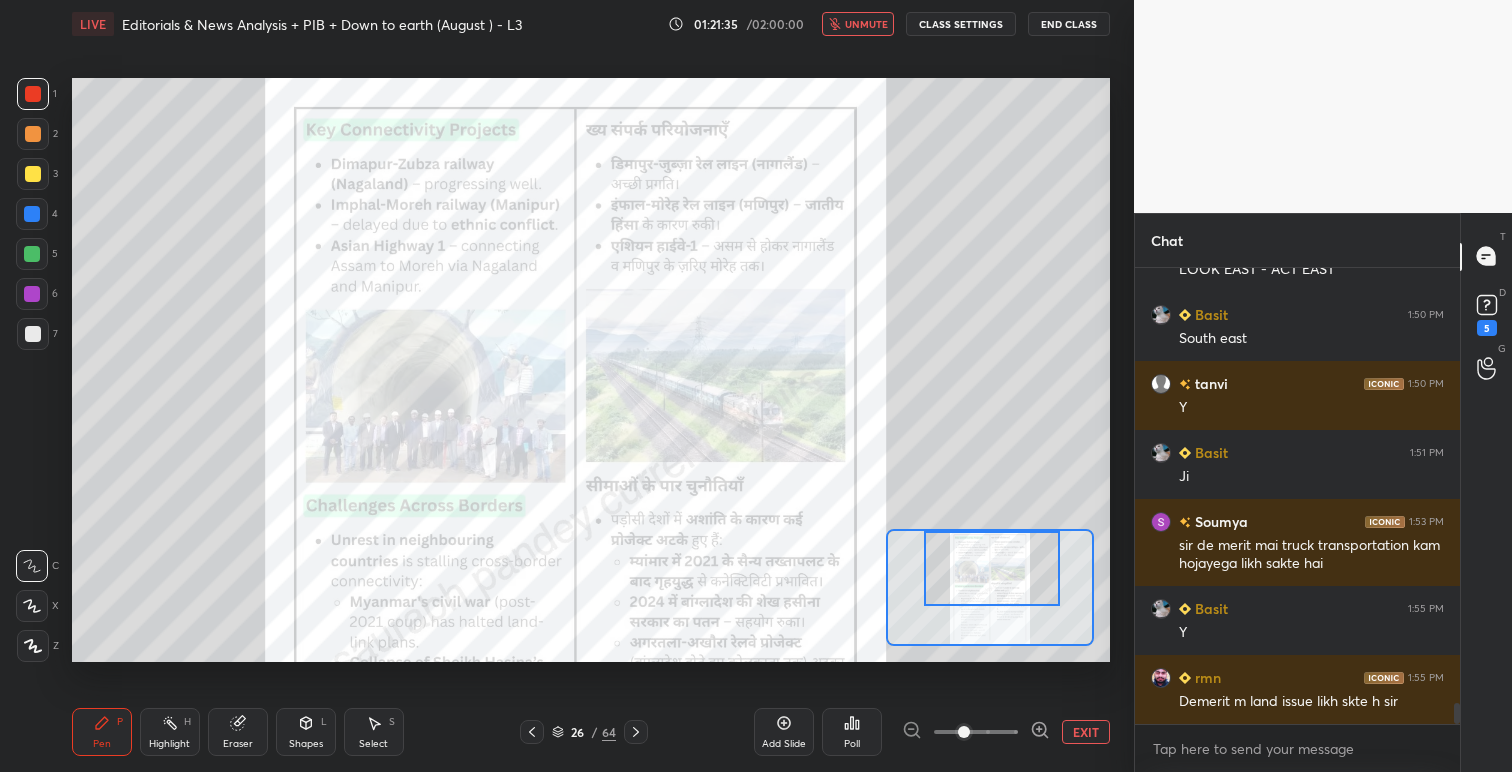 click on "unmute" at bounding box center [866, 24] 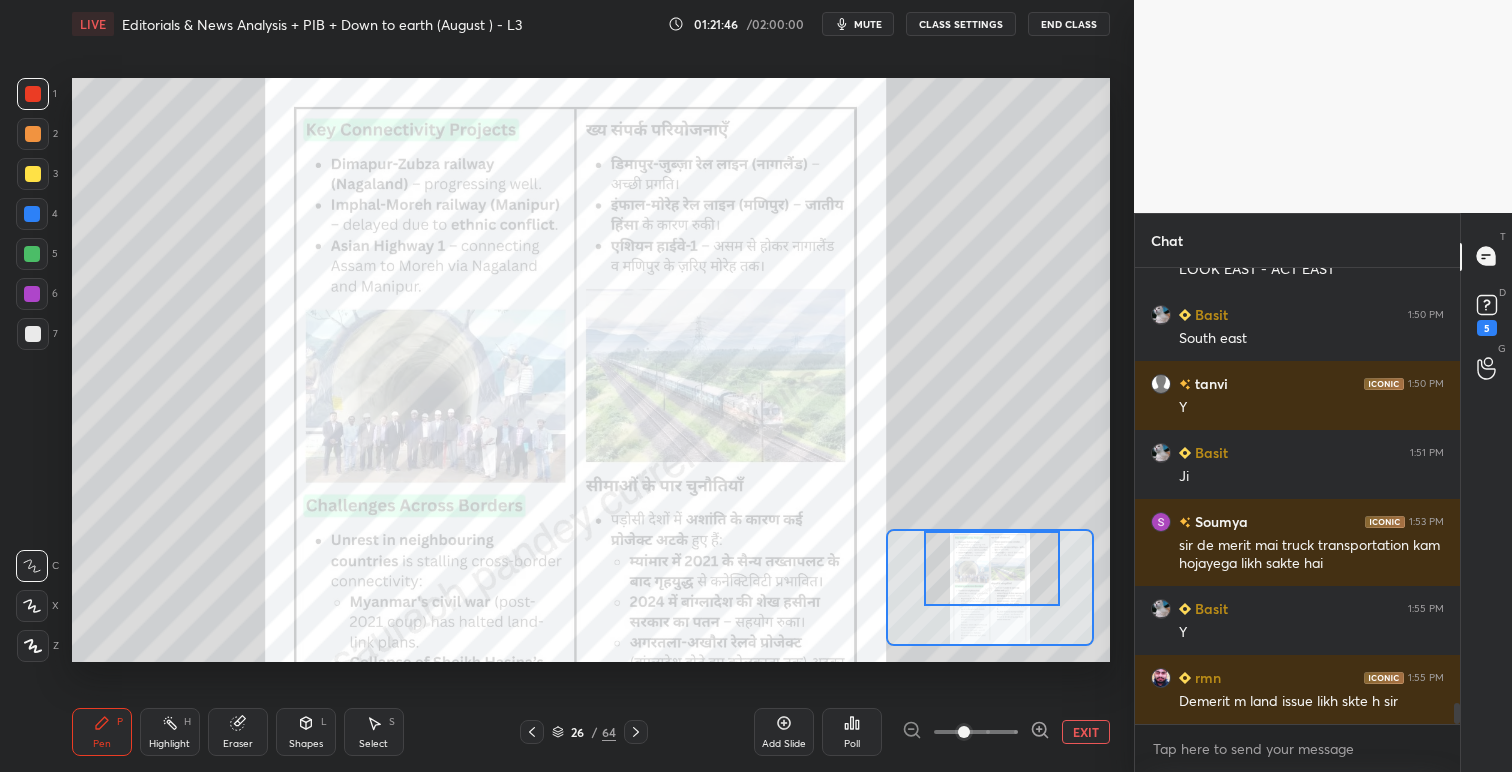 click on "mute" at bounding box center (868, 24) 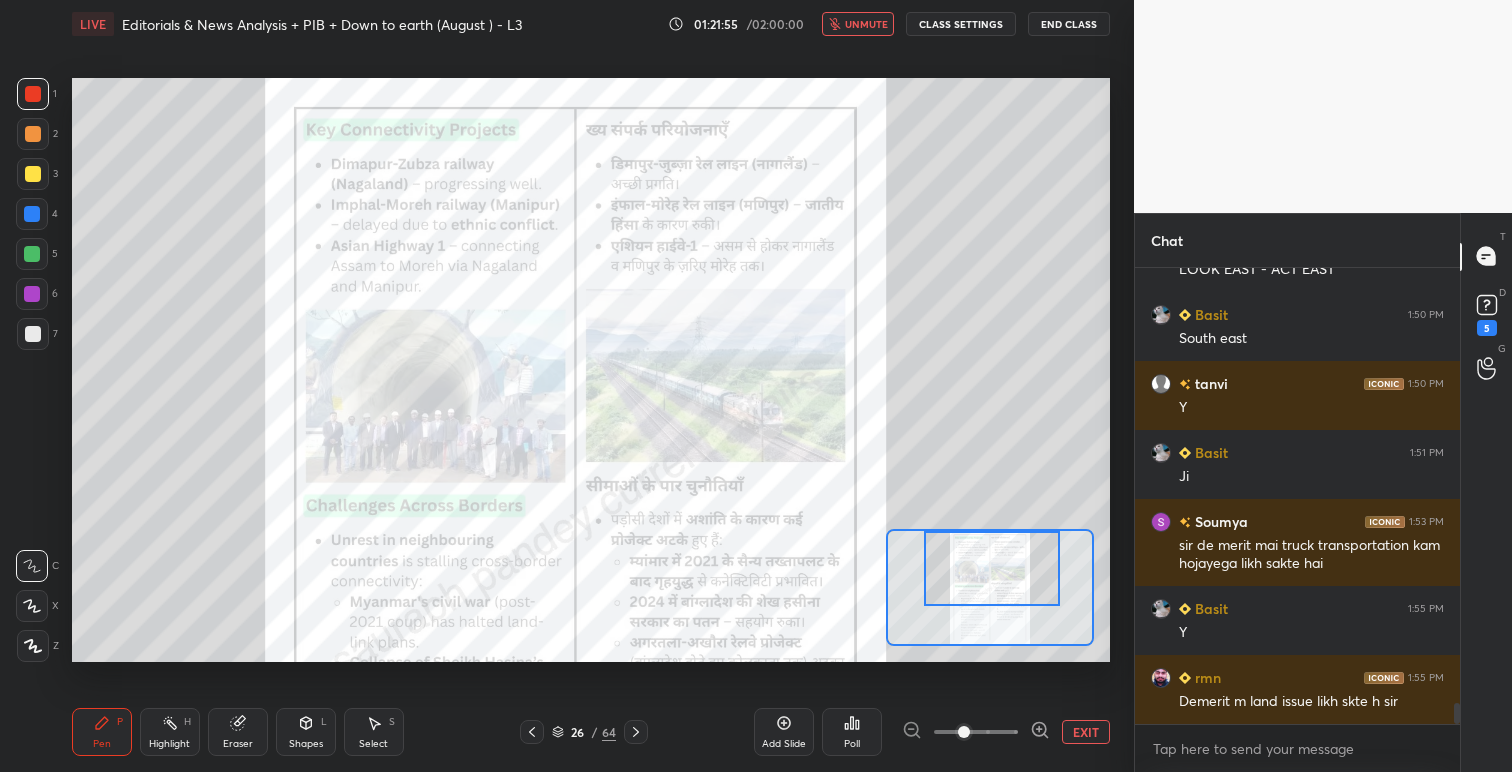 click on "unmute" at bounding box center [866, 24] 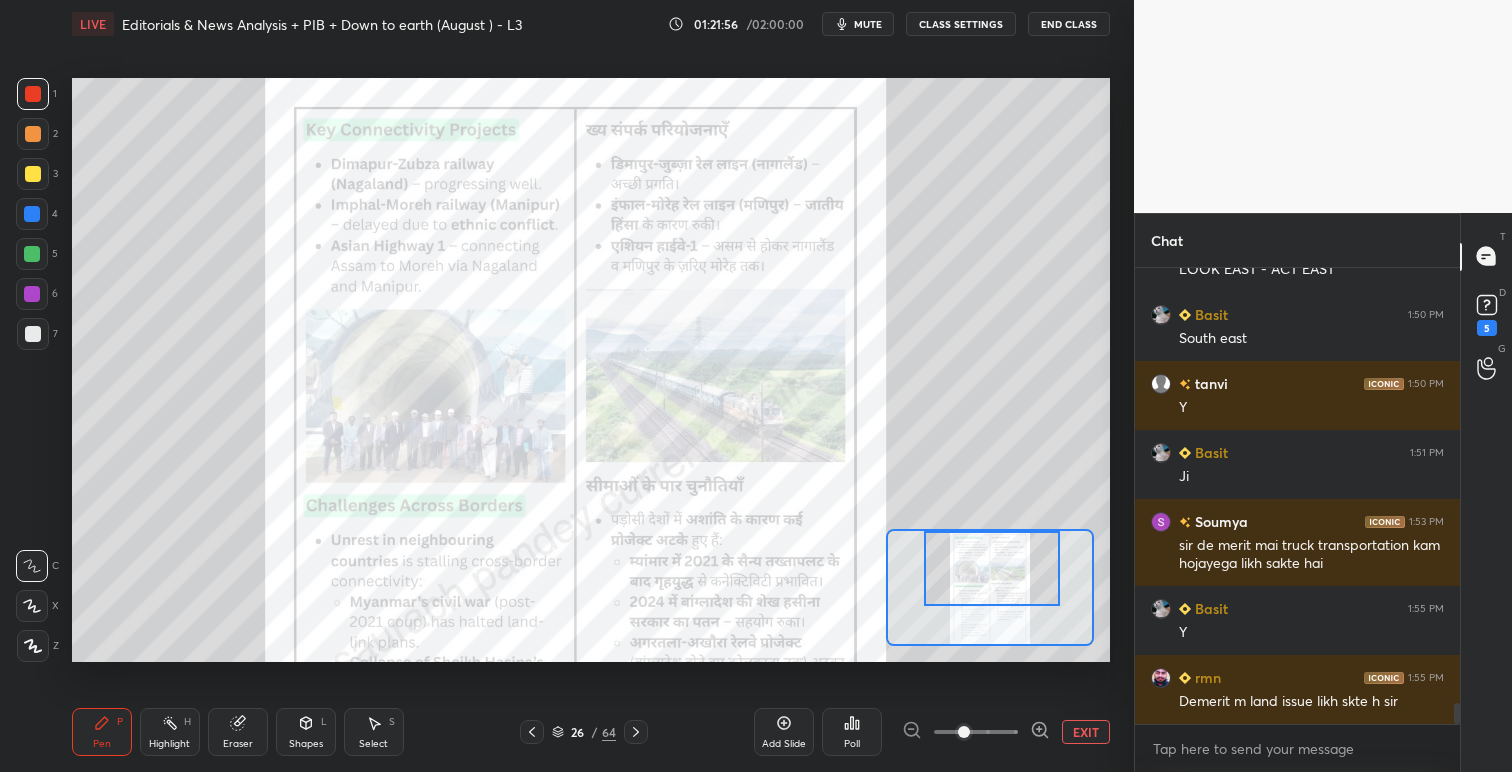 click on "mute" at bounding box center [868, 24] 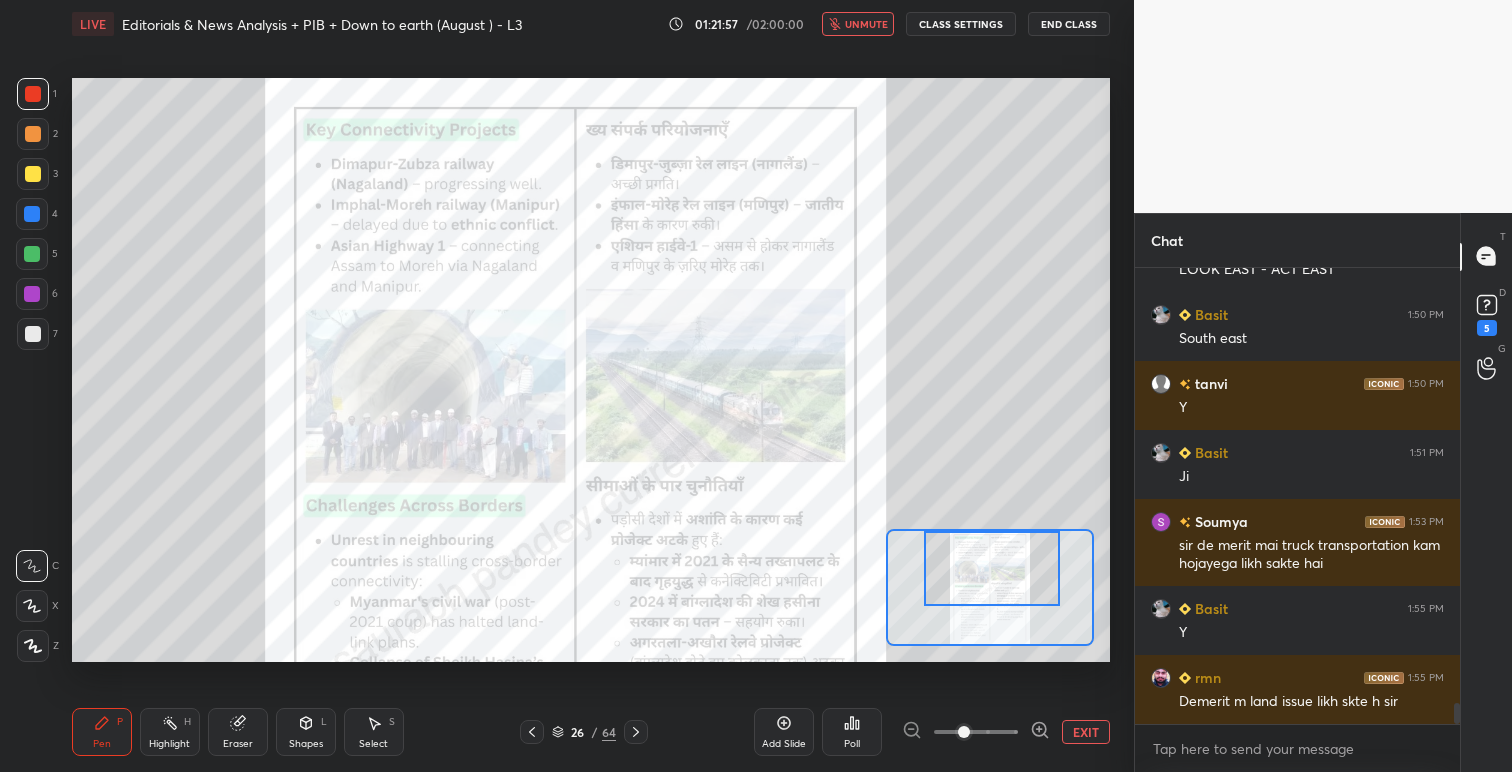 scroll, scrollTop: 9579, scrollLeft: 0, axis: vertical 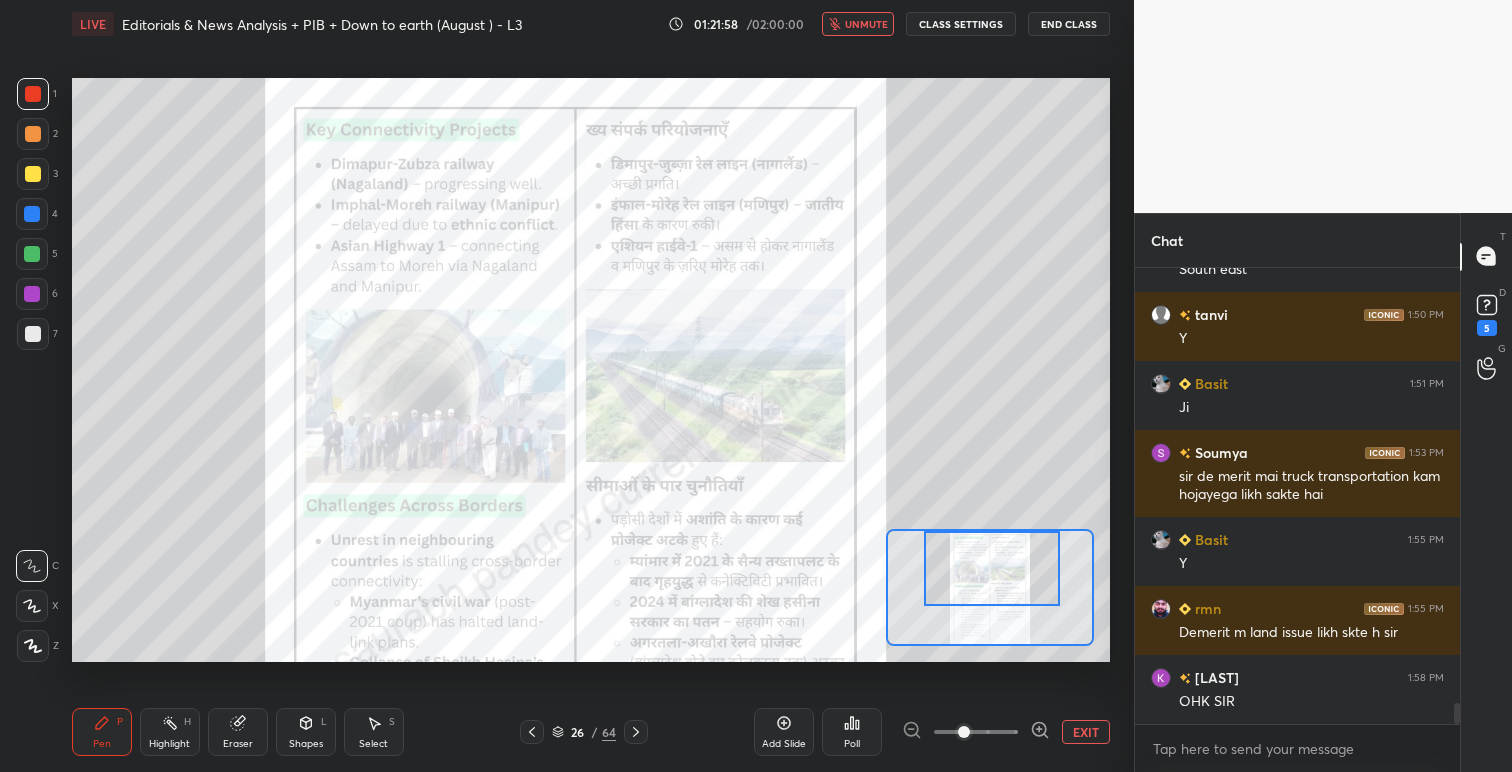 click on "unmute" at bounding box center (866, 24) 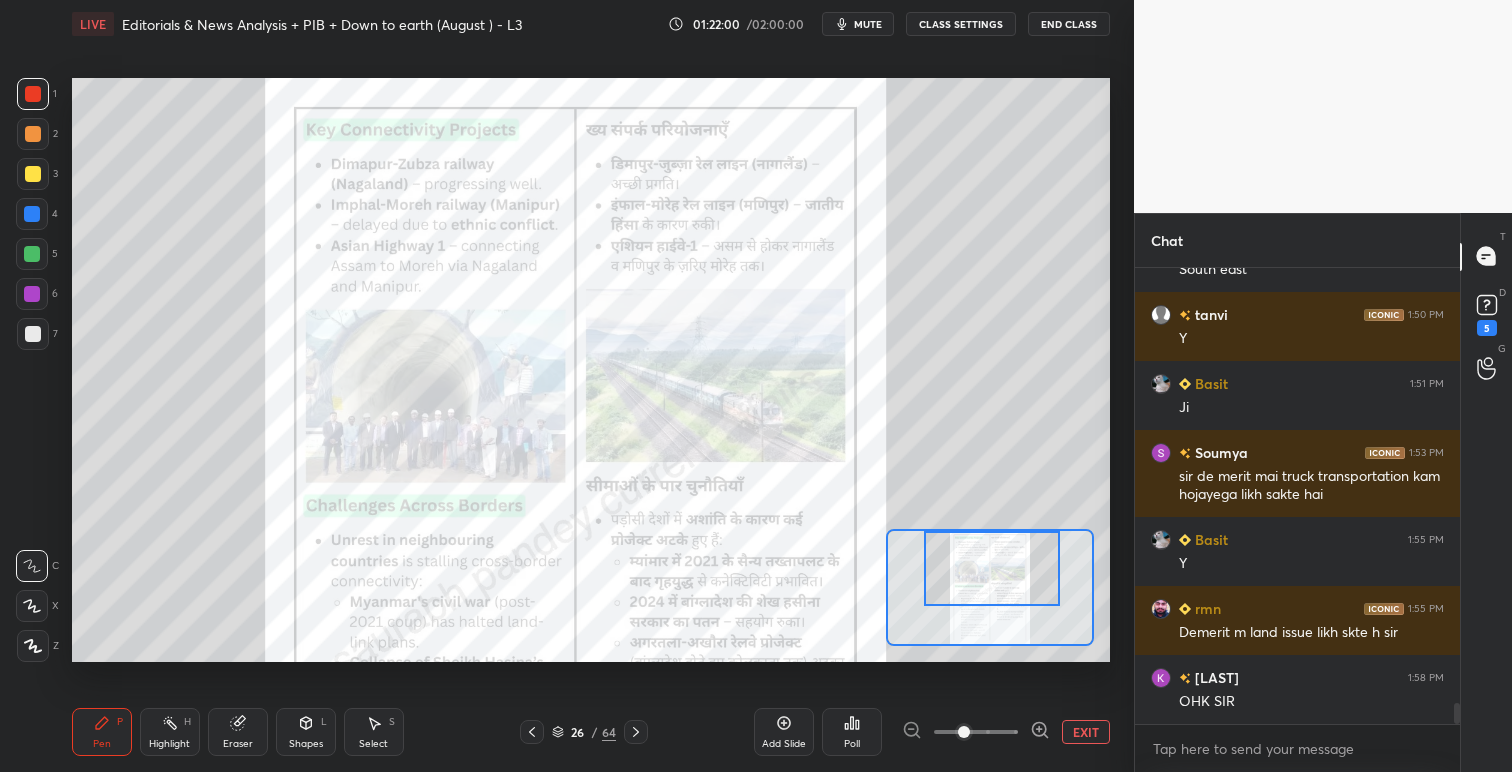 click on "mute" at bounding box center (868, 24) 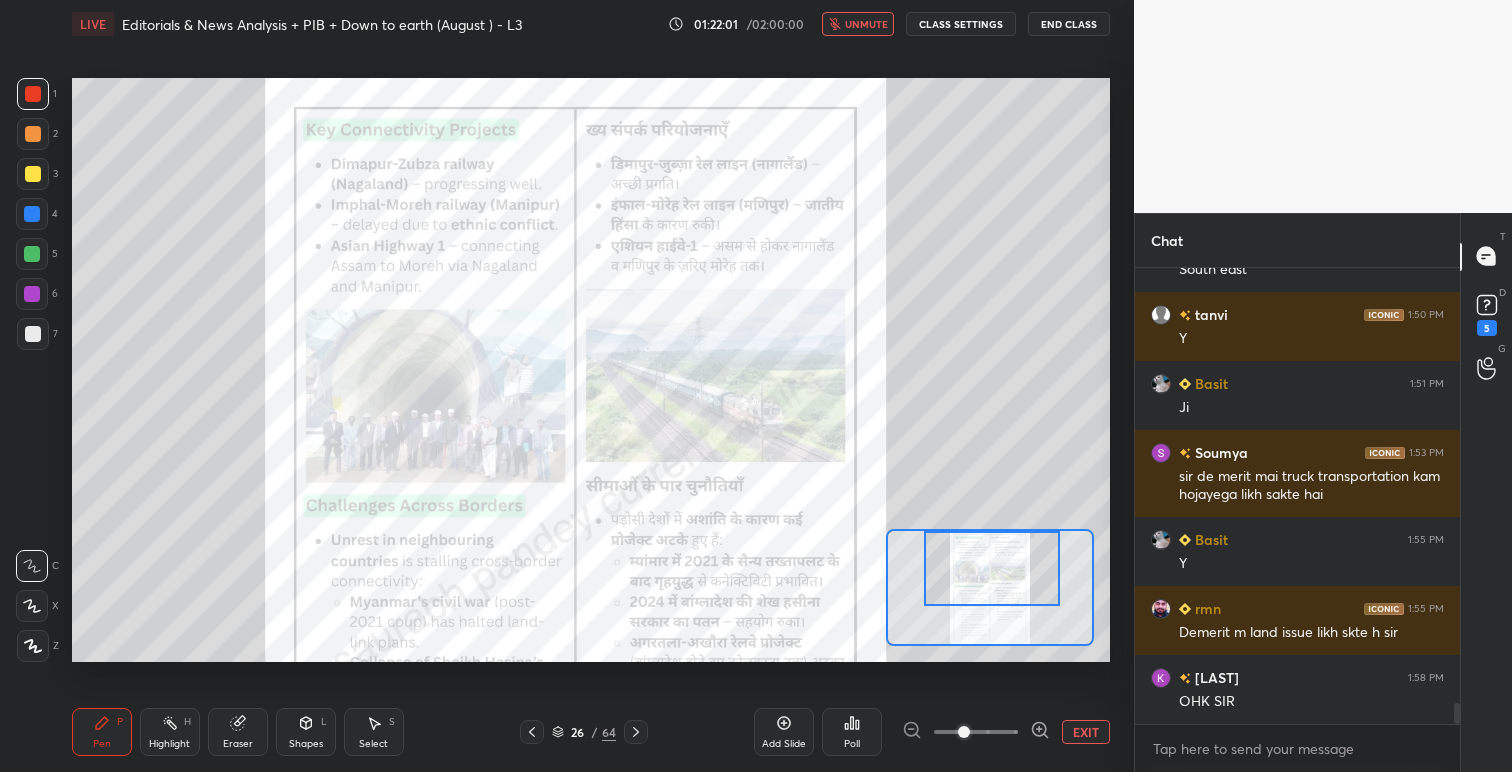 scroll, scrollTop: 9648, scrollLeft: 0, axis: vertical 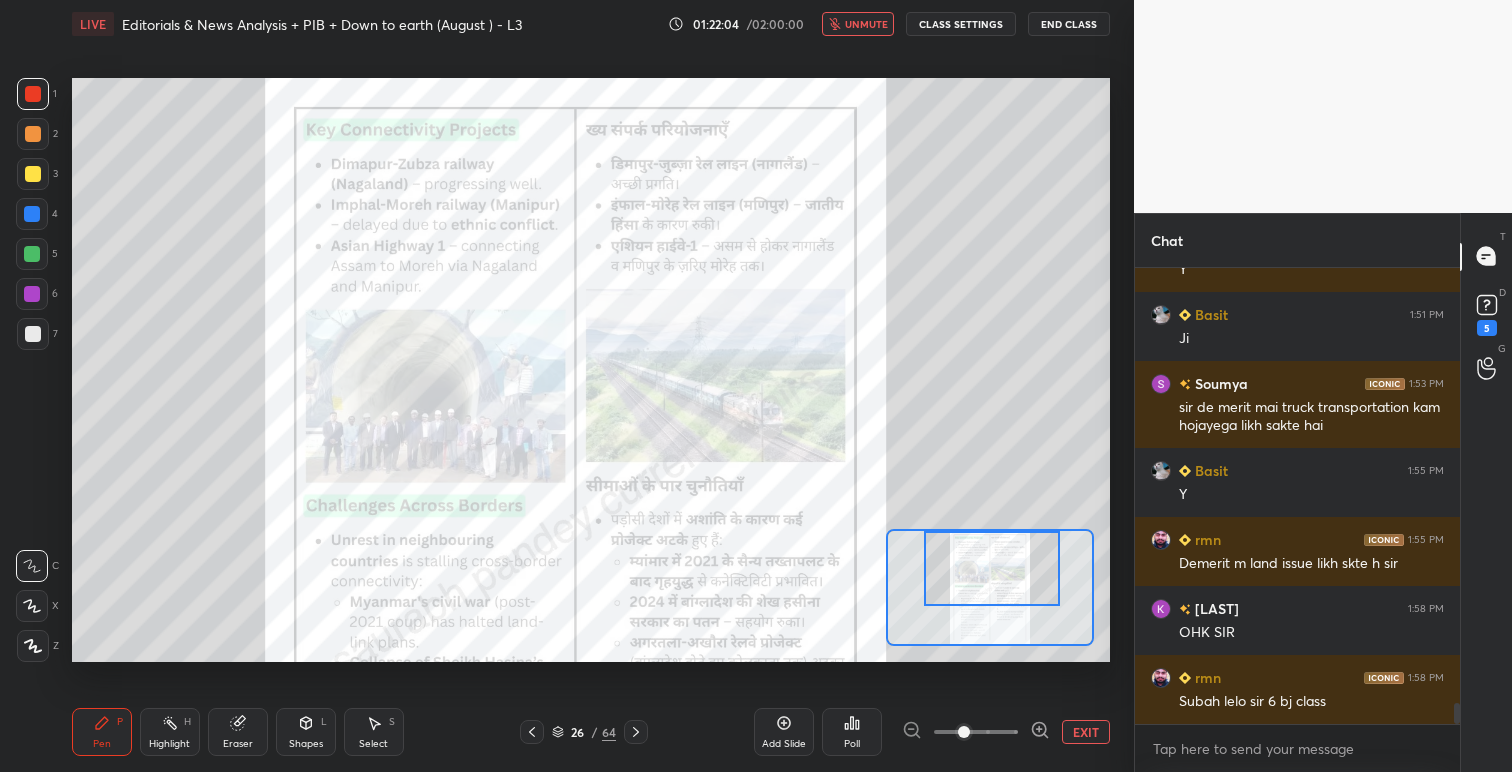 click on "unmute" at bounding box center [866, 24] 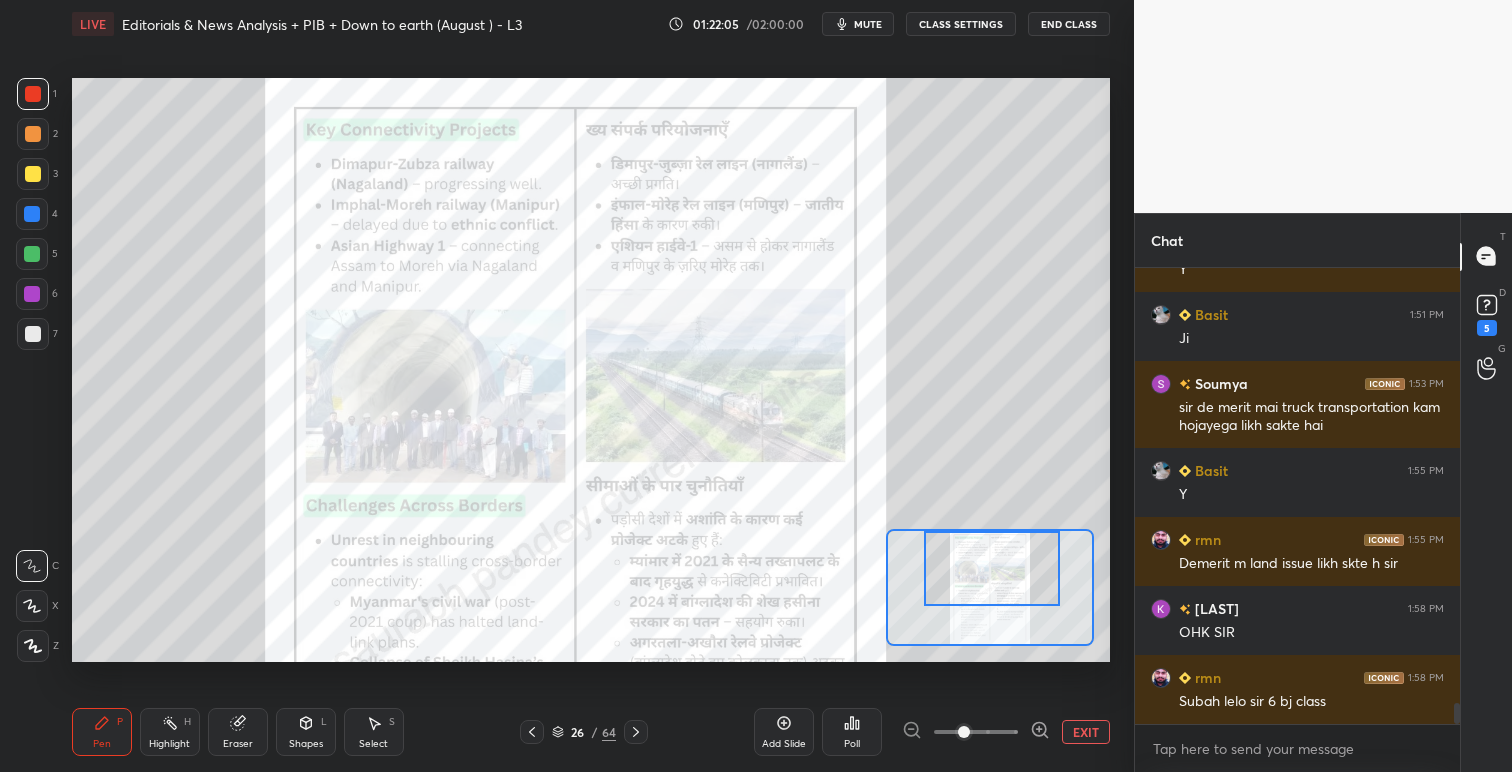click on "mute" at bounding box center (868, 24) 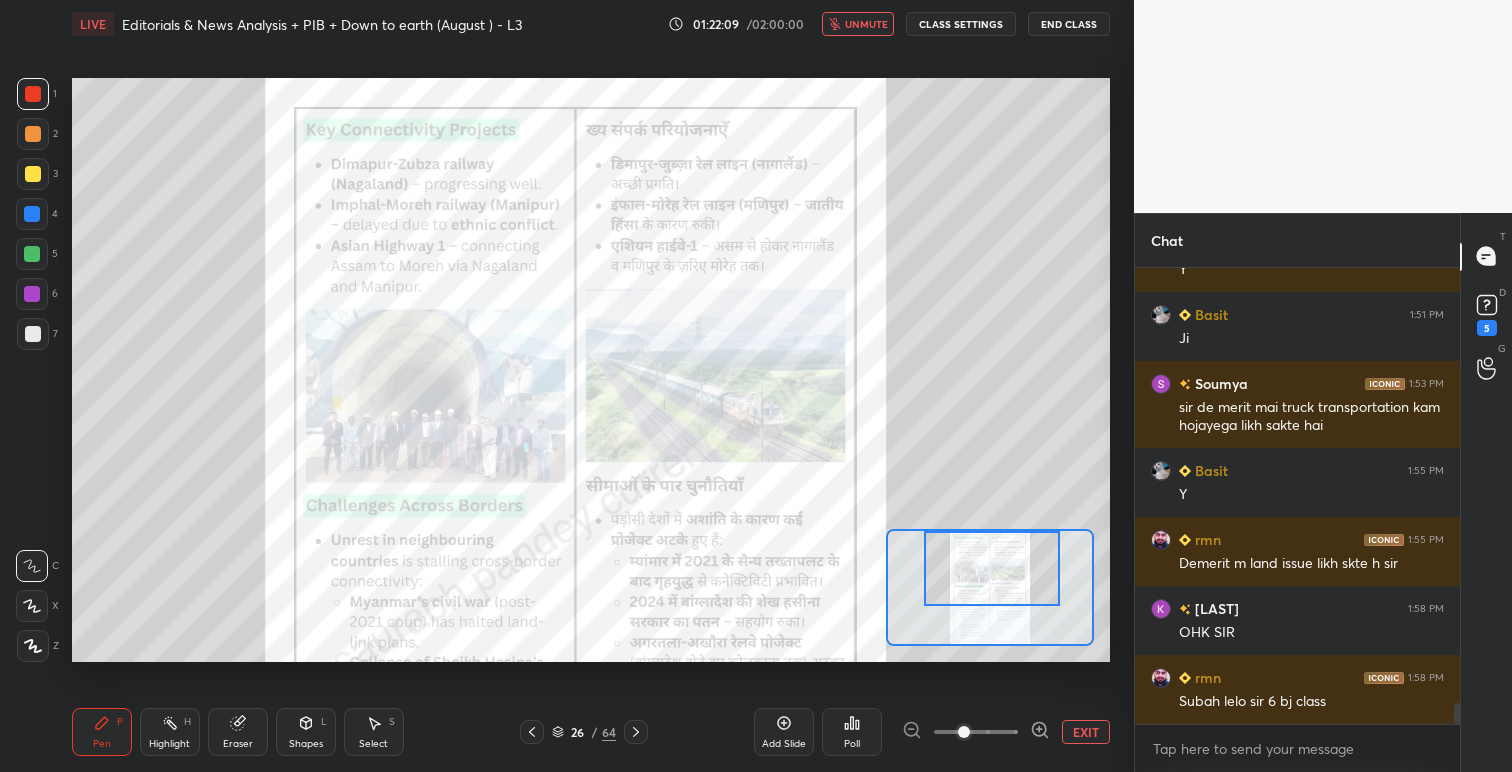 scroll, scrollTop: 9717, scrollLeft: 0, axis: vertical 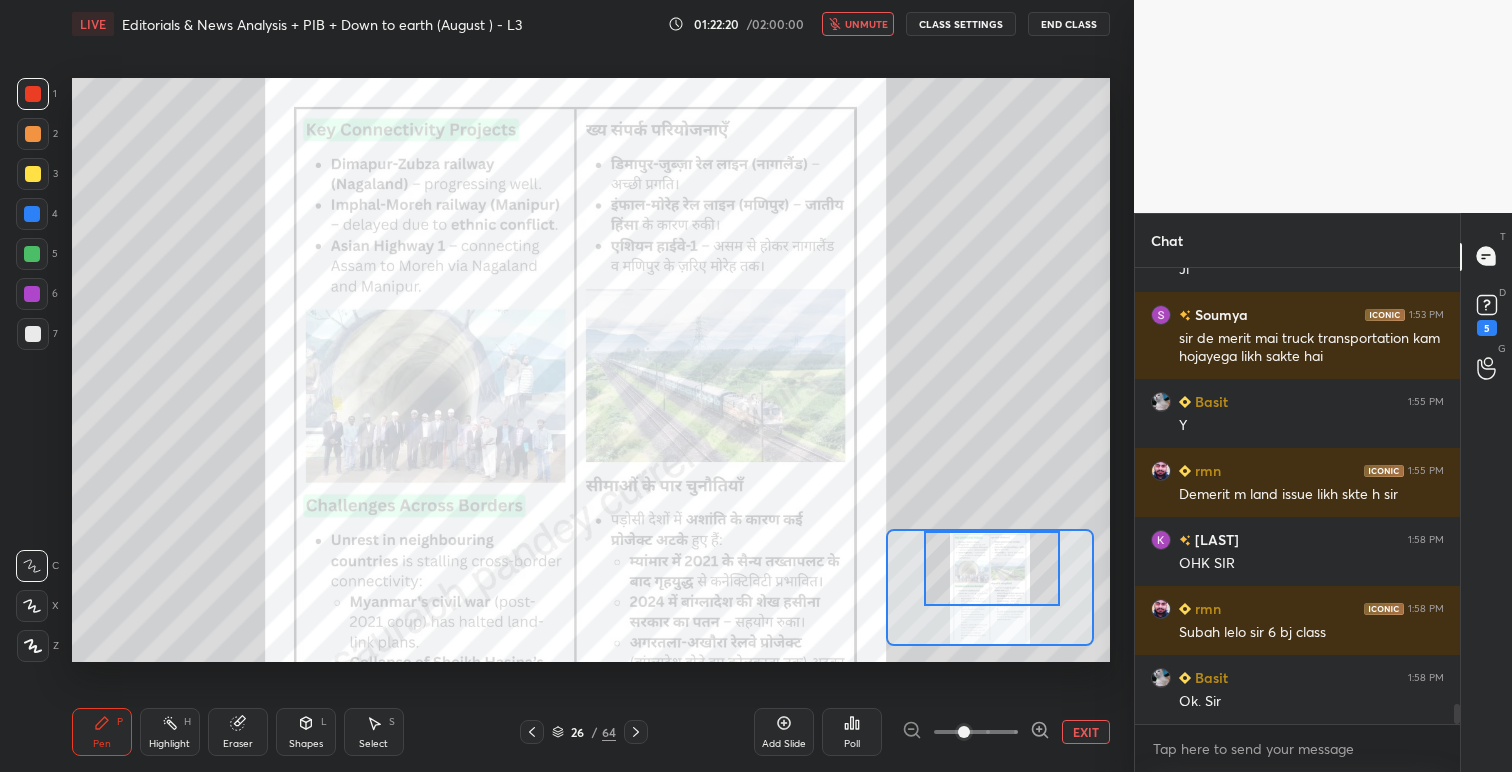 click on "End Class" at bounding box center (1069, 24) 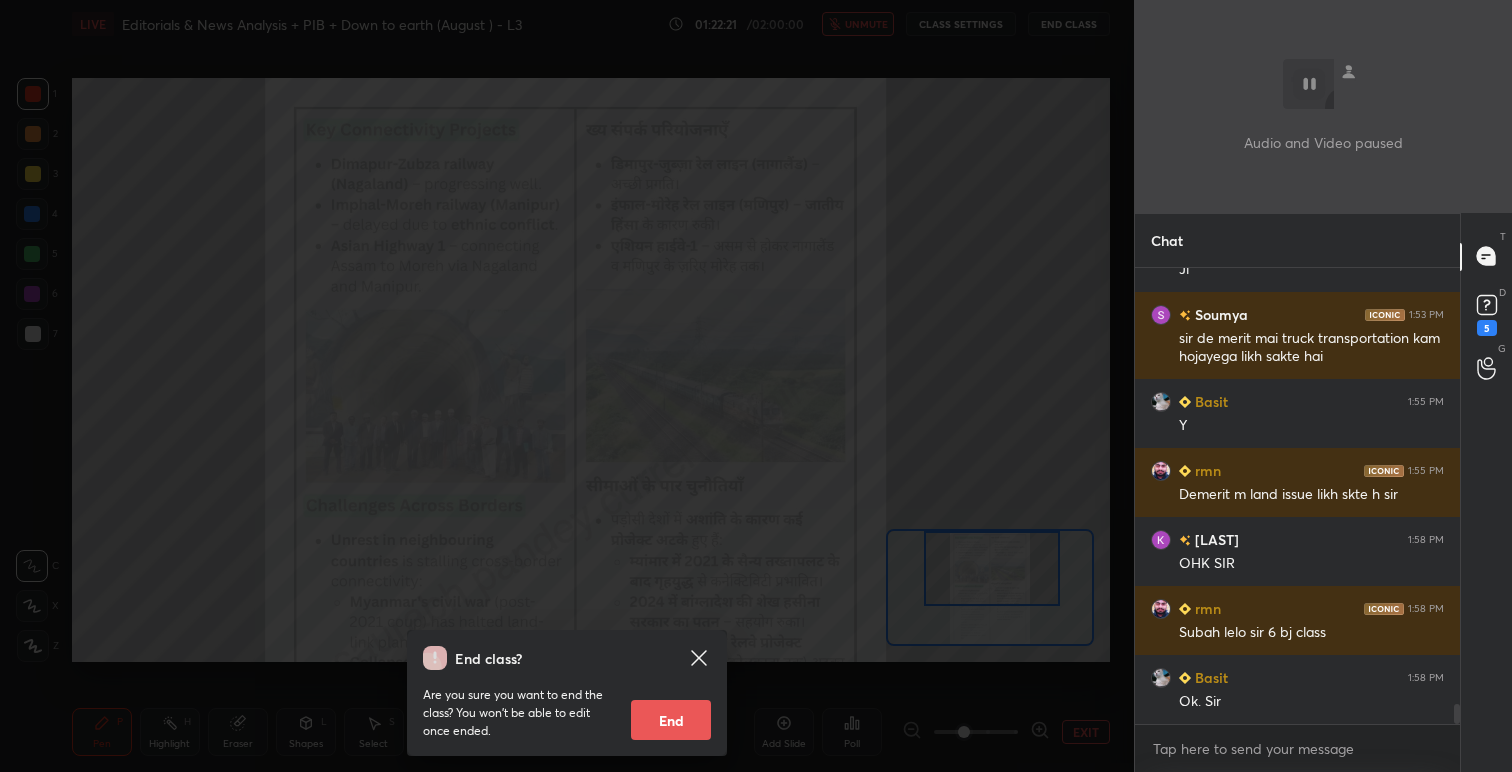 click on "End" at bounding box center [671, 720] 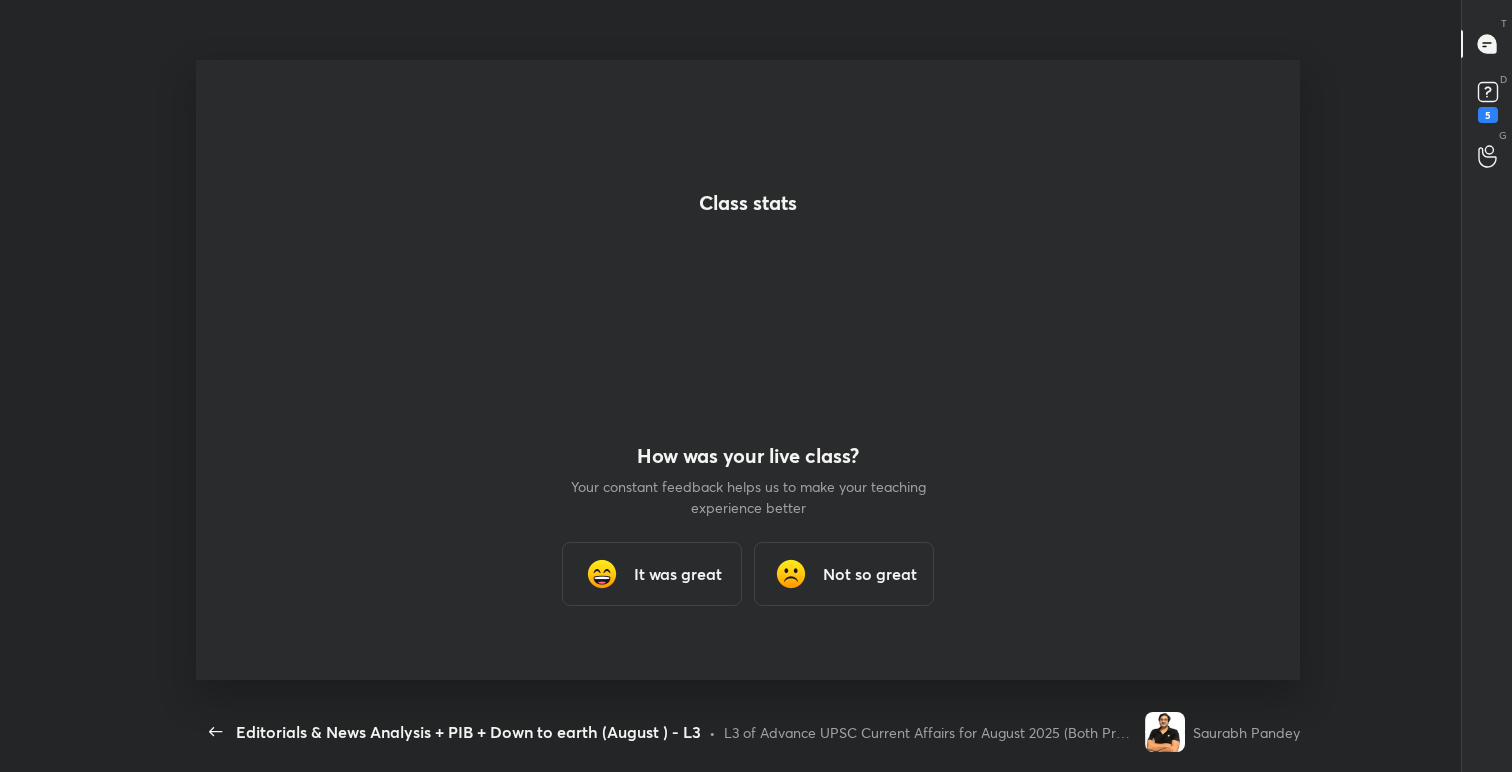 scroll, scrollTop: 99356, scrollLeft: 98715, axis: both 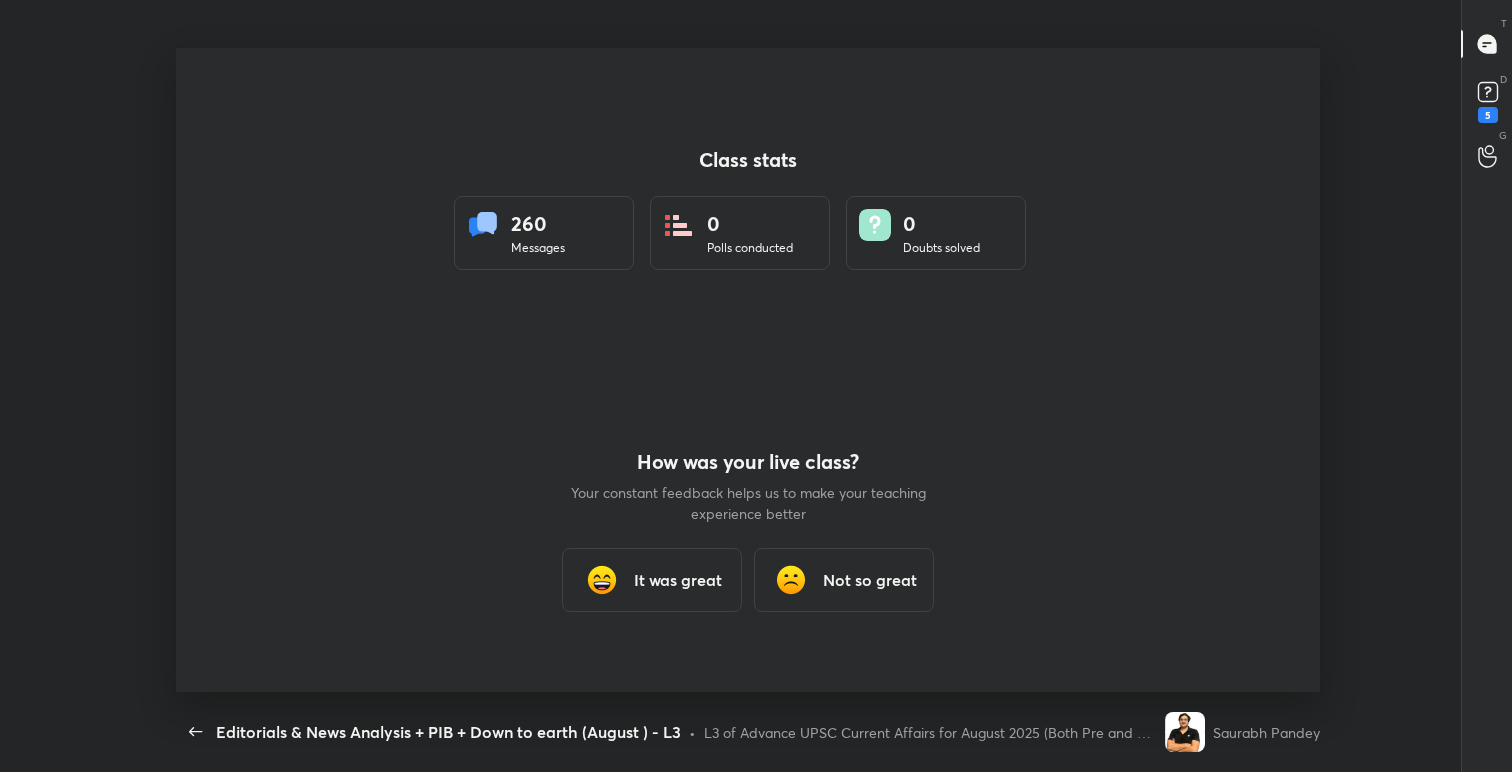 click on "It was great" at bounding box center [678, 580] 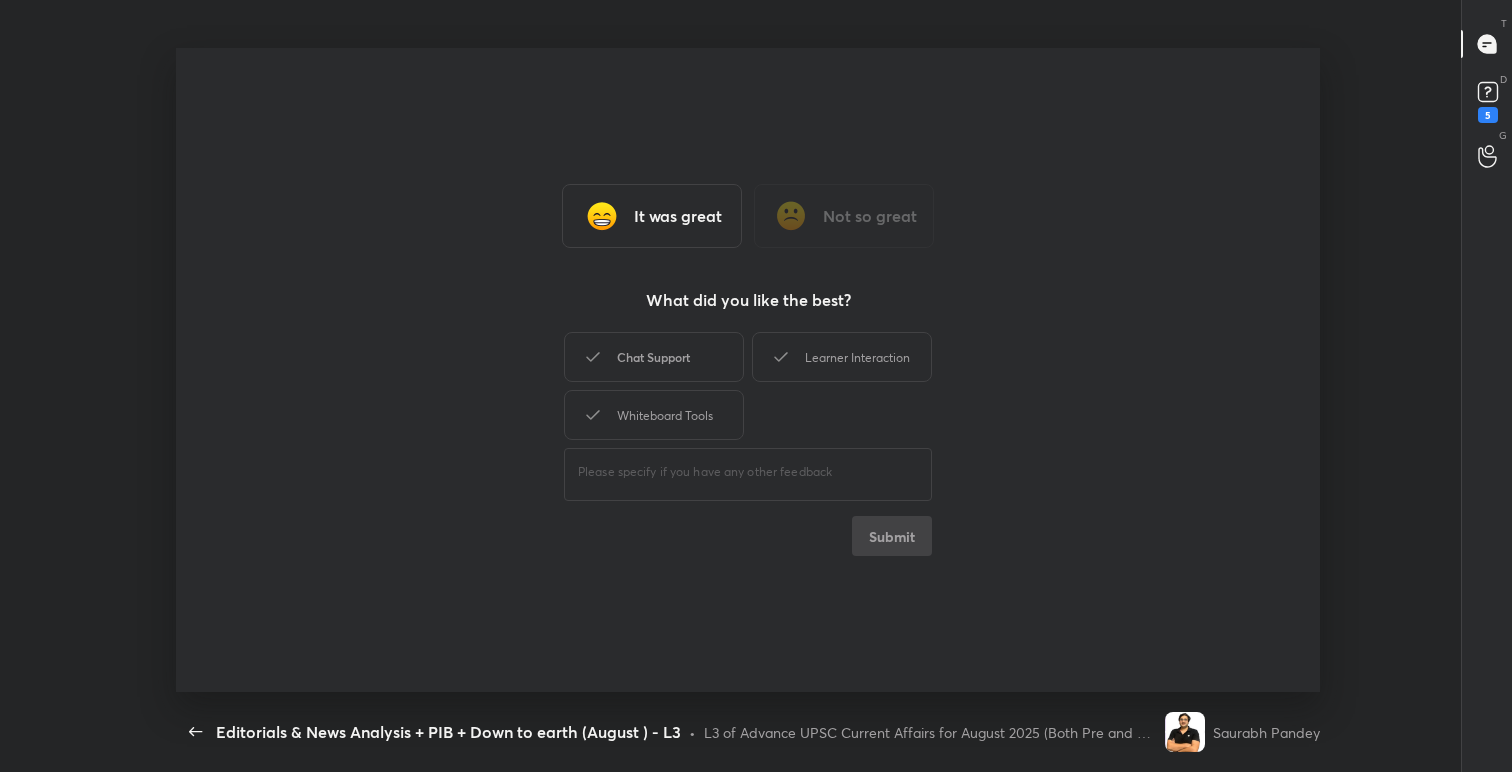 click on "Chat Support" at bounding box center [654, 357] 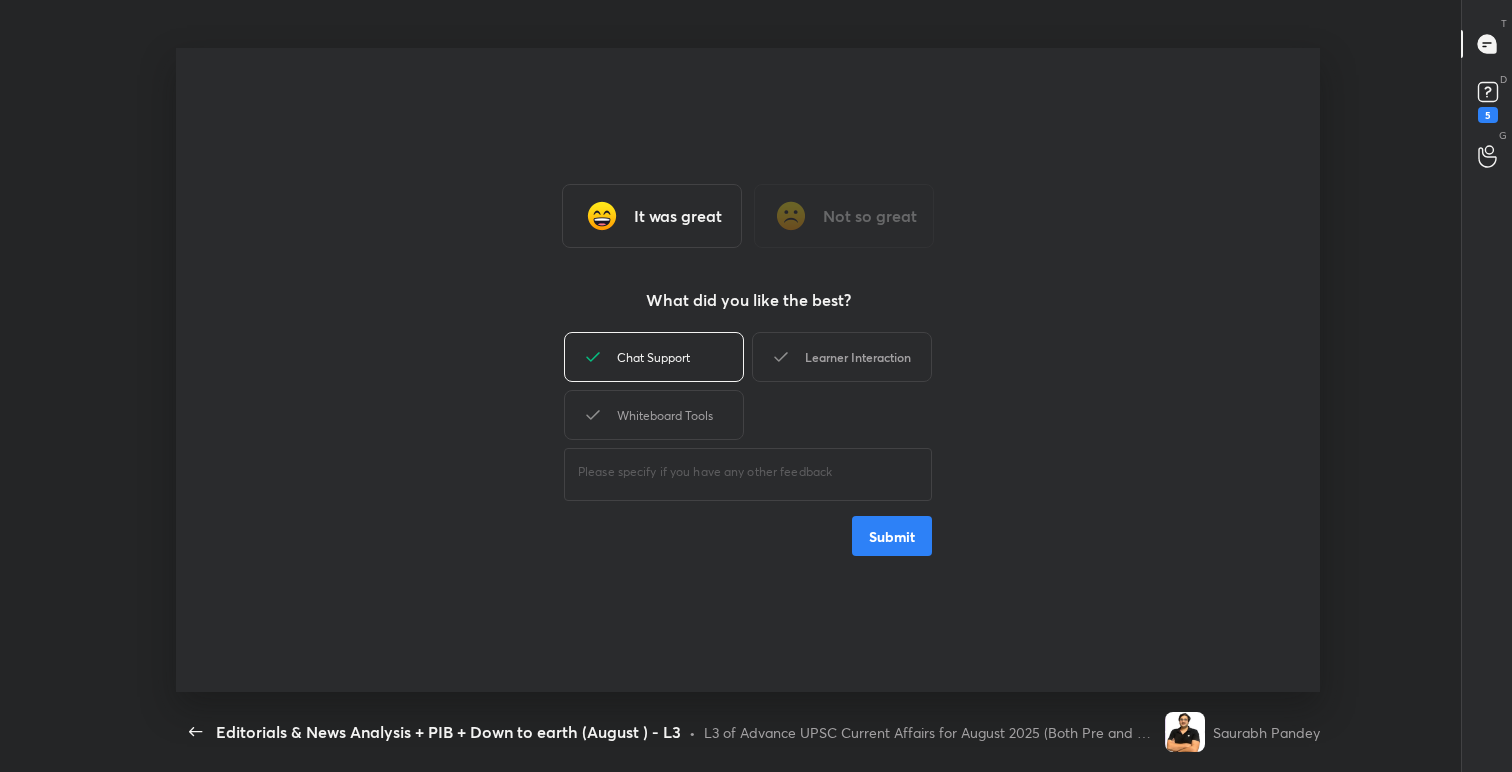 click on "Learner Interaction" at bounding box center [842, 357] 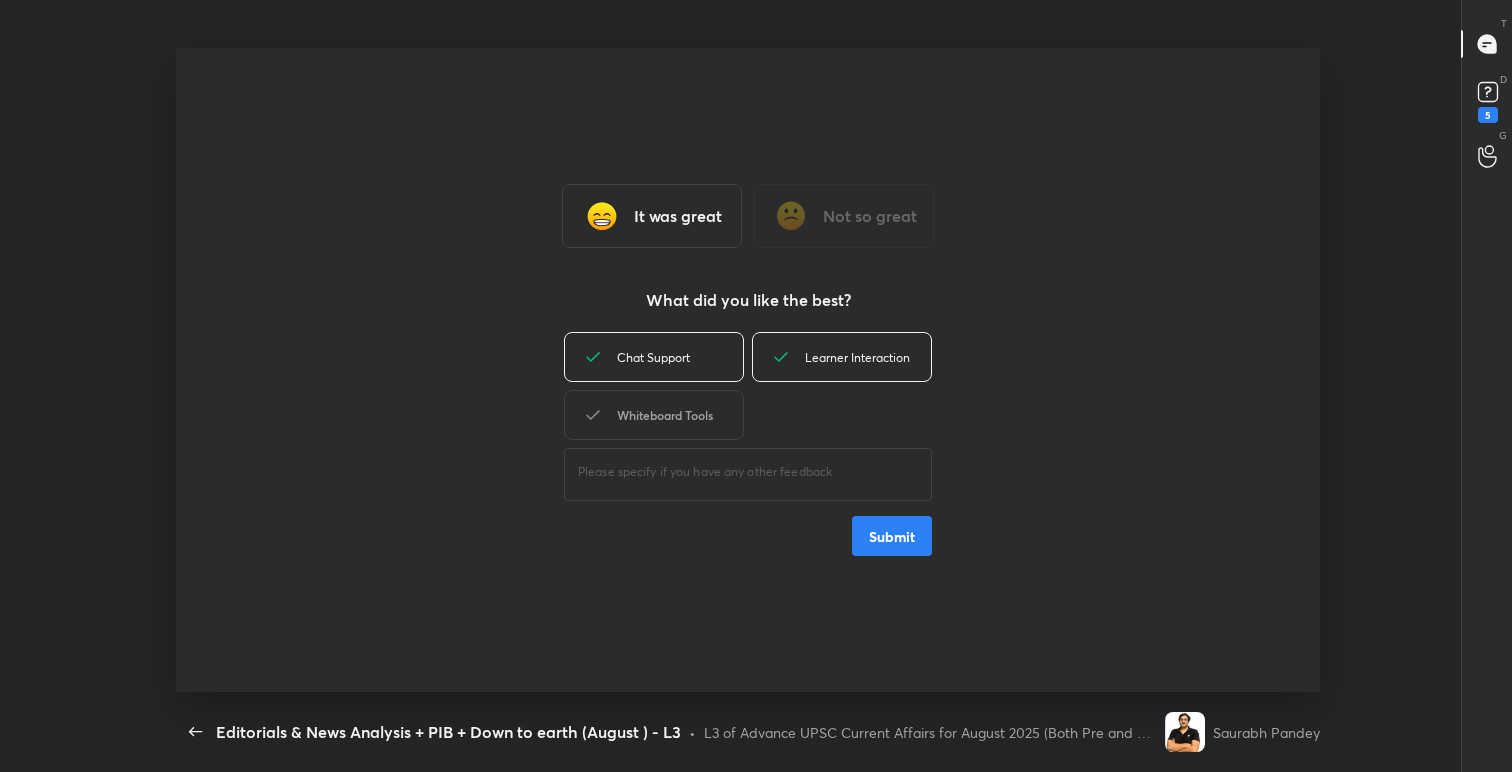 click on "Whiteboard Tools" at bounding box center (654, 415) 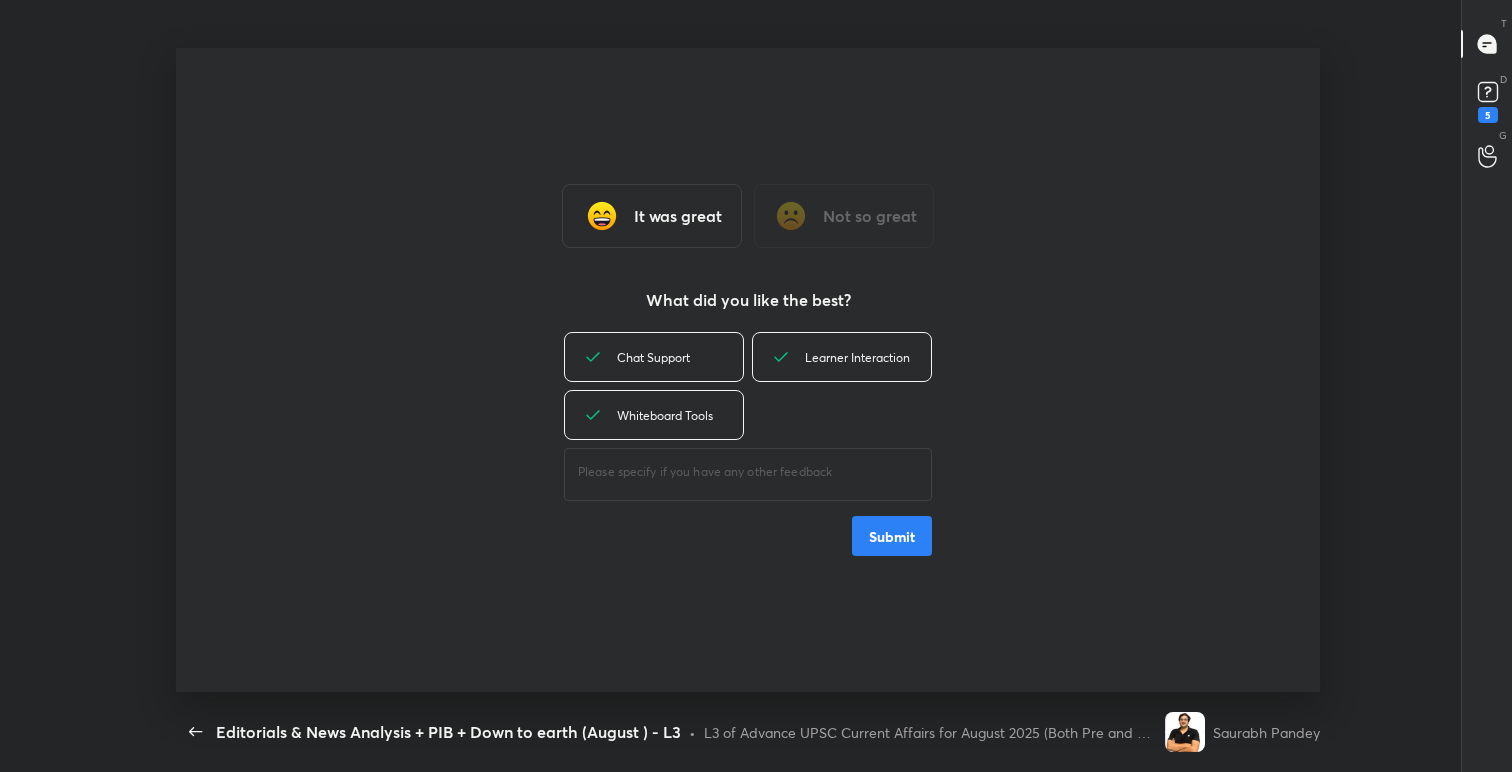 click on "Submit" at bounding box center (892, 536) 